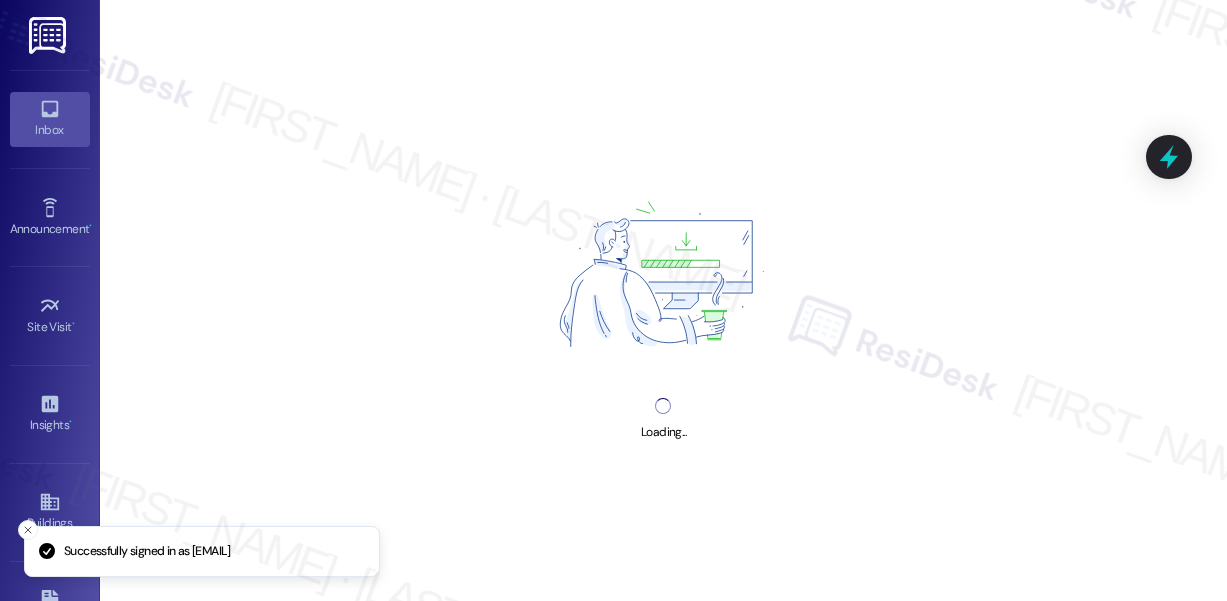 scroll, scrollTop: 0, scrollLeft: 0, axis: both 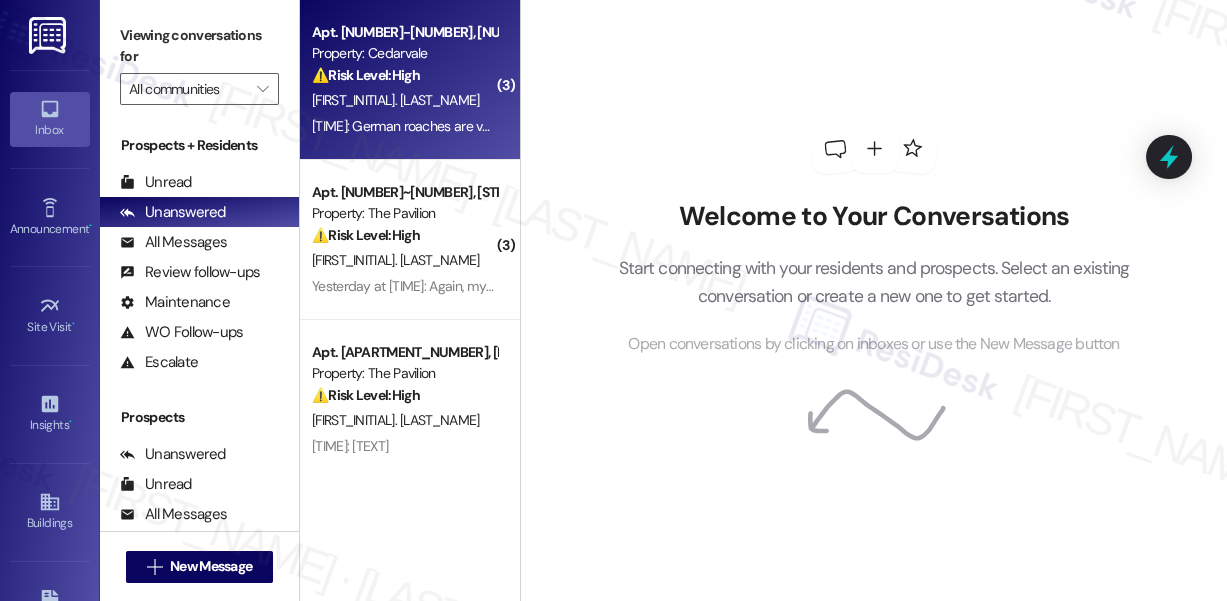 click on "[FIRST_INITIAL]. [LAST_NAME]" at bounding box center (404, 100) 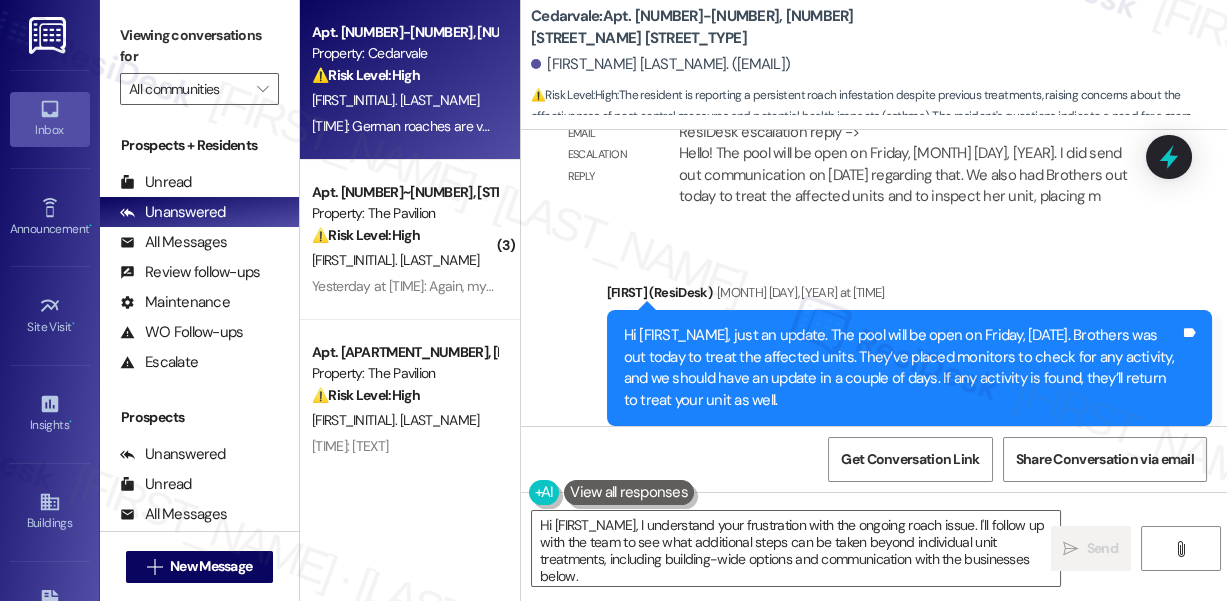 scroll, scrollTop: 13086, scrollLeft: 0, axis: vertical 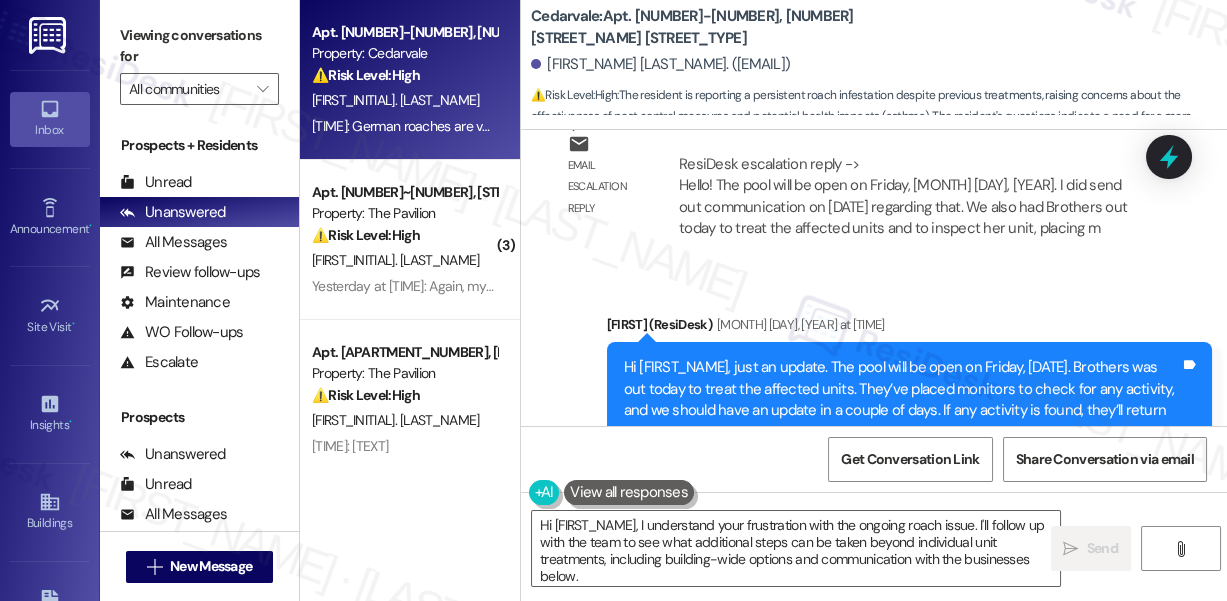 click on "Hi [FIRST_NAME], just an update. The pool will be open on Friday, [DATE]. Brothers was out today to treat the affected units. They’ve placed monitors to check for any activity, and we should have an update in a couple of days. If any activity is found, they’ll return to treat your unit as well." at bounding box center [902, 400] 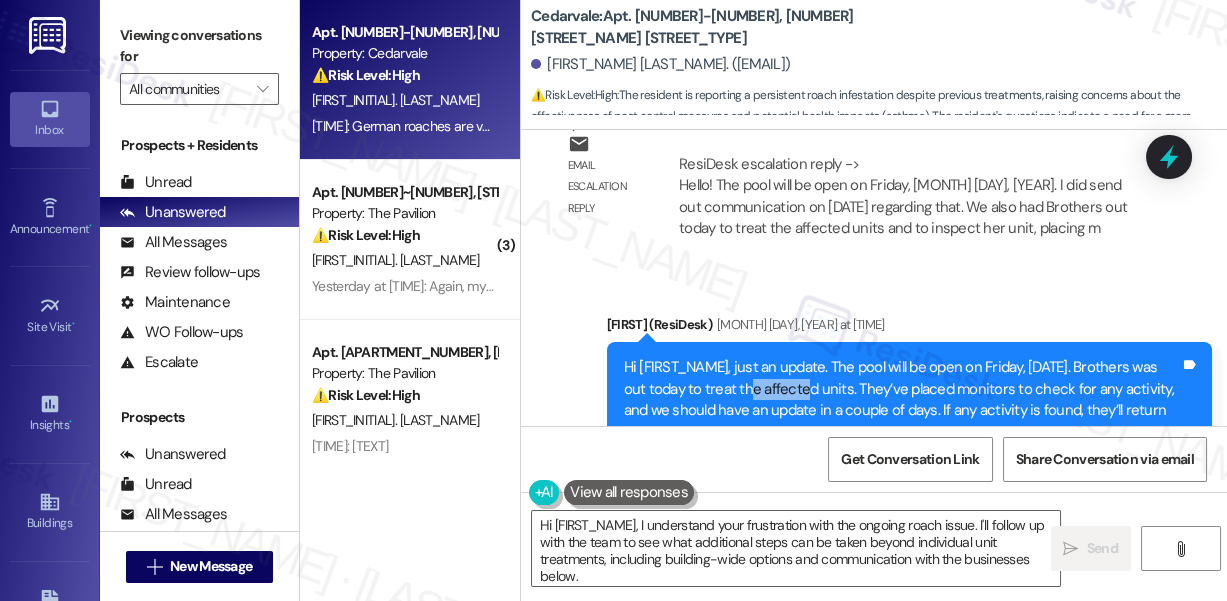 click on "Hi [FIRST_NAME], just an update. The pool will be open on Friday, [DATE]. Brothers was out today to treat the affected units. They’ve placed monitors to check for any activity, and we should have an update in a couple of days. If any activity is found, they’ll return to treat your unit as well." at bounding box center [902, 400] 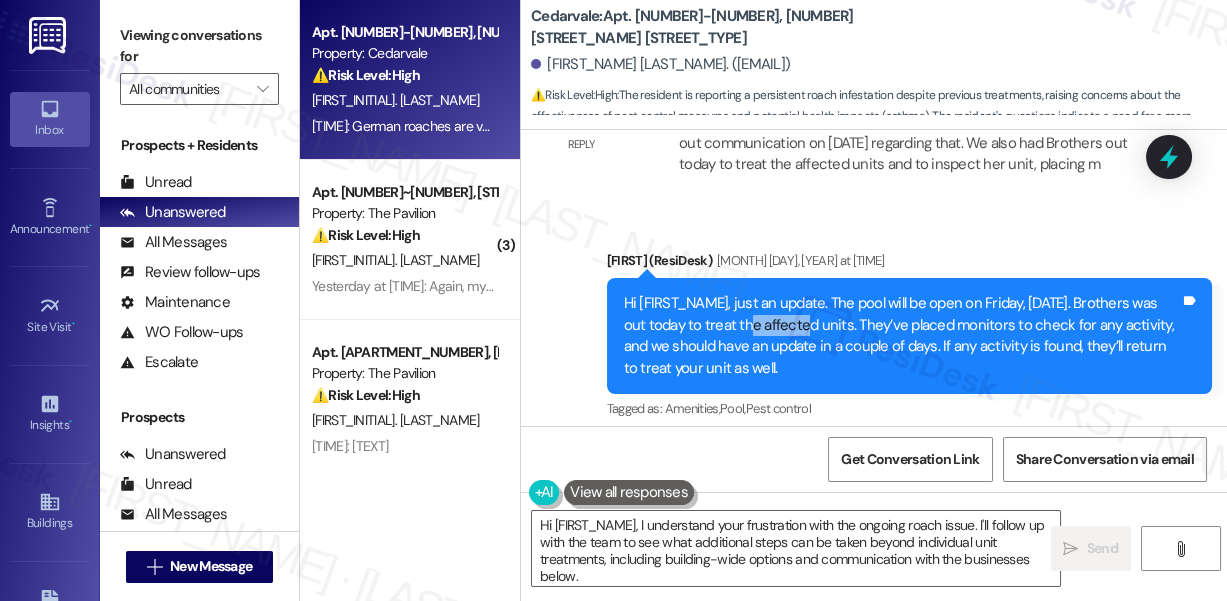 scroll, scrollTop: 13177, scrollLeft: 0, axis: vertical 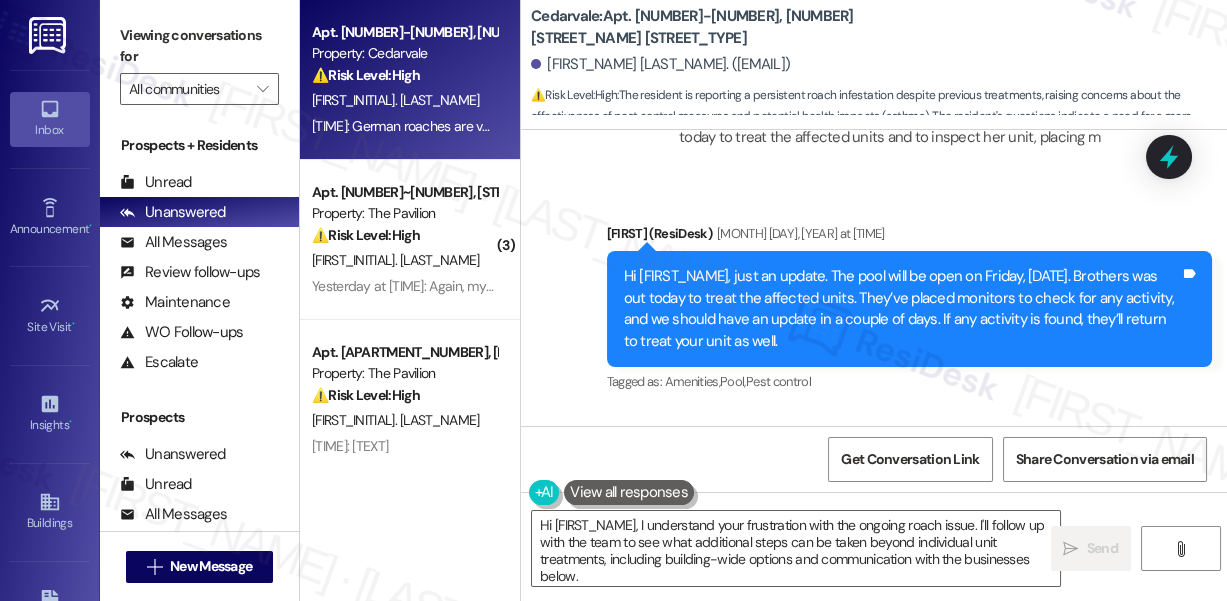 click on "Hi [FIRST_NAME], just an update. The pool will be open on Friday, [DATE]. Brothers was out today to treat the affected units. They’ve placed monitors to check for any activity, and we should have an update in a couple of days. If any activity is found, they’ll return to treat your unit as well." at bounding box center [902, 309] 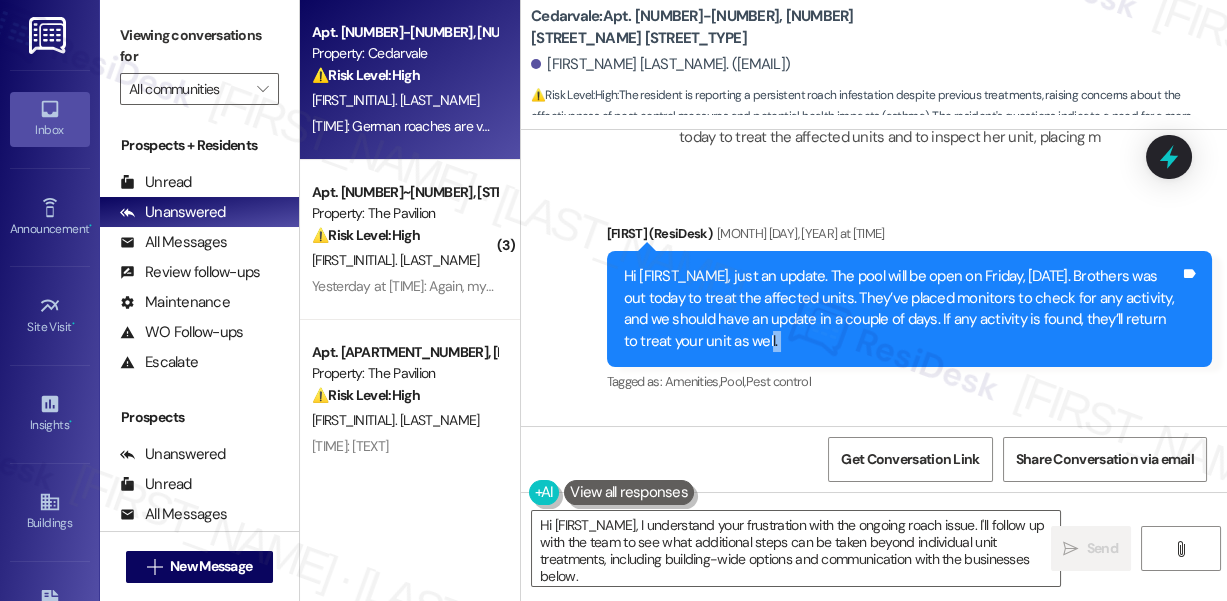 click on "Hi [FIRST_NAME], just an update. The pool will be open on Friday, [DATE]. Brothers was out today to treat the affected units. They’ve placed monitors to check for any activity, and we should have an update in a couple of days. If any activity is found, they’ll return to treat your unit as well." at bounding box center [902, 309] 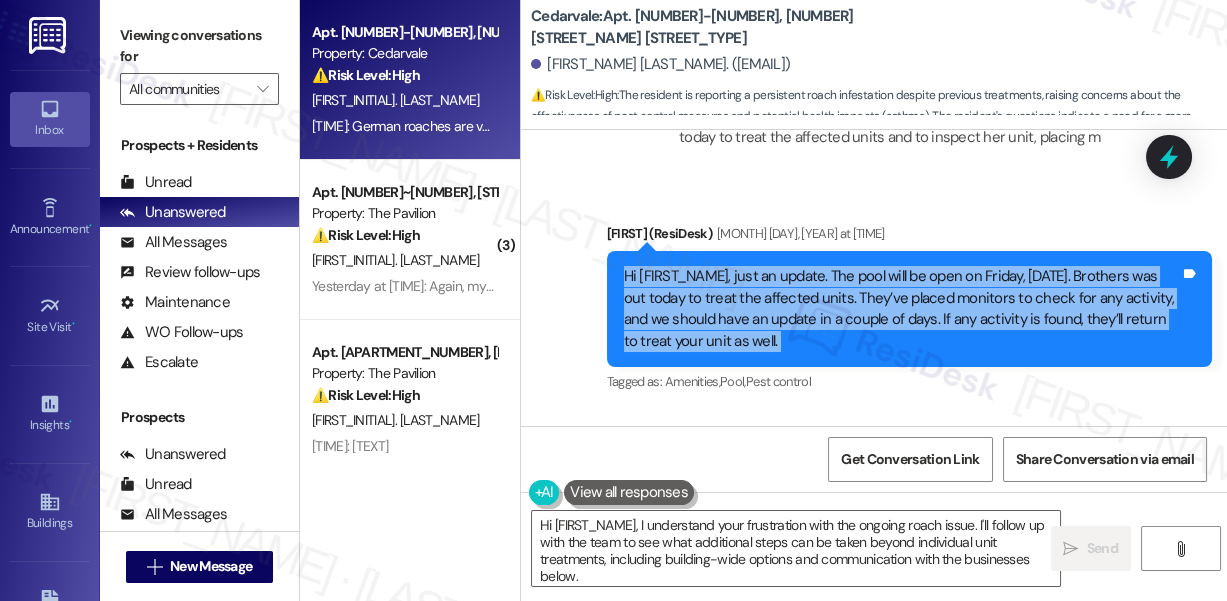 click on "Hi [FIRST_NAME], just an update. The pool will be open on Friday, [DATE]. Brothers was out today to treat the affected units. They’ve placed monitors to check for any activity, and we should have an update in a couple of days. If any activity is found, they’ll return to treat your unit as well." at bounding box center [902, 309] 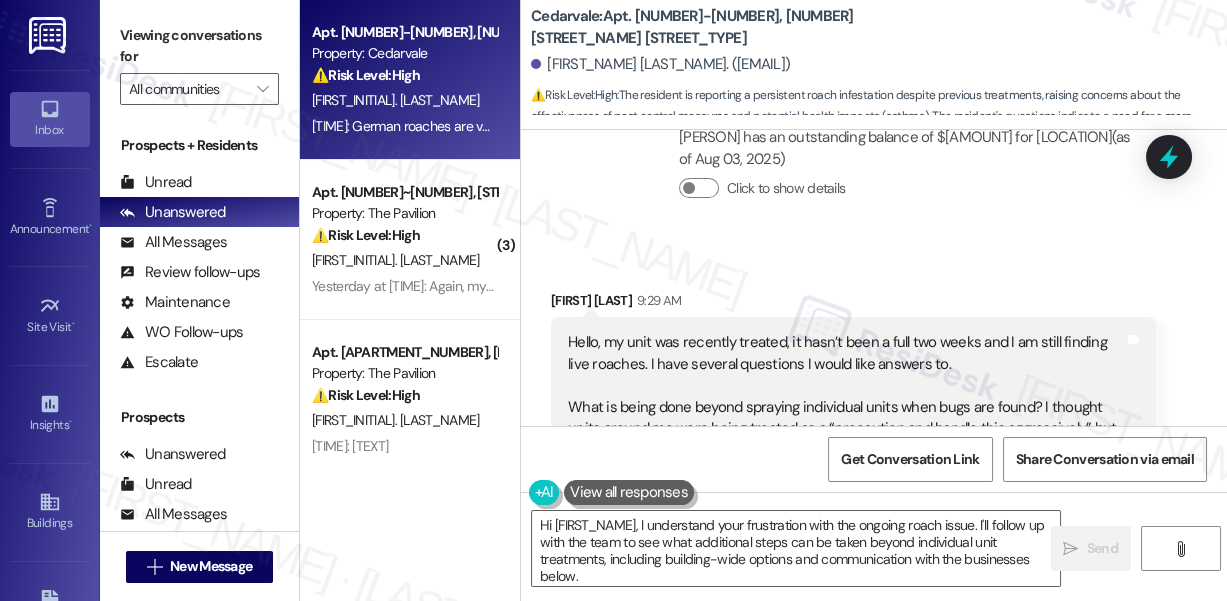 scroll, scrollTop: 13541, scrollLeft: 0, axis: vertical 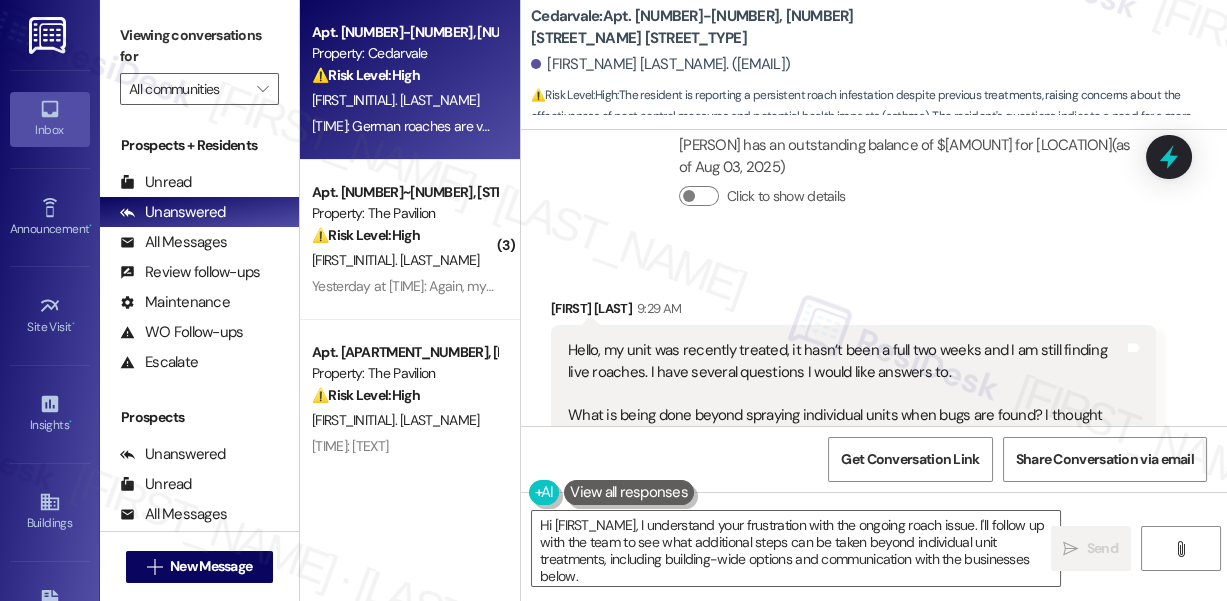 click on "Hello, my unit was recently treated, it hasn’t been a full two weeks and I am still finding live roaches. I have several questions I would like answers to.
What is being done beyond spraying individual units when bugs are found? I thought units around me were being treated as a “precaution and handle this aggressively” but it’s only getting worse. Were they done the last time my unit was treated?
1. Has the entire building been treated? If not they will continue to migrate and grow in population.
2. Brothers specializing in residential treatment and said they do not have the capability to treat restaurants or places that have food, has the building manager for the business below been contacted and how are they handling this?
3. I am finding multiple generation, sizes etc. she they are reproducing yet at an alarms rate.
Tags and notes" at bounding box center (853, 575) 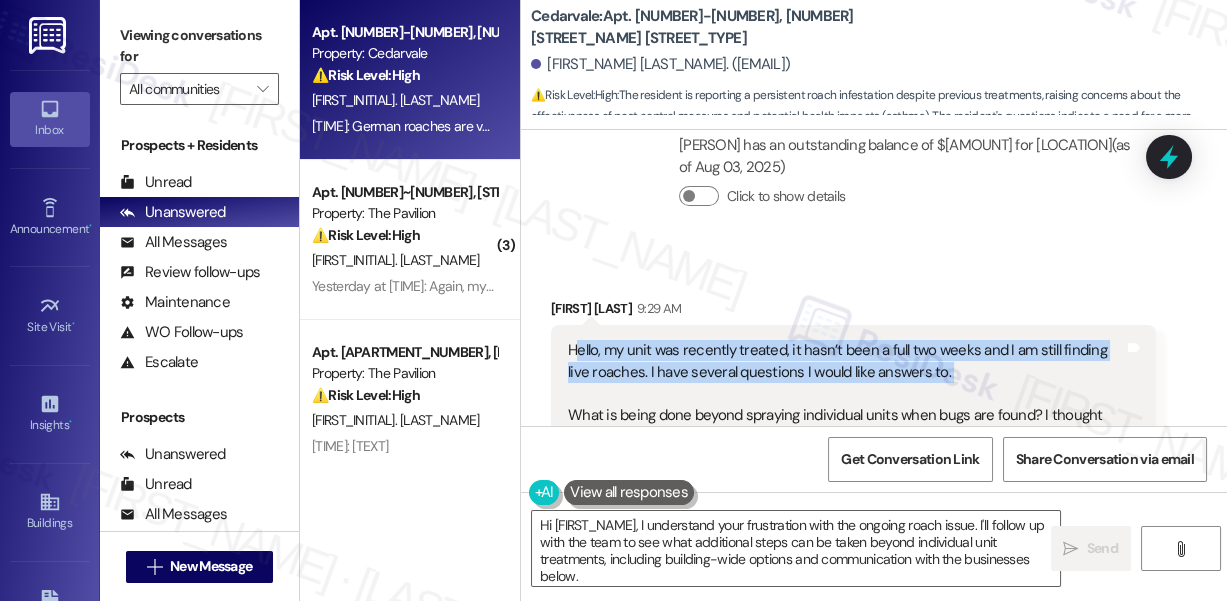 drag, startPoint x: 578, startPoint y: 246, endPoint x: 886, endPoint y: 287, distance: 310.71692 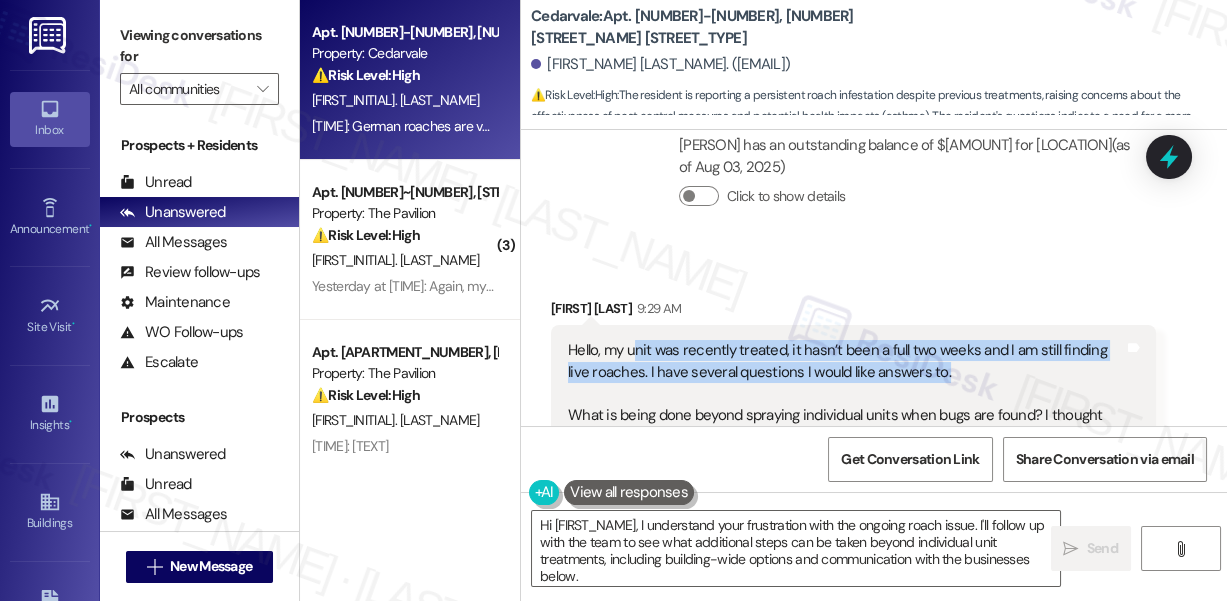 drag, startPoint x: 969, startPoint y: 268, endPoint x: 631, endPoint y: 247, distance: 338.65173 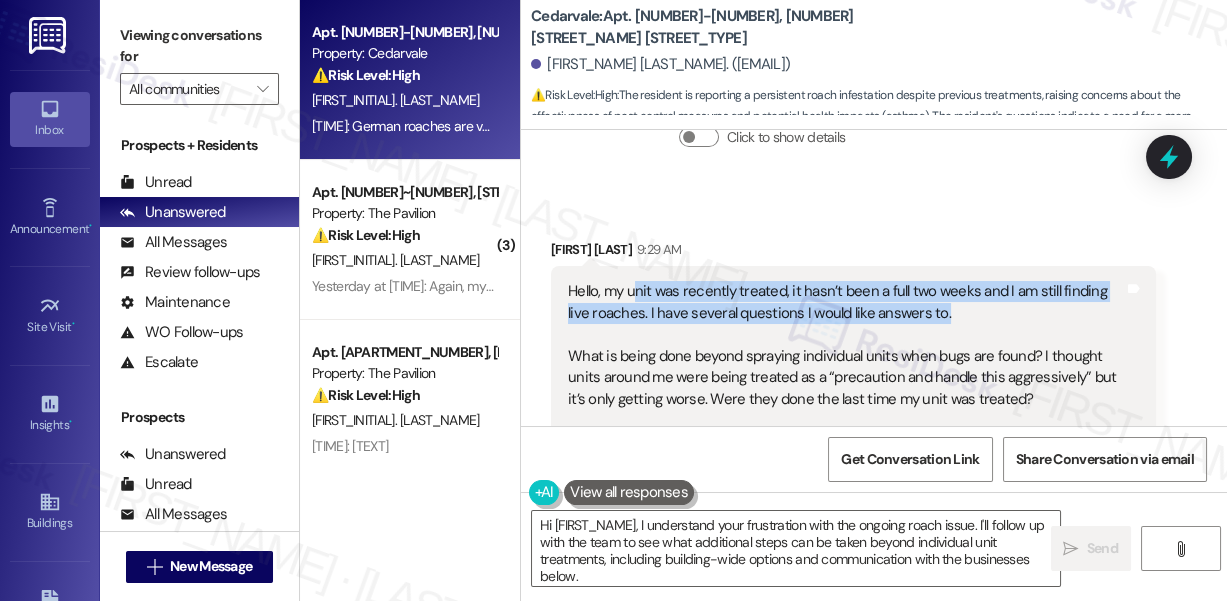 scroll, scrollTop: 13632, scrollLeft: 0, axis: vertical 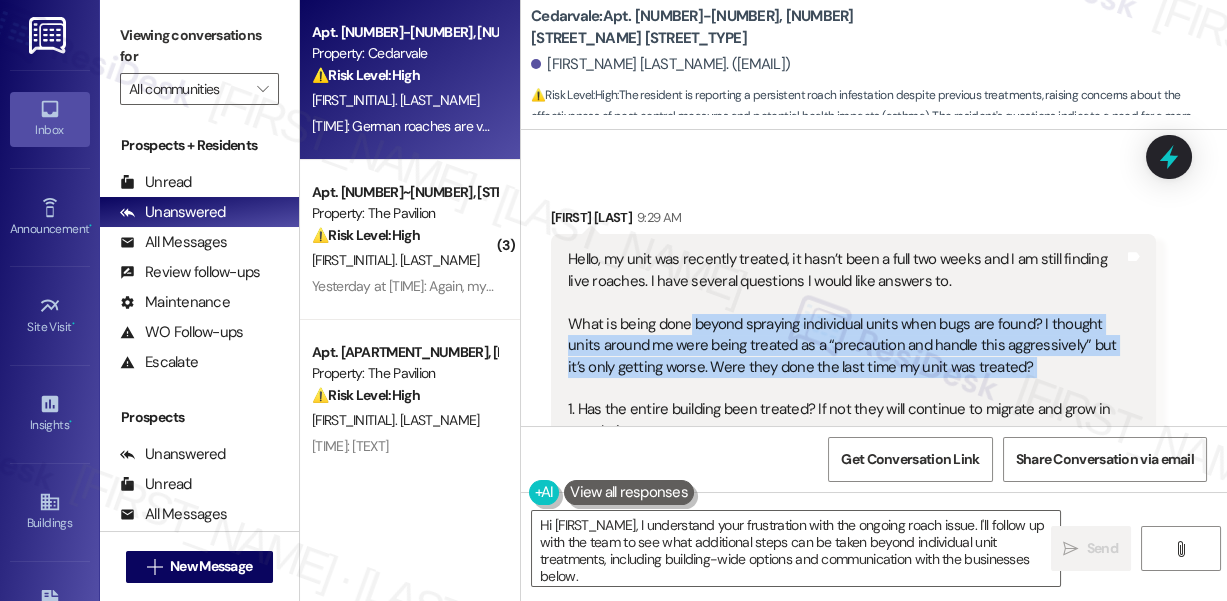drag, startPoint x: 684, startPoint y: 223, endPoint x: 944, endPoint y: 274, distance: 264.9547 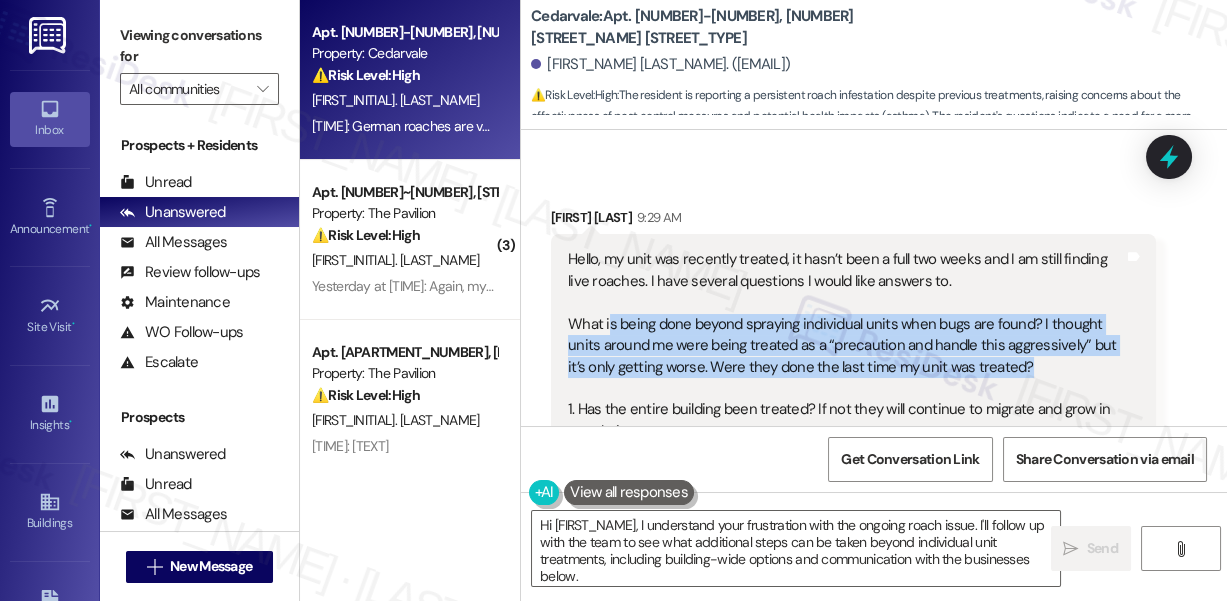 drag, startPoint x: 1045, startPoint y: 271, endPoint x: 607, endPoint y: 220, distance: 440.95917 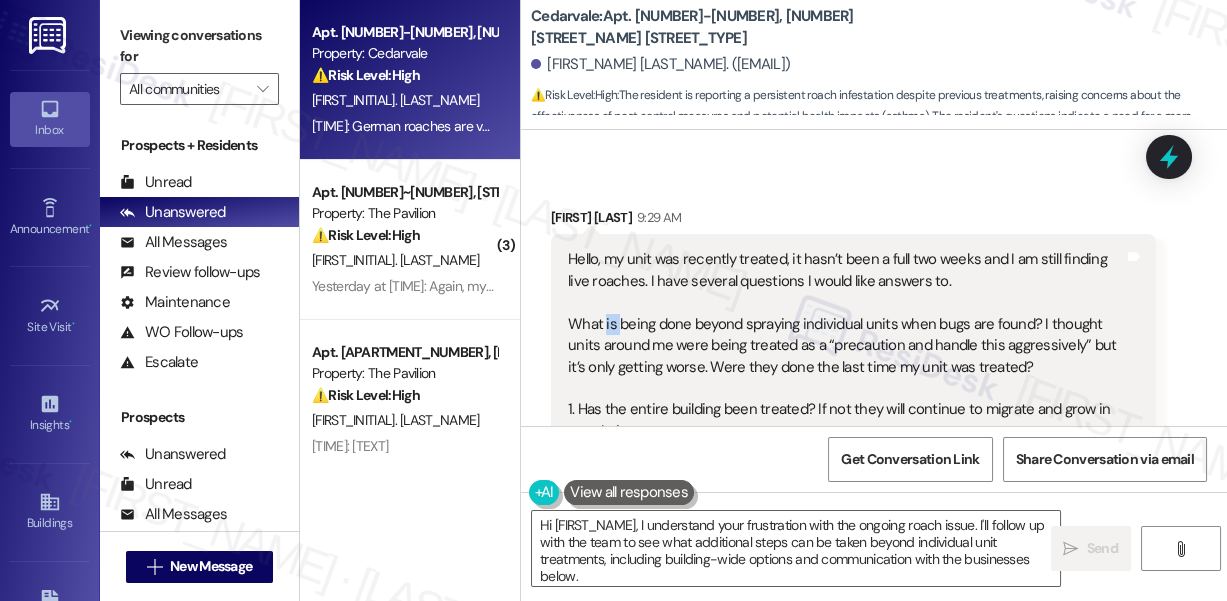 click on "Hello, my unit was recently treated, it hasn’t been a full two weeks and I am still finding live roaches. I have several questions I would like answers to.
What is being done beyond spraying individual units when bugs are found? I thought units around me were being treated as a “precaution and handle this aggressively” but it’s only getting worse. Were they done the last time my unit was treated?
1. Has the entire building been treated? If not they will continue to migrate and grow in population.
2. Brothers specializing in residential treatment and said they do not have the capability to treat restaurants or places that have food, has the building manager for the business below been contacted and how are they handling this?
3. I am finding multiple generation, sizes etc. she they are reproducing yet at an alarms rate." at bounding box center [846, 484] 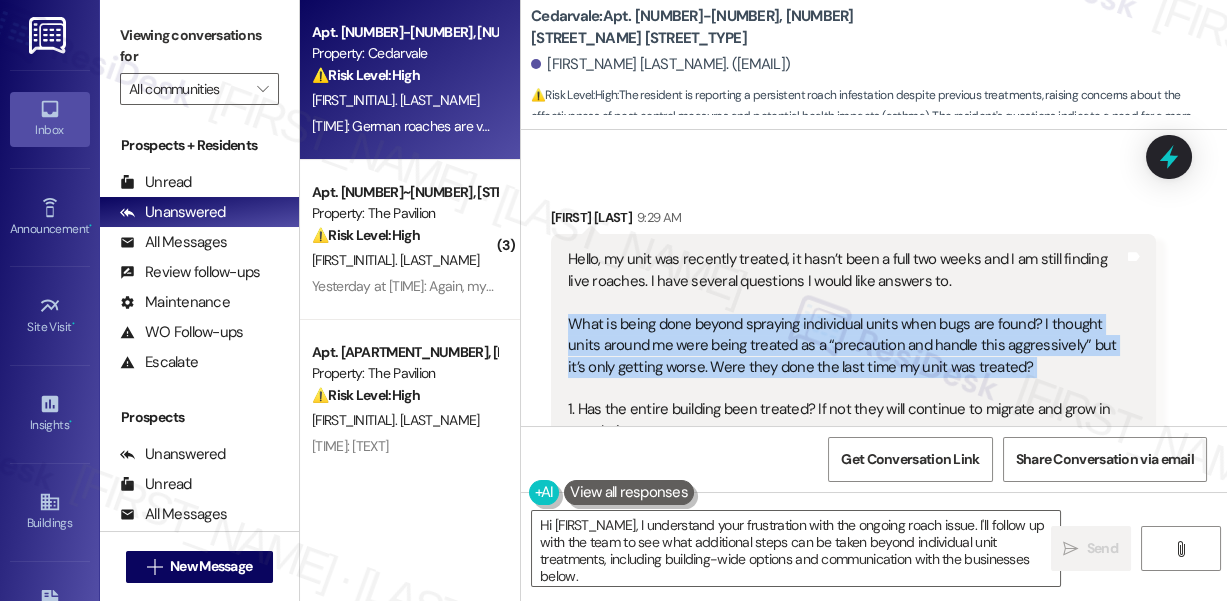 click on "Hello, my unit was recently treated, it hasn’t been a full two weeks and I am still finding live roaches. I have several questions I would like answers to.
What is being done beyond spraying individual units when bugs are found? I thought units around me were being treated as a “precaution and handle this aggressively” but it’s only getting worse. Were they done the last time my unit was treated?
1. Has the entire building been treated? If not they will continue to migrate and grow in population.
2. Brothers specializing in residential treatment and said they do not have the capability to treat restaurants or places that have food, has the building manager for the business below been contacted and how are they handling this?
3. I am finding multiple generation, sizes etc. she they are reproducing yet at an alarms rate." at bounding box center (846, 484) 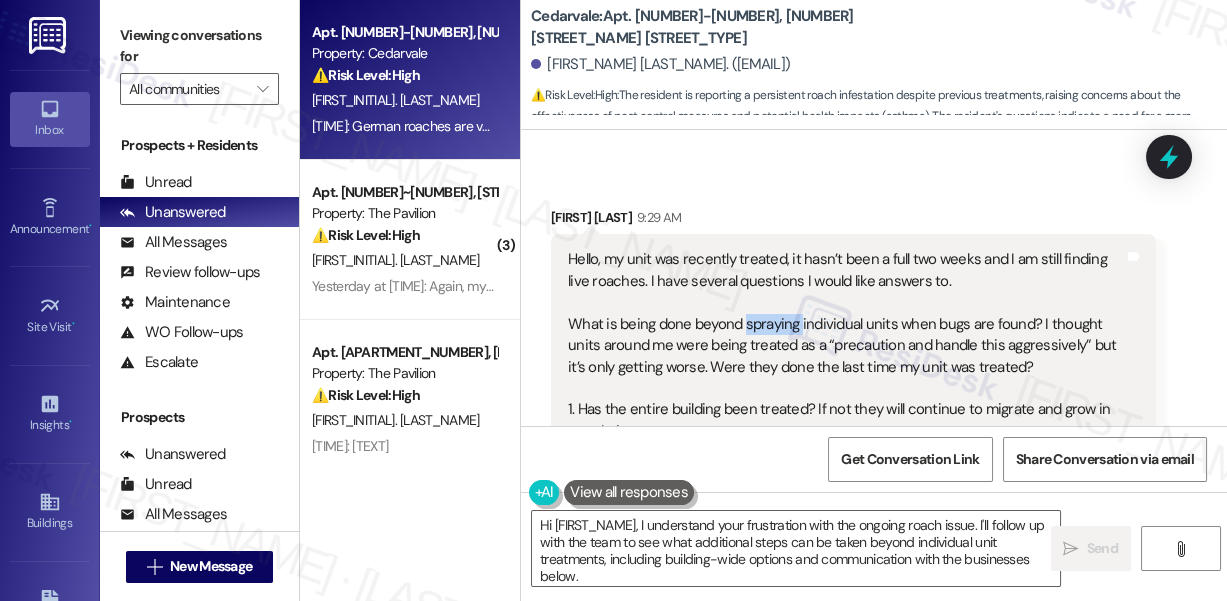 click on "Hello, my unit was recently treated, it hasn’t been a full two weeks and I am still finding live roaches. I have several questions I would like answers to.
What is being done beyond spraying individual units when bugs are found? I thought units around me were being treated as a “precaution and handle this aggressively” but it’s only getting worse. Were they done the last time my unit was treated?
1. Has the entire building been treated? If not they will continue to migrate and grow in population.
2. Brothers specializing in residential treatment and said they do not have the capability to treat restaurants or places that have food, has the building manager for the business below been contacted and how are they handling this?
3. I am finding multiple generation, sizes etc. she they are reproducing yet at an alarms rate." at bounding box center (846, 484) 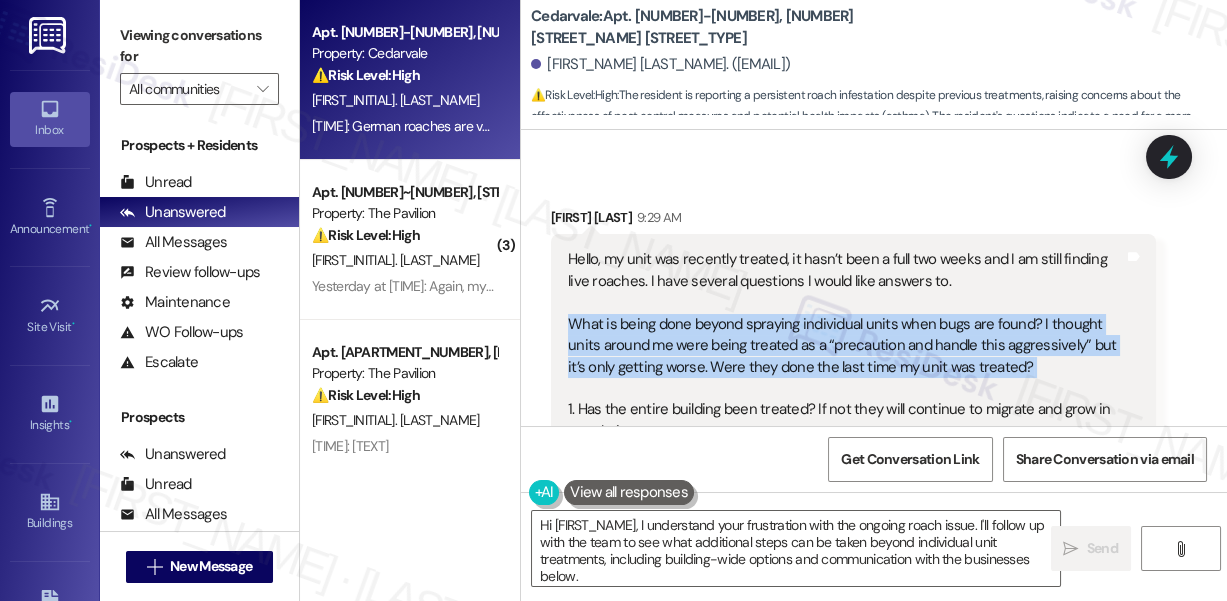 click on "Hello, my unit was recently treated, it hasn’t been a full two weeks and I am still finding live roaches. I have several questions I would like answers to.
What is being done beyond spraying individual units when bugs are found? I thought units around me were being treated as a “precaution and handle this aggressively” but it’s only getting worse. Were they done the last time my unit was treated?
1. Has the entire building been treated? If not they will continue to migrate and grow in population.
2. Brothers specializing in residential treatment and said they do not have the capability to treat restaurants or places that have food, has the building manager for the business below been contacted and how are they handling this?
3. I am finding multiple generation, sizes etc. she they are reproducing yet at an alarms rate." at bounding box center [846, 484] 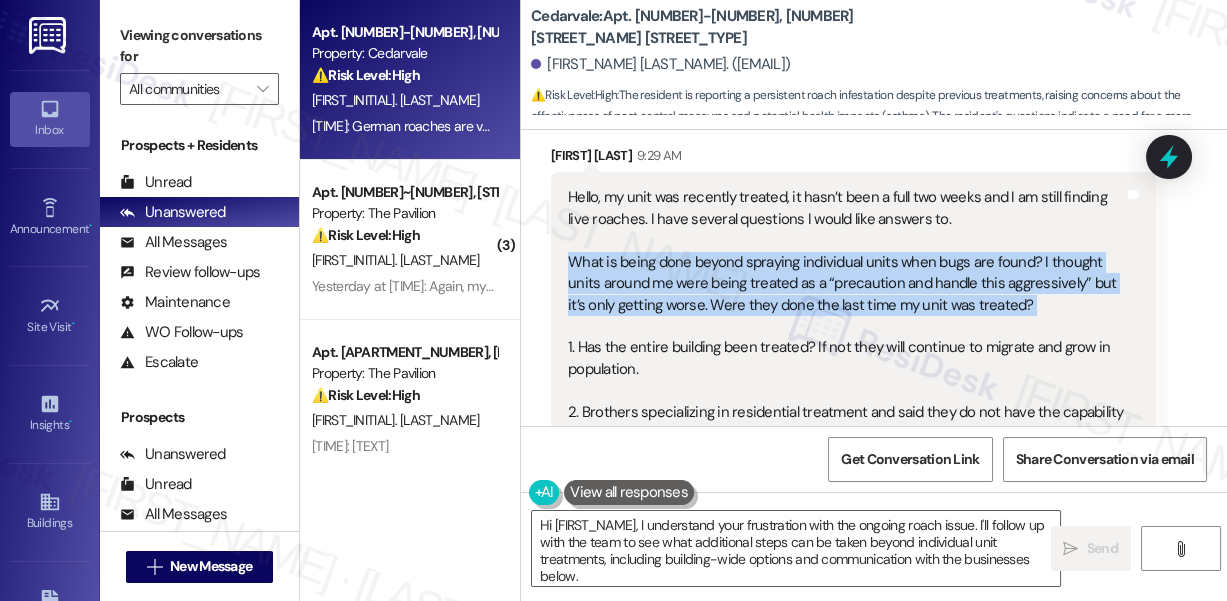 scroll, scrollTop: 13722, scrollLeft: 0, axis: vertical 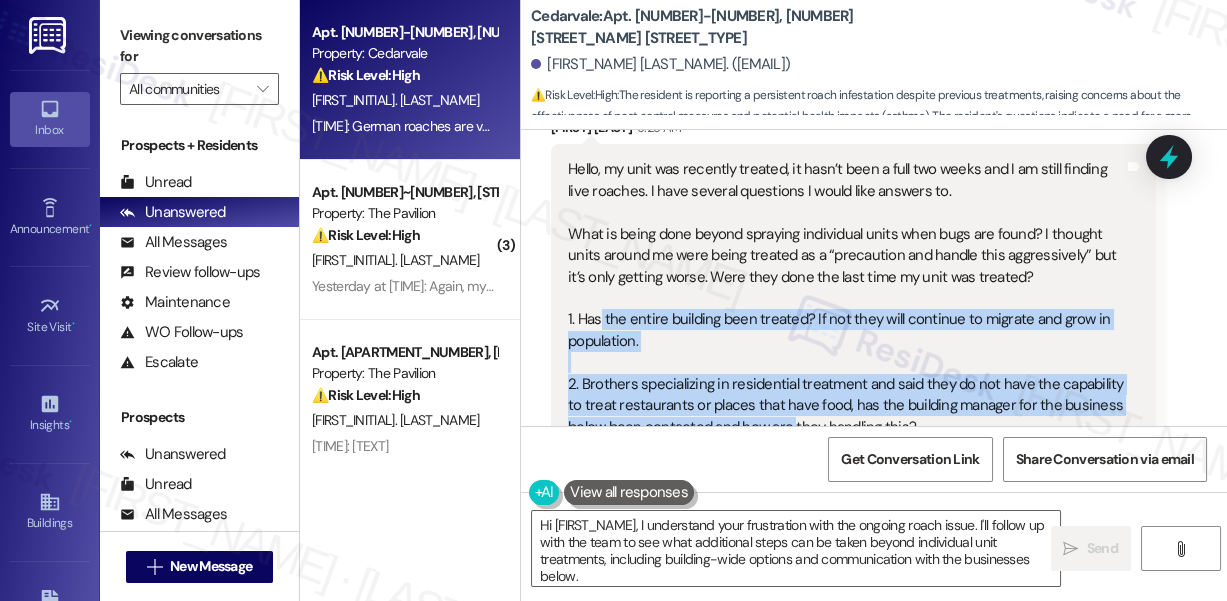 drag, startPoint x: 601, startPoint y: 205, endPoint x: 792, endPoint y: 329, distance: 227.72131 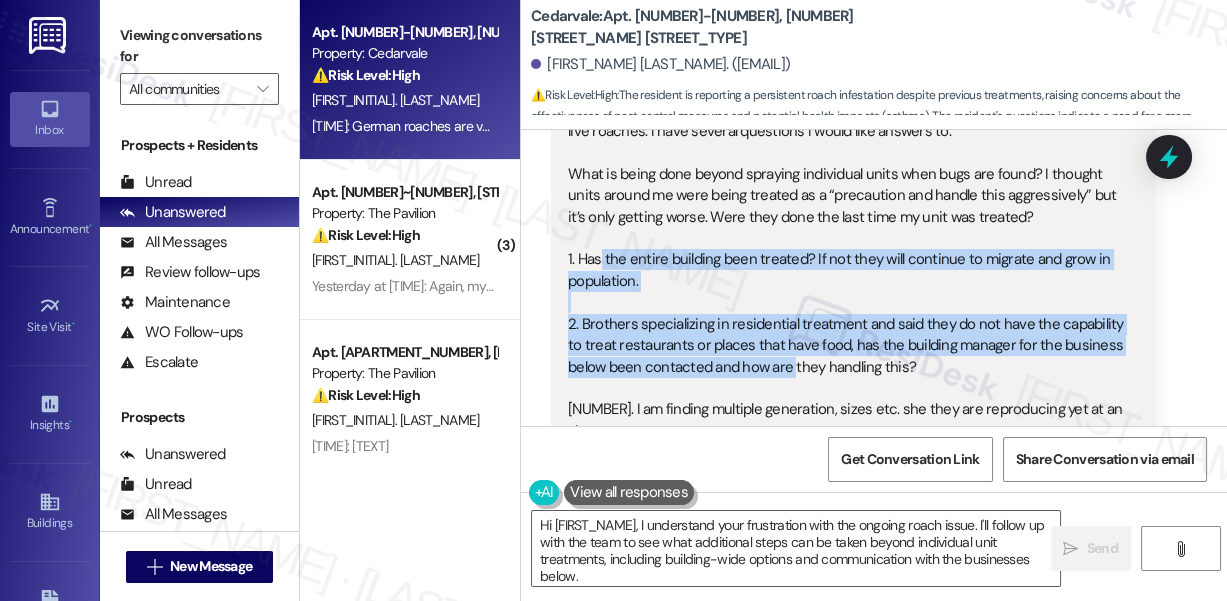 scroll, scrollTop: 13813, scrollLeft: 0, axis: vertical 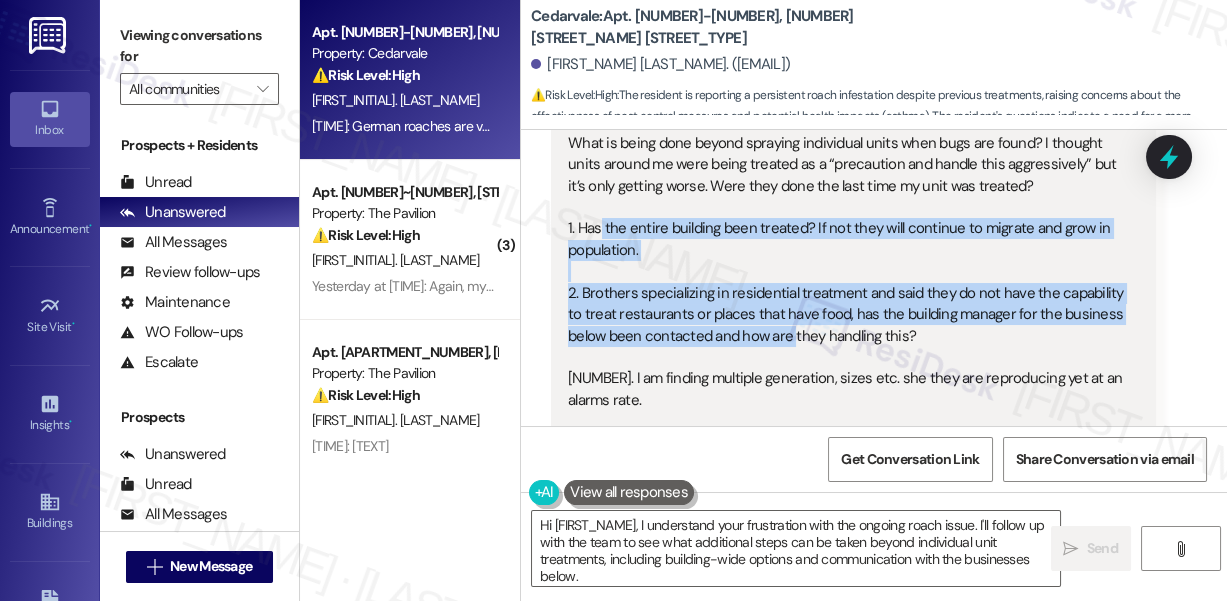 click on "Hello, my unit was recently treated, it hasn’t been a full two weeks and I am still finding live roaches. I have several questions I would like answers to.
What is being done beyond spraying individual units when bugs are found? I thought units around me were being treated as a “precaution and handle this aggressively” but it’s only getting worse. Were they done the last time my unit was treated?
1. Has the entire building been treated? If not they will continue to migrate and grow in population.
2. Brothers specializing in residential treatment and said they do not have the capability to treat restaurants or places that have food, has the building manager for the business below been contacted and how are they handling this?
3. I am finding multiple generation, sizes etc. she they are reproducing yet at an alarms rate." at bounding box center (846, 303) 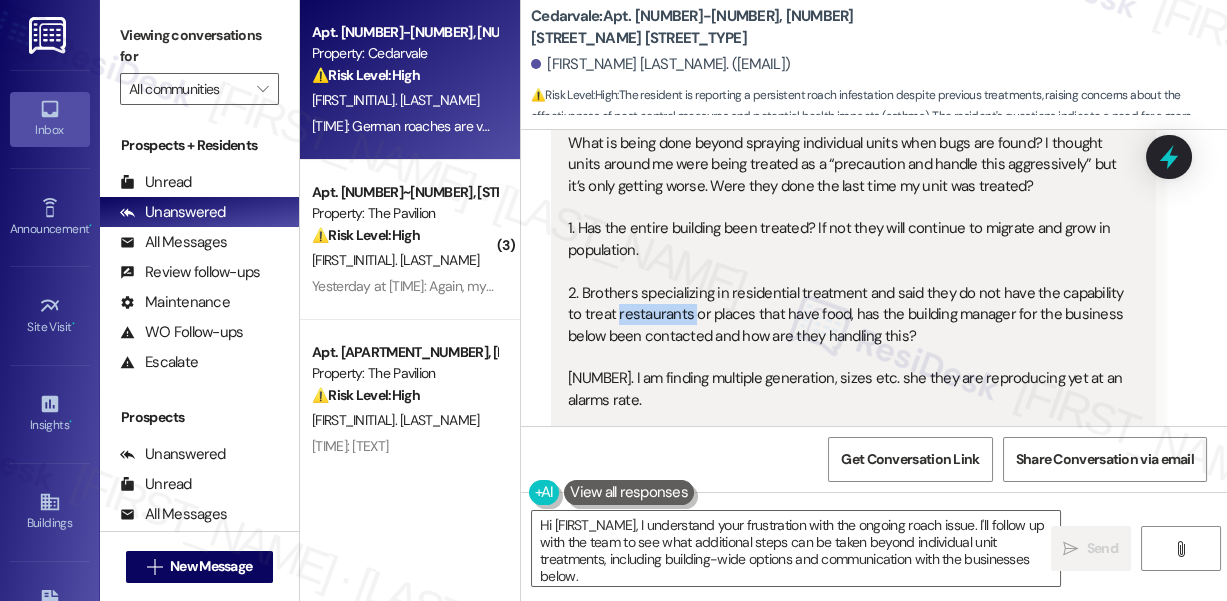 click on "Hello, my unit was recently treated, it hasn’t been a full two weeks and I am still finding live roaches. I have several questions I would like answers to.
What is being done beyond spraying individual units when bugs are found? I thought units around me were being treated as a “precaution and handle this aggressively” but it’s only getting worse. Were they done the last time my unit was treated?
1. Has the entire building been treated? If not they will continue to migrate and grow in population.
2. Brothers specializing in residential treatment and said they do not have the capability to treat restaurants or places that have food, has the building manager for the business below been contacted and how are they handling this?
3. I am finding multiple generation, sizes etc. she they are reproducing yet at an alarms rate." at bounding box center (846, 303) 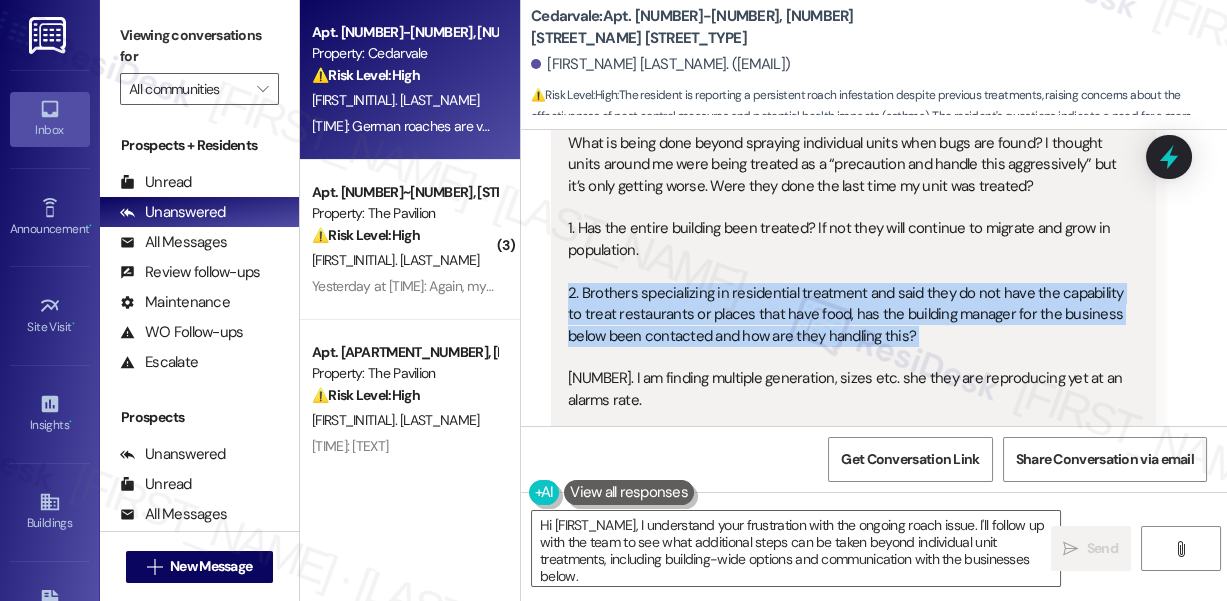 click on "Hello, my unit was recently treated, it hasn’t been a full two weeks and I am still finding live roaches. I have several questions I would like answers to.
What is being done beyond spraying individual units when bugs are found? I thought units around me were being treated as a “precaution and handle this aggressively” but it’s only getting worse. Were they done the last time my unit was treated?
1. Has the entire building been treated? If not they will continue to migrate and grow in population.
2. Brothers specializing in residential treatment and said they do not have the capability to treat restaurants or places that have food, has the building manager for the business below been contacted and how are they handling this?
3. I am finding multiple generation, sizes etc. she they are reproducing yet at an alarms rate." at bounding box center [846, 303] 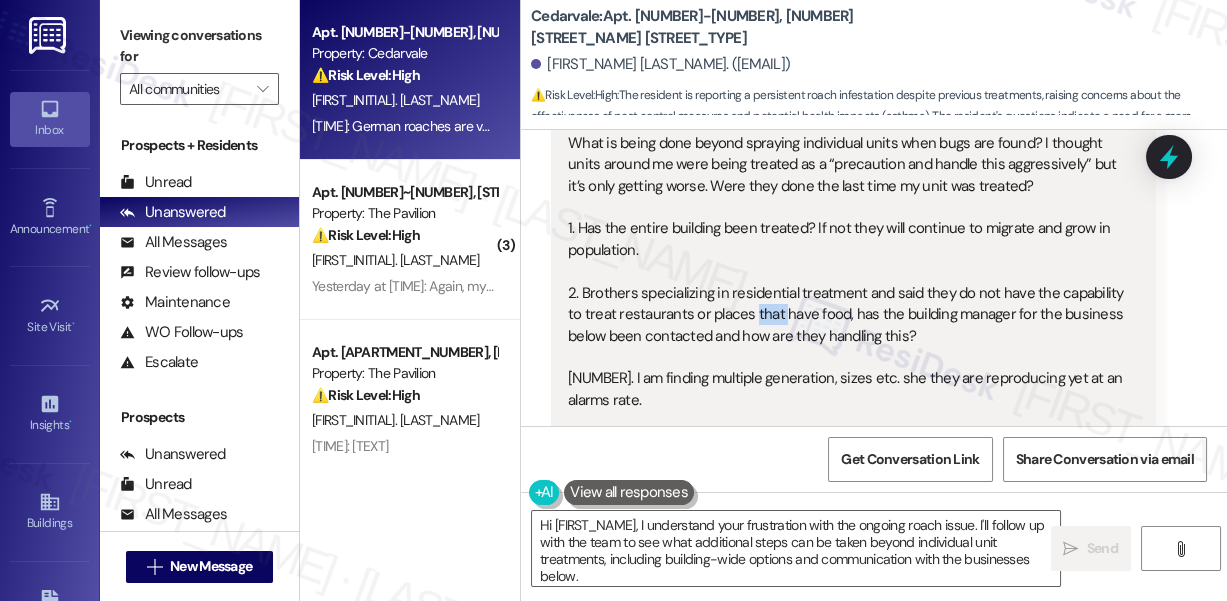 click on "Hello, my unit was recently treated, it hasn’t been a full two weeks and I am still finding live roaches. I have several questions I would like answers to.
What is being done beyond spraying individual units when bugs are found? I thought units around me were being treated as a “precaution and handle this aggressively” but it’s only getting worse. Were they done the last time my unit was treated?
1. Has the entire building been treated? If not they will continue to migrate and grow in population.
2. Brothers specializing in residential treatment and said they do not have the capability to treat restaurants or places that have food, has the building manager for the business below been contacted and how are they handling this?
3. I am finding multiple generation, sizes etc. she they are reproducing yet at an alarms rate." at bounding box center (846, 303) 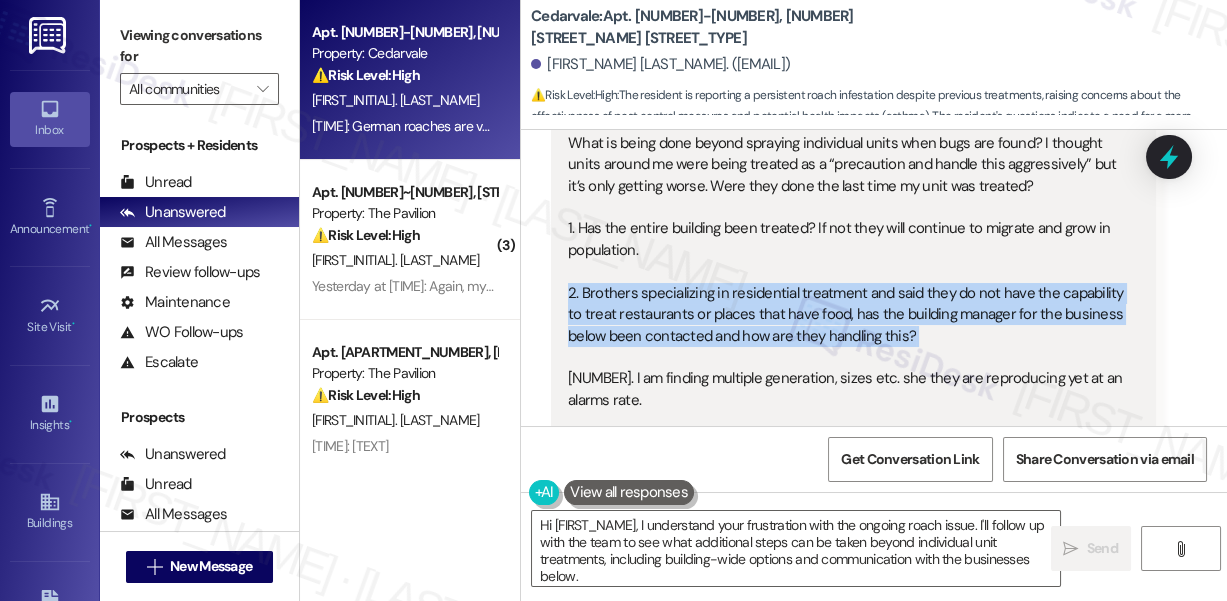 click on "Hello, my unit was recently treated, it hasn’t been a full two weeks and I am still finding live roaches. I have several questions I would like answers to.
What is being done beyond spraying individual units when bugs are found? I thought units around me were being treated as a “precaution and handle this aggressively” but it’s only getting worse. Were they done the last time my unit was treated?
1. Has the entire building been treated? If not they will continue to migrate and grow in population.
2. Brothers specializing in residential treatment and said they do not have the capability to treat restaurants or places that have food, has the building manager for the business below been contacted and how are they handling this?
3. I am finding multiple generation, sizes etc. she they are reproducing yet at an alarms rate." at bounding box center (846, 303) 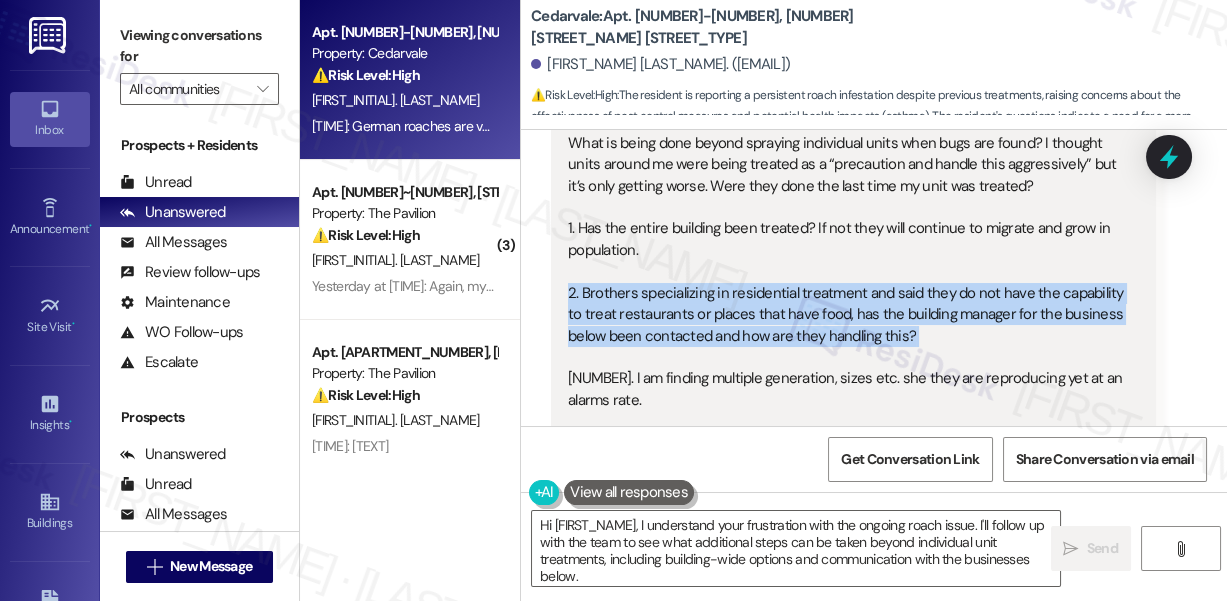 click on "Hello, my unit was recently treated, it hasn’t been a full two weeks and I am still finding live roaches. I have several questions I would like answers to.
What is being done beyond spraying individual units when bugs are found? I thought units around me were being treated as a “precaution and handle this aggressively” but it’s only getting worse. Were they done the last time my unit was treated?
1. Has the entire building been treated? If not they will continue to migrate and grow in population.
2. Brothers specializing in residential treatment and said they do not have the capability to treat restaurants or places that have food, has the building manager for the business below been contacted and how are they handling this?
3. I am finding multiple generation, sizes etc. she they are reproducing yet at an alarms rate." at bounding box center [846, 303] 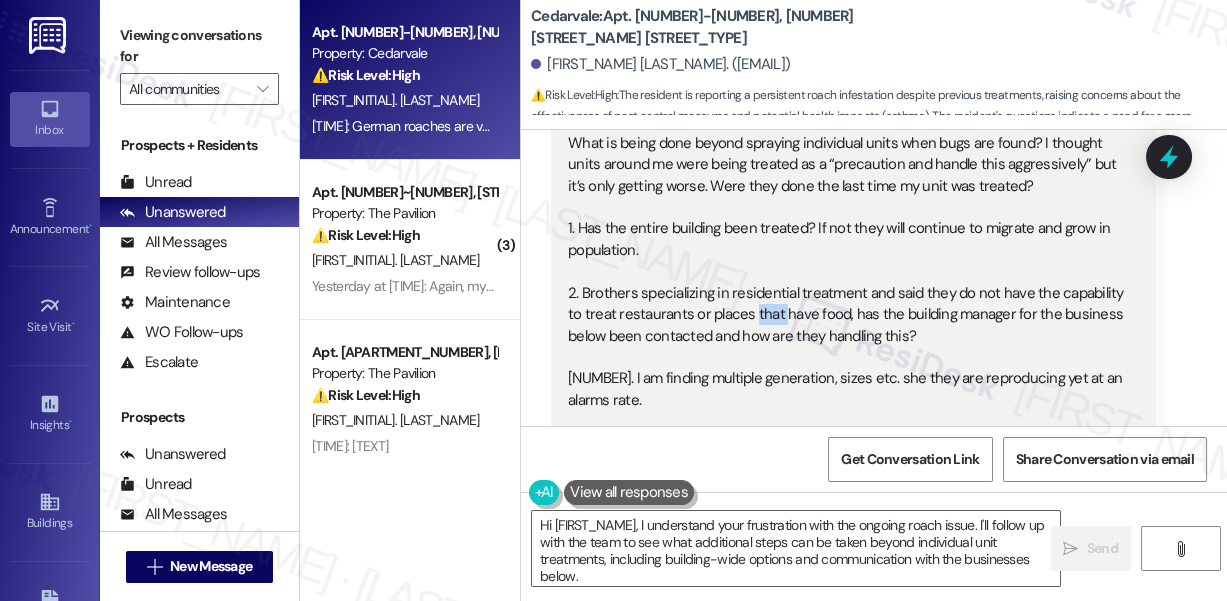 click on "Hello, my unit was recently treated, it hasn’t been a full two weeks and I am still finding live roaches. I have several questions I would like answers to.
What is being done beyond spraying individual units when bugs are found? I thought units around me were being treated as a “precaution and handle this aggressively” but it’s only getting worse. Were they done the last time my unit was treated?
1. Has the entire building been treated? If not they will continue to migrate and grow in population.
2. Brothers specializing in residential treatment and said they do not have the capability to treat restaurants or places that have food, has the building manager for the business below been contacted and how are they handling this?
3. I am finding multiple generation, sizes etc. she they are reproducing yet at an alarms rate." at bounding box center (846, 303) 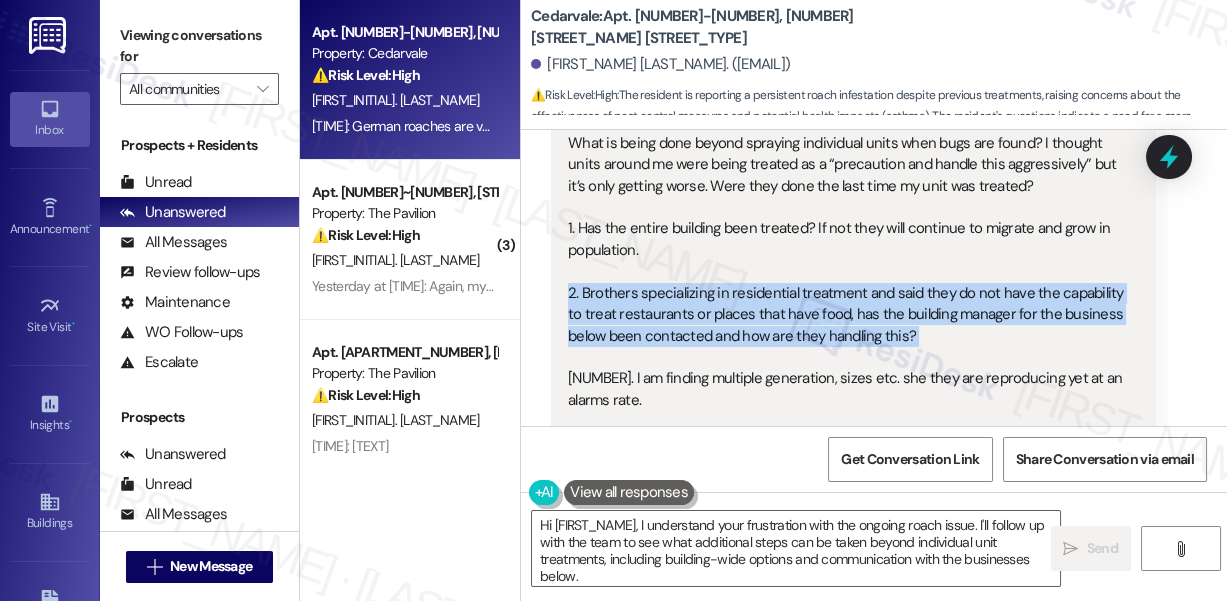 click on "Hello, my unit was recently treated, it hasn’t been a full two weeks and I am still finding live roaches. I have several questions I would like answers to.
What is being done beyond spraying individual units when bugs are found? I thought units around me were being treated as a “precaution and handle this aggressively” but it’s only getting worse. Were they done the last time my unit was treated?
1. Has the entire building been treated? If not they will continue to migrate and grow in population.
2. Brothers specializing in residential treatment and said they do not have the capability to treat restaurants or places that have food, has the building manager for the business below been contacted and how are they handling this?
3. I am finding multiple generation, sizes etc. she they are reproducing yet at an alarms rate." at bounding box center [846, 303] 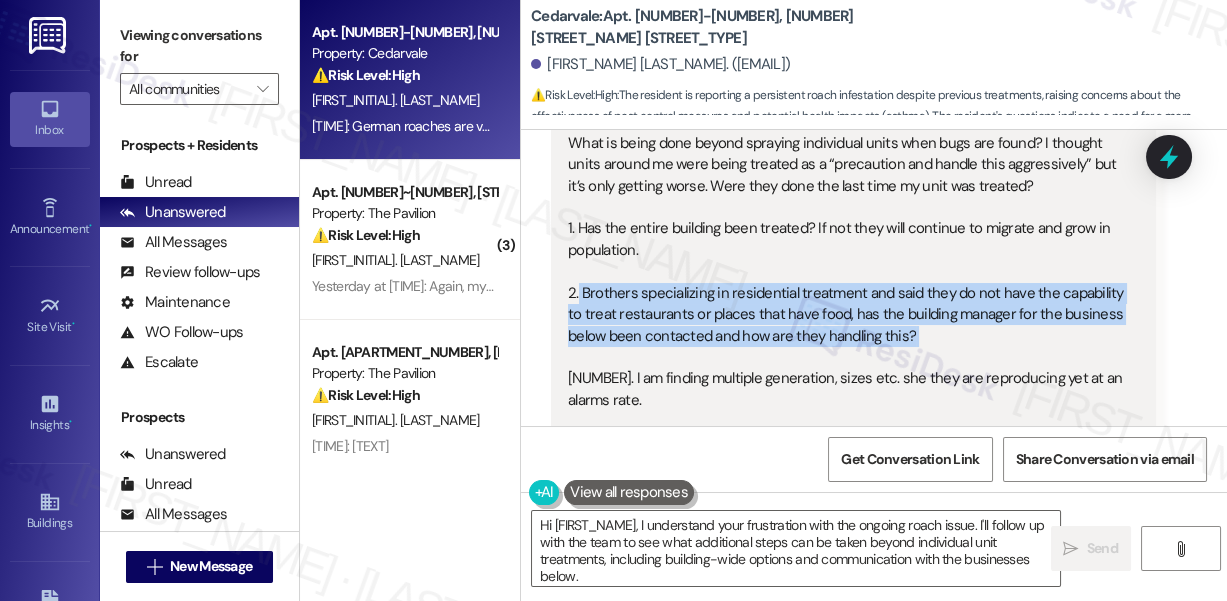 drag, startPoint x: 983, startPoint y: 241, endPoint x: 578, endPoint y: 190, distance: 408.1985 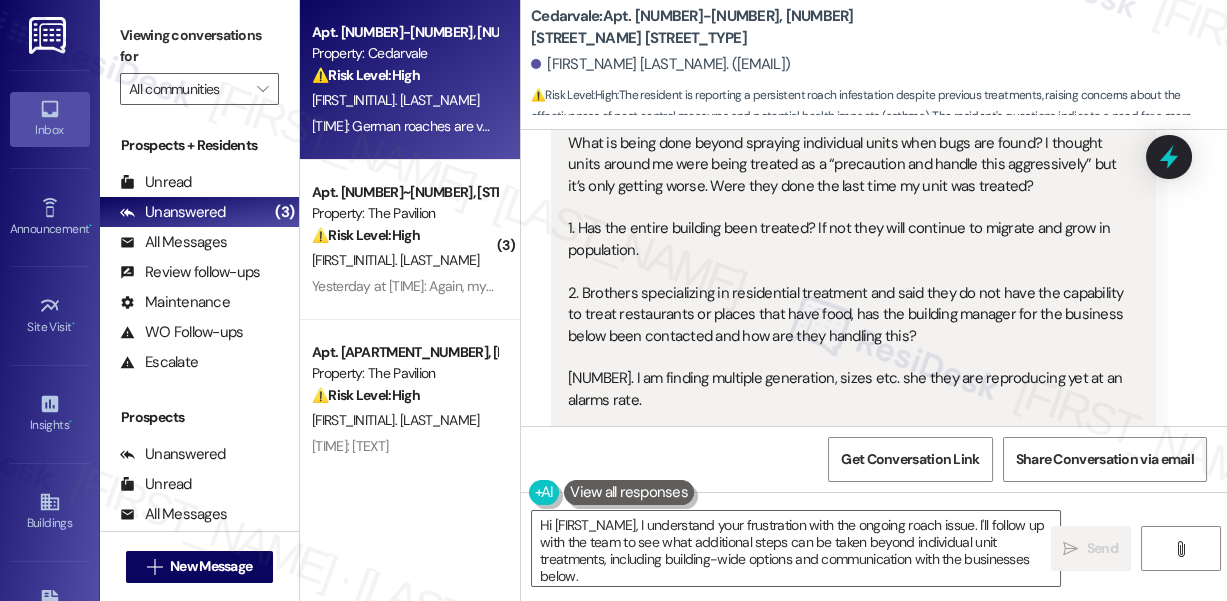 click on "Hello, my unit was recently treated, it hasn’t been a full two weeks and I am still finding live roaches. I have several questions I would like answers to.
What is being done beyond spraying individual units when bugs are found? I thought units around me were being treated as a “precaution and handle this aggressively” but it’s only getting worse. Were they done the last time my unit was treated?
1. Has the entire building been treated? If not they will continue to migrate and grow in population.
2. Brothers specializing in residential treatment and said they do not have the capability to treat restaurants or places that have food, has the building manager for the business below been contacted and how are they handling this?
3. I am finding multiple generation, sizes etc. she they are reproducing yet at an alarms rate." at bounding box center (846, 303) 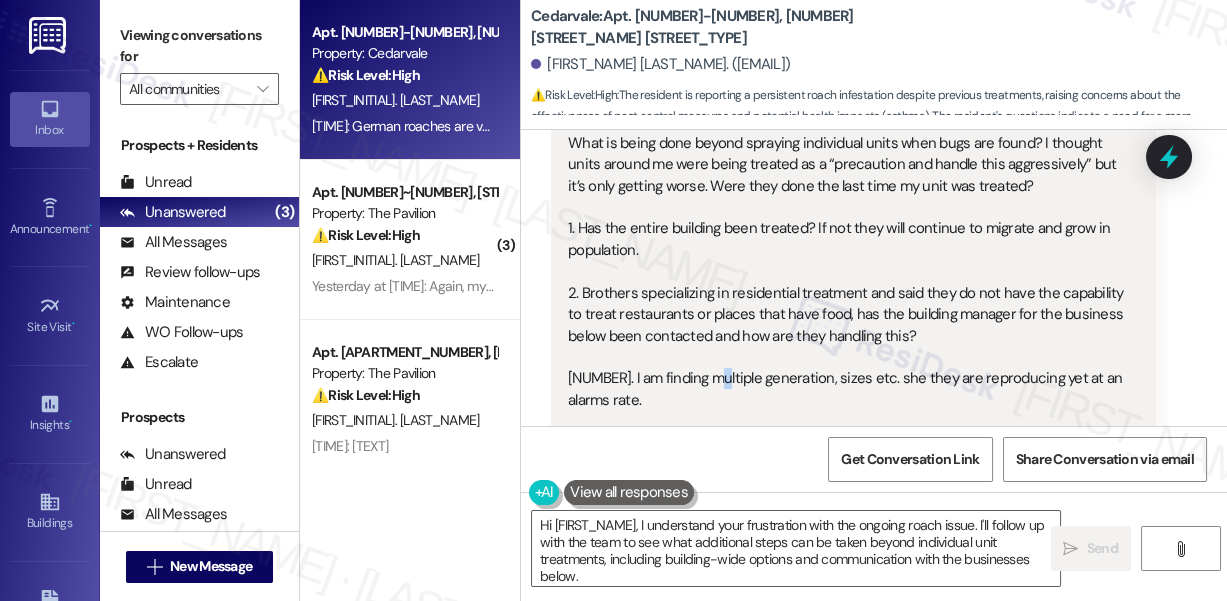 click on "Hello, my unit was recently treated, it hasn’t been a full two weeks and I am still finding live roaches. I have several questions I would like answers to.
What is being done beyond spraying individual units when bugs are found? I thought units around me were being treated as a “precaution and handle this aggressively” but it’s only getting worse. Were they done the last time my unit was treated?
1. Has the entire building been treated? If not they will continue to migrate and grow in population.
2. Brothers specializing in residential treatment and said they do not have the capability to treat restaurants or places that have food, has the building manager for the business below been contacted and how are they handling this?
3. I am finding multiple generation, sizes etc. she they are reproducing yet at an alarms rate." at bounding box center [846, 303] 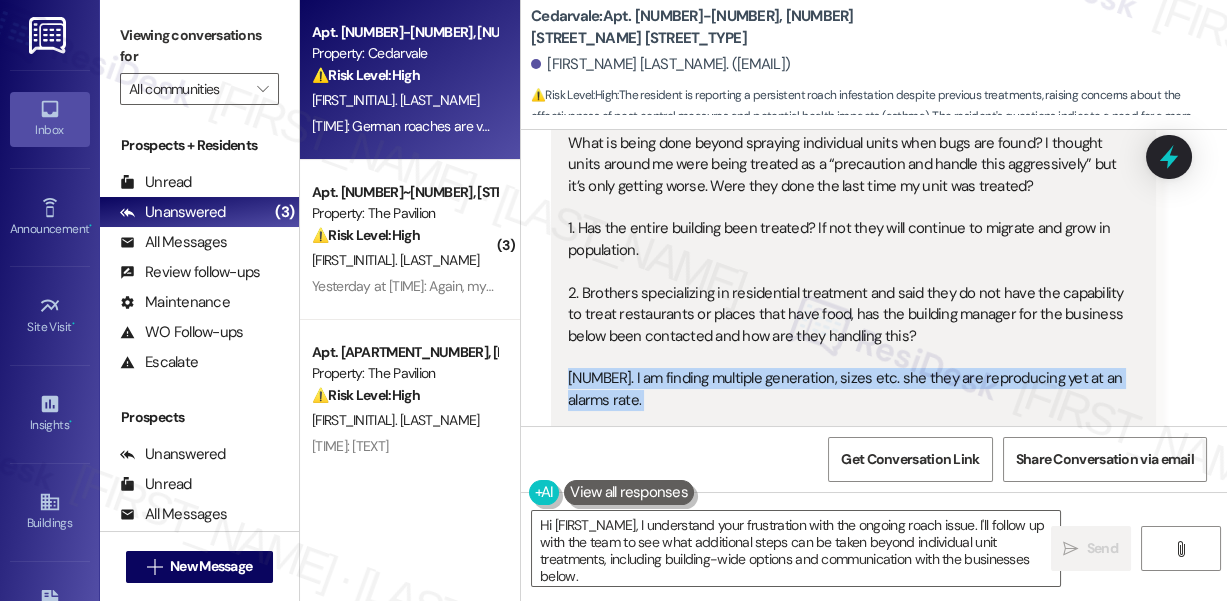 click on "Hello, my unit was recently treated, it hasn’t been a full two weeks and I am still finding live roaches. I have several questions I would like answers to.
What is being done beyond spraying individual units when bugs are found? I thought units around me were being treated as a “precaution and handle this aggressively” but it’s only getting worse. Were they done the last time my unit was treated?
1. Has the entire building been treated? If not they will continue to migrate and grow in population.
2. Brothers specializing in residential treatment and said they do not have the capability to treat restaurants or places that have food, has the building manager for the business below been contacted and how are they handling this?
3. I am finding multiple generation, sizes etc. she they are reproducing yet at an alarms rate." at bounding box center [846, 303] 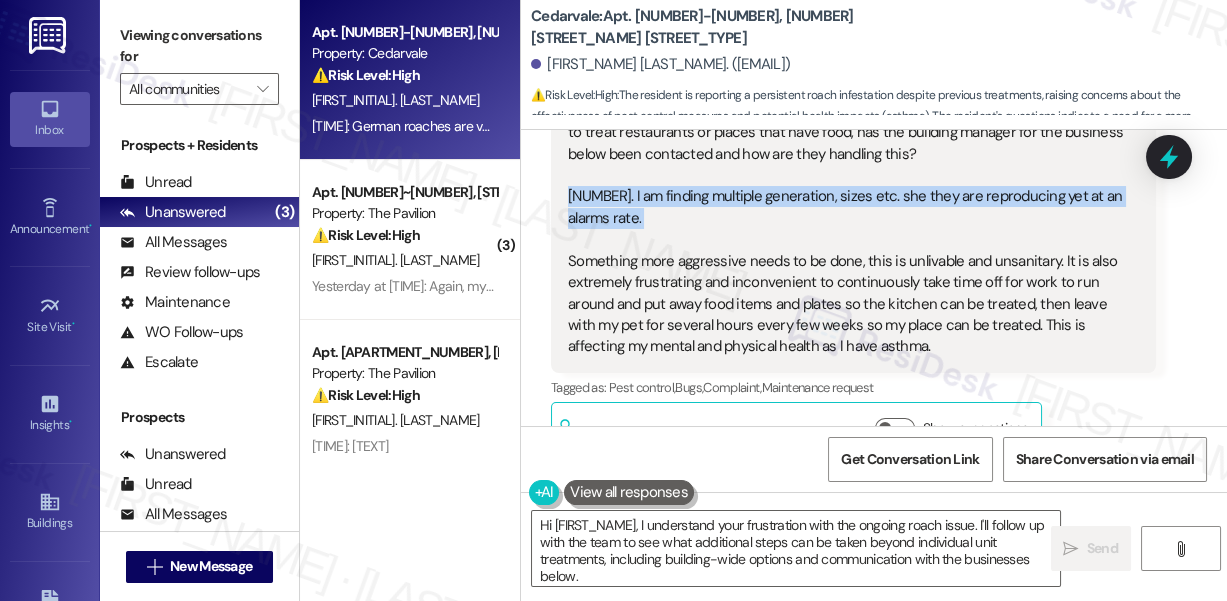 scroll, scrollTop: 13904, scrollLeft: 0, axis: vertical 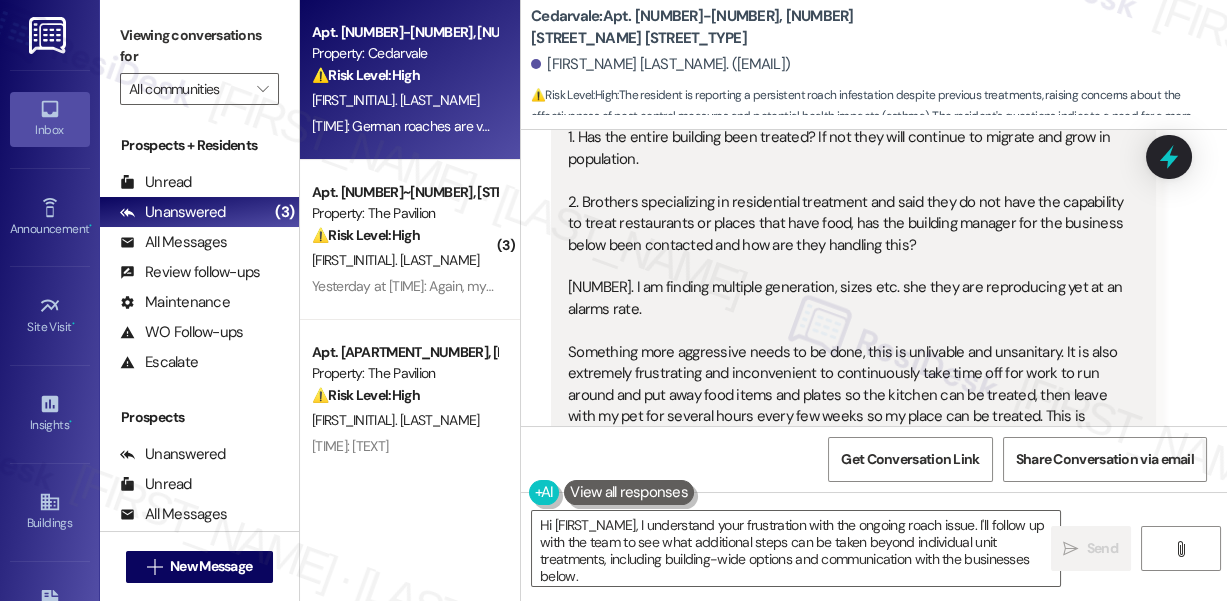 click on "Hello, my unit was recently treated, it hasn’t been a full two weeks and I am still finding live roaches. I have several questions I would like answers to.
What is being done beyond spraying individual units when bugs are found? I thought units around me were being treated as a “precaution and handle this aggressively” but it’s only getting worse. Were they done the last time my unit was treated?
1. Has the entire building been treated? If not they will continue to migrate and grow in population.
2. Brothers specializing in residential treatment and said they do not have the capability to treat restaurants or places that have food, has the building manager for the business below been contacted and how are they handling this?
3. I am finding multiple generation, sizes etc. she they are reproducing yet at an alarms rate." at bounding box center (846, 212) 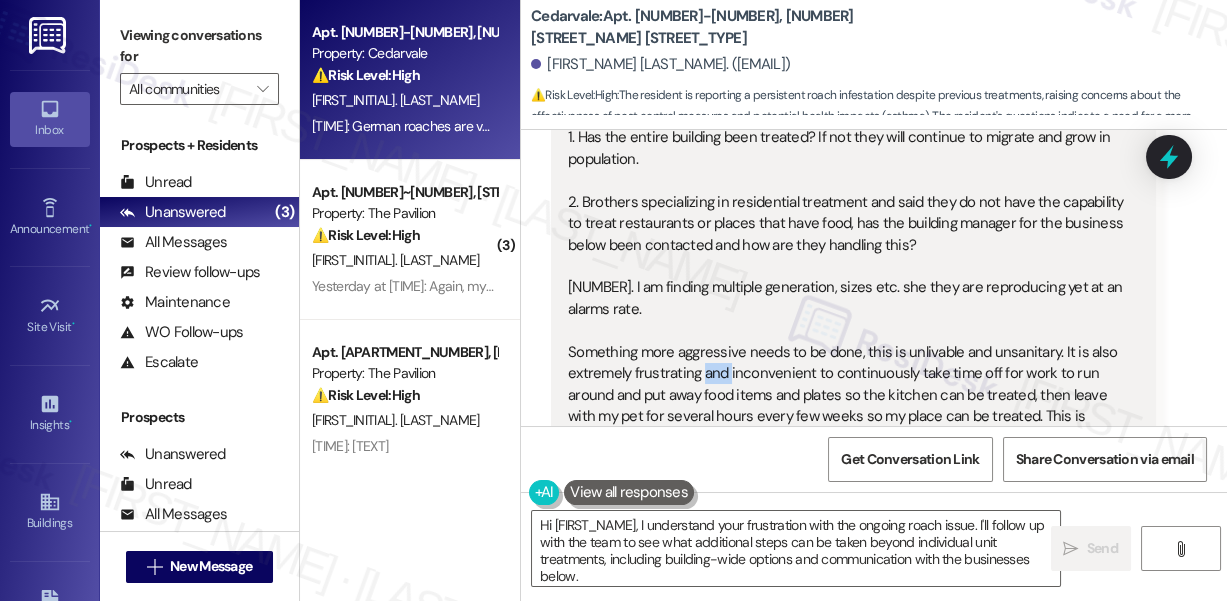 click on "Hello, my unit was recently treated, it hasn’t been a full two weeks and I am still finding live roaches. I have several questions I would like answers to.
What is being done beyond spraying individual units when bugs are found? I thought units around me were being treated as a “precaution and handle this aggressively” but it’s only getting worse. Were they done the last time my unit was treated?
1. Has the entire building been treated? If not they will continue to migrate and grow in population.
2. Brothers specializing in residential treatment and said they do not have the capability to treat restaurants or places that have food, has the building manager for the business below been contacted and how are they handling this?
3. I am finding multiple generation, sizes etc. she they are reproducing yet at an alarms rate." at bounding box center (846, 212) 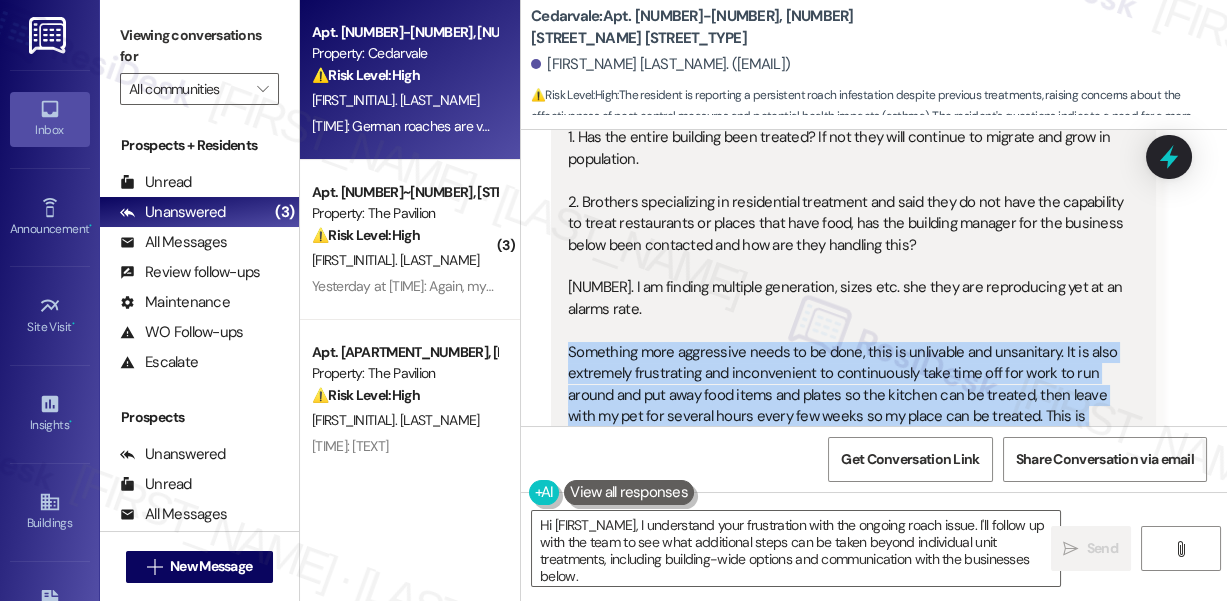 click on "Hello, my unit was recently treated, it hasn’t been a full two weeks and I am still finding live roaches. I have several questions I would like answers to.
What is being done beyond spraying individual units when bugs are found? I thought units around me were being treated as a “precaution and handle this aggressively” but it’s only getting worse. Were they done the last time my unit was treated?
1. Has the entire building been treated? If not they will continue to migrate and grow in population.
2. Brothers specializing in residential treatment and said they do not have the capability to treat restaurants or places that have food, has the building manager for the business below been contacted and how are they handling this?
3. I am finding multiple generation, sizes etc. she they are reproducing yet at an alarms rate." at bounding box center [846, 212] 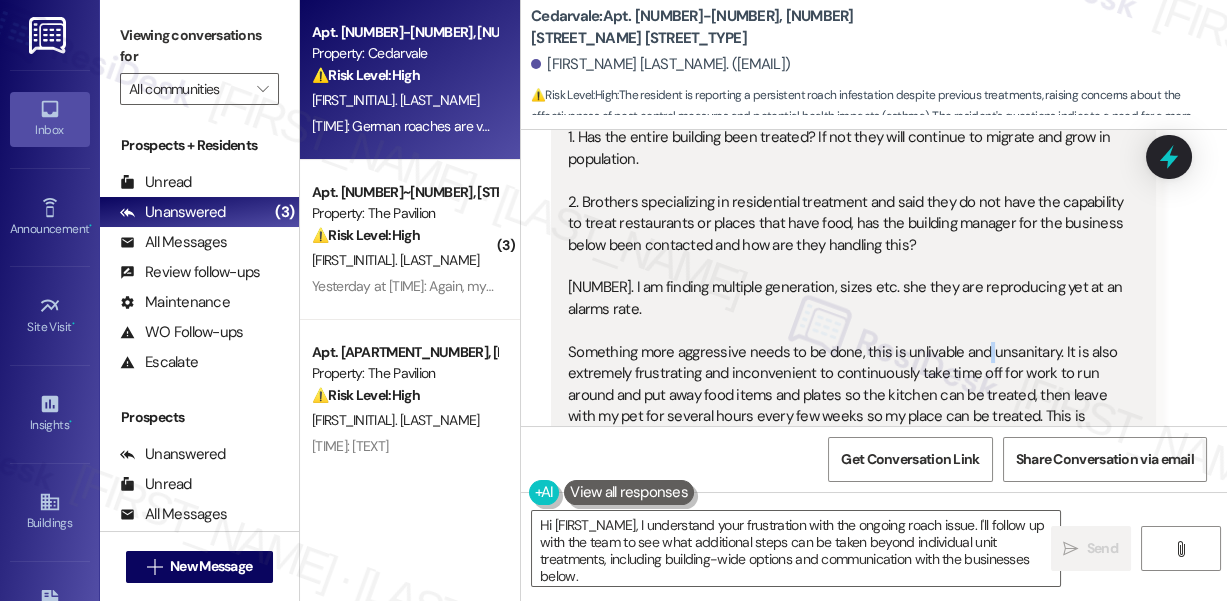 click on "Hello, my unit was recently treated, it hasn’t been a full two weeks and I am still finding live roaches. I have several questions I would like answers to.
What is being done beyond spraying individual units when bugs are found? I thought units around me were being treated as a “precaution and handle this aggressively” but it’s only getting worse. Were they done the last time my unit was treated?
1. Has the entire building been treated? If not they will continue to migrate and grow in population.
2. Brothers specializing in residential treatment and said they do not have the capability to treat restaurants or places that have food, has the building manager for the business below been contacted and how are they handling this?
3. I am finding multiple generation, sizes etc. she they are reproducing yet at an alarms rate." at bounding box center (846, 212) 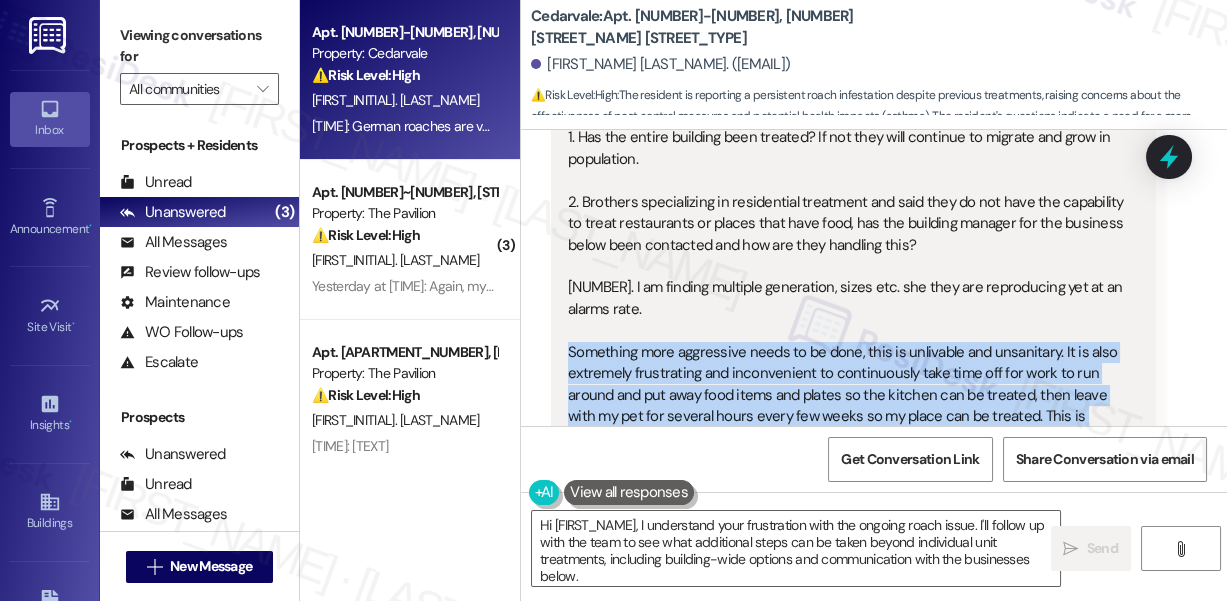 click on "Hello, my unit was recently treated, it hasn’t been a full two weeks and I am still finding live roaches. I have several questions I would like answers to.
What is being done beyond spraying individual units when bugs are found? I thought units around me were being treated as a “precaution and handle this aggressively” but it’s only getting worse. Were they done the last time my unit was treated?
1. Has the entire building been treated? If not they will continue to migrate and grow in population.
2. Brothers specializing in residential treatment and said they do not have the capability to treat restaurants or places that have food, has the building manager for the business below been contacted and how are they handling this?
3. I am finding multiple generation, sizes etc. she they are reproducing yet at an alarms rate." at bounding box center [846, 212] 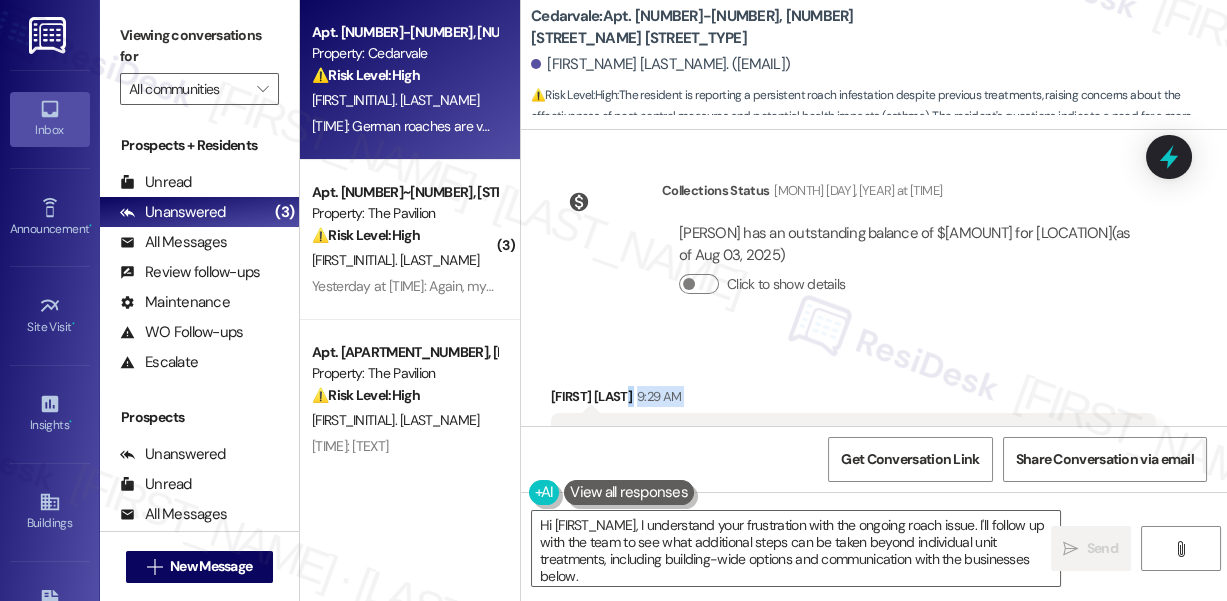 scroll, scrollTop: 13450, scrollLeft: 0, axis: vertical 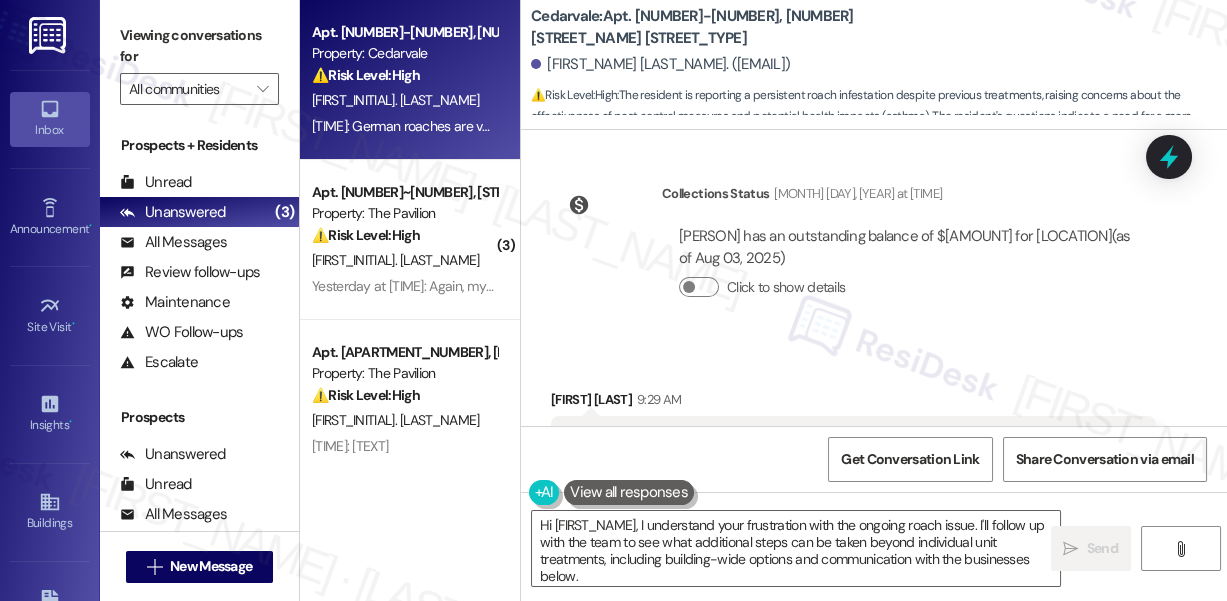 drag, startPoint x: 961, startPoint y: 332, endPoint x: 567, endPoint y: 335, distance: 394.0114 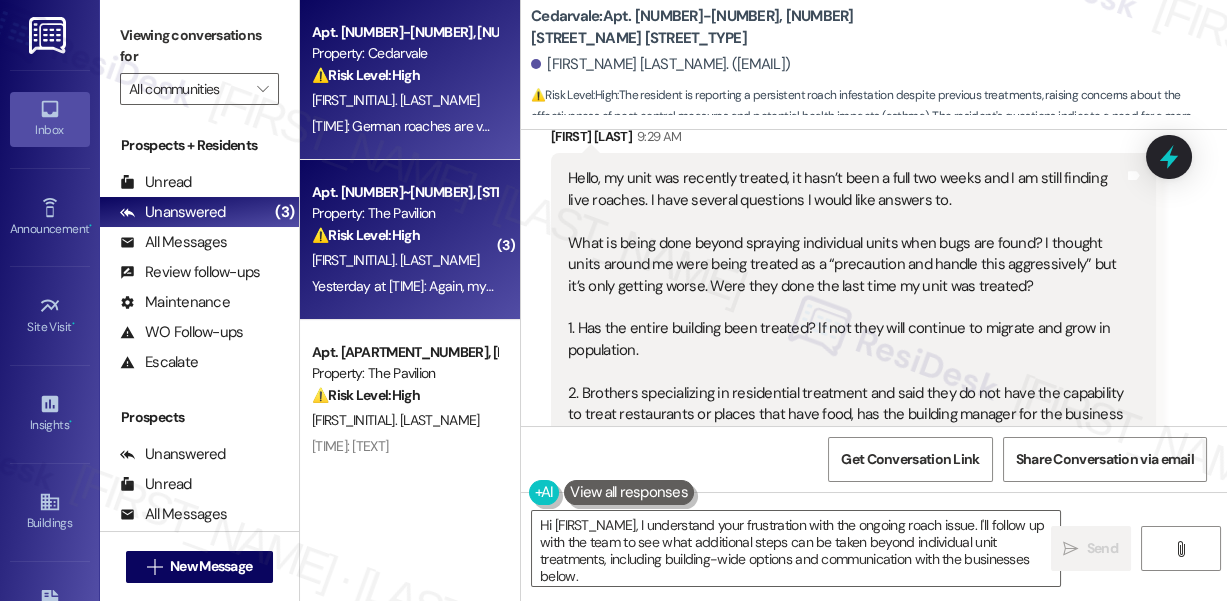scroll, scrollTop: 13722, scrollLeft: 0, axis: vertical 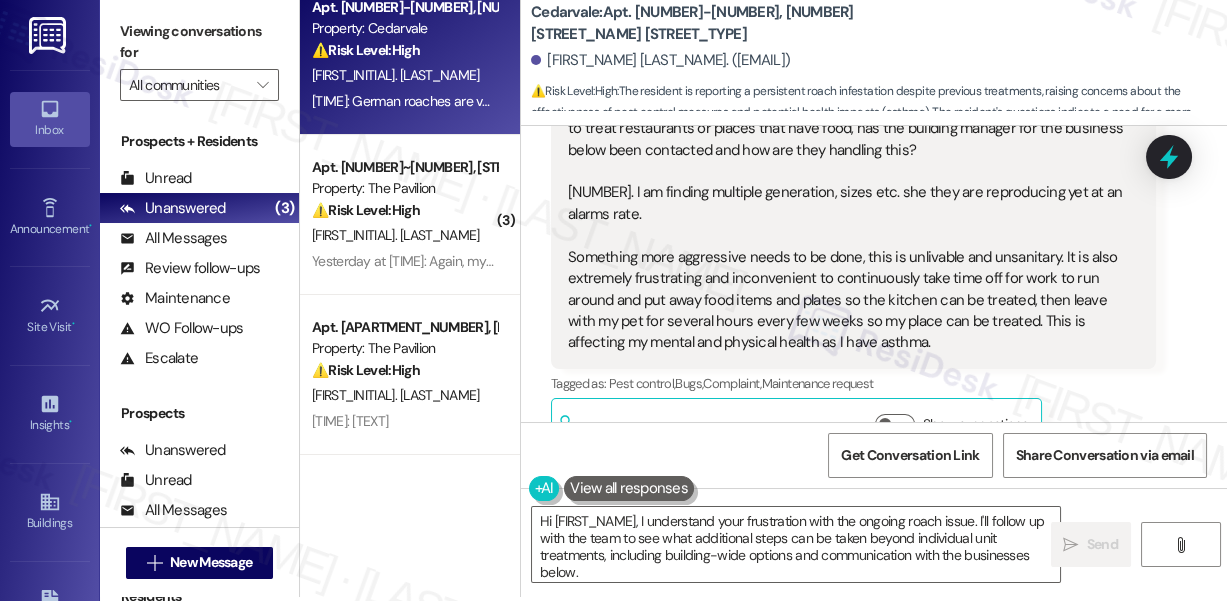 drag, startPoint x: 124, startPoint y: 33, endPoint x: 255, endPoint y: 35, distance: 131.01526 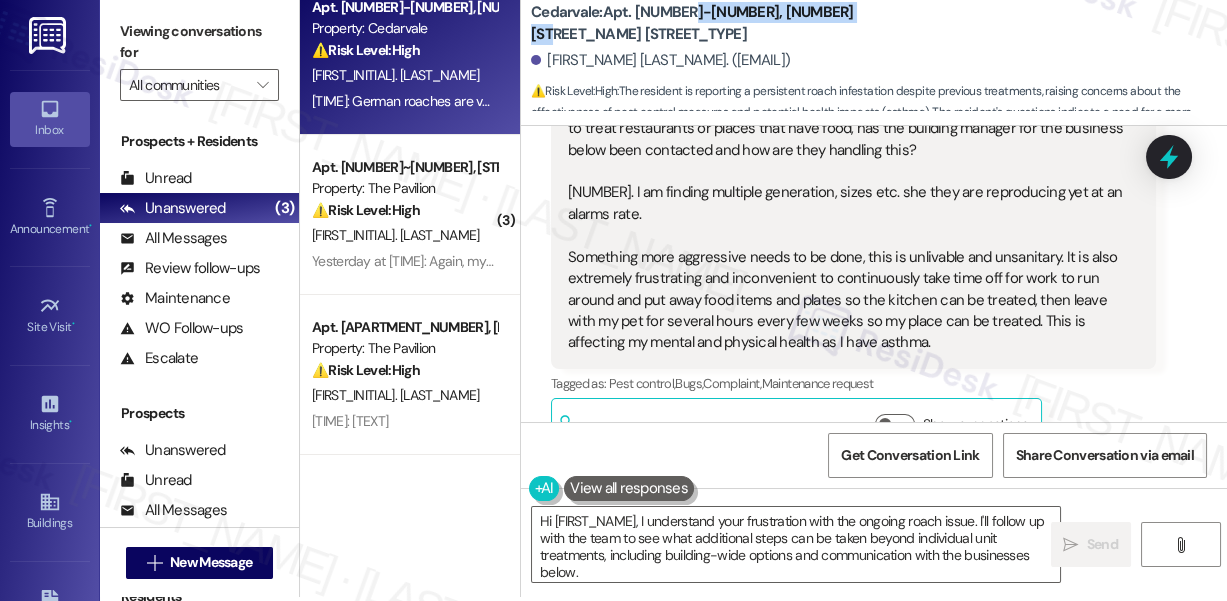drag, startPoint x: 875, startPoint y: 35, endPoint x: 677, endPoint y: 19, distance: 198.64542 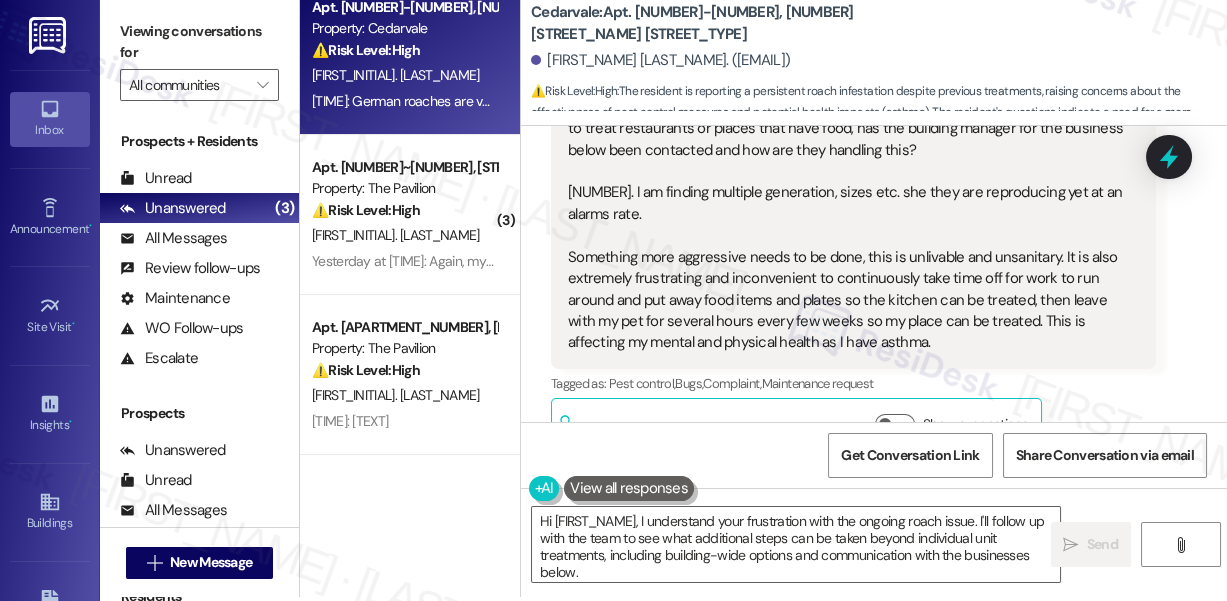 click on "Viewing conversations for All communities " at bounding box center (199, 58) 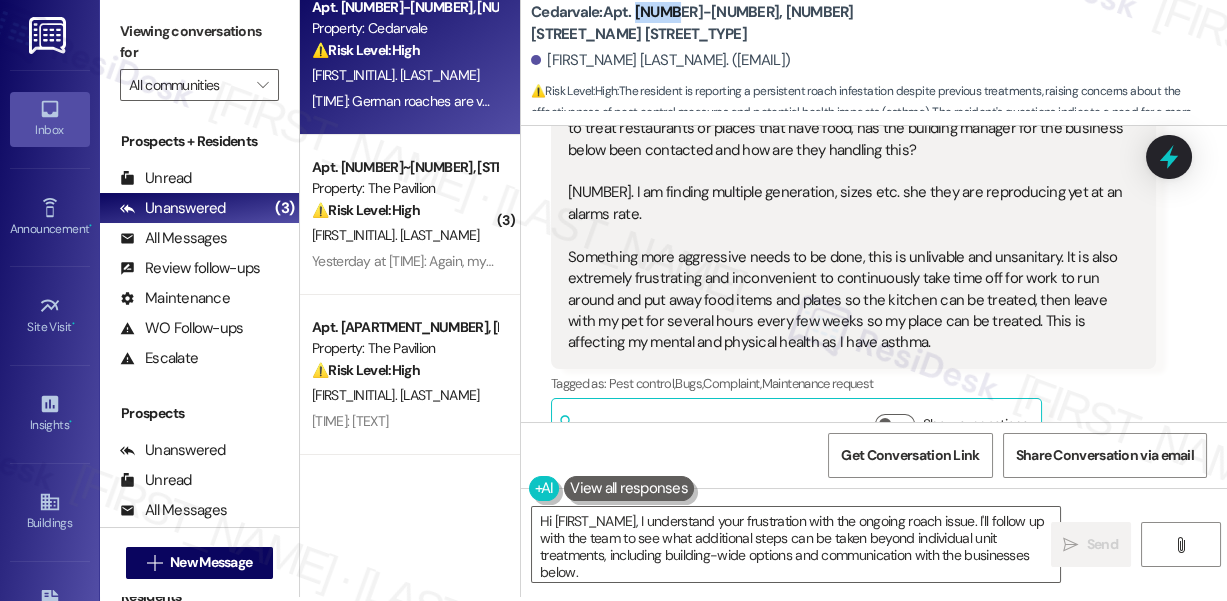 drag, startPoint x: 669, startPoint y: 22, endPoint x: 635, endPoint y: 20, distance: 34.058773 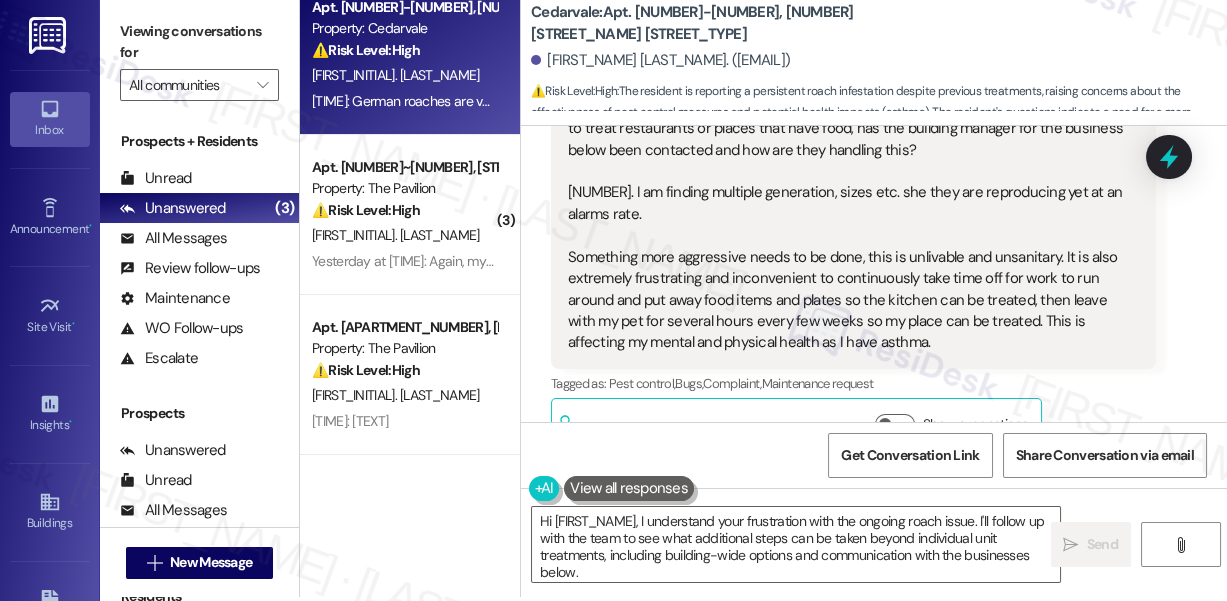click on "Viewing conversations for" at bounding box center [199, 42] 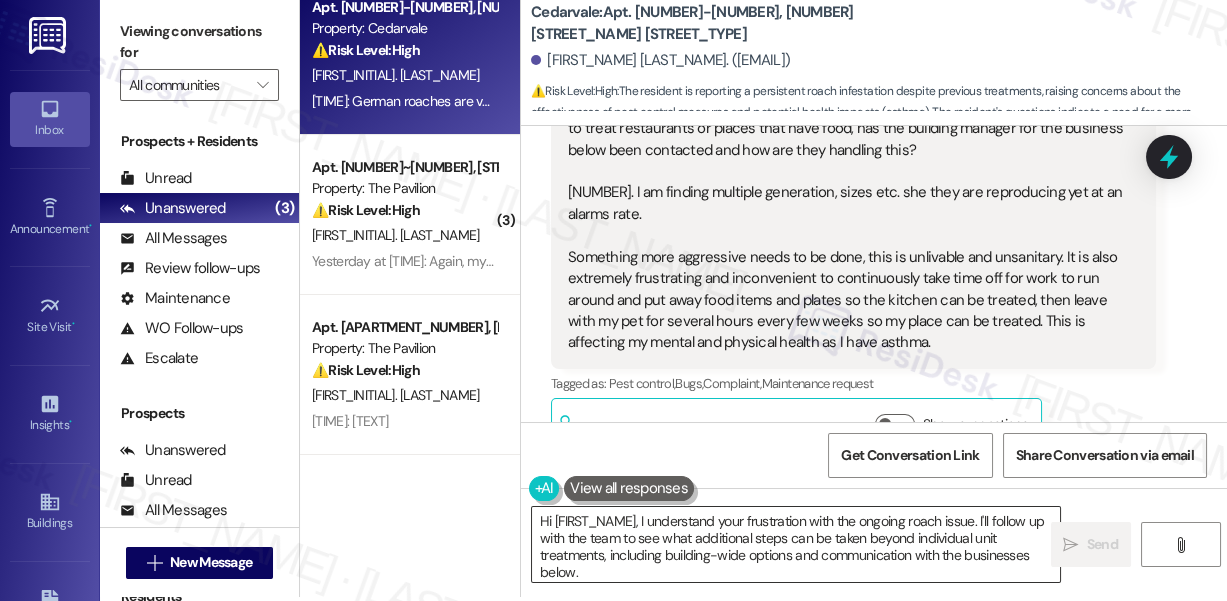 click on "Hi [FIRST_NAME], I understand your frustration with the ongoing roach issue. I'll follow up with the team to see what additional steps can be taken beyond individual unit treatments, including building-wide options and communication with the businesses below." at bounding box center [796, 544] 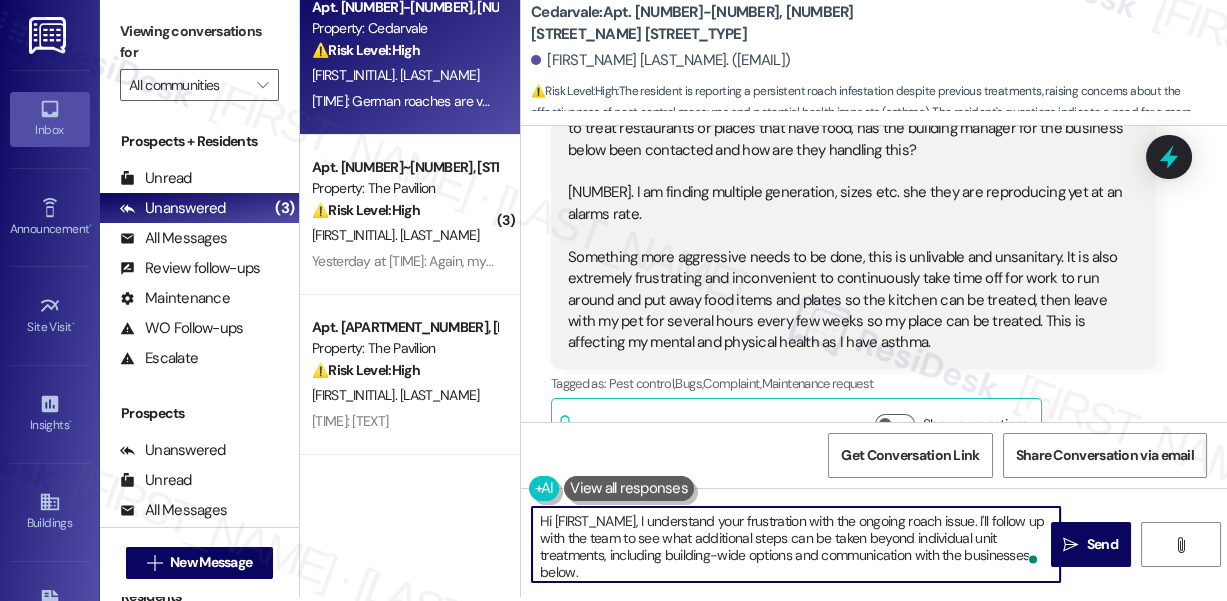 click on "Hi [FIRST_NAME], I understand your frustration with the ongoing roach issue. I'll follow up with the team to see what additional steps can be taken beyond individual unit treatments, including building-wide options and communication with the businesses below." at bounding box center (796, 544) 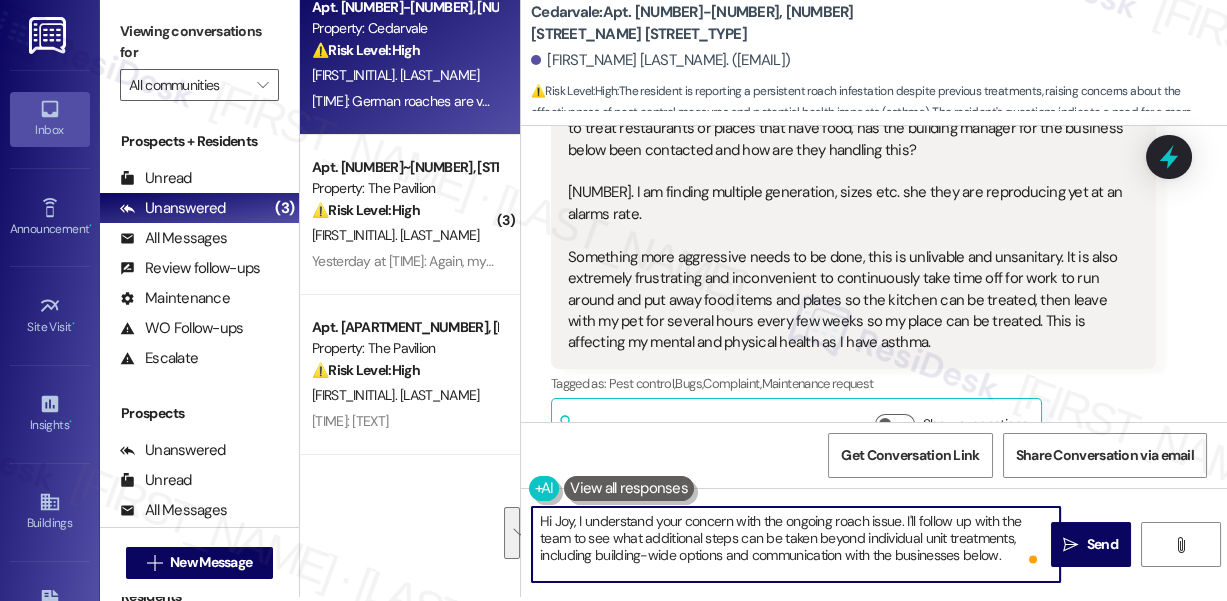 drag, startPoint x: 1013, startPoint y: 563, endPoint x: 933, endPoint y: 518, distance: 91.787796 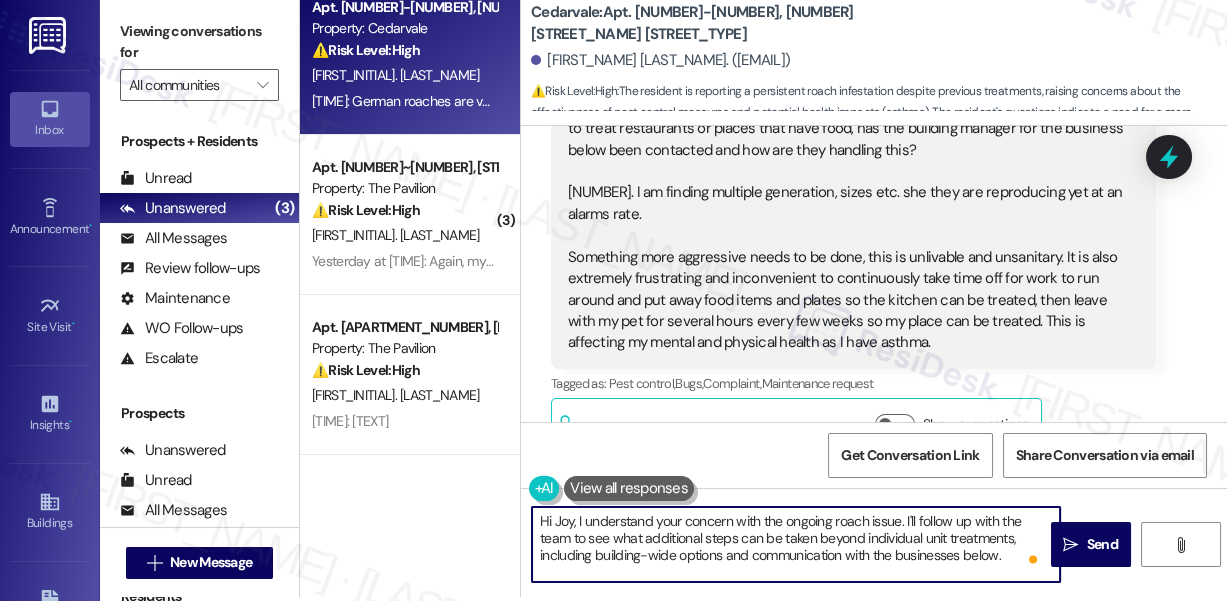 click on "Hi Joy, I understand your concern with the ongoing roach issue. I'll follow up with the team to see what additional steps can be taken beyond individual unit treatments, including building-wide options and communication with the businesses below." at bounding box center [796, 544] 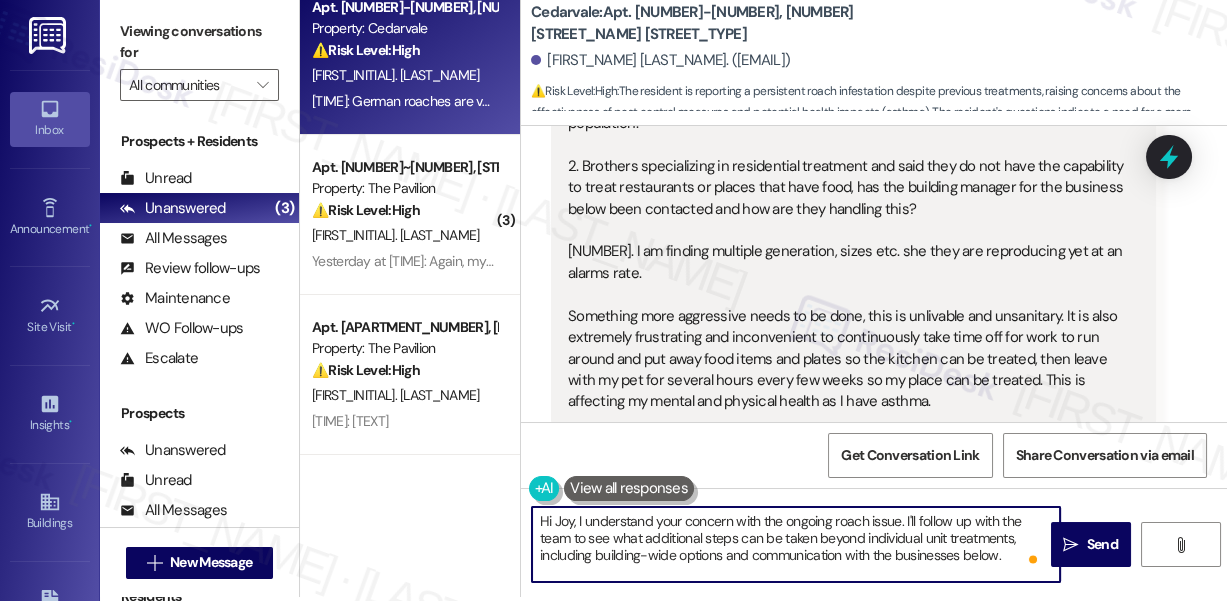 scroll, scrollTop: 13904, scrollLeft: 0, axis: vertical 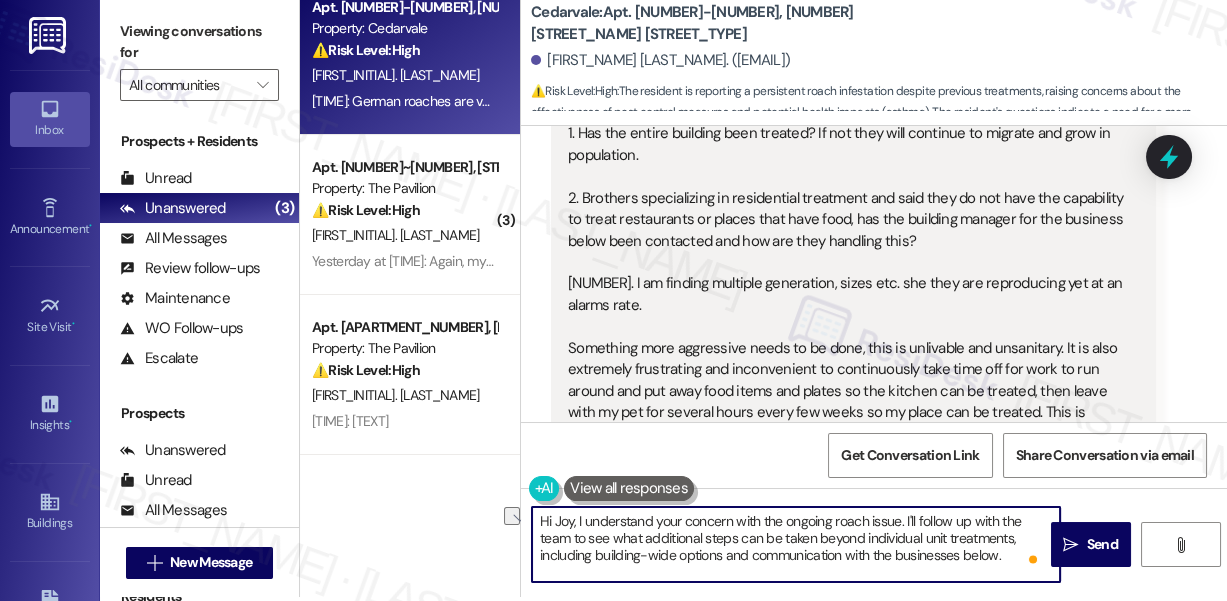drag, startPoint x: 1011, startPoint y: 558, endPoint x: 721, endPoint y: 552, distance: 290.06207 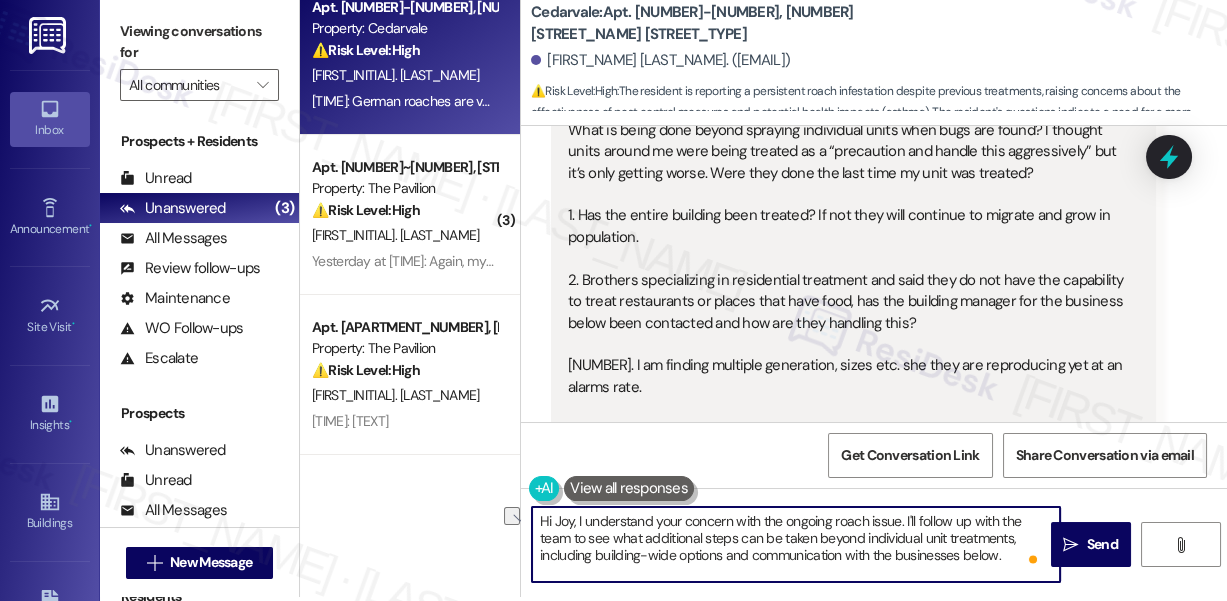 scroll, scrollTop: 13722, scrollLeft: 0, axis: vertical 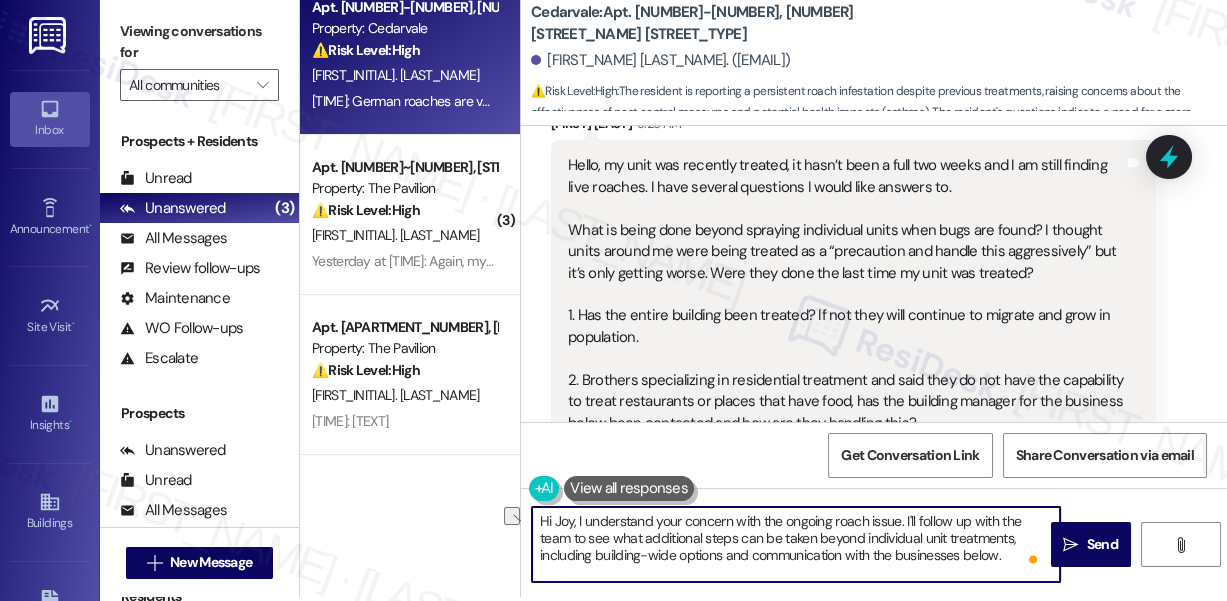 click on "Hello, my unit was recently treated, it hasn’t been a full two weeks and I am still finding live roaches. I have several questions I would like answers to.
What is being done beyond spraying individual units when bugs are found? I thought units around me were being treated as a “precaution and handle this aggressively” but it’s only getting worse. Were they done the last time my unit was treated?
1. Has the entire building been treated? If not they will continue to migrate and grow in population.
2. Brothers specializing in residential treatment and said they do not have the capability to treat restaurants or places that have food, has the building manager for the business below been contacted and how are they handling this?
3. I am finding multiple generation, sizes etc. she they are reproducing yet at an alarms rate." at bounding box center (846, 390) 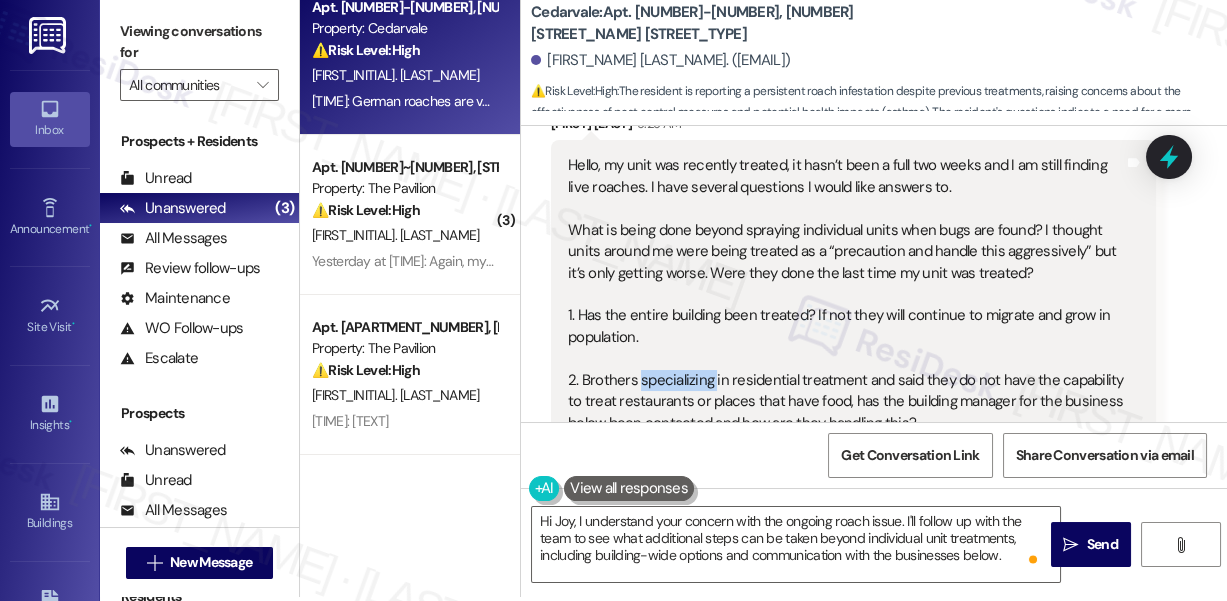 click on "Hello, my unit was recently treated, it hasn’t been a full two weeks and I am still finding live roaches. I have several questions I would like answers to.
What is being done beyond spraying individual units when bugs are found? I thought units around me were being treated as a “precaution and handle this aggressively” but it’s only getting worse. Were they done the last time my unit was treated?
1. Has the entire building been treated? If not they will continue to migrate and grow in population.
2. Brothers specializing in residential treatment and said they do not have the capability to treat restaurants or places that have food, has the building manager for the business below been contacted and how are they handling this?
3. I am finding multiple generation, sizes etc. she they are reproducing yet at an alarms rate." at bounding box center (846, 390) 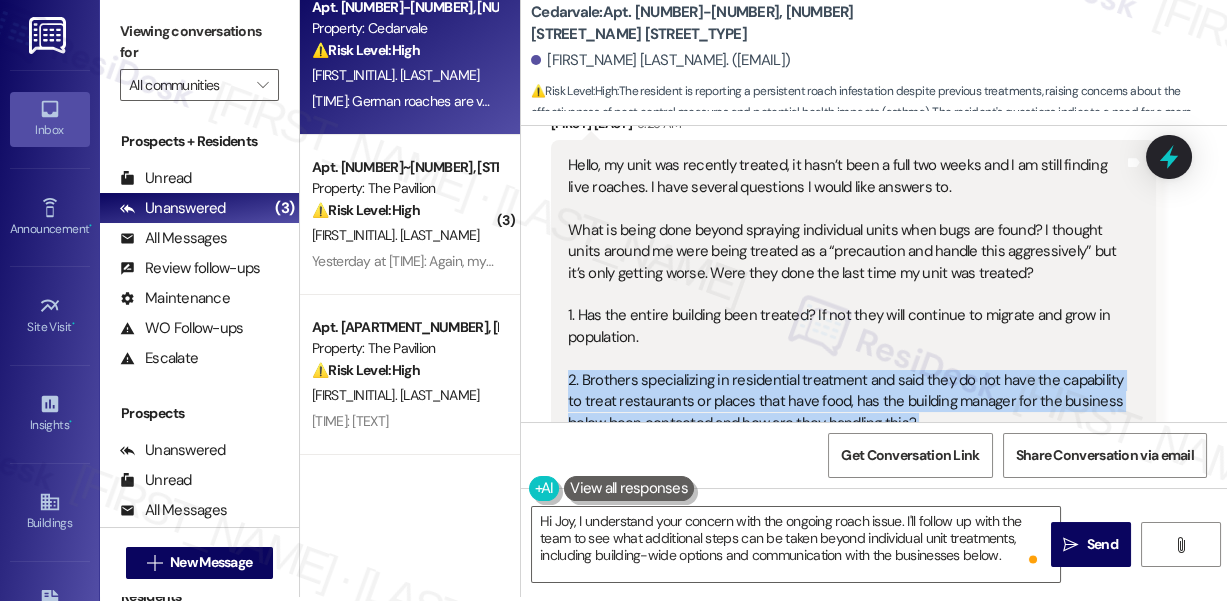 click on "Hello, my unit was recently treated, it hasn’t been a full two weeks and I am still finding live roaches. I have several questions I would like answers to.
What is being done beyond spraying individual units when bugs are found? I thought units around me were being treated as a “precaution and handle this aggressively” but it’s only getting worse. Were they done the last time my unit was treated?
1. Has the entire building been treated? If not they will continue to migrate and grow in population.
2. Brothers specializing in residential treatment and said they do not have the capability to treat restaurants or places that have food, has the building manager for the business below been contacted and how are they handling this?
3. I am finding multiple generation, sizes etc. she they are reproducing yet at an alarms rate." at bounding box center (846, 390) 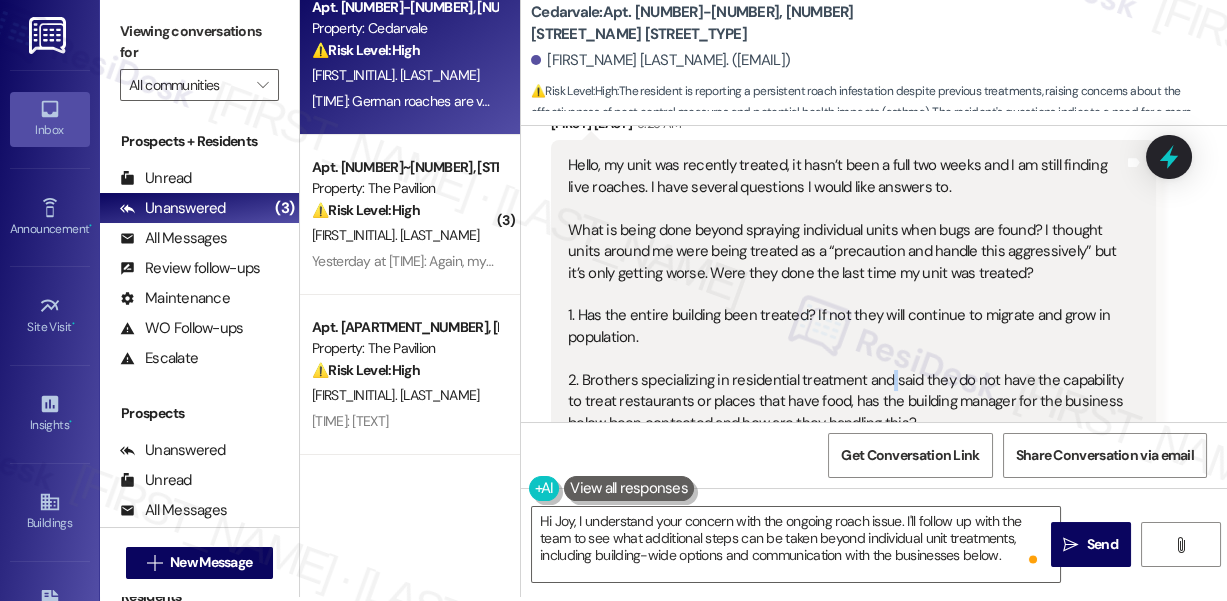 click on "Hello, my unit was recently treated, it hasn’t been a full two weeks and I am still finding live roaches. I have several questions I would like answers to.
What is being done beyond spraying individual units when bugs are found? I thought units around me were being treated as a “precaution and handle this aggressively” but it’s only getting worse. Were they done the last time my unit was treated?
1. Has the entire building been treated? If not they will continue to migrate and grow in population.
2. Brothers specializing in residential treatment and said they do not have the capability to treat restaurants or places that have food, has the building manager for the business below been contacted and how are they handling this?
3. I am finding multiple generation, sizes etc. she they are reproducing yet at an alarms rate." at bounding box center (846, 390) 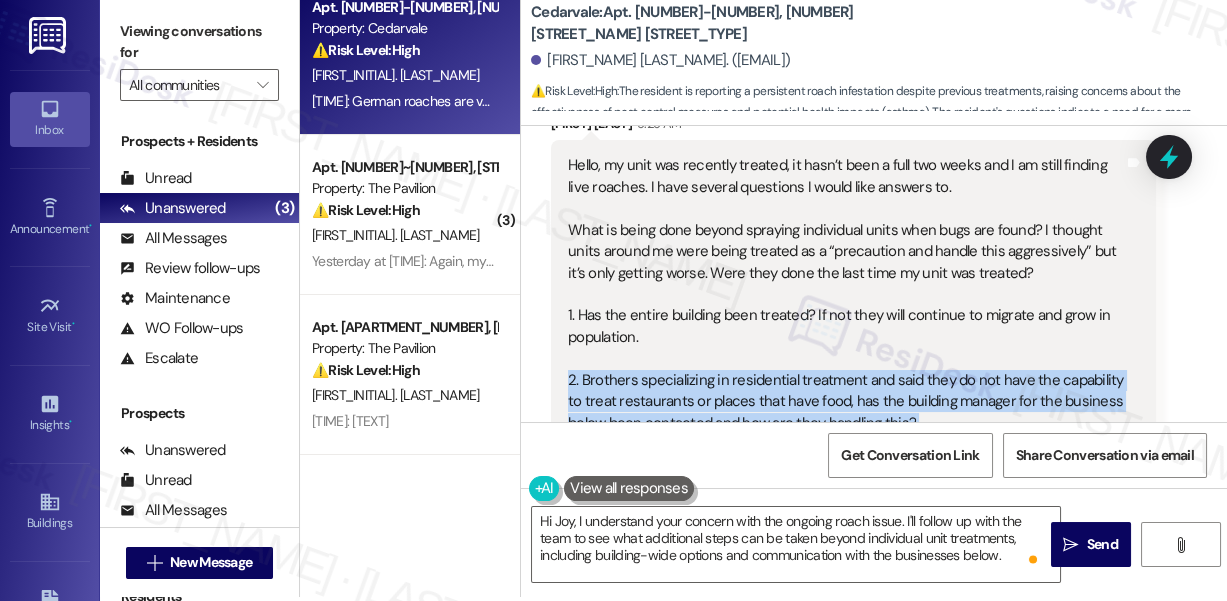 click on "Hello, my unit was recently treated, it hasn’t been a full two weeks and I am still finding live roaches. I have several questions I would like answers to.
What is being done beyond spraying individual units when bugs are found? I thought units around me were being treated as a “precaution and handle this aggressively” but it’s only getting worse. Were they done the last time my unit was treated?
1. Has the entire building been treated? If not they will continue to migrate and grow in population.
2. Brothers specializing in residential treatment and said they do not have the capability to treat restaurants or places that have food, has the building manager for the business below been contacted and how are they handling this?
3. I am finding multiple generation, sizes etc. she they are reproducing yet at an alarms rate." at bounding box center [846, 390] 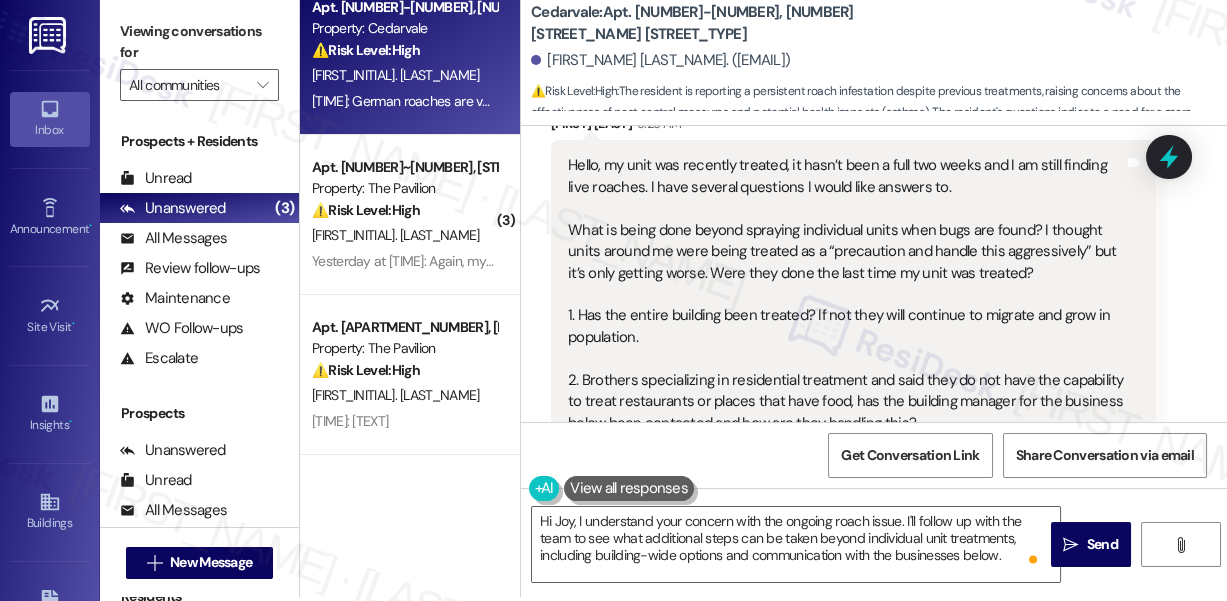 click on "Hello, my unit was recently treated, it hasn’t been a full two weeks and I am still finding live roaches. I have several questions I would like answers to.
What is being done beyond spraying individual units when bugs are found? I thought units around me were being treated as a “precaution and handle this aggressively” but it’s only getting worse. Were they done the last time my unit was treated?
1. Has the entire building been treated? If not they will continue to migrate and grow in population.
2. Brothers specializing in residential treatment and said they do not have the capability to treat restaurants or places that have food, has the building manager for the business below been contacted and how are they handling this?
3. I am finding multiple generation, sizes etc. she they are reproducing yet at an alarms rate." at bounding box center [846, 390] 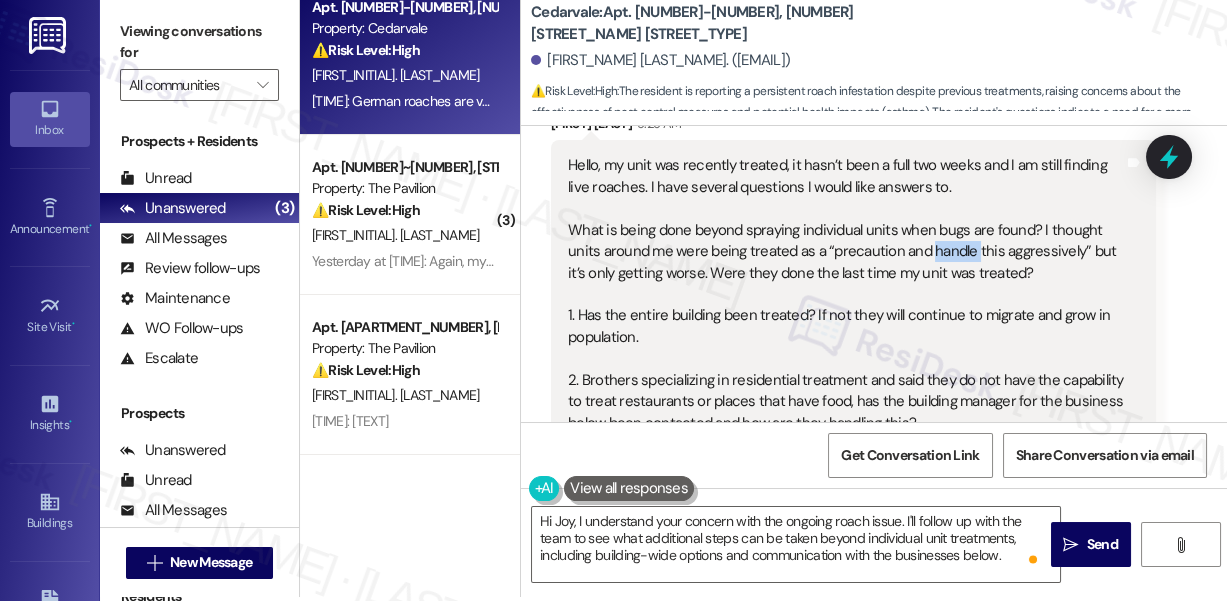 click on "Hello, my unit was recently treated, it hasn’t been a full two weeks and I am still finding live roaches. I have several questions I would like answers to.
What is being done beyond spraying individual units when bugs are found? I thought units around me were being treated as a “precaution and handle this aggressively” but it’s only getting worse. Were they done the last time my unit was treated?
1. Has the entire building been treated? If not they will continue to migrate and grow in population.
2. Brothers specializing in residential treatment and said they do not have the capability to treat restaurants or places that have food, has the building manager for the business below been contacted and how are they handling this?
3. I am finding multiple generation, sizes etc. she they are reproducing yet at an alarms rate." at bounding box center (846, 390) 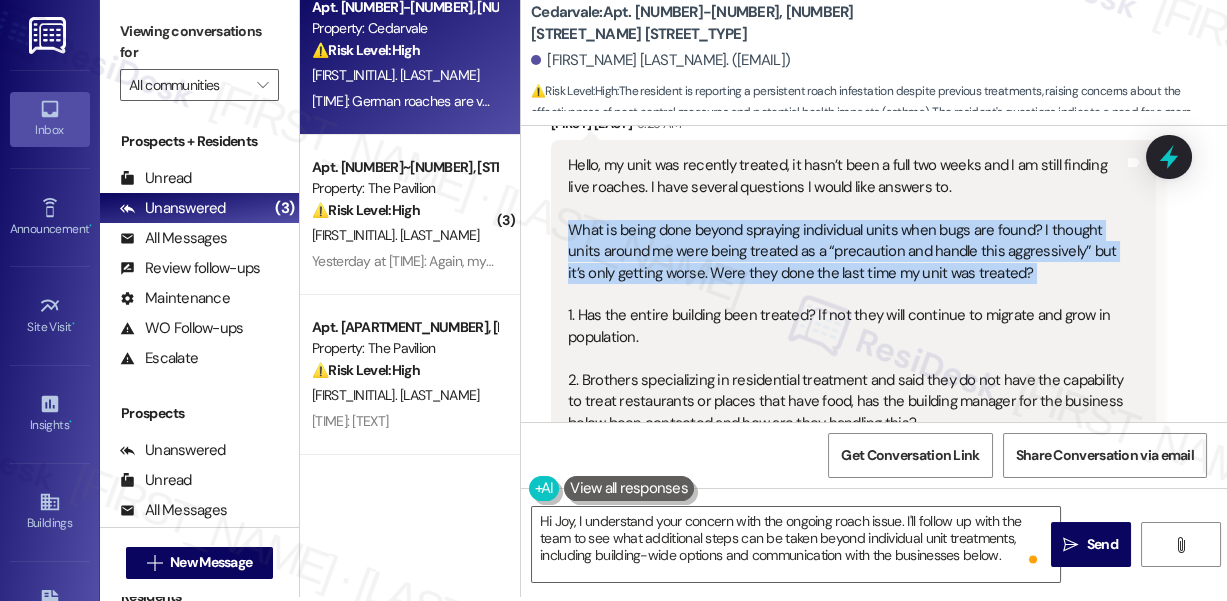 click on "Hello, my unit was recently treated, it hasn’t been a full two weeks and I am still finding live roaches. I have several questions I would like answers to.
What is being done beyond spraying individual units when bugs are found? I thought units around me were being treated as a “precaution and handle this aggressively” but it’s only getting worse. Were they done the last time my unit was treated?
1. Has the entire building been treated? If not they will continue to migrate and grow in population.
2. Brothers specializing in residential treatment and said they do not have the capability to treat restaurants or places that have food, has the building manager for the business below been contacted and how are they handling this?
3. I am finding multiple generation, sizes etc. she they are reproducing yet at an alarms rate." at bounding box center [846, 390] 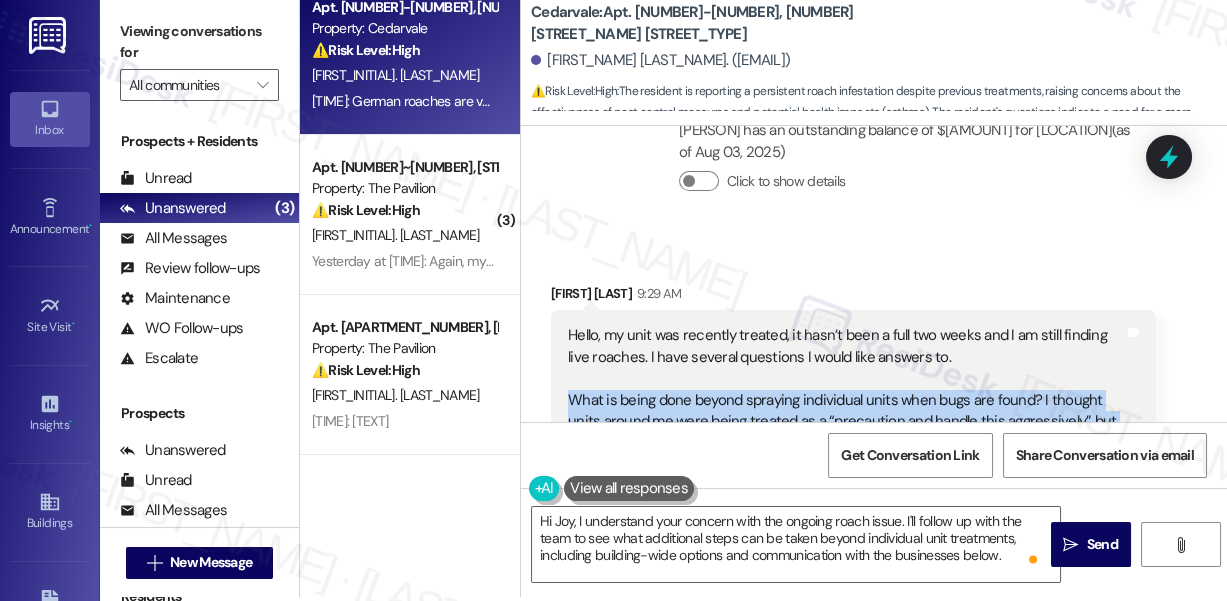 scroll, scrollTop: 13541, scrollLeft: 0, axis: vertical 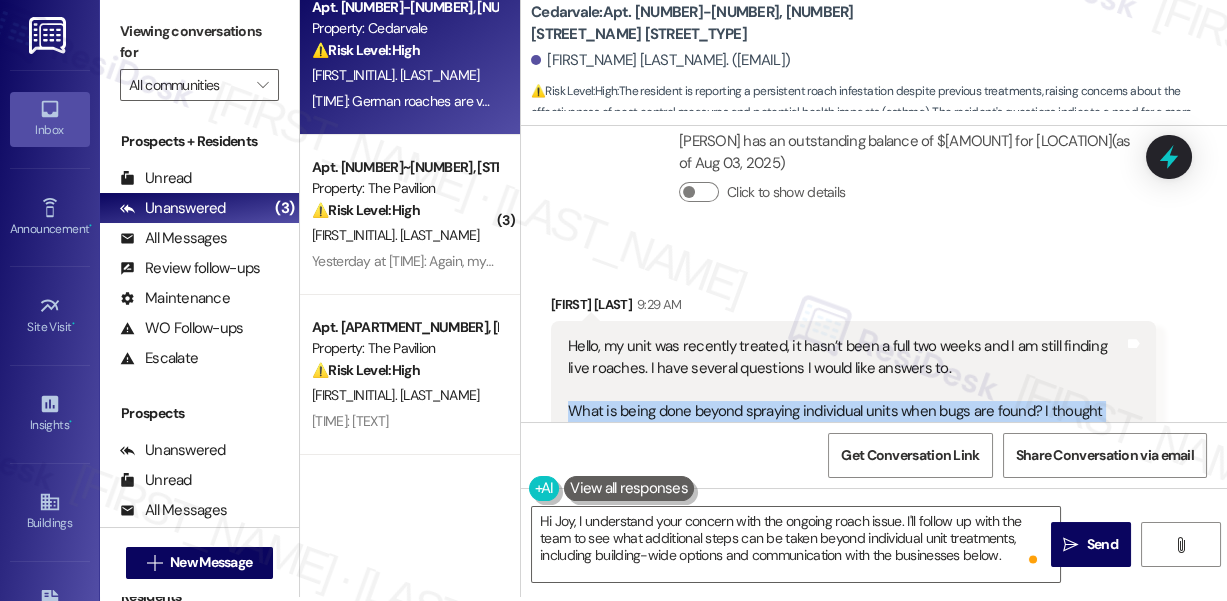 click on "Hello, my unit was recently treated, it hasn’t been a full two weeks and I am still finding live roaches. I have several questions I would like answers to.
What is being done beyond spraying individual units when bugs are found? I thought units around me were being treated as a “precaution and handle this aggressively” but it’s only getting worse. Were they done the last time my unit was treated?
1. Has the entire building been treated? If not they will continue to migrate and grow in population.
2. Brothers specializing in residential treatment and said they do not have the capability to treat restaurants or places that have food, has the building manager for the business below been contacted and how are they handling this?
3. I am finding multiple generation, sizes etc. she they are reproducing yet at an alarms rate." at bounding box center (846, 571) 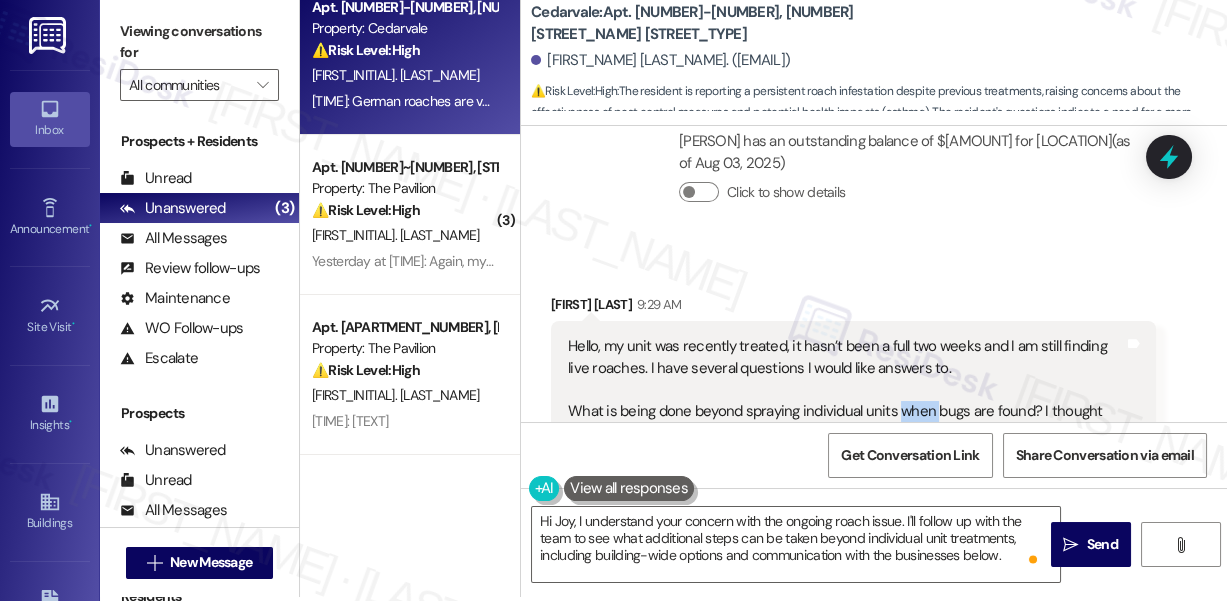 click on "Hello, my unit was recently treated, it hasn’t been a full two weeks and I am still finding live roaches. I have several questions I would like answers to.
What is being done beyond spraying individual units when bugs are found? I thought units around me were being treated as a “precaution and handle this aggressively” but it’s only getting worse. Were they done the last time my unit was treated?
1. Has the entire building been treated? If not they will continue to migrate and grow in population.
2. Brothers specializing in residential treatment and said they do not have the capability to treat restaurants or places that have food, has the building manager for the business below been contacted and how are they handling this?
3. I am finding multiple generation, sizes etc. she they are reproducing yet at an alarms rate." at bounding box center [846, 571] 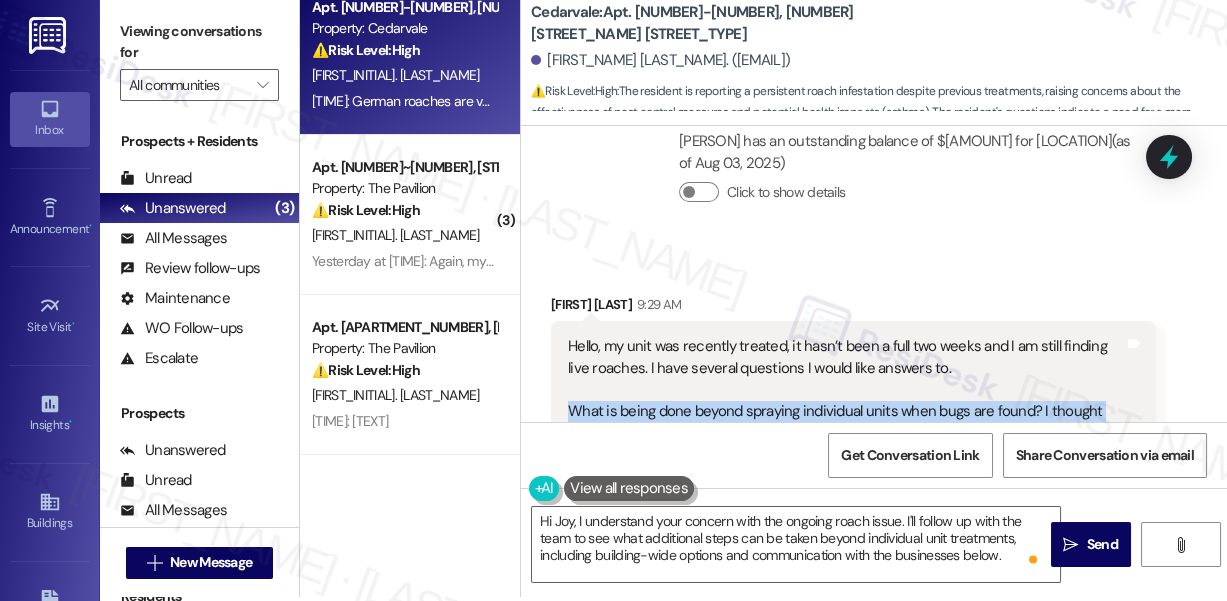 click on "Hello, my unit was recently treated, it hasn’t been a full two weeks and I am still finding live roaches. I have several questions I would like answers to.
What is being done beyond spraying individual units when bugs are found? I thought units around me were being treated as a “precaution and handle this aggressively” but it’s only getting worse. Were they done the last time my unit was treated?
1. Has the entire building been treated? If not they will continue to migrate and grow in population.
2. Brothers specializing in residential treatment and said they do not have the capability to treat restaurants or places that have food, has the building manager for the business below been contacted and how are they handling this?
3. I am finding multiple generation, sizes etc. she they are reproducing yet at an alarms rate." at bounding box center (846, 571) 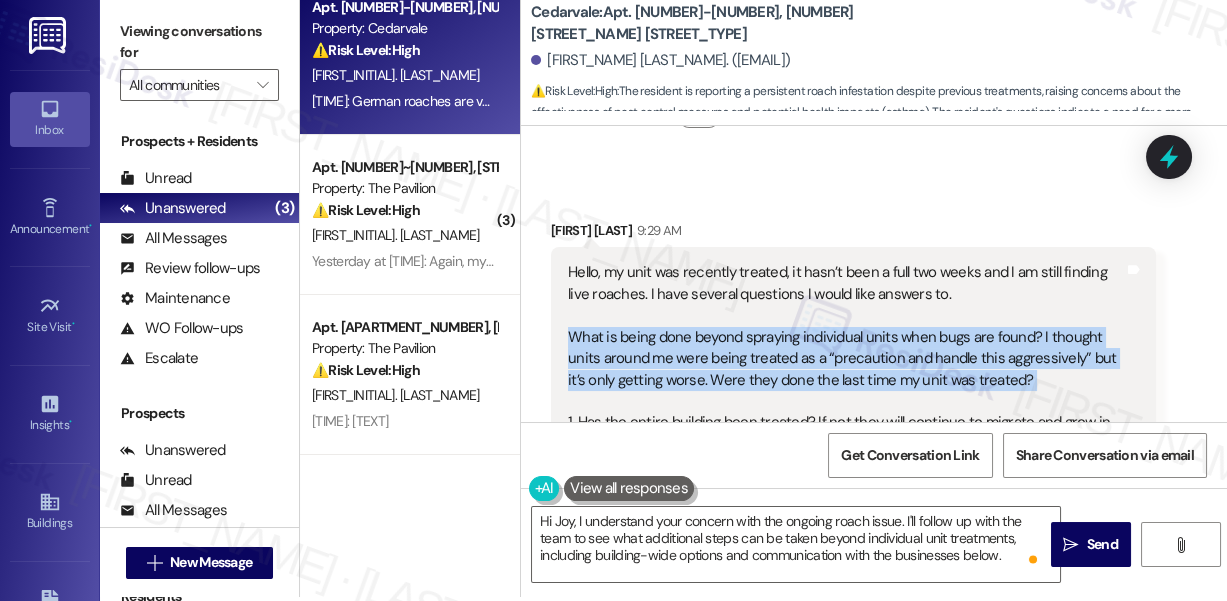 scroll, scrollTop: 13722, scrollLeft: 0, axis: vertical 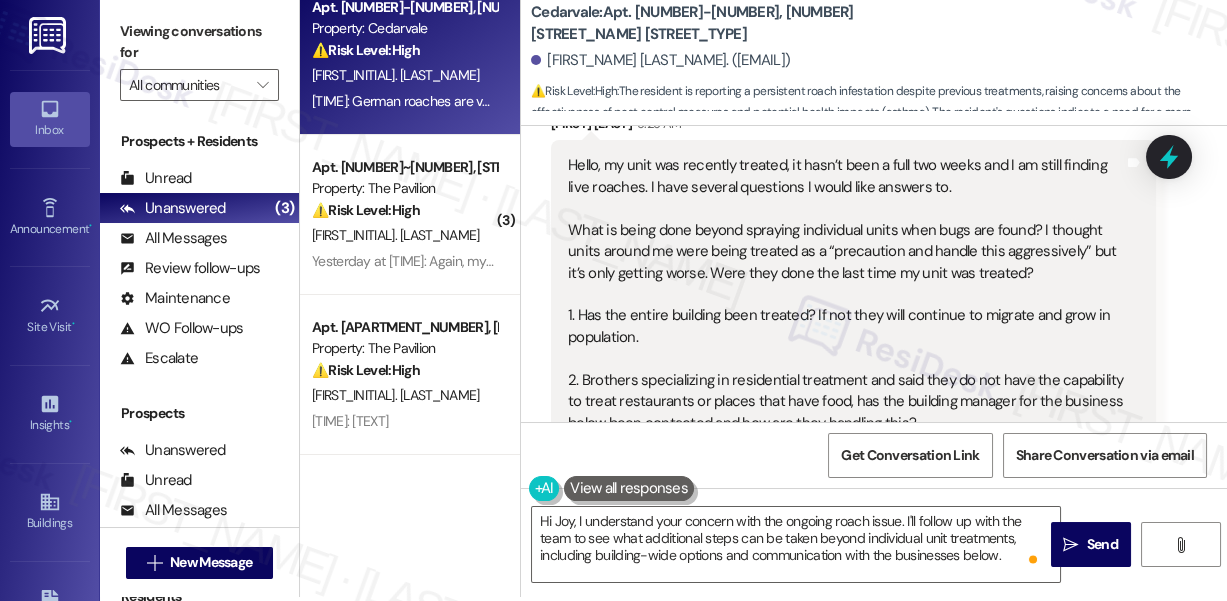 click on "Hello, my unit was recently treated, it hasn’t been a full two weeks and I am still finding live roaches. I have several questions I would like answers to.
What is being done beyond spraying individual units when bugs are found? I thought units around me were being treated as a “precaution and handle this aggressively” but it’s only getting worse. Were they done the last time my unit was treated?
1. Has the entire building been treated? If not they will continue to migrate and grow in population.
2. Brothers specializing in residential treatment and said they do not have the capability to treat restaurants or places that have food, has the building manager for the business below been contacted and how are they handling this?
3. I am finding multiple generation, sizes etc. she they are reproducing yet at an alarms rate." at bounding box center [846, 390] 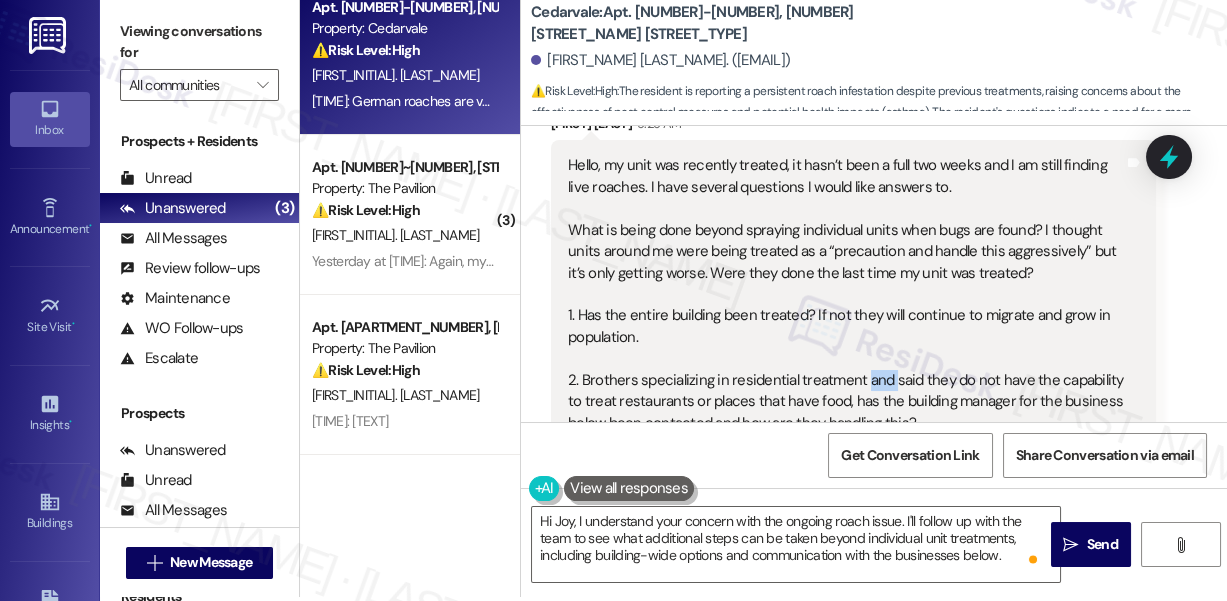 click on "Hello, my unit was recently treated, it hasn’t been a full two weeks and I am still finding live roaches. I have several questions I would like answers to.
What is being done beyond spraying individual units when bugs are found? I thought units around me were being treated as a “precaution and handle this aggressively” but it’s only getting worse. Were they done the last time my unit was treated?
1. Has the entire building been treated? If not they will continue to migrate and grow in population.
2. Brothers specializing in residential treatment and said they do not have the capability to treat restaurants or places that have food, has the building manager for the business below been contacted and how are they handling this?
3. I am finding multiple generation, sizes etc. she they are reproducing yet at an alarms rate." at bounding box center (846, 390) 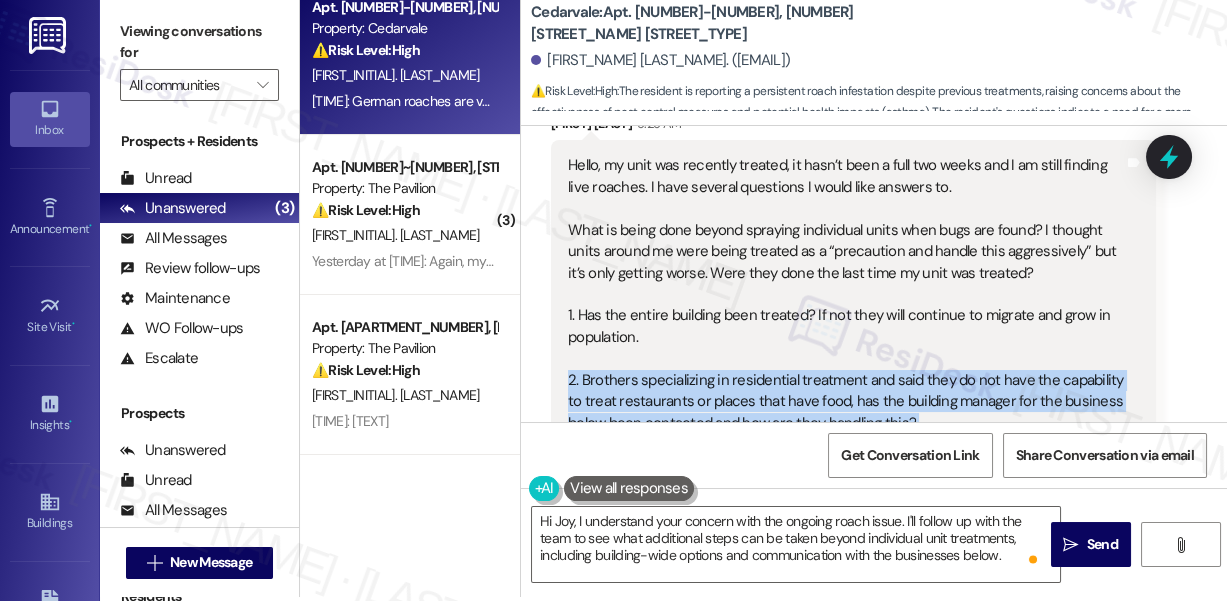 click on "Hello, my unit was recently treated, it hasn’t been a full two weeks and I am still finding live roaches. I have several questions I would like answers to.
What is being done beyond spraying individual units when bugs are found? I thought units around me were being treated as a “precaution and handle this aggressively” but it’s only getting worse. Were they done the last time my unit was treated?
1. Has the entire building been treated? If not they will continue to migrate and grow in population.
2. Brothers specializing in residential treatment and said they do not have the capability to treat restaurants or places that have food, has the building manager for the business below been contacted and how are they handling this?
3. I am finding multiple generation, sizes etc. she they are reproducing yet at an alarms rate." at bounding box center [846, 390] 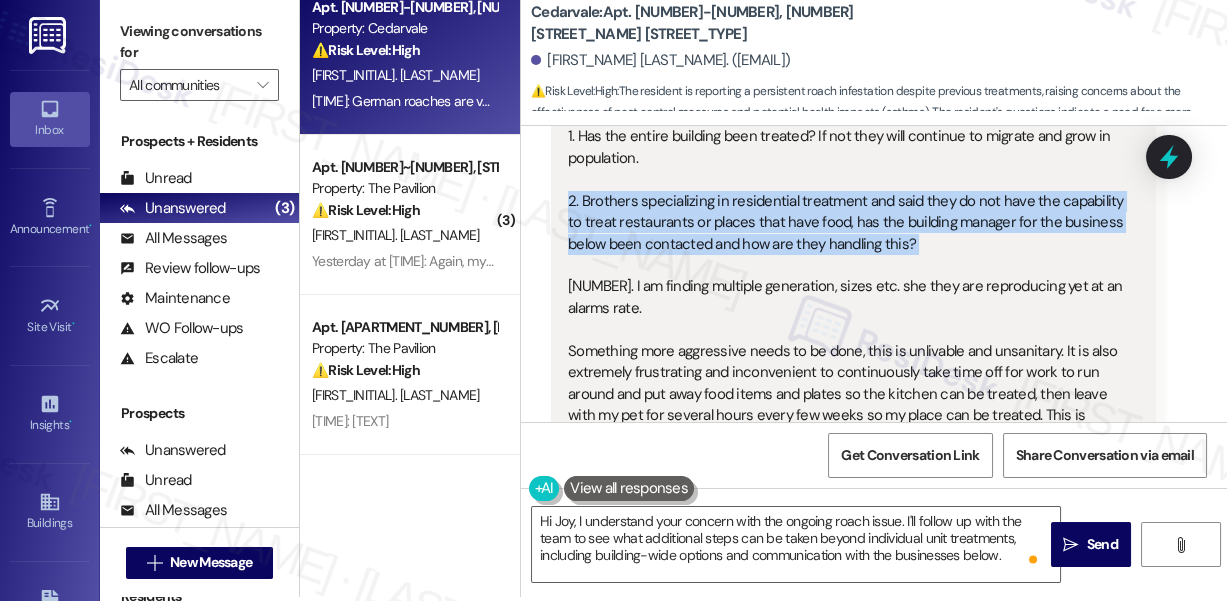 scroll, scrollTop: 13904, scrollLeft: 0, axis: vertical 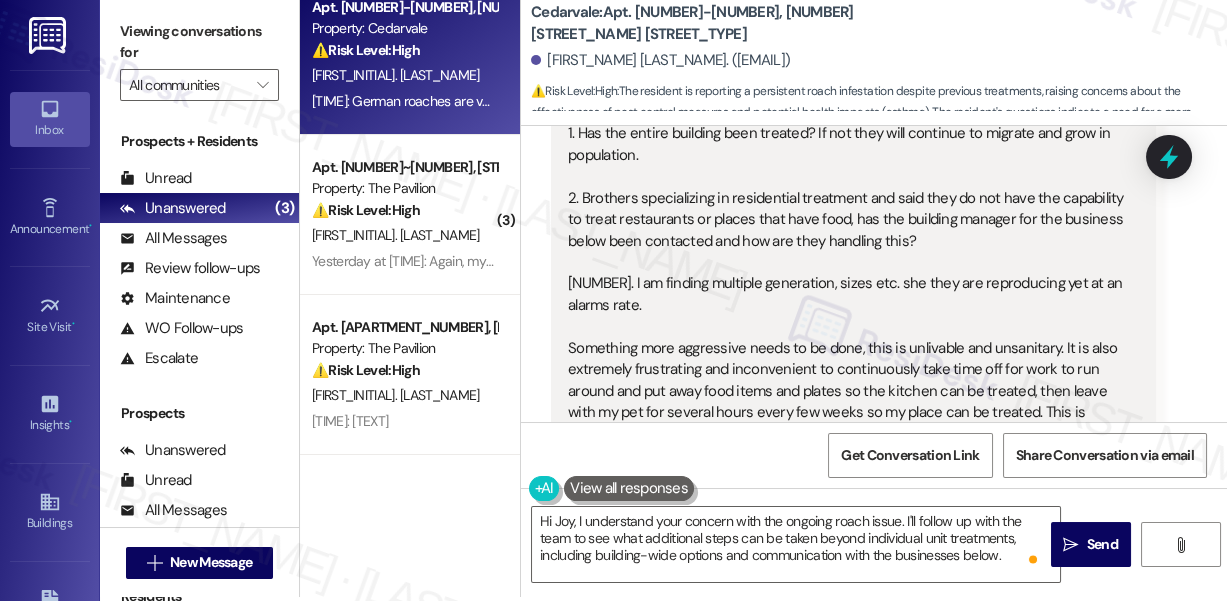 click on "Hello, my unit was recently treated, it hasn’t been a full two weeks and I am still finding live roaches. I have several questions I would like answers to.
What is being done beyond spraying individual units when bugs are found? I thought units around me were being treated as a “precaution and handle this aggressively” but it’s only getting worse. Were they done the last time my unit was treated?
1. Has the entire building been treated? If not they will continue to migrate and grow in population.
2. Brothers specializing in residential treatment and said they do not have the capability to treat restaurants or places that have food, has the building manager for the business below been contacted and how are they handling this?
3. I am finding multiple generation, sizes etc. she they are reproducing yet at an alarms rate." at bounding box center (846, 208) 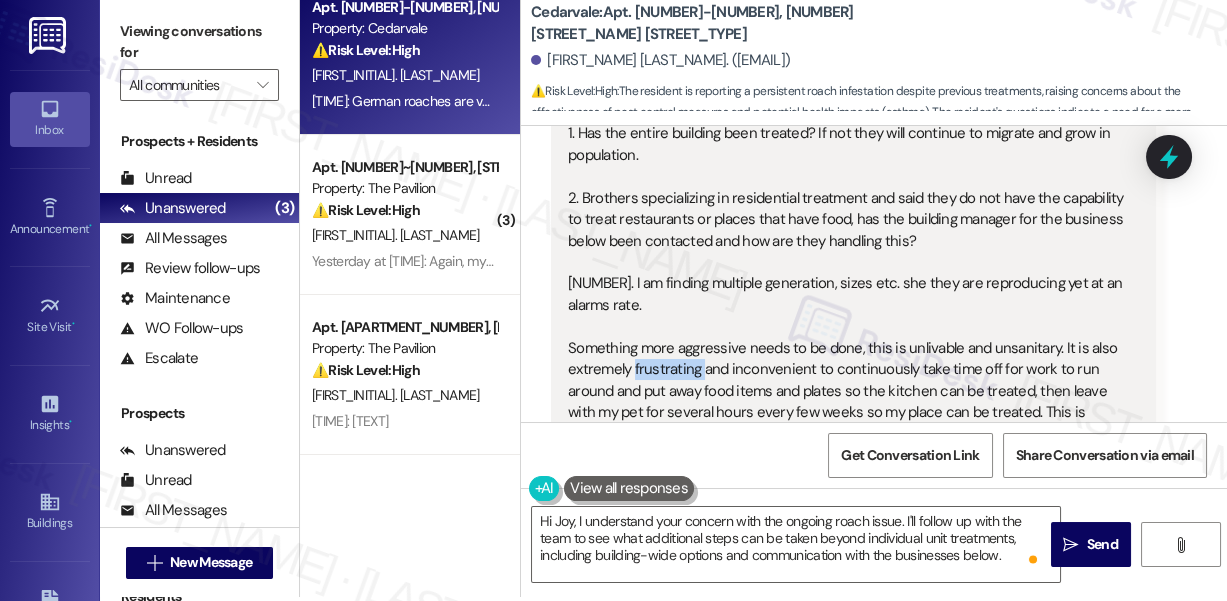 click on "Hello, my unit was recently treated, it hasn’t been a full two weeks and I am still finding live roaches. I have several questions I would like answers to.
What is being done beyond spraying individual units when bugs are found? I thought units around me were being treated as a “precaution and handle this aggressively” but it’s only getting worse. Were they done the last time my unit was treated?
1. Has the entire building been treated? If not they will continue to migrate and grow in population.
2. Brothers specializing in residential treatment and said they do not have the capability to treat restaurants or places that have food, has the building manager for the business below been contacted and how are they handling this?
3. I am finding multiple generation, sizes etc. she they are reproducing yet at an alarms rate." at bounding box center (846, 208) 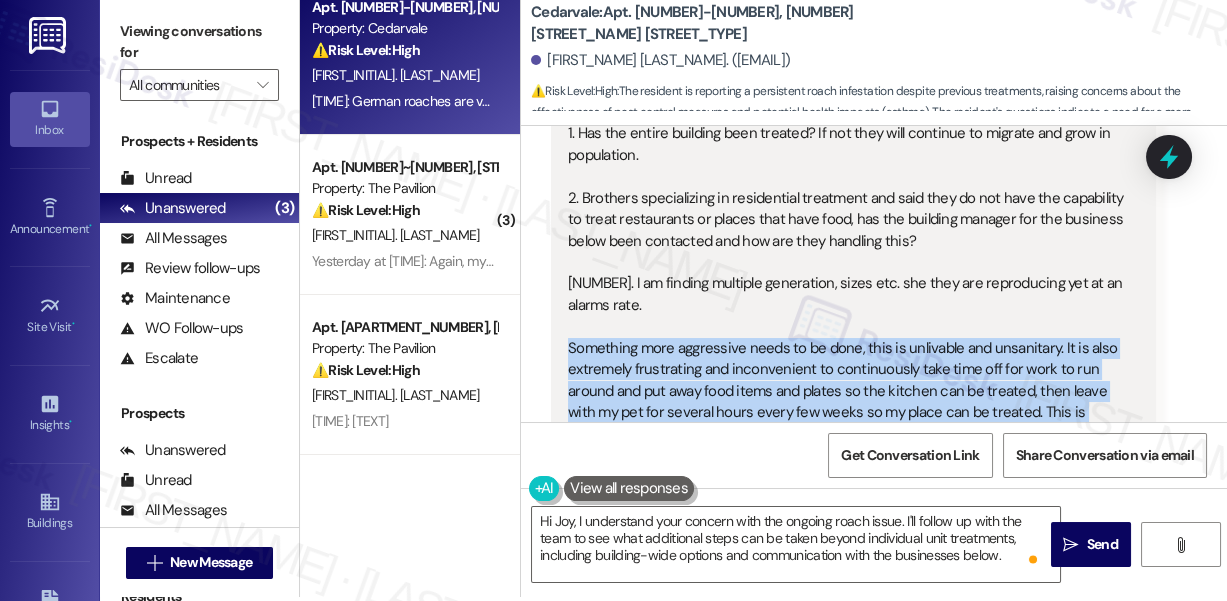 click on "Hello, my unit was recently treated, it hasn’t been a full two weeks and I am still finding live roaches. I have several questions I would like answers to.
What is being done beyond spraying individual units when bugs are found? I thought units around me were being treated as a “precaution and handle this aggressively” but it’s only getting worse. Were they done the last time my unit was treated?
1. Has the entire building been treated? If not they will continue to migrate and grow in population.
2. Brothers specializing in residential treatment and said they do not have the capability to treat restaurants or places that have food, has the building manager for the business below been contacted and how are they handling this?
3. I am finding multiple generation, sizes etc. she they are reproducing yet at an alarms rate." at bounding box center [846, 208] 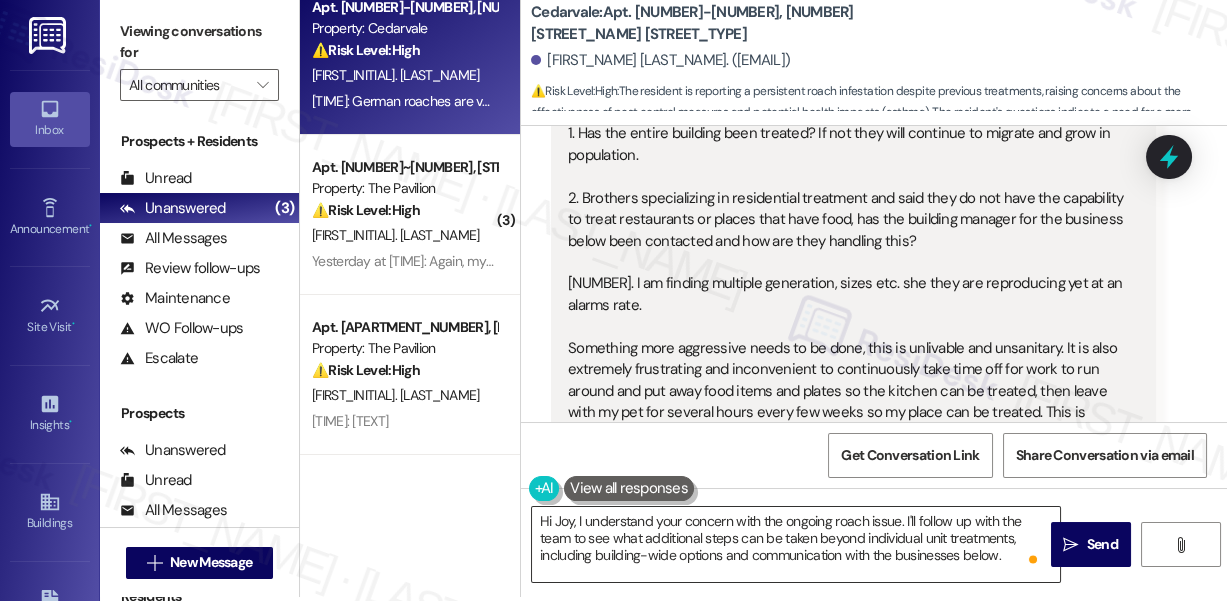 click on "Hi Joy, I understand your concern with the ongoing roach issue. I'll follow up with the team to see what additional steps can be taken beyond individual unit treatments, including building-wide options and communication with the businesses below." at bounding box center (796, 544) 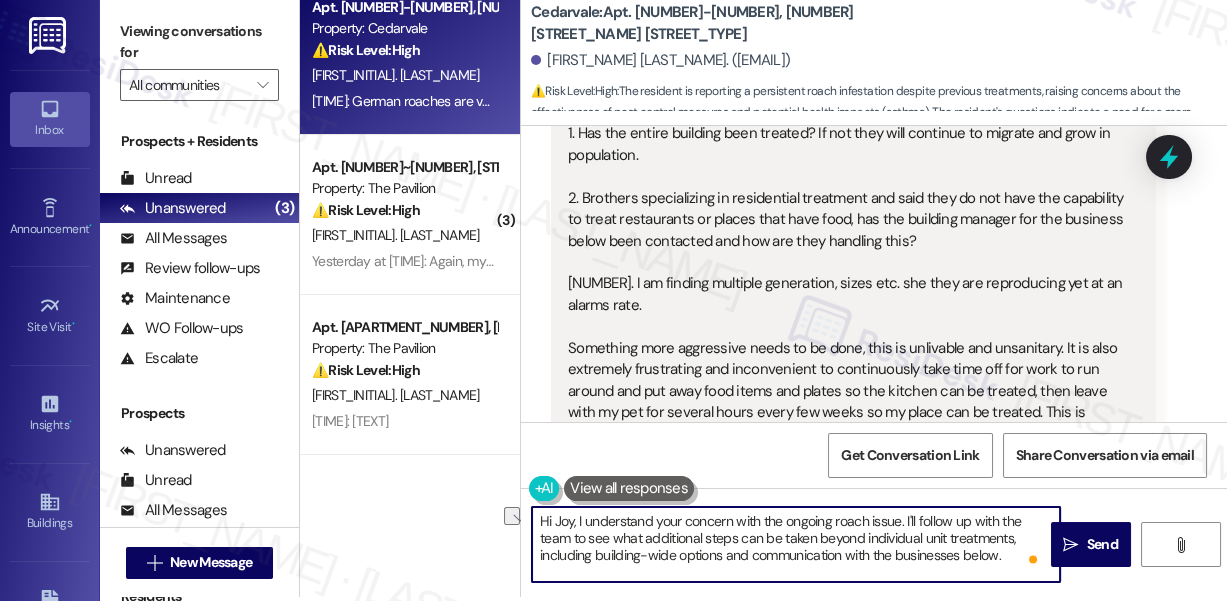 drag, startPoint x: 1006, startPoint y: 556, endPoint x: 723, endPoint y: 562, distance: 283.0636 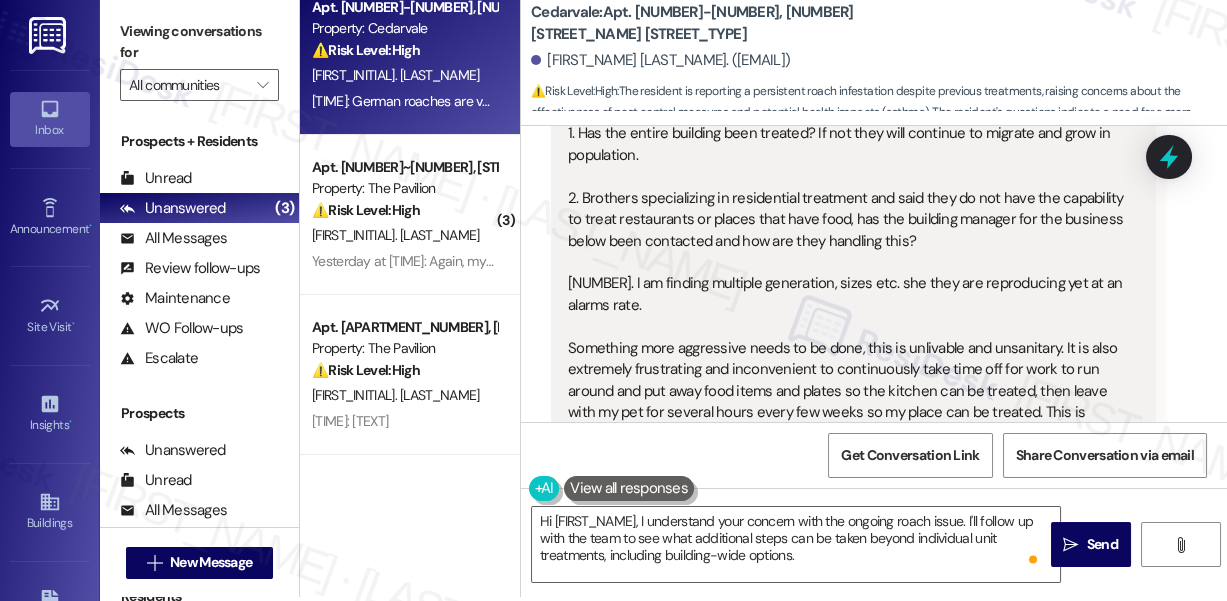 click on "Viewing conversations for" at bounding box center (199, 42) 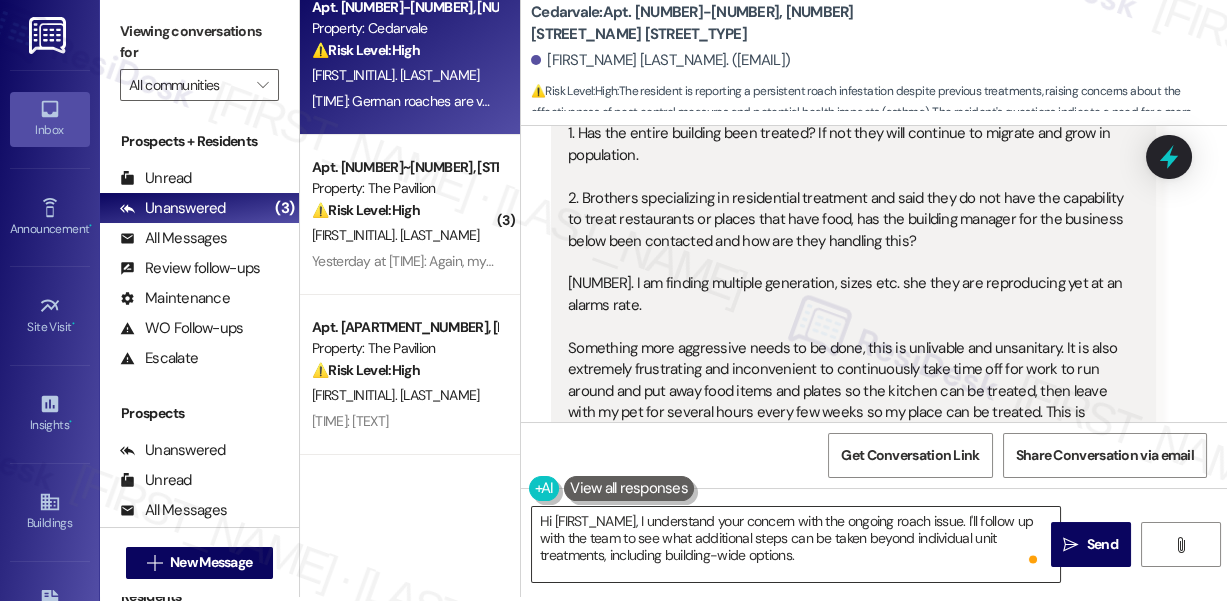 click on "Hi [FIRST_NAME], I understand your concern with the ongoing roach issue. I'll follow up with the team to see what additional steps can be taken beyond individual unit treatments, including building-wide options." at bounding box center [796, 544] 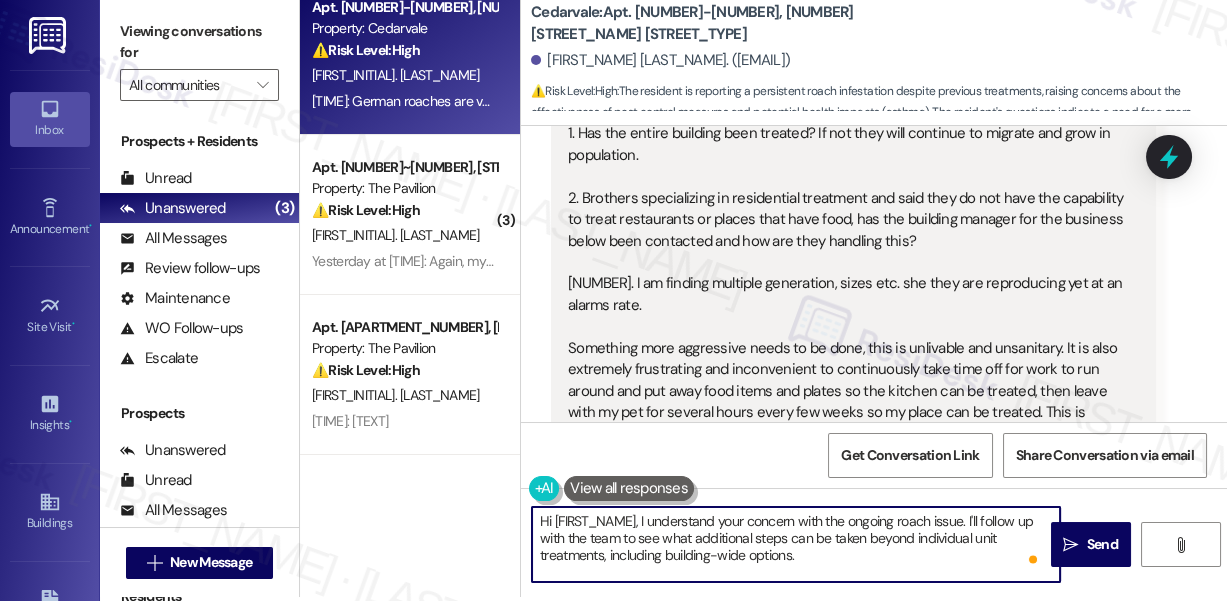 paste on "o make sure I share the clearest info with the team, could you let me know:" 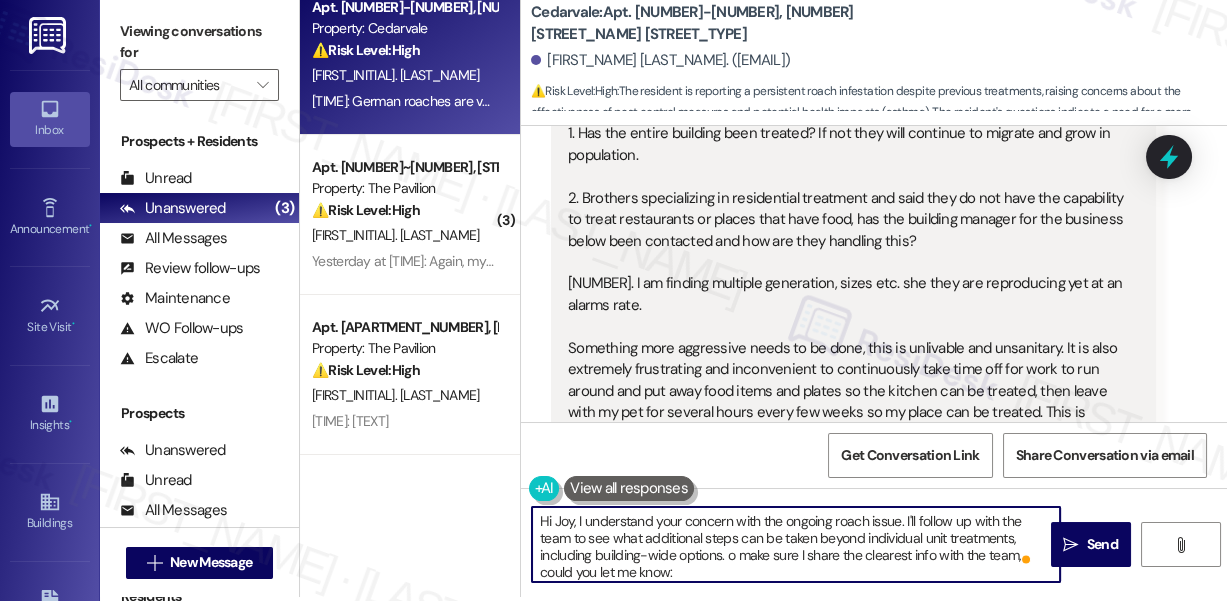 drag, startPoint x: 729, startPoint y: 556, endPoint x: 746, endPoint y: 556, distance: 17 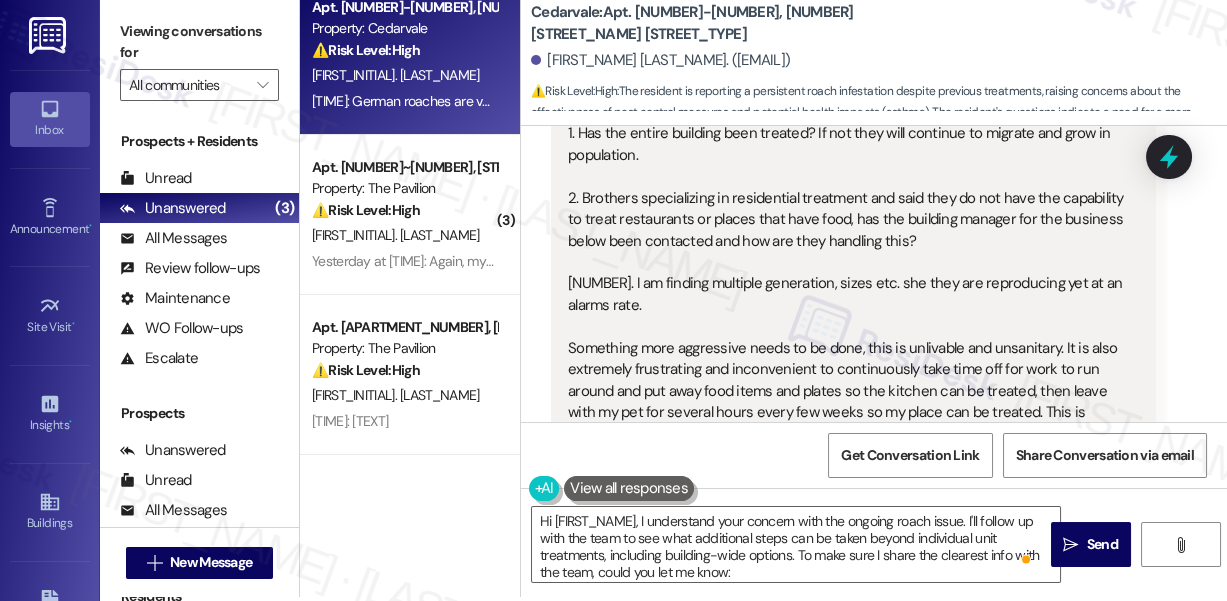 click on "Viewing conversations for" at bounding box center (199, 42) 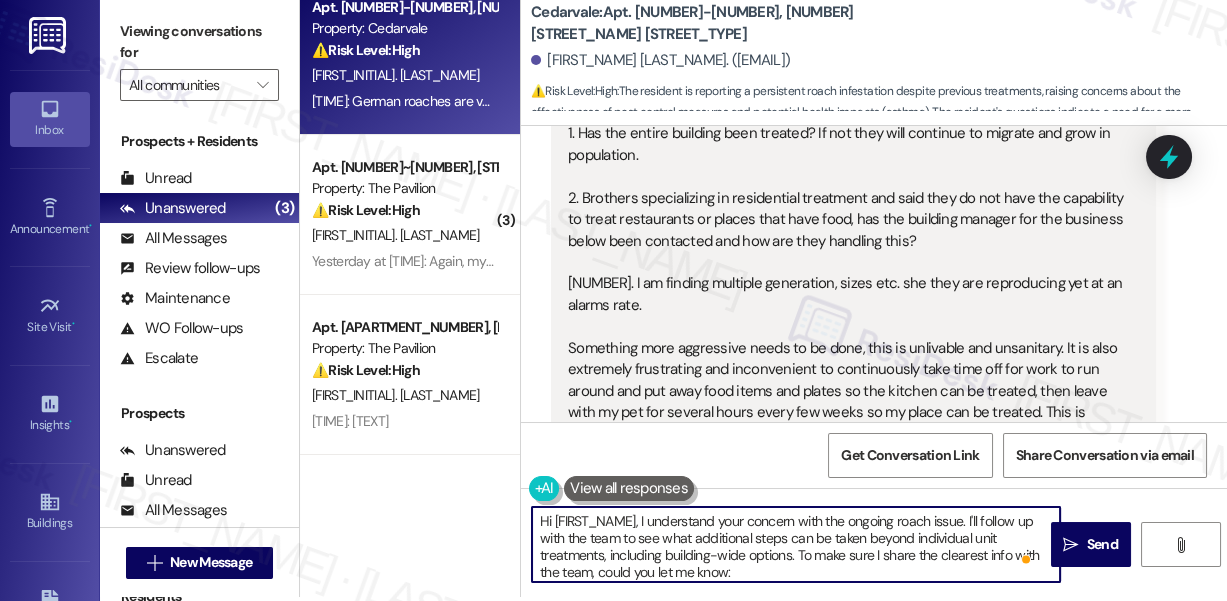 click on "Hi [FIRST_NAME], I understand your concern with the ongoing roach issue. I'll follow up with the team to see what additional steps can be taken beyond individual unit treatments, including building-wide options. To make sure I share the clearest info with the team, could you let me know:" at bounding box center (796, 544) 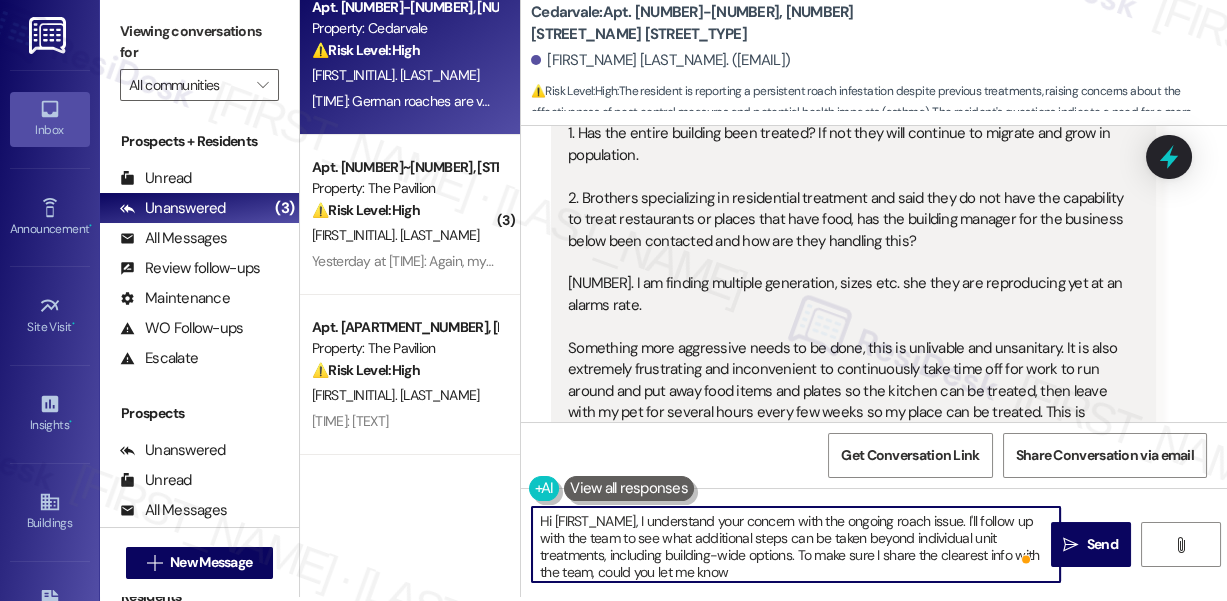 paste on "If you’ve noticed whether they’re coming from specific spots (like vents, plumbing, or the kitchen)?" 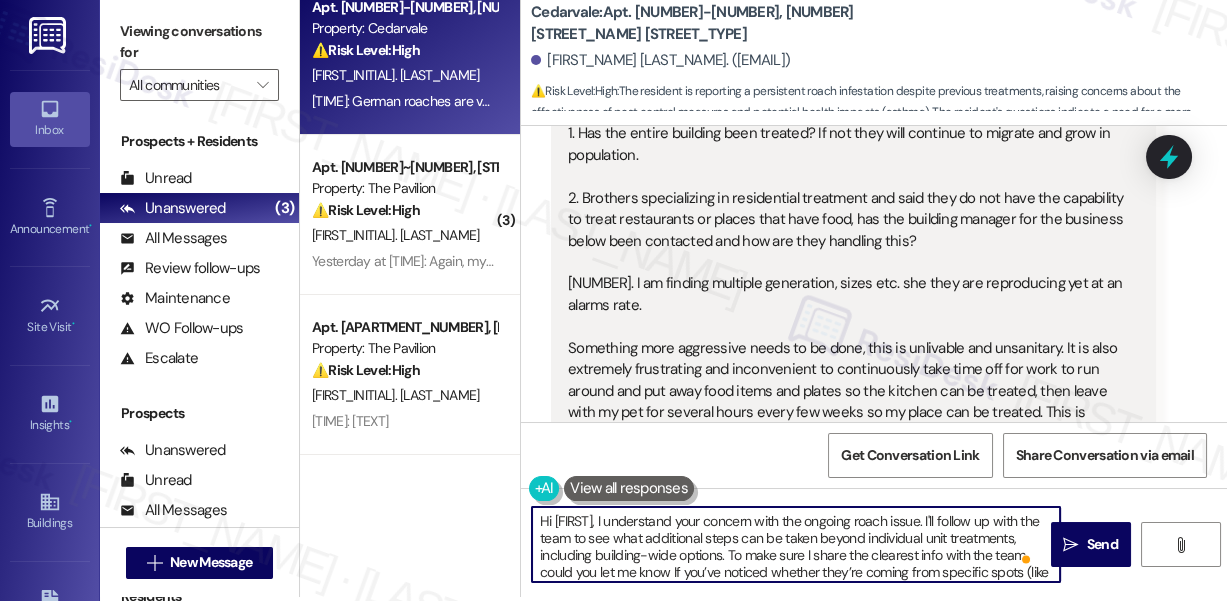 scroll, scrollTop: 16, scrollLeft: 0, axis: vertical 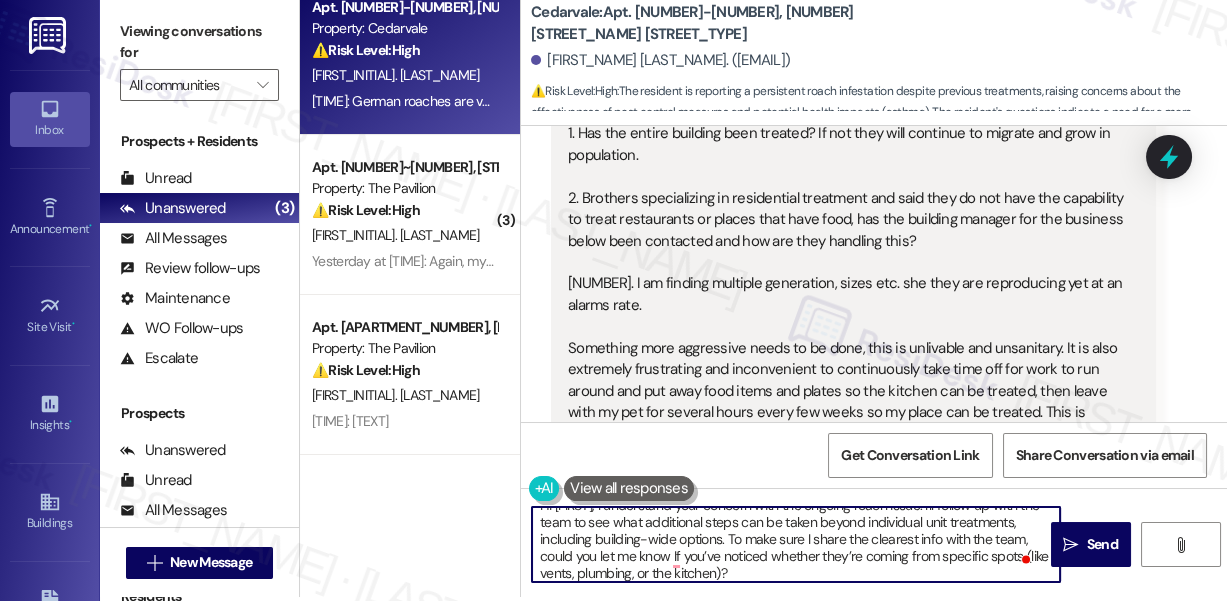 click on "Hi [FIRST], I understand your concern with the ongoing roach issue. I'll follow up with the team to see what additional steps can be taken beyond individual unit treatments, including building-wide options. To make sure I share the clearest info with the team, could you let me know If you’ve noticed whether they’re coming from specific spots (like vents, plumbing, or the kitchen)?" at bounding box center [796, 544] 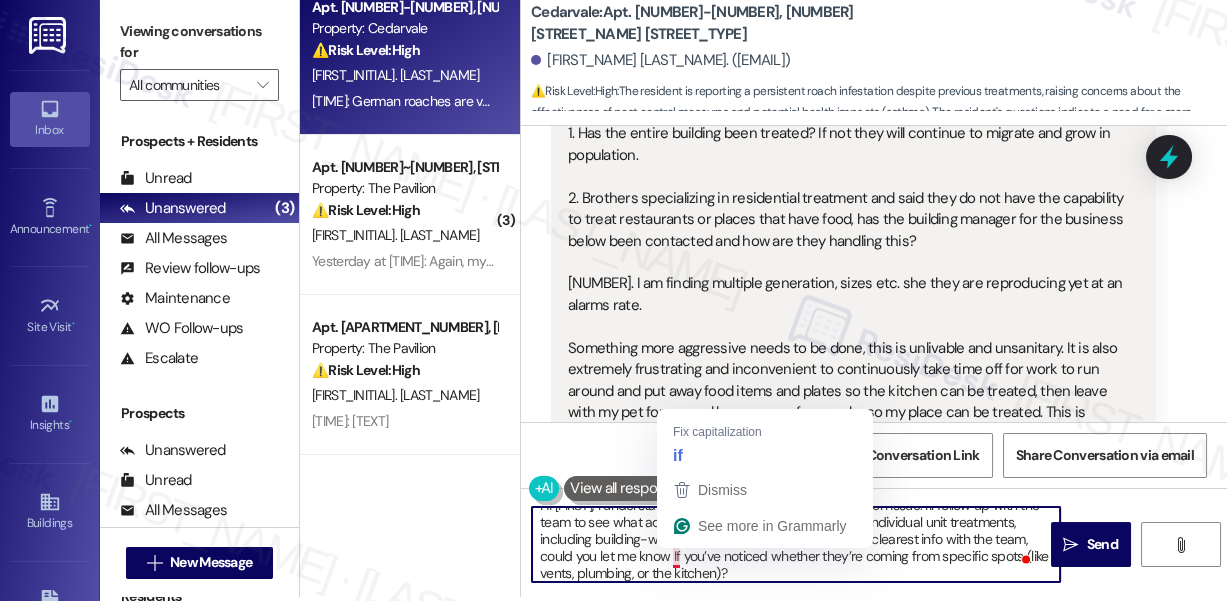 click on "Hi [FIRST], I understand your concern with the ongoing roach issue. I'll follow up with the team to see what additional steps can be taken beyond individual unit treatments, including building-wide options. To make sure I share the clearest info with the team, could you let me know If you’ve noticed whether they’re coming from specific spots (like vents, plumbing, or the kitchen)?" at bounding box center (796, 544) 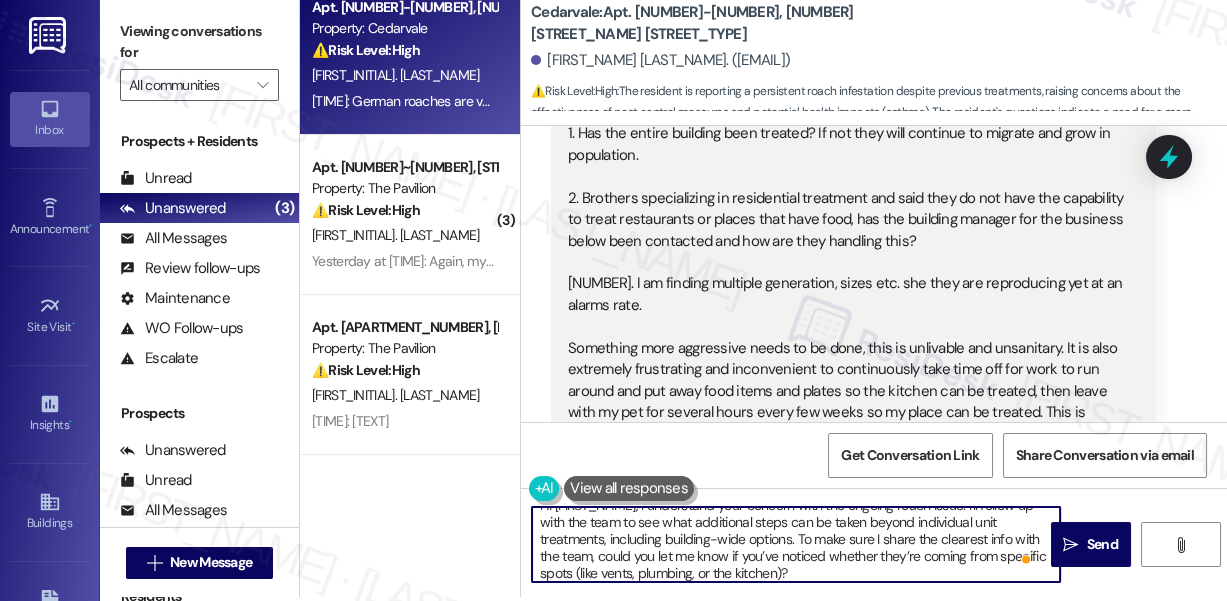 click on "Hi [FIRST_NAME], I understand your concern with the ongoing roach issue. I'll follow up with the team to see what additional steps can be taken beyond individual unit treatments, including building-wide options. To make sure I share the clearest info with the team, could you let me know if you’ve noticed whether they’re coming from specific spots (like vents, plumbing, or the kitchen)?" at bounding box center (796, 544) 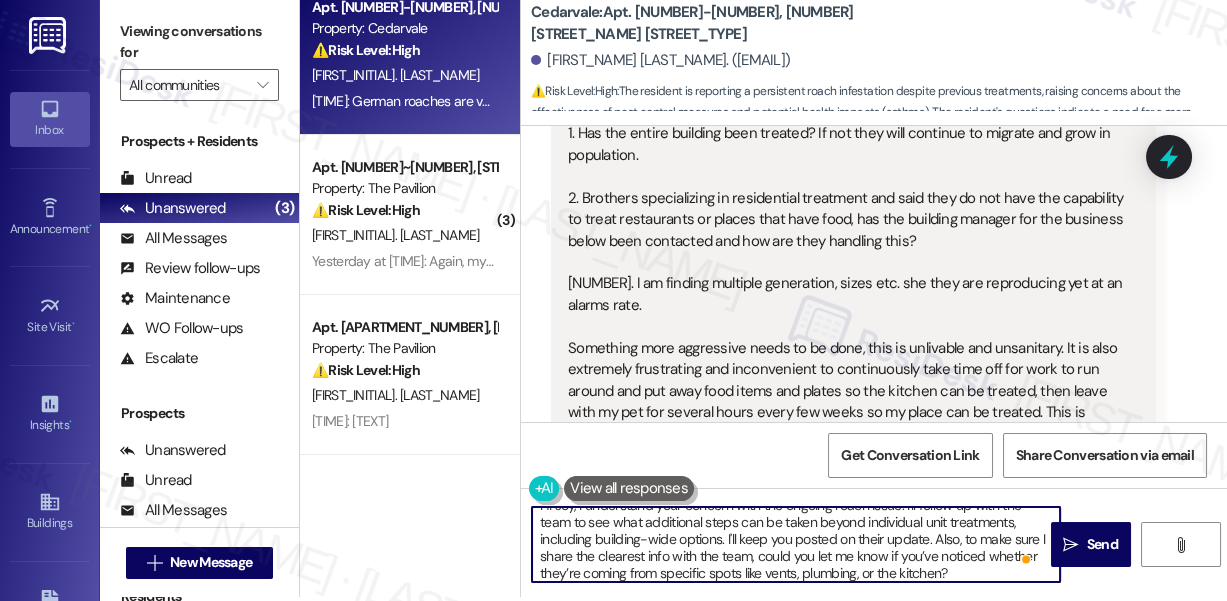 scroll, scrollTop: 13632, scrollLeft: 0, axis: vertical 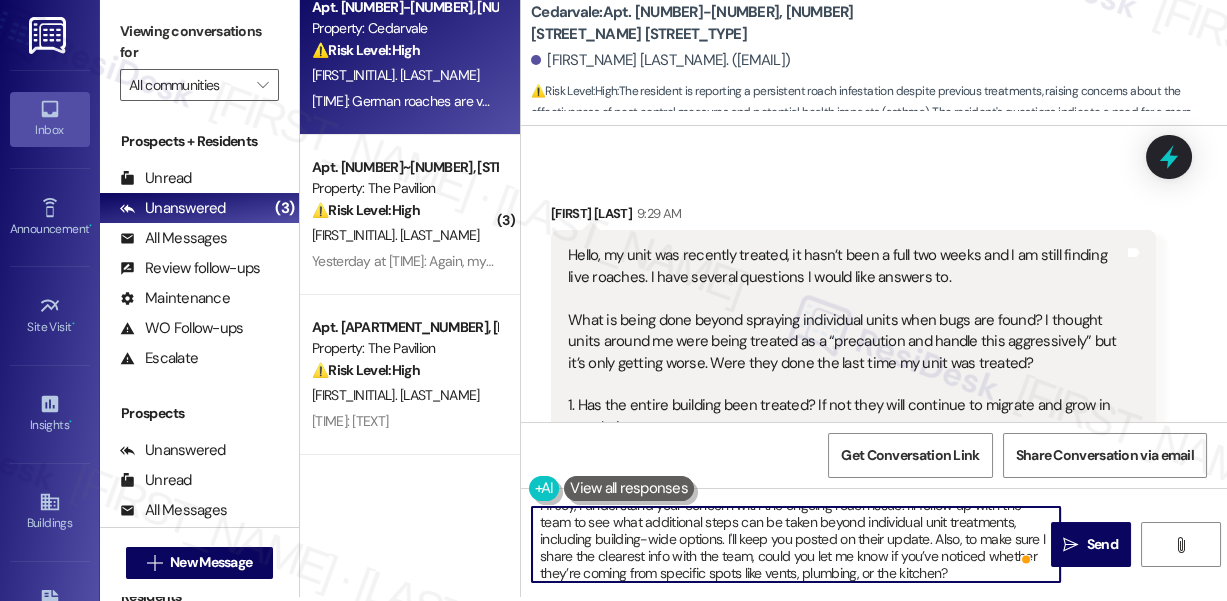 click on "Hello, my unit was recently treated, it hasn’t been a full two weeks and I am still finding live roaches. I have several questions I would like answers to.
What is being done beyond spraying individual units when bugs are found? I thought units around me were being treated as a “precaution and handle this aggressively” but it’s only getting worse. Were they done the last time my unit was treated?
1. Has the entire building been treated? If not they will continue to migrate and grow in population.
2. Brothers specializing in residential treatment and said they do not have the capability to treat restaurants or places that have food, has the building manager for the business below been contacted and how are they handling this?
3. I am finding multiple generation, sizes etc. she they are reproducing yet at an alarms rate." at bounding box center [846, 480] 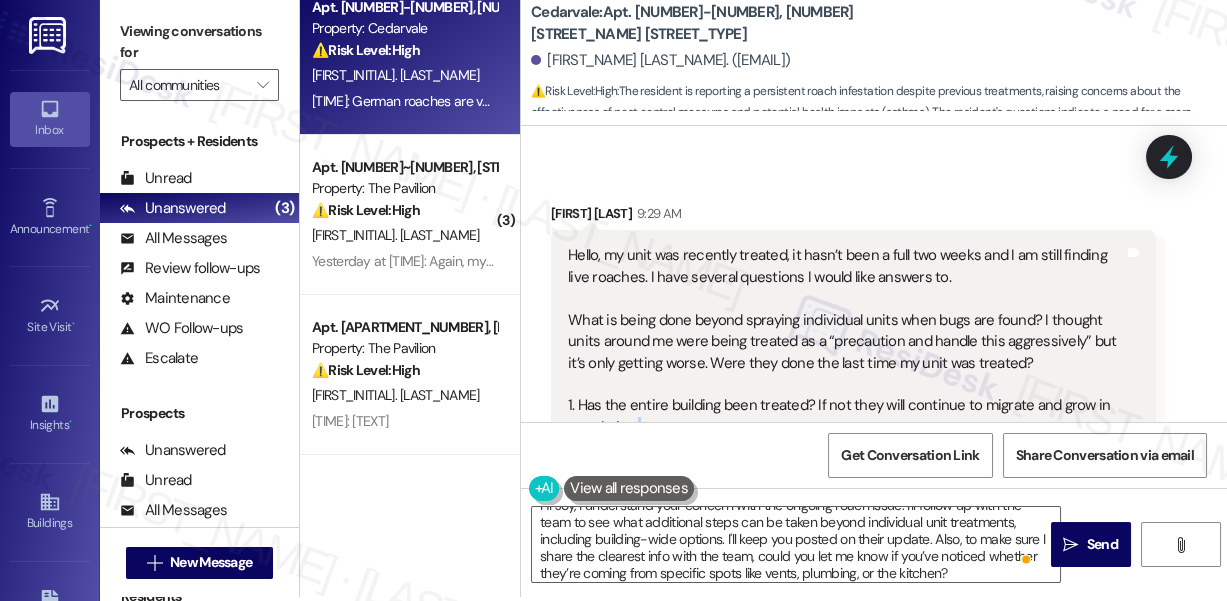 click on "Hello, my unit was recently treated, it hasn’t been a full two weeks and I am still finding live roaches. I have several questions I would like answers to.
What is being done beyond spraying individual units when bugs are found? I thought units around me were being treated as a “precaution and handle this aggressively” but it’s only getting worse. Were they done the last time my unit was treated?
1. Has the entire building been treated? If not they will continue to migrate and grow in population.
2. Brothers specializing in residential treatment and said they do not have the capability to treat restaurants or places that have food, has the building manager for the business below been contacted and how are they handling this?
3. I am finding multiple generation, sizes etc. she they are reproducing yet at an alarms rate." at bounding box center (846, 480) 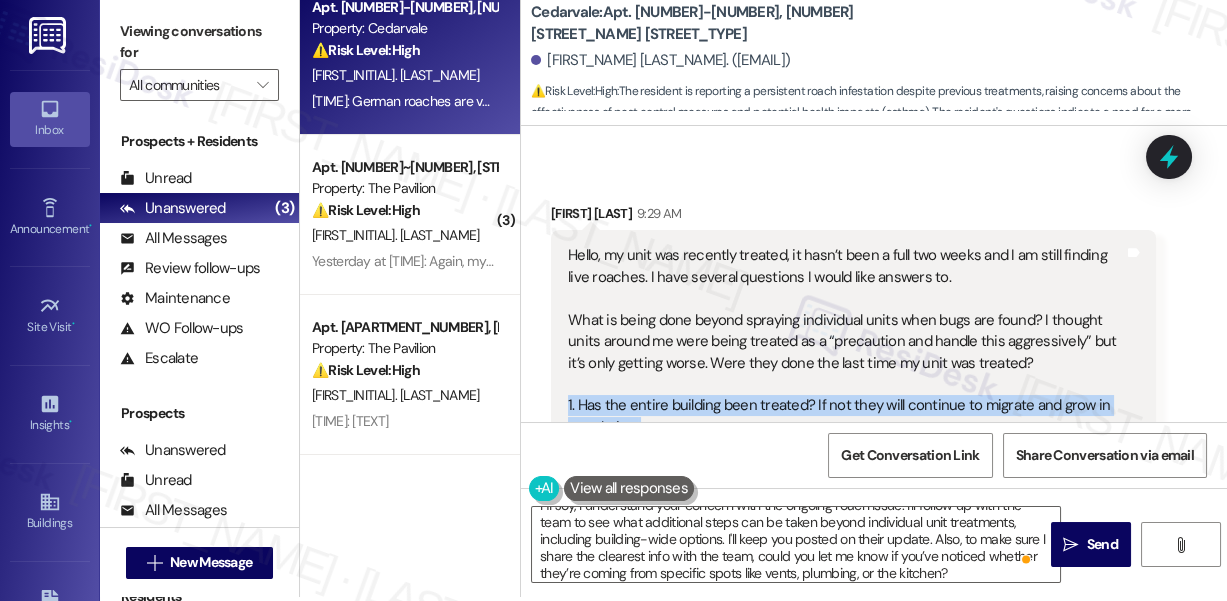 click on "Hello, my unit was recently treated, it hasn’t been a full two weeks and I am still finding live roaches. I have several questions I would like answers to.
What is being done beyond spraying individual units when bugs are found? I thought units around me were being treated as a “precaution and handle this aggressively” but it’s only getting worse. Were they done the last time my unit was treated?
1. Has the entire building been treated? If not they will continue to migrate and grow in population.
2. Brothers specializing in residential treatment and said they do not have the capability to treat restaurants or places that have food, has the building manager for the business below been contacted and how are they handling this?
3. I am finding multiple generation, sizes etc. she they are reproducing yet at an alarms rate." at bounding box center [846, 480] 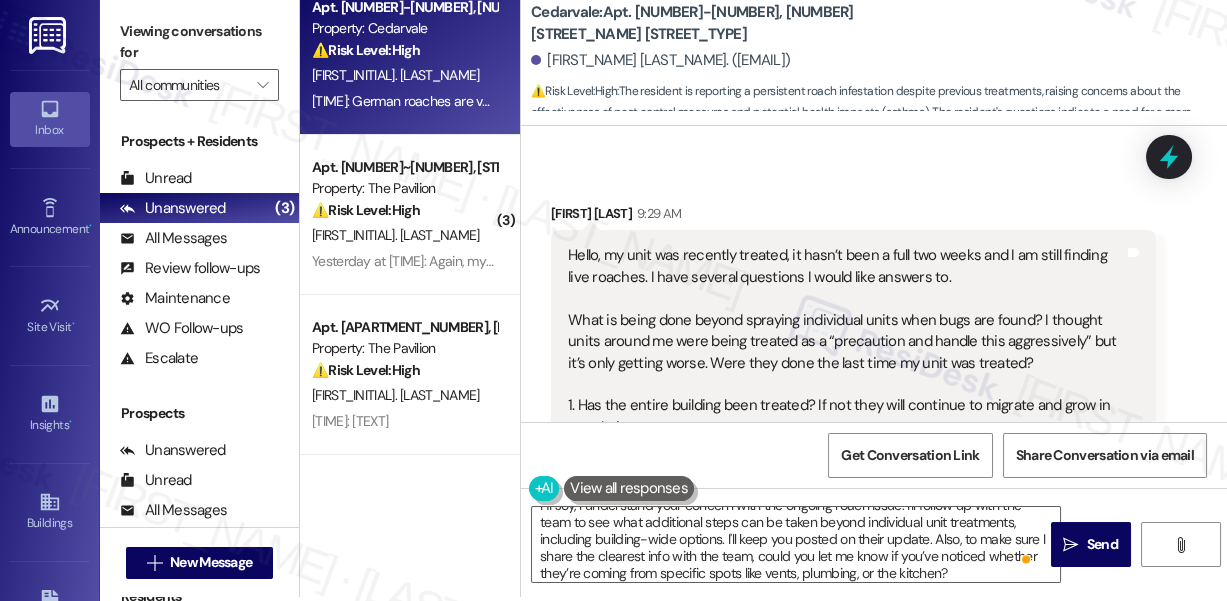 click on "Hello, my unit was recently treated, it hasn’t been a full two weeks and I am still finding live roaches. I have several questions I would like answers to.
What is being done beyond spraying individual units when bugs are found? I thought units around me were being treated as a “precaution and handle this aggressively” but it’s only getting worse. Were they done the last time my unit was treated?
1. Has the entire building been treated? If not they will continue to migrate and grow in population.
2. Brothers specializing in residential treatment and said they do not have the capability to treat restaurants or places that have food, has the building manager for the business below been contacted and how are they handling this?
3. I am finding multiple generation, sizes etc. she they are reproducing yet at an alarms rate." at bounding box center (846, 480) 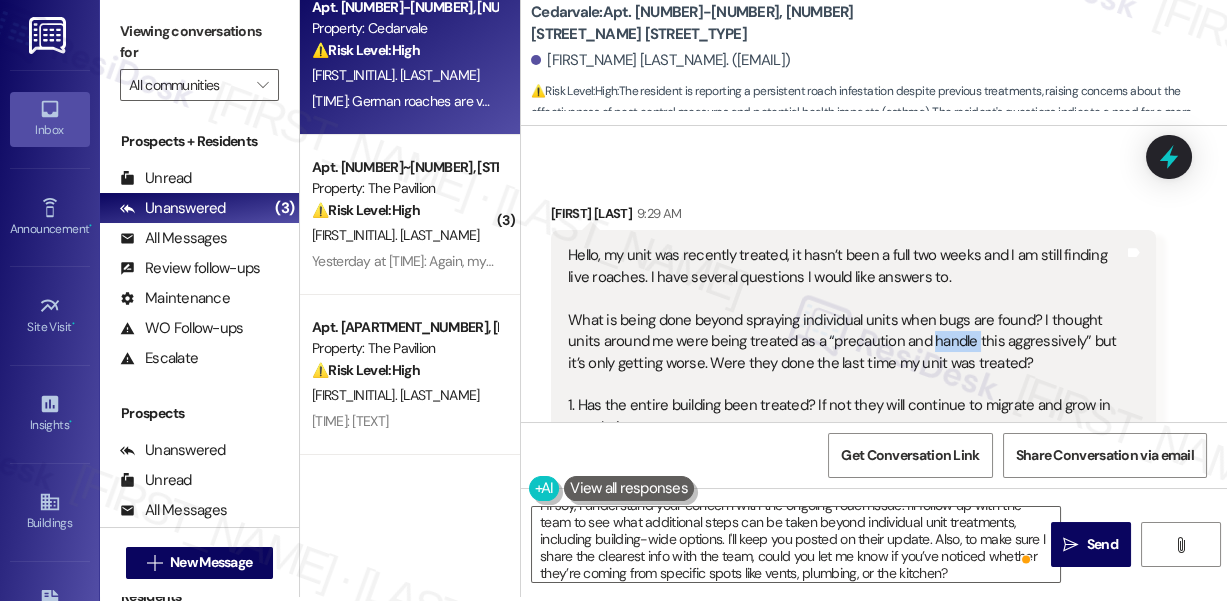 click on "Hello, my unit was recently treated, it hasn’t been a full two weeks and I am still finding live roaches. I have several questions I would like answers to.
What is being done beyond spraying individual units when bugs are found? I thought units around me were being treated as a “precaution and handle this aggressively” but it’s only getting worse. Were they done the last time my unit was treated?
1. Has the entire building been treated? If not they will continue to migrate and grow in population.
2. Brothers specializing in residential treatment and said they do not have the capability to treat restaurants or places that have food, has the building manager for the business below been contacted and how are they handling this?
3. I am finding multiple generation, sizes etc. she they are reproducing yet at an alarms rate." at bounding box center [846, 480] 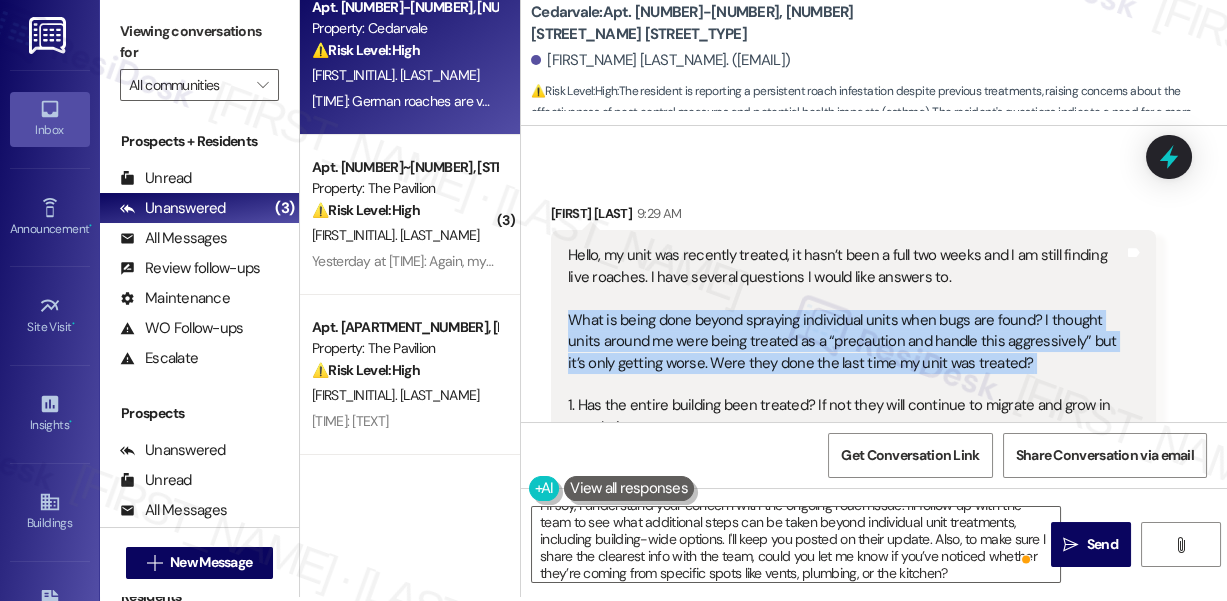 click on "Hello, my unit was recently treated, it hasn’t been a full two weeks and I am still finding live roaches. I have several questions I would like answers to.
What is being done beyond spraying individual units when bugs are found? I thought units around me were being treated as a “precaution and handle this aggressively” but it’s only getting worse. Were they done the last time my unit was treated?
1. Has the entire building been treated? If not they will continue to migrate and grow in population.
2. Brothers specializing in residential treatment and said they do not have the capability to treat restaurants or places that have food, has the building manager for the business below been contacted and how are they handling this?
3. I am finding multiple generation, sizes etc. she they are reproducing yet at an alarms rate." at bounding box center [846, 480] 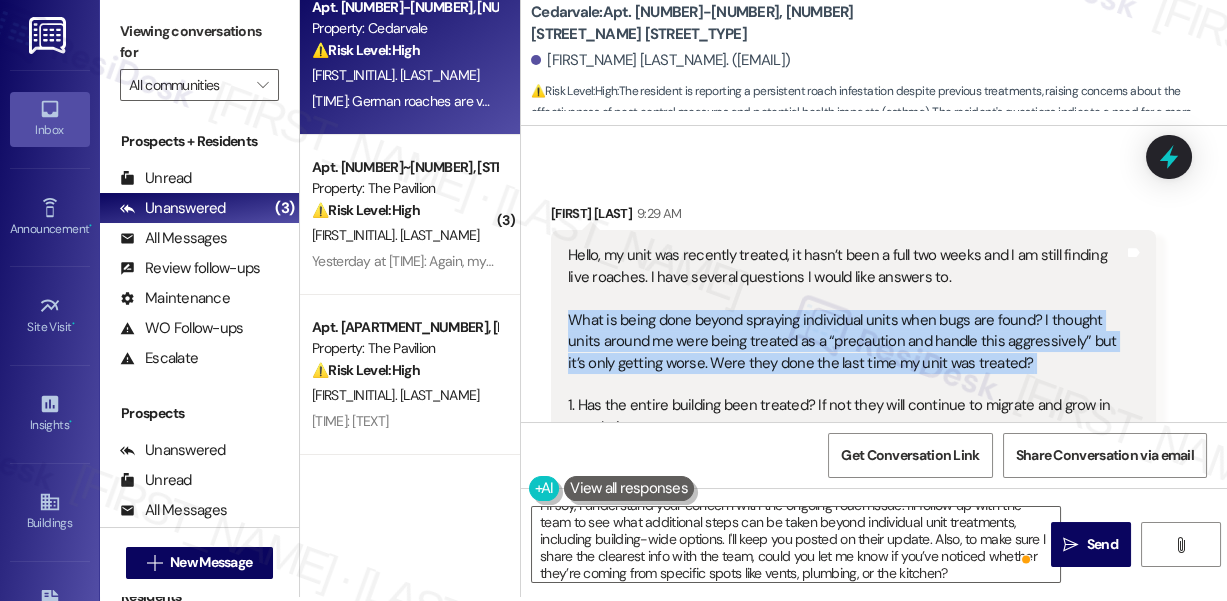 scroll, scrollTop: 13722, scrollLeft: 0, axis: vertical 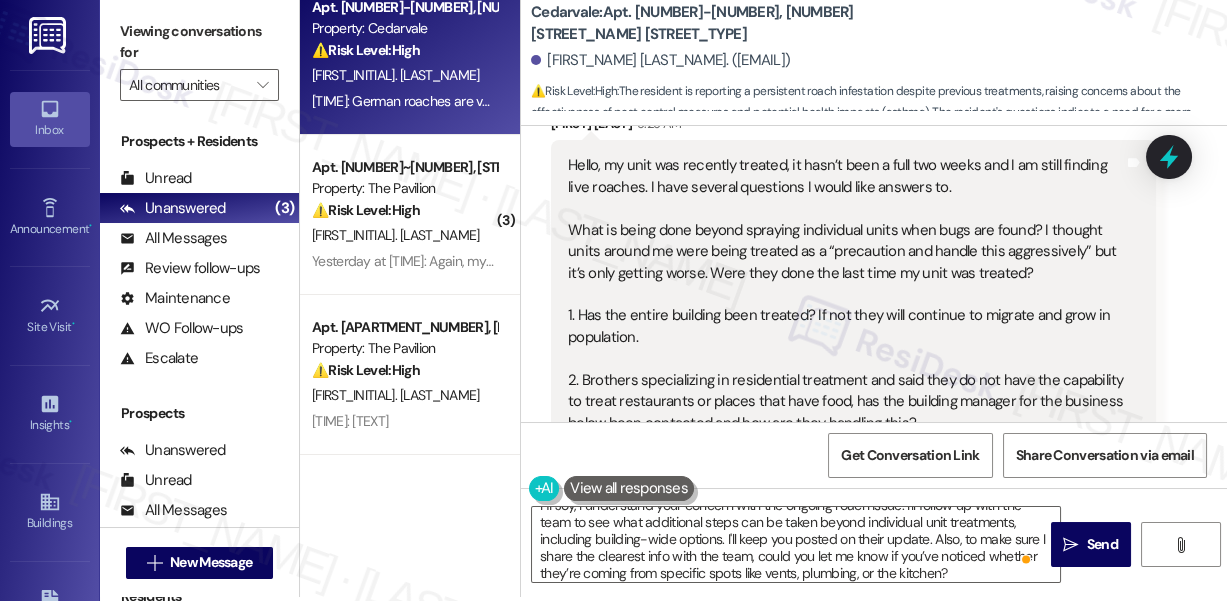 click on "Hello, my unit was recently treated, it hasn’t been a full two weeks and I am still finding live roaches. I have several questions I would like answers to.
What is being done beyond spraying individual units when bugs are found? I thought units around me were being treated as a “precaution and handle this aggressively” but it’s only getting worse. Were they done the last time my unit was treated?
1. Has the entire building been treated? If not they will continue to migrate and grow in population.
2. Brothers specializing in residential treatment and said they do not have the capability to treat restaurants or places that have food, has the building manager for the business below been contacted and how are they handling this?
3. I am finding multiple generation, sizes etc. she they are reproducing yet at an alarms rate." at bounding box center (846, 390) 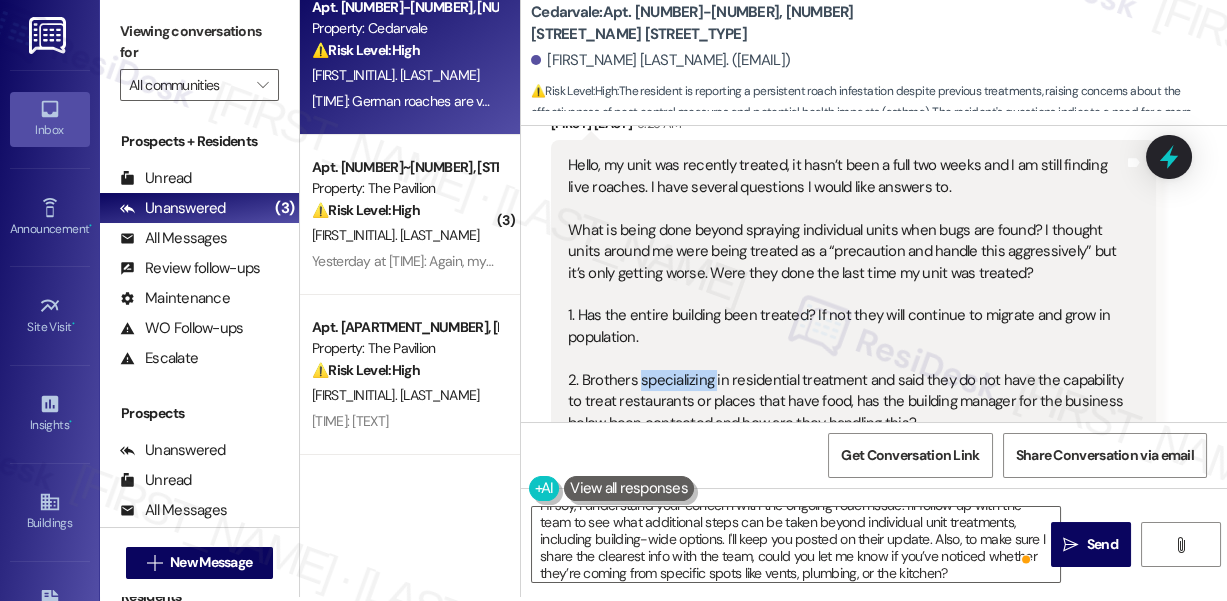 click on "Hello, my unit was recently treated, it hasn’t been a full two weeks and I am still finding live roaches. I have several questions I would like answers to.
What is being done beyond spraying individual units when bugs are found? I thought units around me were being treated as a “precaution and handle this aggressively” but it’s only getting worse. Were they done the last time my unit was treated?
1. Has the entire building been treated? If not they will continue to migrate and grow in population.
2. Brothers specializing in residential treatment and said they do not have the capability to treat restaurants or places that have food, has the building manager for the business below been contacted and how are they handling this?
3. I am finding multiple generation, sizes etc. she they are reproducing yet at an alarms rate." at bounding box center [846, 390] 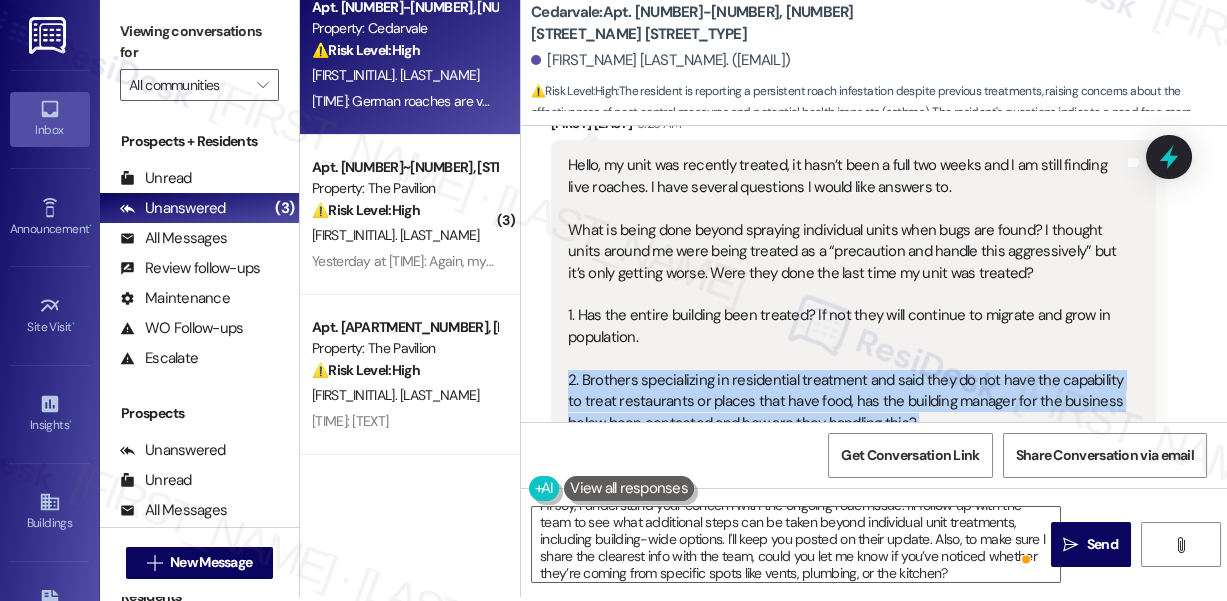 click on "Hello, my unit was recently treated, it hasn’t been a full two weeks and I am still finding live roaches. I have several questions I would like answers to.
What is being done beyond spraying individual units when bugs are found? I thought units around me were being treated as a “precaution and handle this aggressively” but it’s only getting worse. Were they done the last time my unit was treated?
1. Has the entire building been treated? If not they will continue to migrate and grow in population.
2. Brothers specializing in residential treatment and said they do not have the capability to treat restaurants or places that have food, has the building manager for the business below been contacted and how are they handling this?
3. I am finding multiple generation, sizes etc. she they are reproducing yet at an alarms rate." at bounding box center (846, 390) 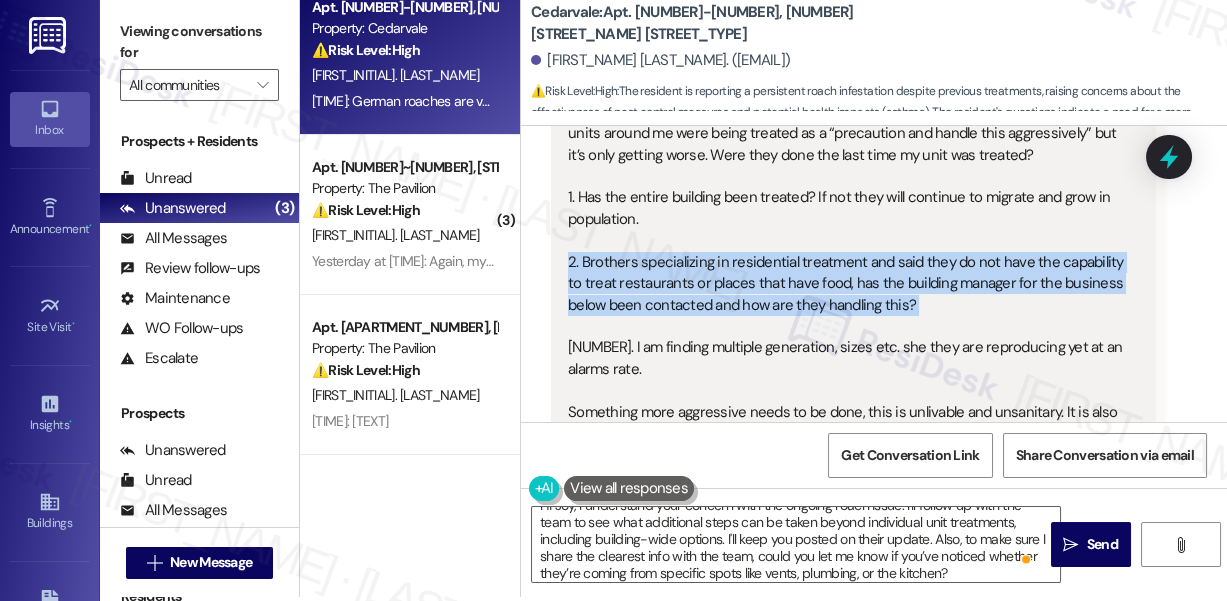 scroll, scrollTop: 13995, scrollLeft: 0, axis: vertical 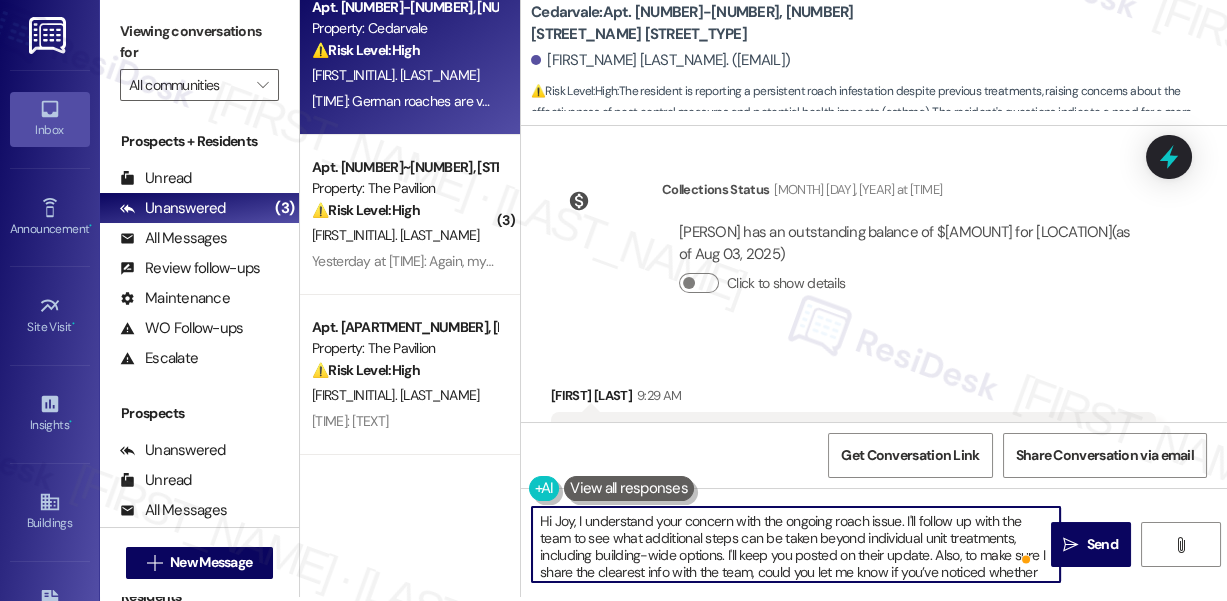 drag, startPoint x: 688, startPoint y: 555, endPoint x: 781, endPoint y: 558, distance: 93.04838 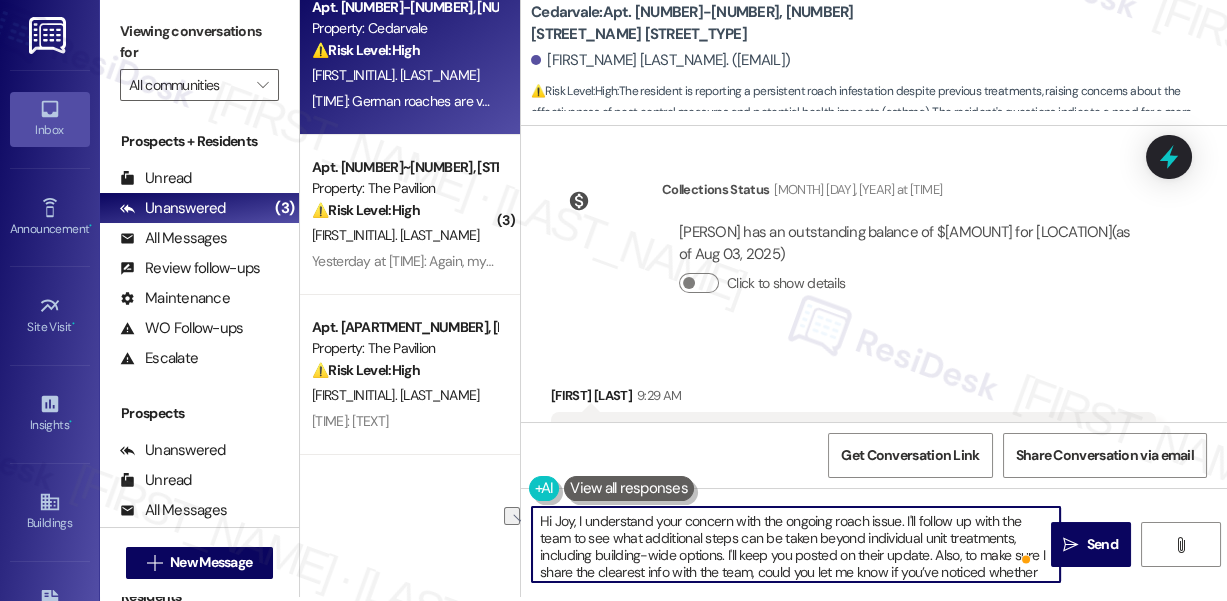 click on "Hi Joy, I understand your concern with the ongoing roach issue. I'll follow up with the team to see what additional steps can be taken beyond individual unit treatments, including building-wide options. I'll keep you posted on their update. Also, to make sure I share the clearest info with the team, could you let me know if you’ve noticed whether they’re coming from specific spots like vents, plumbing, or the kitchen?" at bounding box center [796, 544] 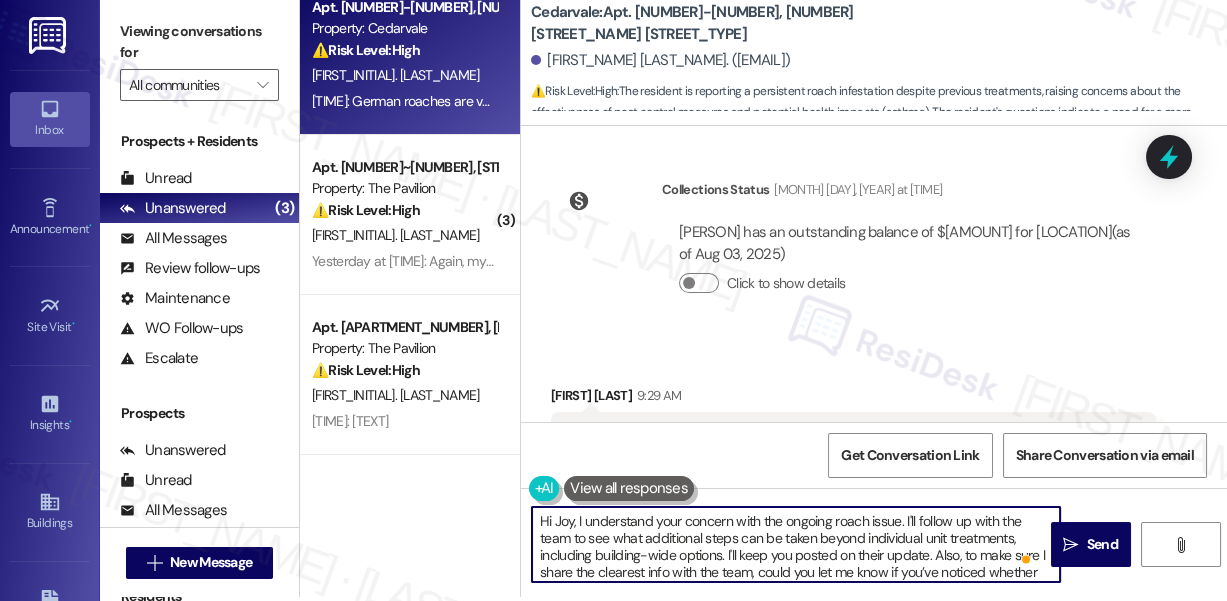 scroll, scrollTop: 18, scrollLeft: 0, axis: vertical 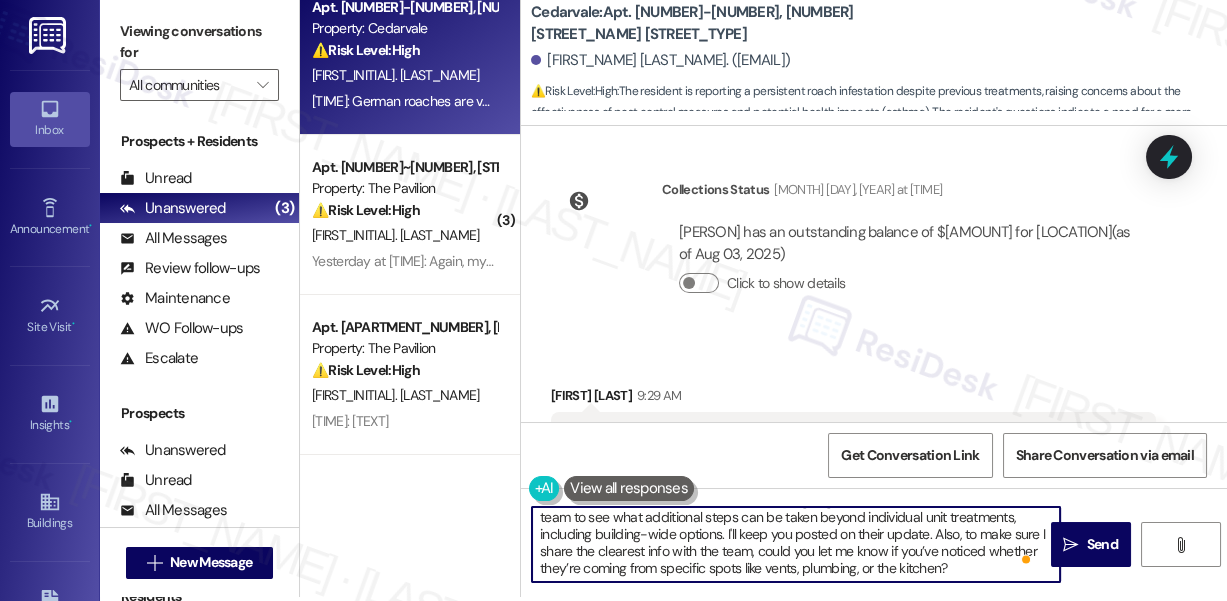 click on "Hi Joy, I understand your concern with the ongoing roach issue. I'll follow up with the team to see what additional steps can be taken beyond individual unit treatments, including building-wide options. I'll keep you posted on their update. Also, to make sure I share the clearest info with the team, could you let me know if you’ve noticed whether they’re coming from specific spots like vents, plumbing, or the kitchen?" at bounding box center (796, 544) 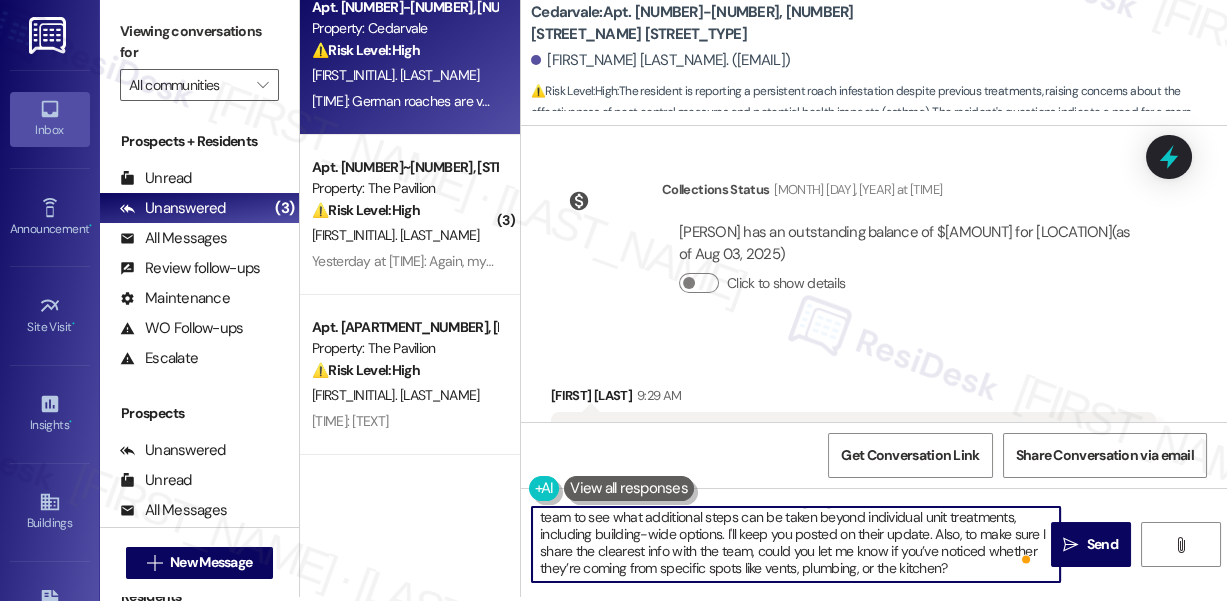 drag, startPoint x: 728, startPoint y: 533, endPoint x: 788, endPoint y: 568, distance: 69.46222 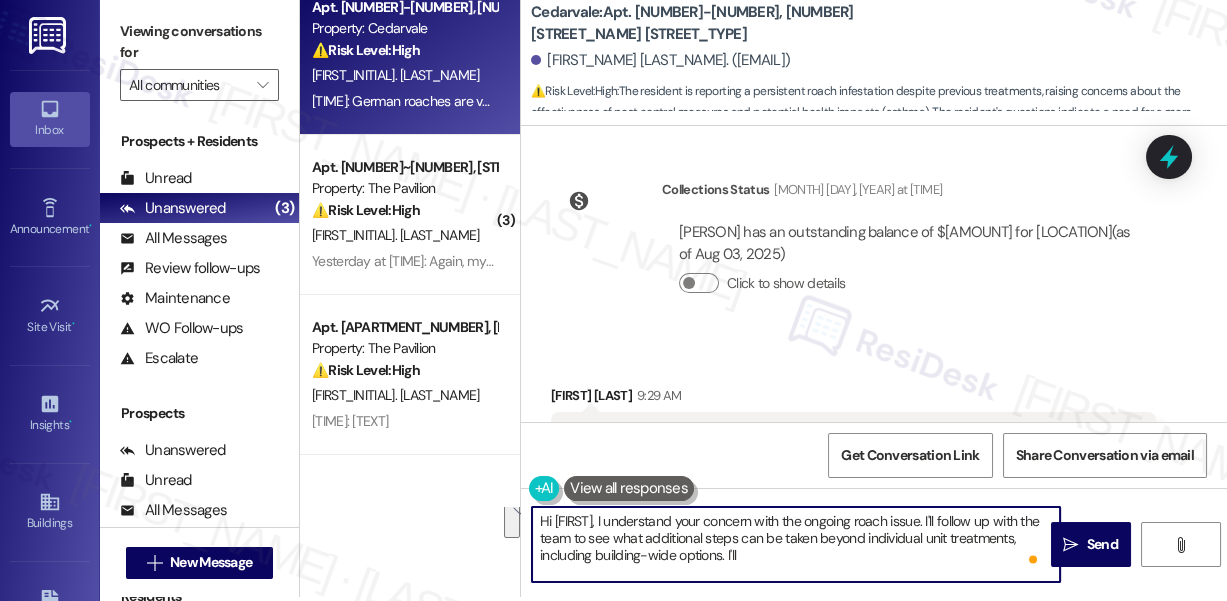 scroll, scrollTop: 0, scrollLeft: 0, axis: both 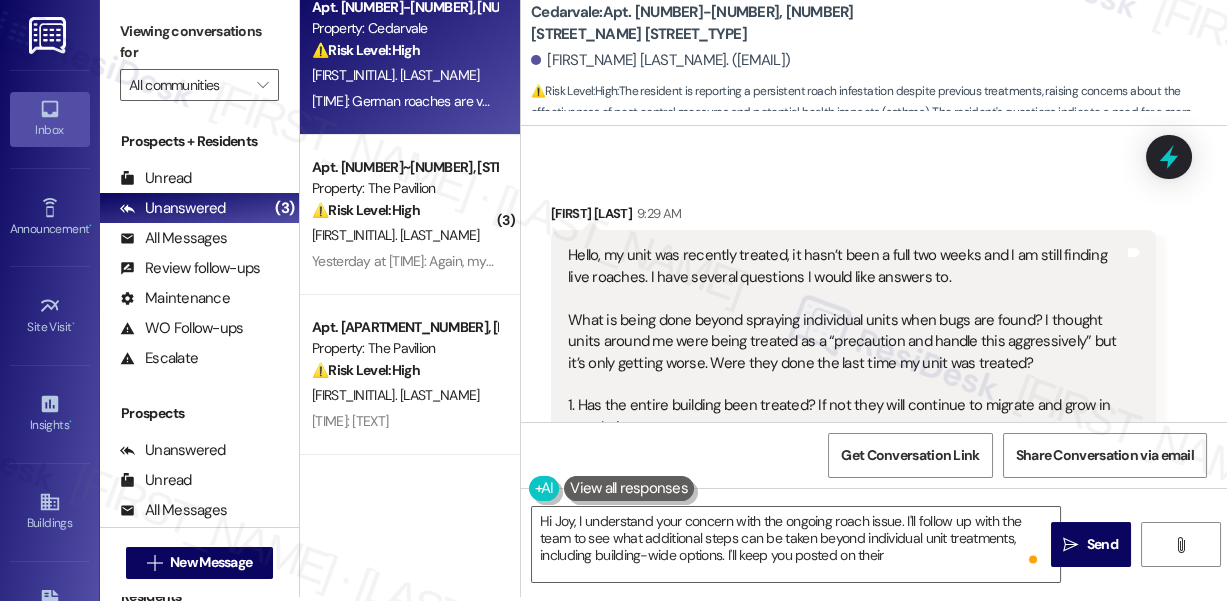 click on "Hello, my unit was recently treated, it hasn’t been a full two weeks and I am still finding live roaches. I have several questions I would like answers to.
What is being done beyond spraying individual units when bugs are found? I thought units around me were being treated as a “precaution and handle this aggressively” but it’s only getting worse. Were they done the last time my unit was treated?
1. Has the entire building been treated? If not they will continue to migrate and grow in population.
2. Brothers specializing in residential treatment and said they do not have the capability to treat restaurants or places that have food, has the building manager for the business below been contacted and how are they handling this?
3. I am finding multiple generation, sizes etc. she they are reproducing yet at an alarms rate." at bounding box center (846, 480) 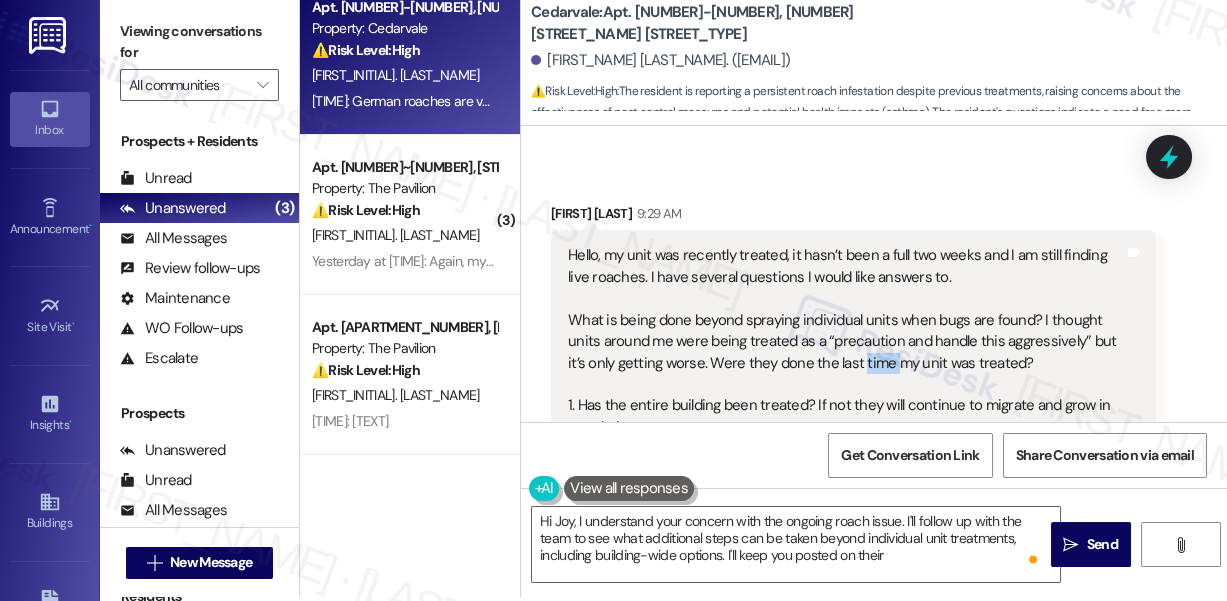 click on "Hello, my unit was recently treated, it hasn’t been a full two weeks and I am still finding live roaches. I have several questions I would like answers to.
What is being done beyond spraying individual units when bugs are found? I thought units around me were being treated as a “precaution and handle this aggressively” but it’s only getting worse. Were they done the last time my unit was treated?
1. Has the entire building been treated? If not they will continue to migrate and grow in population.
2. Brothers specializing in residential treatment and said they do not have the capability to treat restaurants or places that have food, has the building manager for the business below been contacted and how are they handling this?
3. I am finding multiple generation, sizes etc. she they are reproducing yet at an alarms rate." at bounding box center [846, 480] 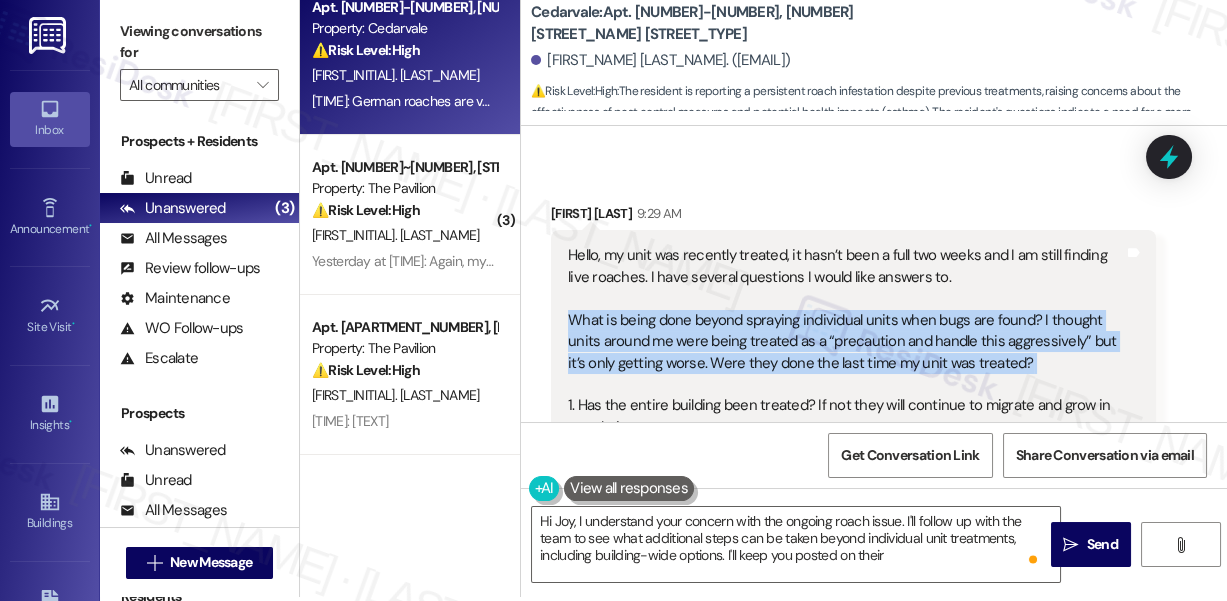 click on "Hello, my unit was recently treated, it hasn’t been a full two weeks and I am still finding live roaches. I have several questions I would like answers to.
What is being done beyond spraying individual units when bugs are found? I thought units around me were being treated as a “precaution and handle this aggressively” but it’s only getting worse. Were they done the last time my unit was treated?
1. Has the entire building been treated? If not they will continue to migrate and grow in population.
2. Brothers specializing in residential treatment and said they do not have the capability to treat restaurants or places that have food, has the building manager for the business below been contacted and how are they handling this?
3. I am finding multiple generation, sizes etc. she they are reproducing yet at an alarms rate." at bounding box center (846, 480) 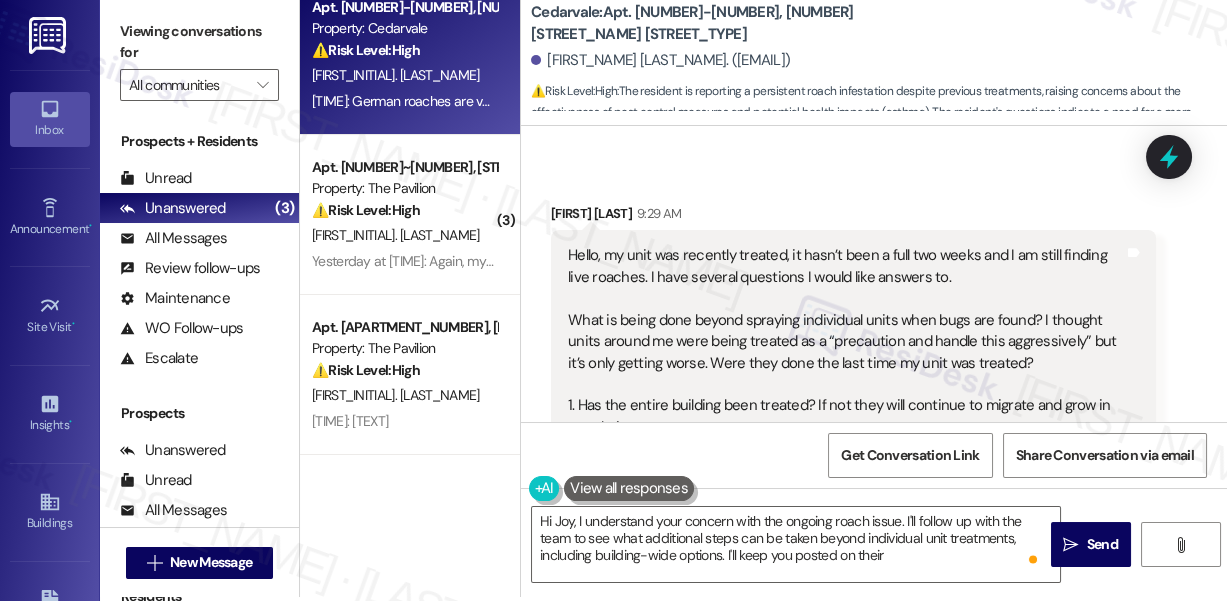 click on "Hello, my unit was recently treated, it hasn’t been a full two weeks and I am still finding live roaches. I have several questions I would like answers to.
What is being done beyond spraying individual units when bugs are found? I thought units around me were being treated as a “precaution and handle this aggressively” but it’s only getting worse. Were they done the last time my unit was treated?
1. Has the entire building been treated? If not they will continue to migrate and grow in population.
2. Brothers specializing in residential treatment and said they do not have the capability to treat restaurants or places that have food, has the building manager for the business below been contacted and how are they handling this?
3. I am finding multiple generation, sizes etc. she they are reproducing yet at an alarms rate." at bounding box center [846, 480] 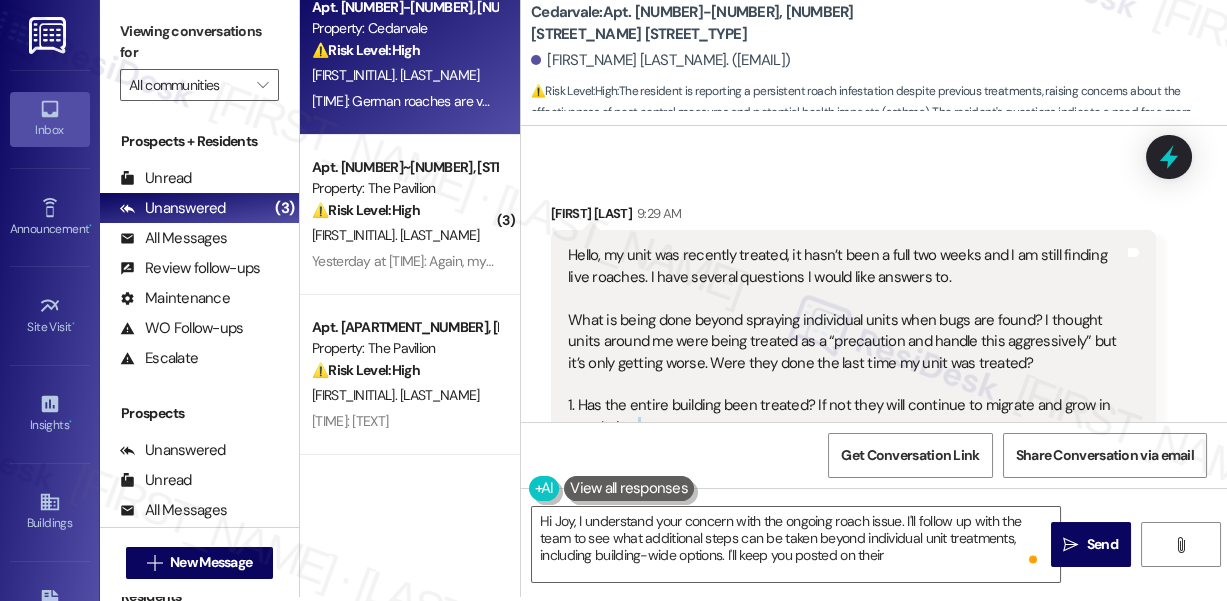 click on "Hello, my unit was recently treated, it hasn’t been a full two weeks and I am still finding live roaches. I have several questions I would like answers to.
What is being done beyond spraying individual units when bugs are found? I thought units around me were being treated as a “precaution and handle this aggressively” but it’s only getting worse. Were they done the last time my unit was treated?
1. Has the entire building been treated? If not they will continue to migrate and grow in population.
2. Brothers specializing in residential treatment and said they do not have the capability to treat restaurants or places that have food, has the building manager for the business below been contacted and how are they handling this?
3. I am finding multiple generation, sizes etc. she they are reproducing yet at an alarms rate." at bounding box center [846, 480] 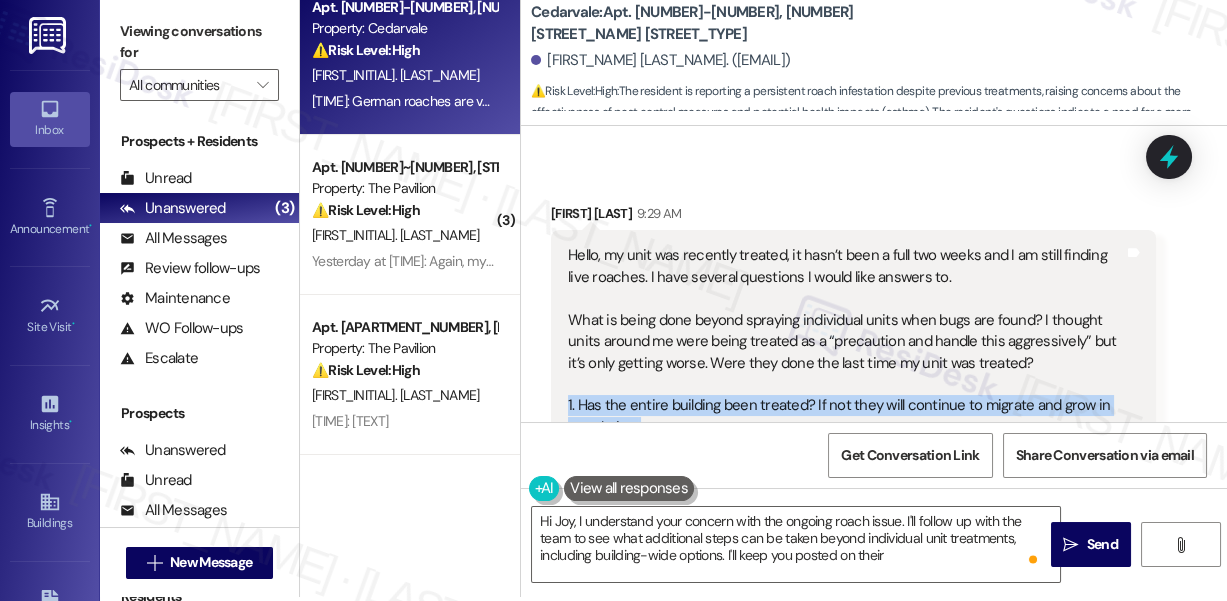 click on "Hello, my unit was recently treated, it hasn’t been a full two weeks and I am still finding live roaches. I have several questions I would like answers to.
What is being done beyond spraying individual units when bugs are found? I thought units around me were being treated as a “precaution and handle this aggressively” but it’s only getting worse. Were they done the last time my unit was treated?
1. Has the entire building been treated? If not they will continue to migrate and grow in population.
2. Brothers specializing in residential treatment and said they do not have the capability to treat restaurants or places that have food, has the building manager for the business below been contacted and how are they handling this?
3. I am finding multiple generation, sizes etc. she they are reproducing yet at an alarms rate." at bounding box center (846, 480) 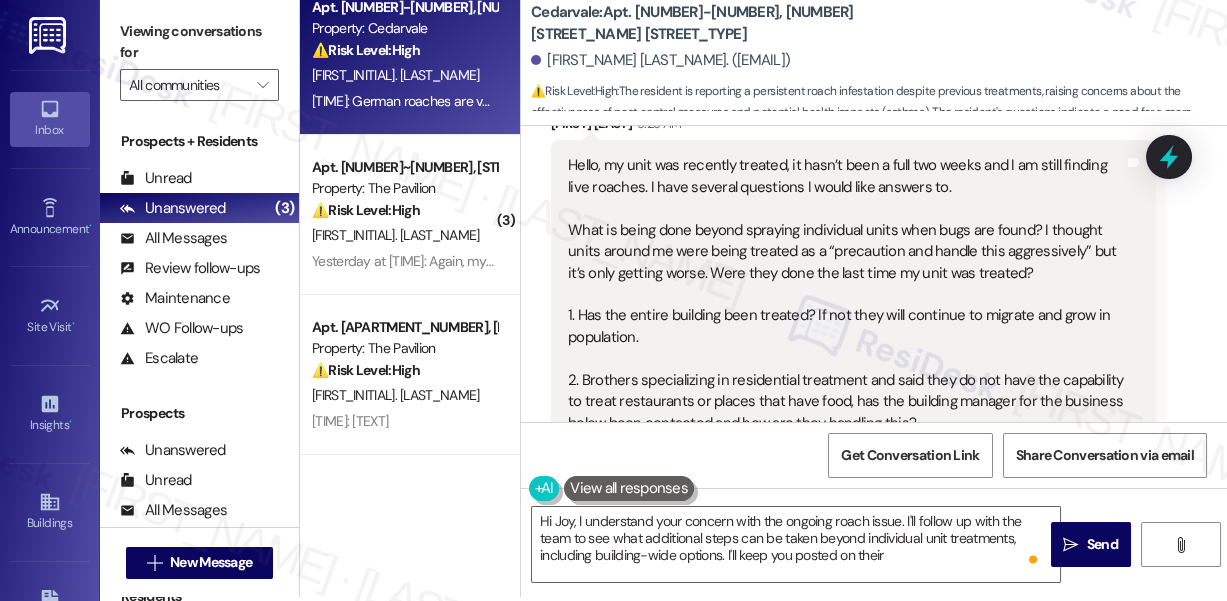 click on "Hello, my unit was recently treated, it hasn’t been a full two weeks and I am still finding live roaches. I have several questions I would like answers to.
What is being done beyond spraying individual units when bugs are found? I thought units around me were being treated as a “precaution and handle this aggressively” but it’s only getting worse. Were they done the last time my unit was treated?
1. Has the entire building been treated? If not they will continue to migrate and grow in population.
2. Brothers specializing in residential treatment and said they do not have the capability to treat restaurants or places that have food, has the building manager for the business below been contacted and how are they handling this?
3. I am finding multiple generation, sizes etc. she they are reproducing yet at an alarms rate." at bounding box center [846, 390] 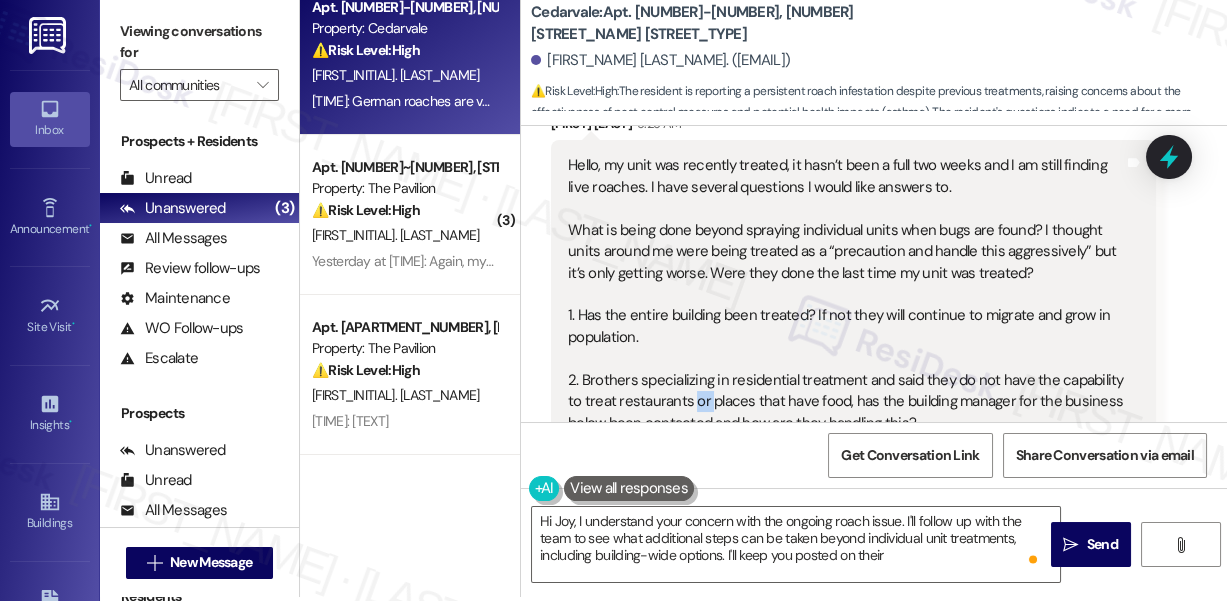 click on "Hello, my unit was recently treated, it hasn’t been a full two weeks and I am still finding live roaches. I have several questions I would like answers to.
What is being done beyond spraying individual units when bugs are found? I thought units around me were being treated as a “precaution and handle this aggressively” but it’s only getting worse. Were they done the last time my unit was treated?
1. Has the entire building been treated? If not they will continue to migrate and grow in population.
2. Brothers specializing in residential treatment and said they do not have the capability to treat restaurants or places that have food, has the building manager for the business below been contacted and how are they handling this?
3. I am finding multiple generation, sizes etc. she they are reproducing yet at an alarms rate." at bounding box center (846, 390) 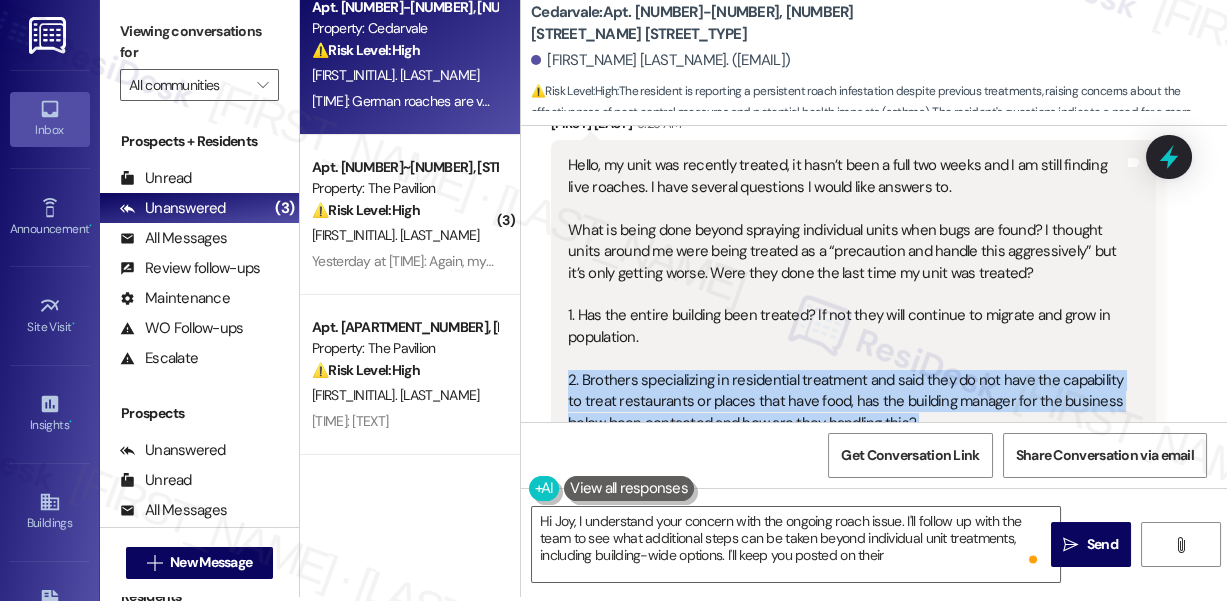 click on "Hello, my unit was recently treated, it hasn’t been a full two weeks and I am still finding live roaches. I have several questions I would like answers to.
What is being done beyond spraying individual units when bugs are found? I thought units around me were being treated as a “precaution and handle this aggressively” but it’s only getting worse. Were they done the last time my unit was treated?
1. Has the entire building been treated? If not they will continue to migrate and grow in population.
2. Brothers specializing in residential treatment and said they do not have the capability to treat restaurants or places that have food, has the building manager for the business below been contacted and how are they handling this?
3. I am finding multiple generation, sizes etc. she they are reproducing yet at an alarms rate." at bounding box center [846, 390] 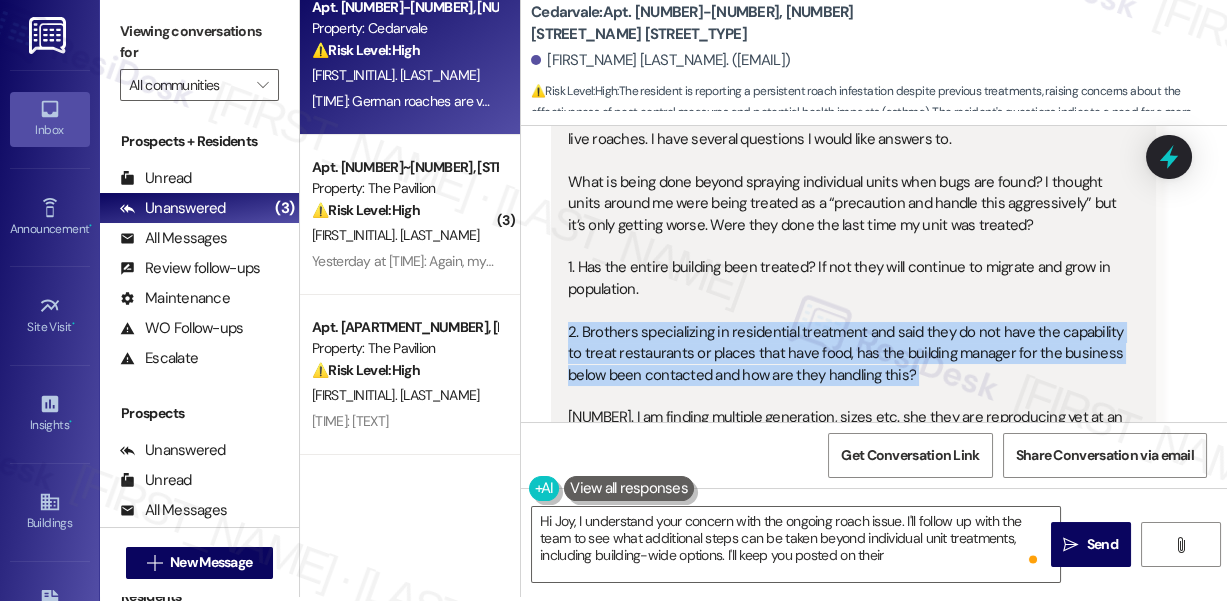 scroll, scrollTop: 13813, scrollLeft: 0, axis: vertical 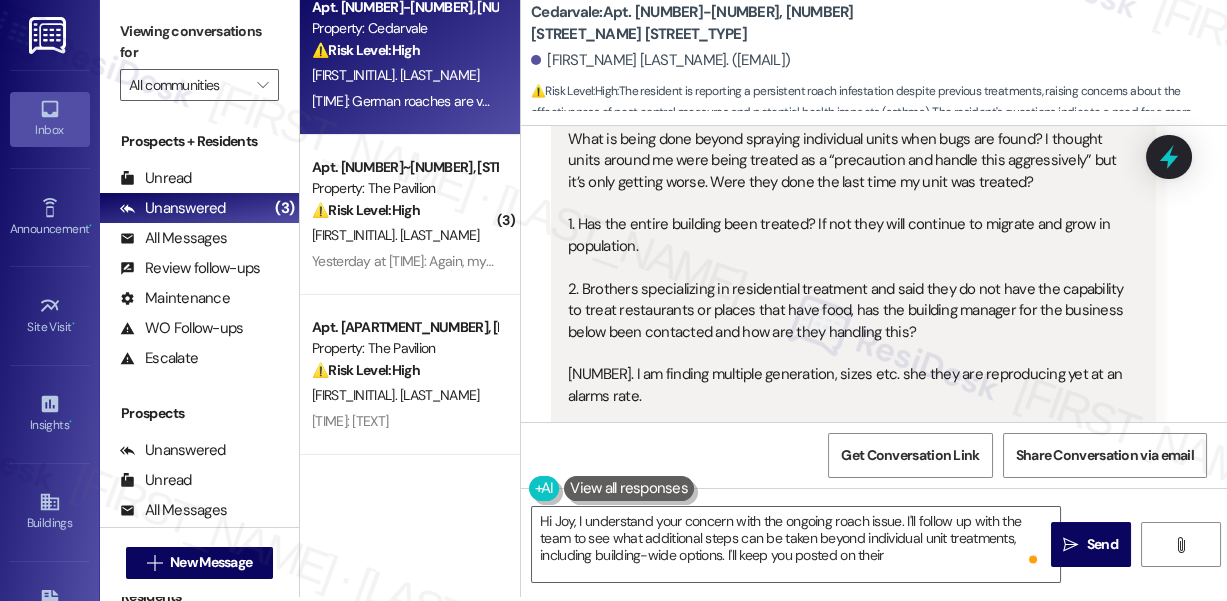 click on "Hello, my unit was recently treated, it hasn’t been a full two weeks and I am still finding live roaches. I have several questions I would like answers to.
What is being done beyond spraying individual units when bugs are found? I thought units around me were being treated as a “precaution and handle this aggressively” but it’s only getting worse. Were they done the last time my unit was treated?
1. Has the entire building been treated? If not they will continue to migrate and grow in population.
2. Brothers specializing in residential treatment and said they do not have the capability to treat restaurants or places that have food, has the building manager for the business below been contacted and how are they handling this?
3. I am finding multiple generation, sizes etc. she they are reproducing yet at an alarms rate." at bounding box center (846, 299) 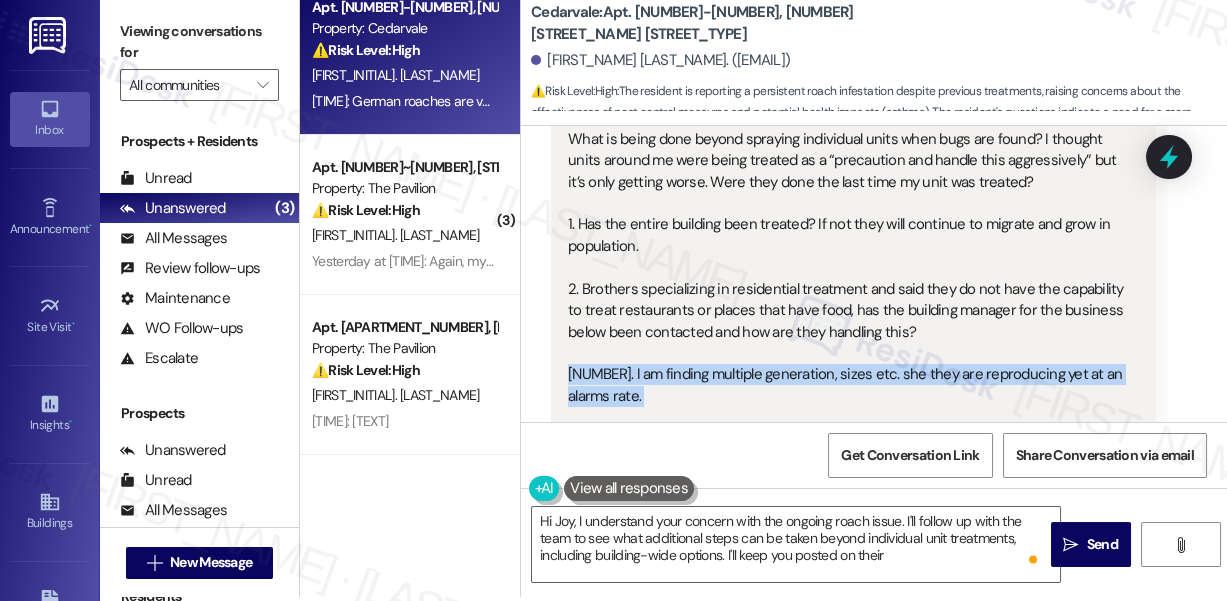 click on "Hello, my unit was recently treated, it hasn’t been a full two weeks and I am still finding live roaches. I have several questions I would like answers to.
What is being done beyond spraying individual units when bugs are found? I thought units around me were being treated as a “precaution and handle this aggressively” but it’s only getting worse. Were they done the last time my unit was treated?
1. Has the entire building been treated? If not they will continue to migrate and grow in population.
2. Brothers specializing in residential treatment and said they do not have the capability to treat restaurants or places that have food, has the building manager for the business below been contacted and how are they handling this?
3. I am finding multiple generation, sizes etc. she they are reproducing yet at an alarms rate." at bounding box center (846, 299) 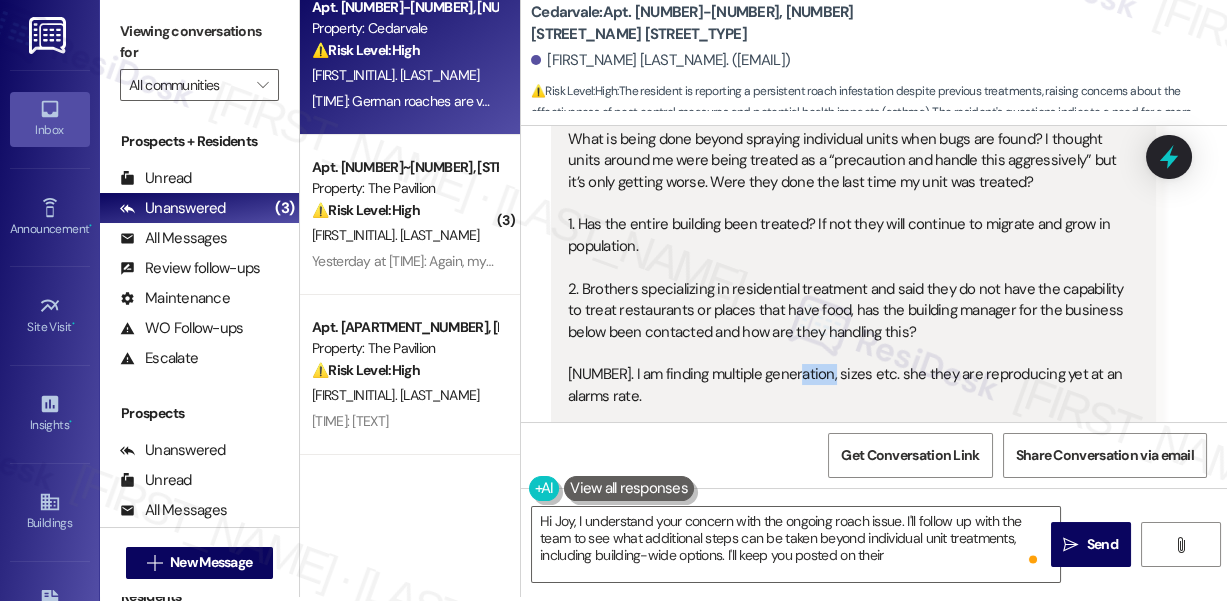 click on "Hello, my unit was recently treated, it hasn’t been a full two weeks and I am still finding live roaches. I have several questions I would like answers to.
What is being done beyond spraying individual units when bugs are found? I thought units around me were being treated as a “precaution and handle this aggressively” but it’s only getting worse. Were they done the last time my unit was treated?
1. Has the entire building been treated? If not they will continue to migrate and grow in population.
2. Brothers specializing in residential treatment and said they do not have the capability to treat restaurants or places that have food, has the building manager for the business below been contacted and how are they handling this?
3. I am finding multiple generation, sizes etc. she they are reproducing yet at an alarms rate." at bounding box center [846, 299] 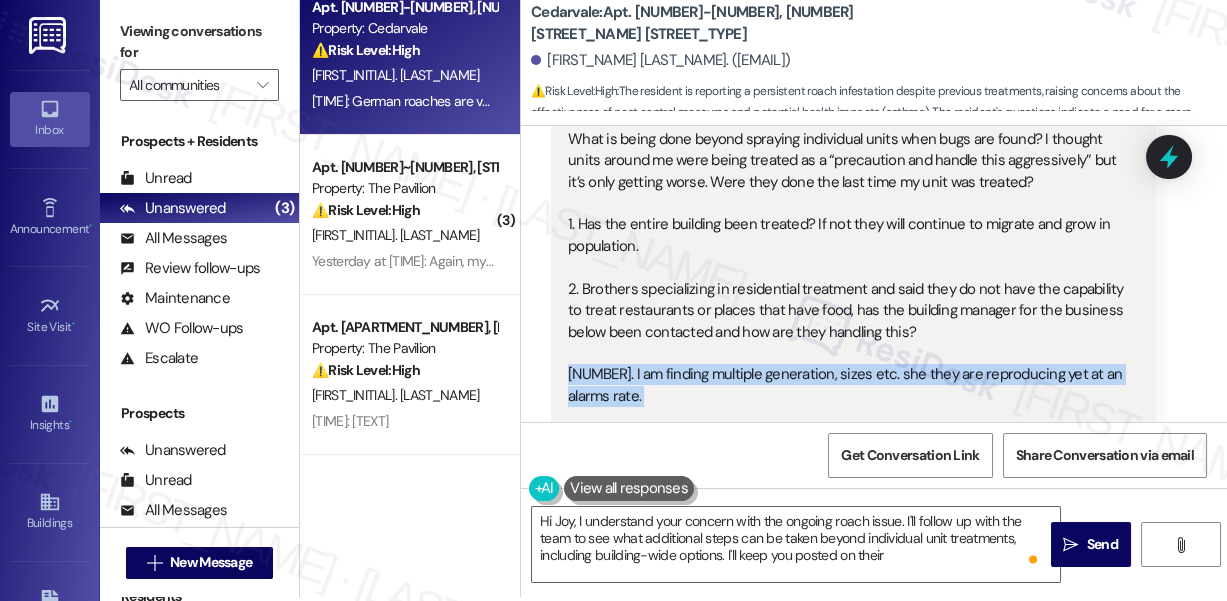 click on "Hello, my unit was recently treated, it hasn’t been a full two weeks and I am still finding live roaches. I have several questions I would like answers to.
What is being done beyond spraying individual units when bugs are found? I thought units around me were being treated as a “precaution and handle this aggressively” but it’s only getting worse. Were they done the last time my unit was treated?
1. Has the entire building been treated? If not they will continue to migrate and grow in population.
2. Brothers specializing in residential treatment and said they do not have the capability to treat restaurants or places that have food, has the building manager for the business below been contacted and how are they handling this?
3. I am finding multiple generation, sizes etc. she they are reproducing yet at an alarms rate." at bounding box center (846, 299) 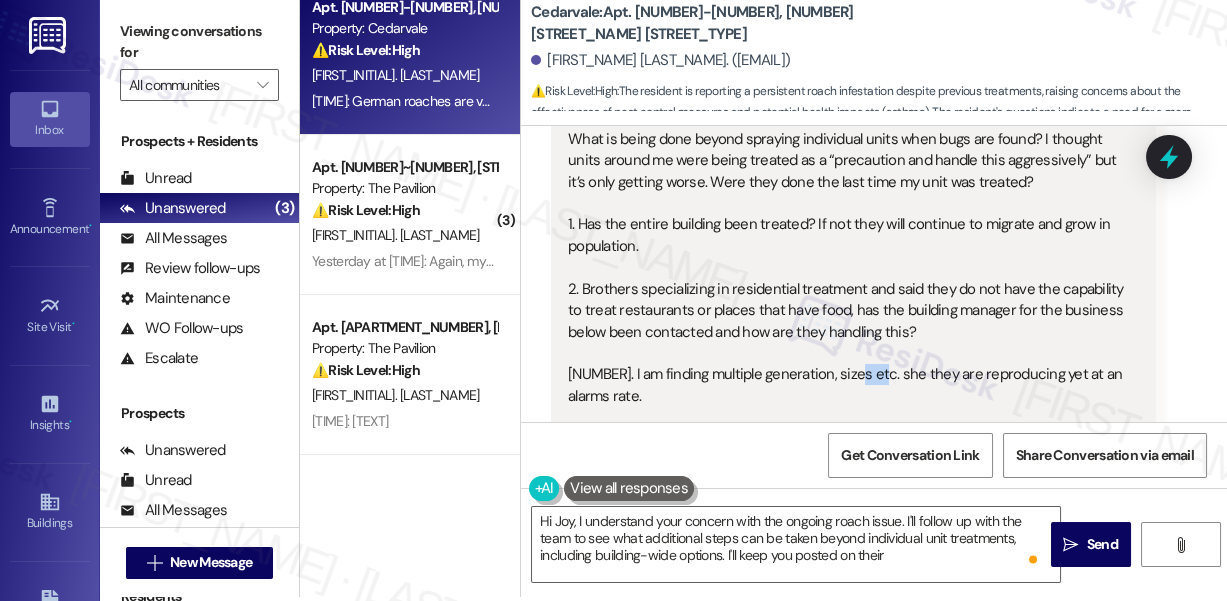 click on "Hello, my unit was recently treated, it hasn’t been a full two weeks and I am still finding live roaches. I have several questions I would like answers to.
What is being done beyond spraying individual units when bugs are found? I thought units around me were being treated as a “precaution and handle this aggressively” but it’s only getting worse. Were they done the last time my unit was treated?
1. Has the entire building been treated? If not they will continue to migrate and grow in population.
2. Brothers specializing in residential treatment and said they do not have the capability to treat restaurants or places that have food, has the building manager for the business below been contacted and how are they handling this?
3. I am finding multiple generation, sizes etc. she they are reproducing yet at an alarms rate." at bounding box center [846, 299] 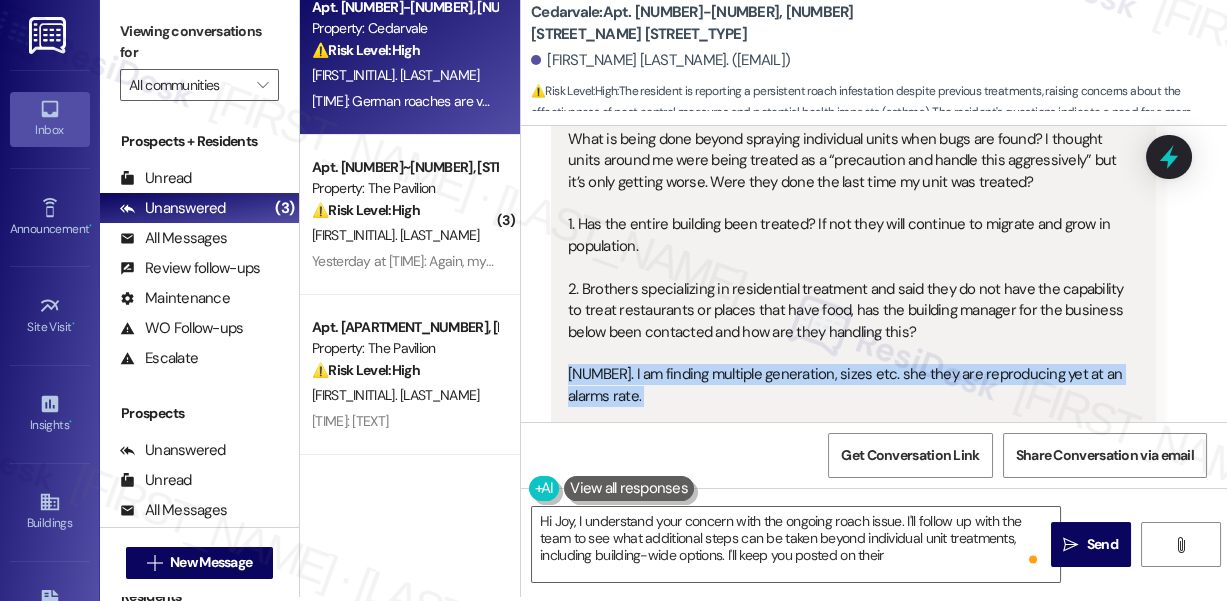 click on "Hello, my unit was recently treated, it hasn’t been a full two weeks and I am still finding live roaches. I have several questions I would like answers to.
What is being done beyond spraying individual units when bugs are found? I thought units around me were being treated as a “precaution and handle this aggressively” but it’s only getting worse. Were they done the last time my unit was treated?
1. Has the entire building been treated? If not they will continue to migrate and grow in population.
2. Brothers specializing in residential treatment and said they do not have the capability to treat restaurants or places that have food, has the building manager for the business below been contacted and how are they handling this?
3. I am finding multiple generation, sizes etc. she they are reproducing yet at an alarms rate." at bounding box center (846, 299) 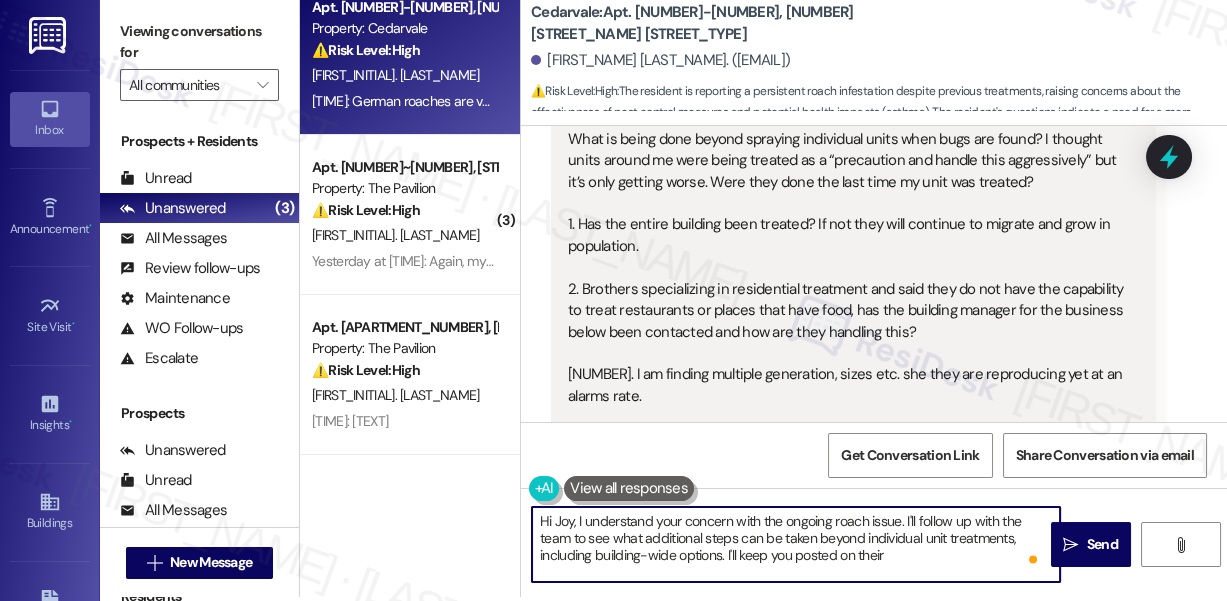 click on "Hi Joy, I understand your concern with the ongoing roach issue. I'll follow up with the team to see what additional steps can be taken beyond individual unit treatments, including building-wide options. I'll keep you posted on their" at bounding box center (796, 544) 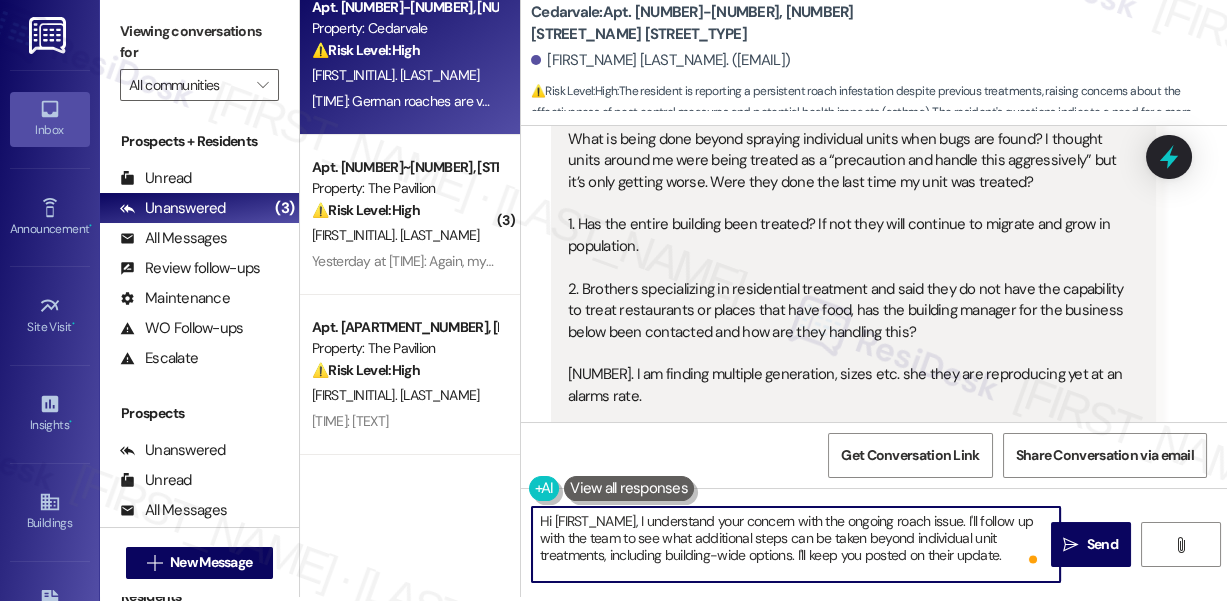 paste on "If you’ve noticed whether they’re coming from specific spots (like vents, plumbing, or the kitchen)?" 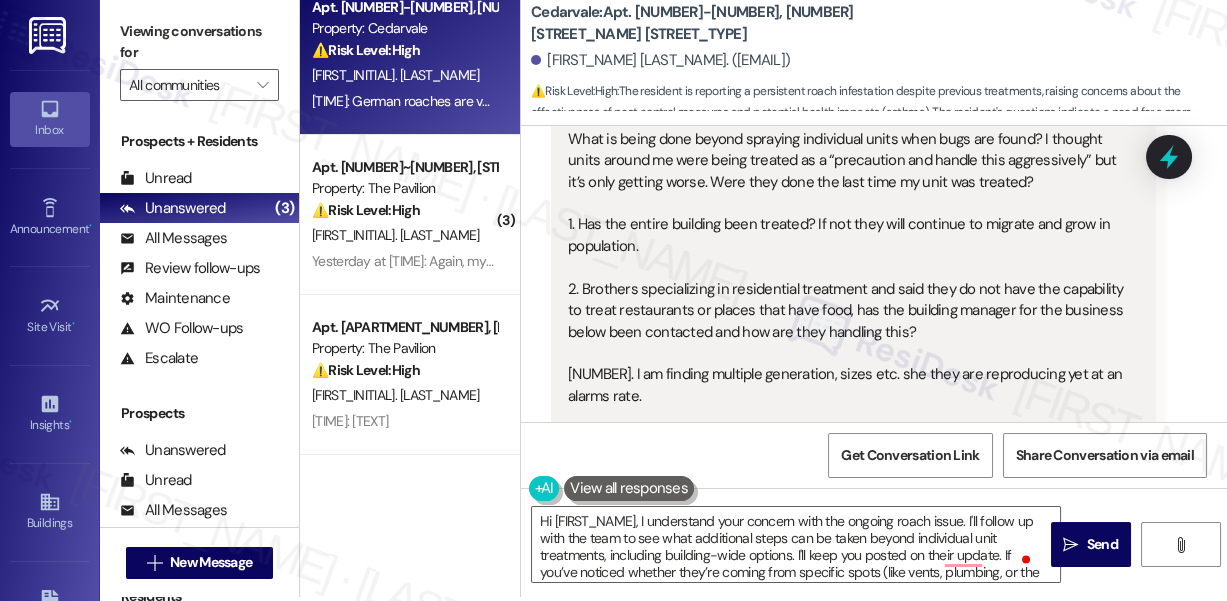click on "Viewing conversations for" at bounding box center [199, 42] 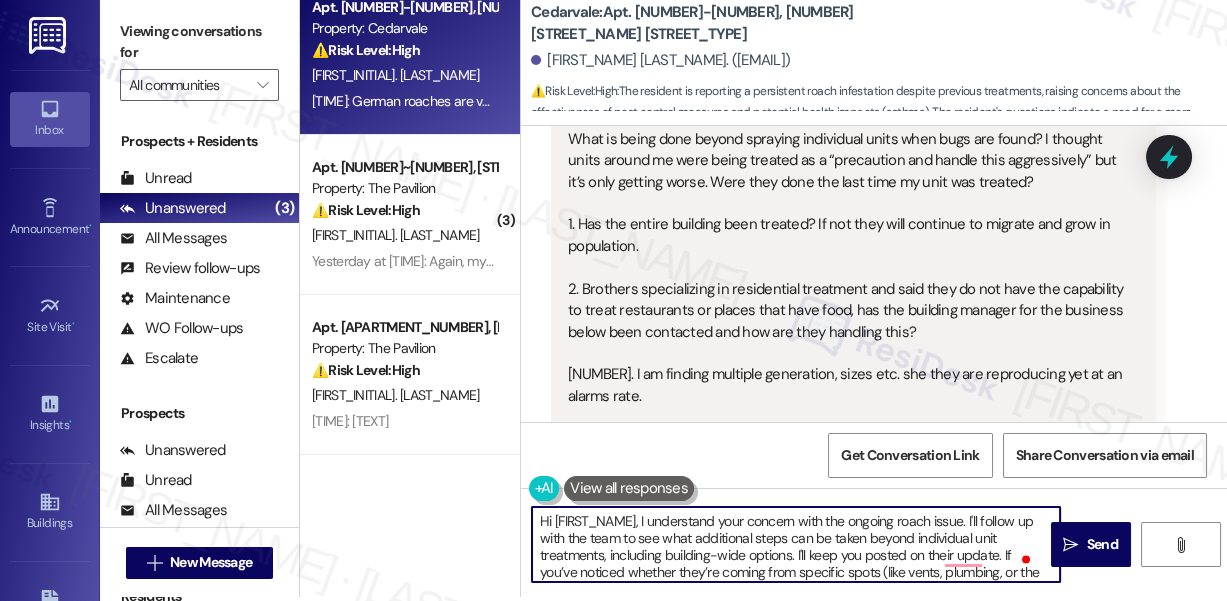 click on "Hi [FIRST_NAME], I understand your concern with the ongoing roach issue. I'll follow up with the team to see what additional steps can be taken beyond individual unit treatments, including building-wide options. I'll keep you posted on their update. If you’ve noticed whether they’re coming from specific spots (like vents, plumbing, or the kitchen)?" at bounding box center (796, 544) 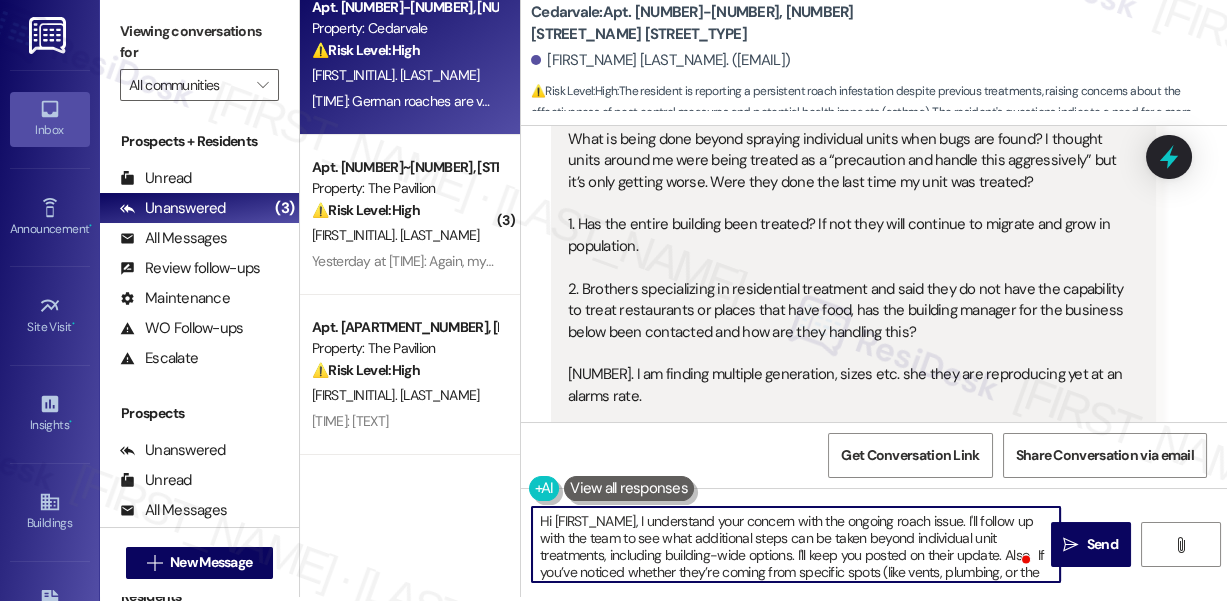 paste on "To make sure I share the clearest info with the team, could you let me know:" 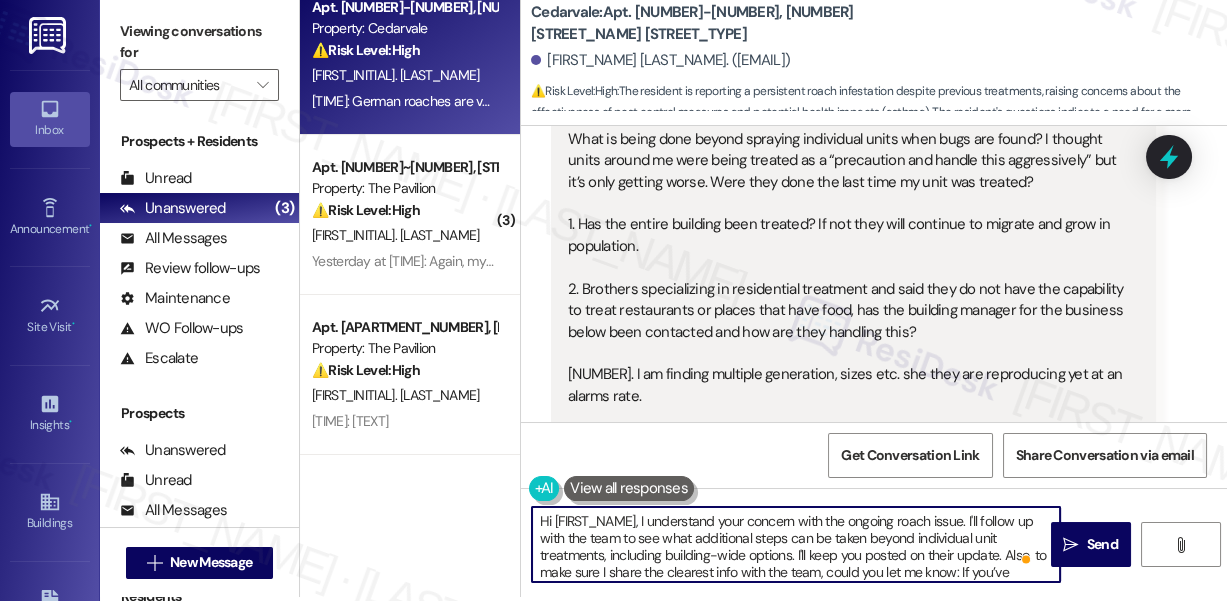 scroll, scrollTop: 18, scrollLeft: 0, axis: vertical 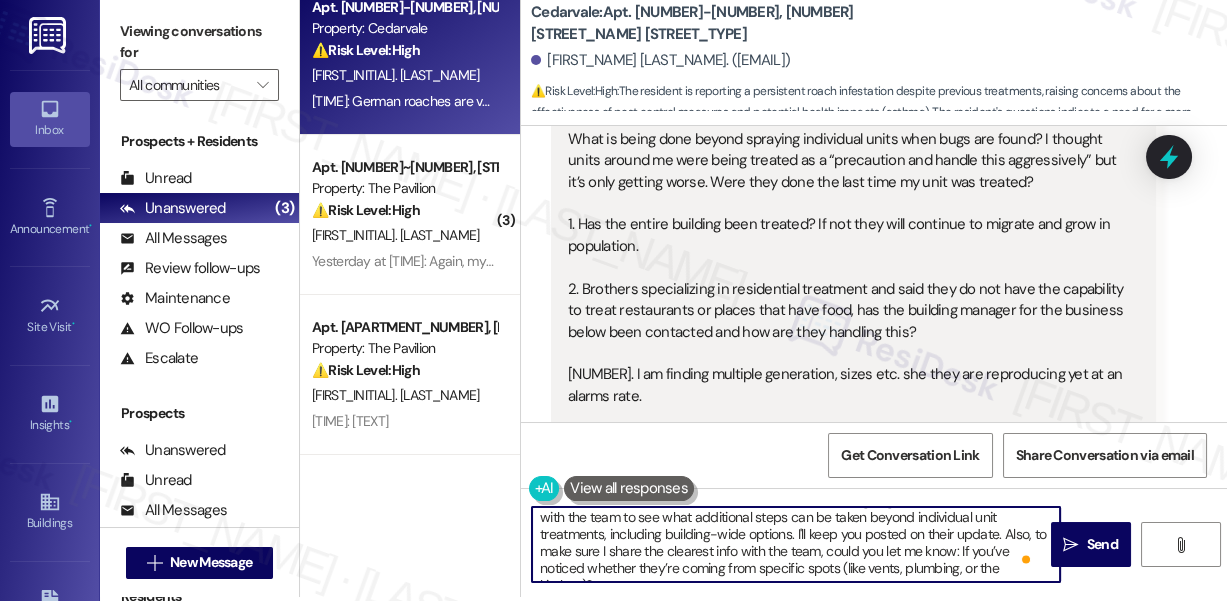 drag, startPoint x: 698, startPoint y: 554, endPoint x: 823, endPoint y: 554, distance: 125 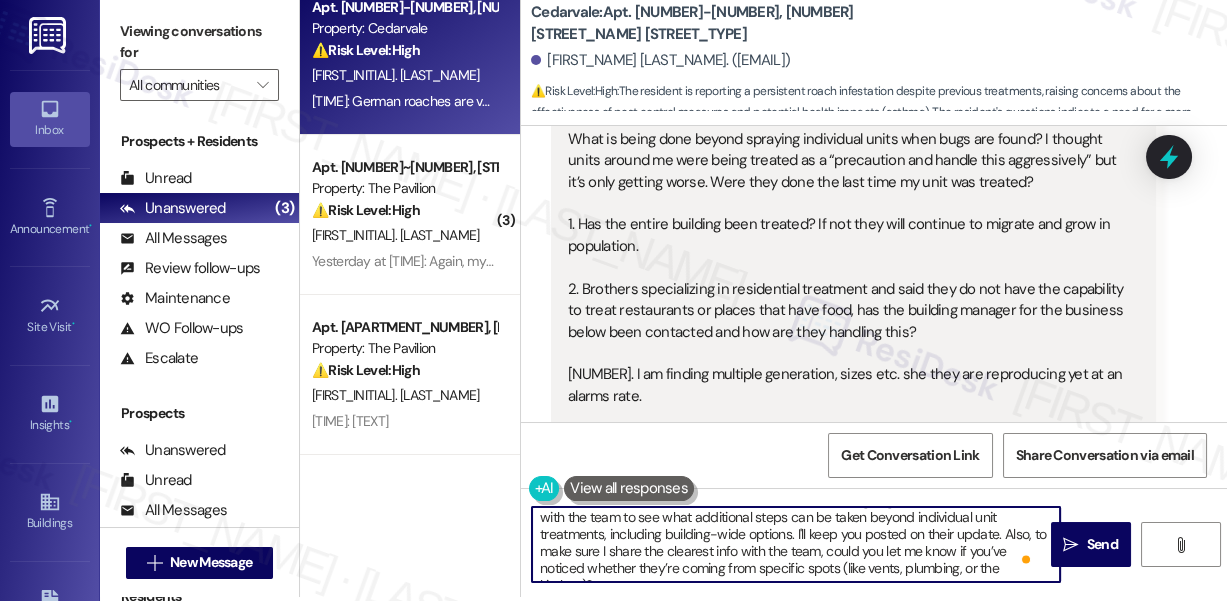 click on "Hi [FIRST_NAME], I understand your concern with the ongoing roach issue. I'll follow up with the team to see what additional steps can be taken beyond individual unit treatments, including building-wide options. I'll keep you posted on their update. Also, to make sure I share the clearest info with the team, could you let me know if you’ve noticed whether they’re coming from specific spots (like vents, plumbing, or the kitchen)?" at bounding box center [796, 544] 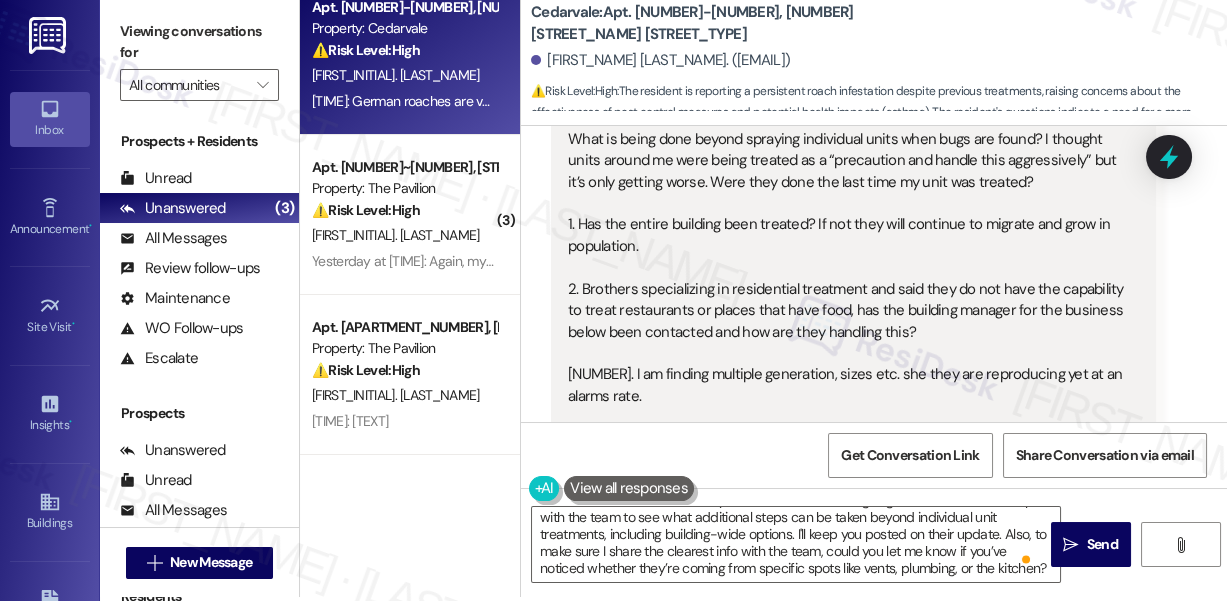 click on "Viewing conversations for" at bounding box center (199, 42) 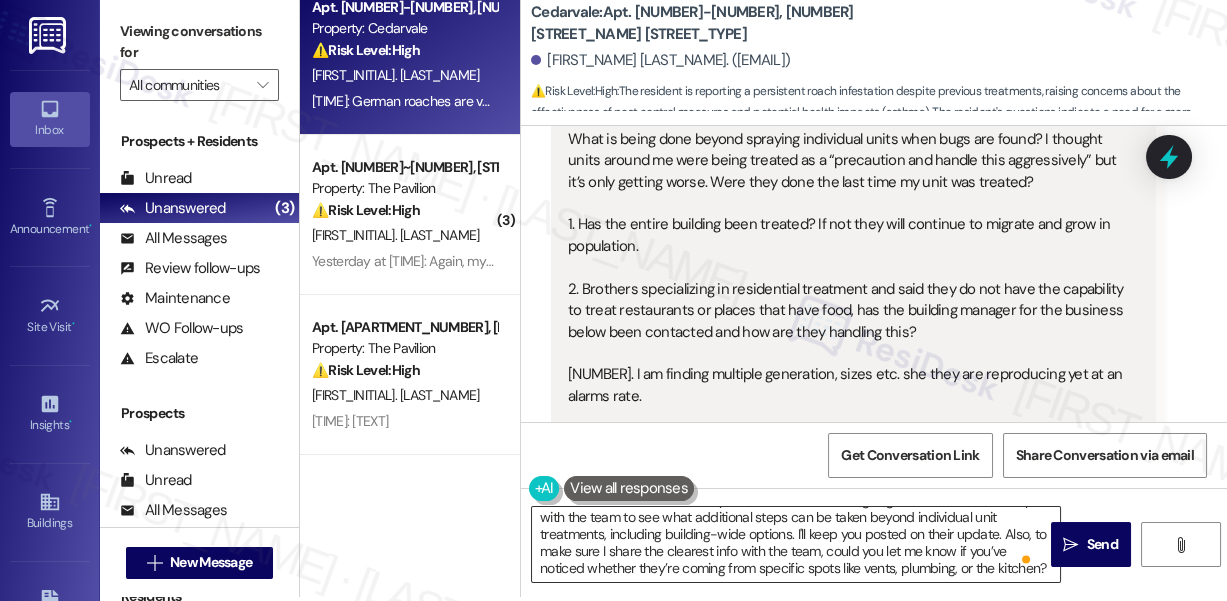 click on "Hi [FIRST_NAME], I understand your concern with the ongoing roach issue. I'll follow up with the team to see what additional steps can be taken beyond individual unit treatments, including building-wide options. I'll keep you posted on their update. Also, to make sure I share the clearest info with the team, could you let me know if you’ve noticed whether they’re coming from specific spots like vents, plumbing, or the kitchen?" at bounding box center [796, 544] 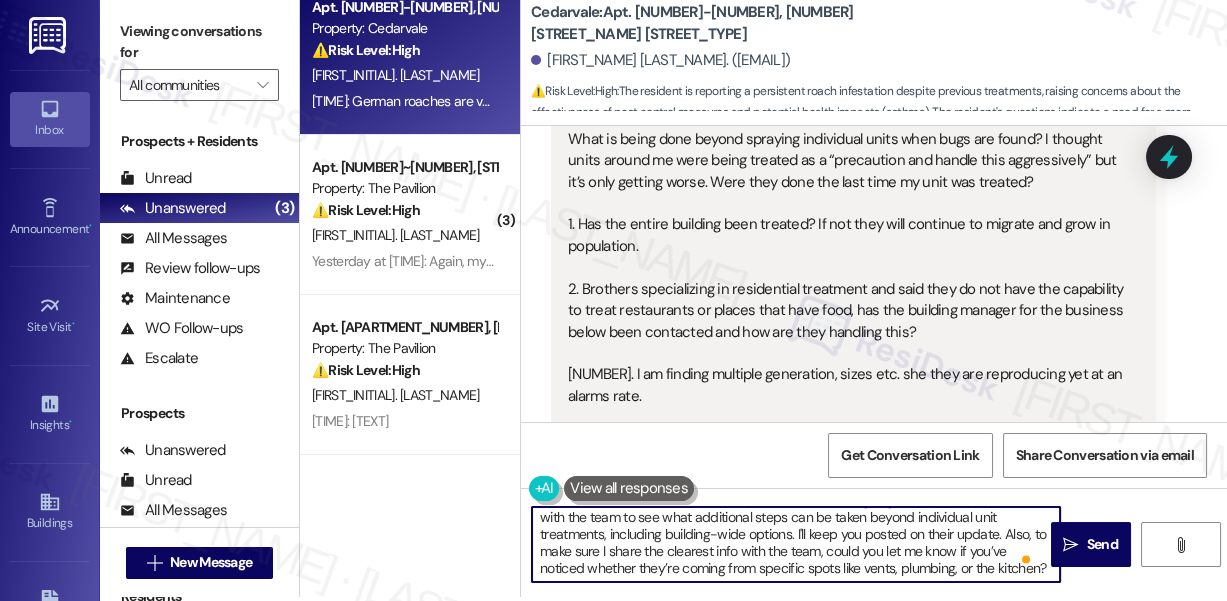 click on "Hi [FIRST_NAME], I understand your concern with the ongoing roach issue. I'll follow up with the team to see what additional steps can be taken beyond individual unit treatments, including building-wide options. I'll keep you posted on their update. Also, to make sure I share the clearest info with the team, could you let me know if you’ve noticed whether they’re coming from specific spots like vents, plumbing, or the kitchen?" at bounding box center [796, 544] 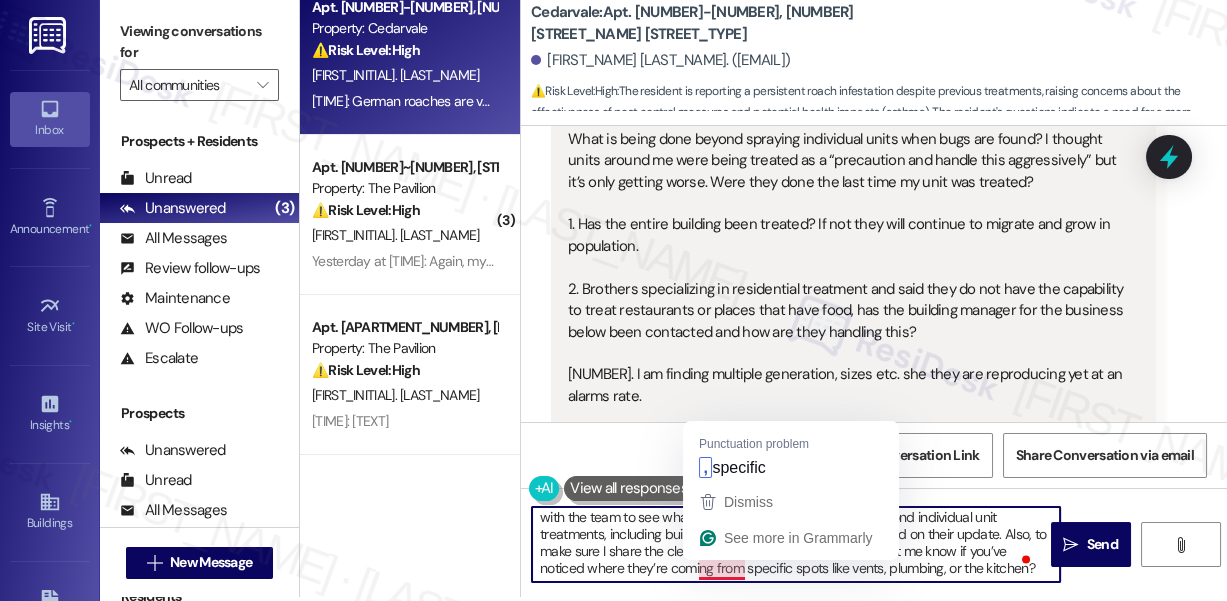 click on "Hi [FIRST_NAME], I understand your concern with the ongoing roach issue. I'll follow up with the team to see what additional steps can be taken beyond individual unit treatments, including building-wide options. I'll keep you posted on their update. Also, to make sure I share the clearest info with the team, could you let me know if you’ve noticed where they’re coming from specific spots like vents, plumbing, or the kitchen?" at bounding box center [796, 544] 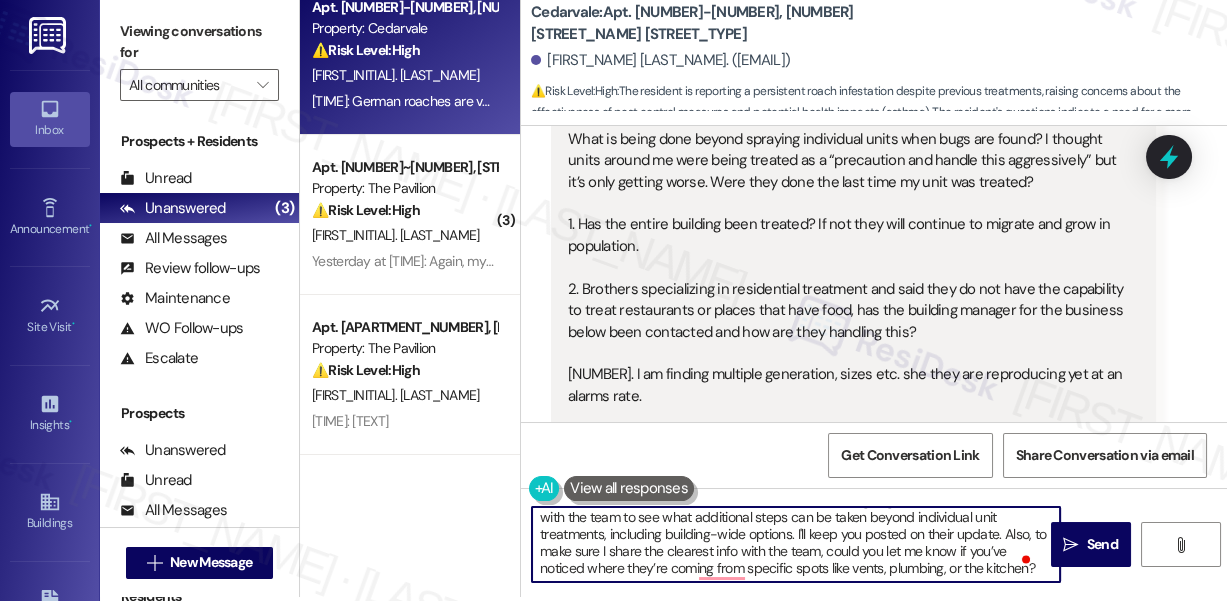 click on "Hi [FIRST_NAME], I understand your concern with the ongoing roach issue. I'll follow up with the team to see what additional steps can be taken beyond individual unit treatments, including building-wide options. I'll keep you posted on their update. Also, to make sure I share the clearest info with the team, could you let me know if you’ve noticed where they’re coming from specific spots like vents, plumbing, or the kitchen?" at bounding box center (796, 544) 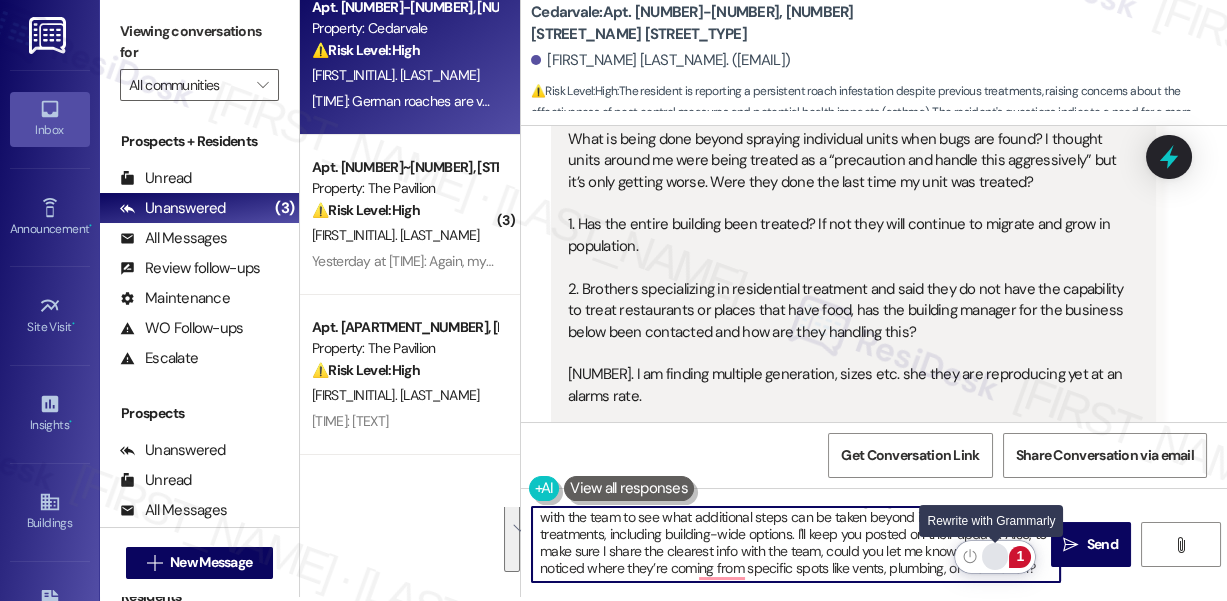 click 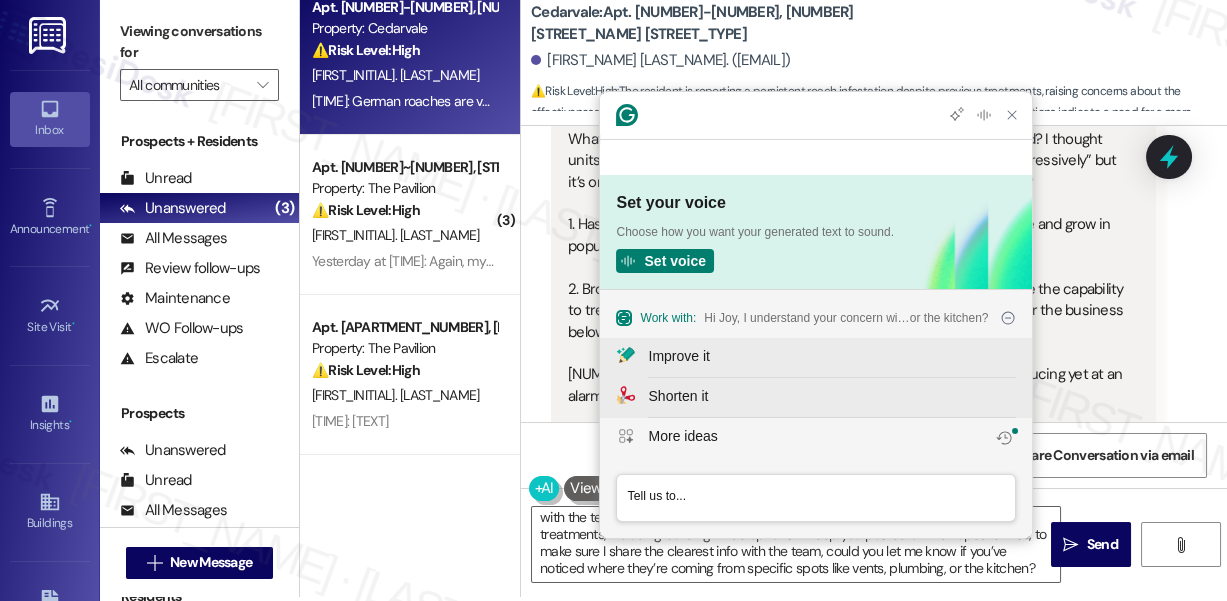scroll, scrollTop: 0, scrollLeft: 0, axis: both 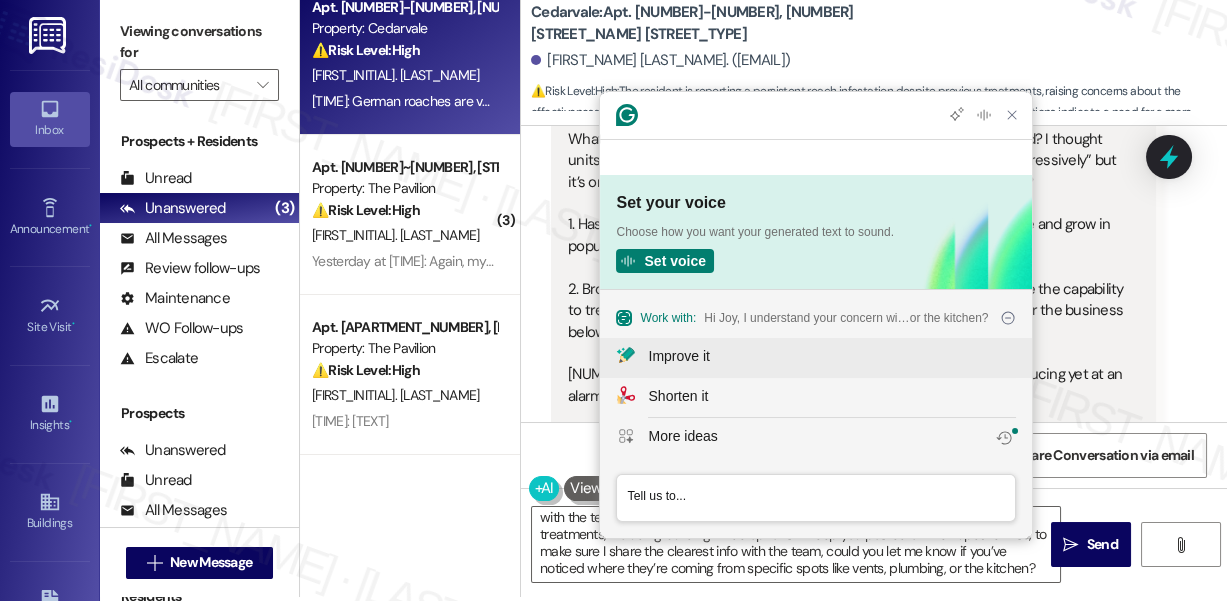 click on "Improve it" 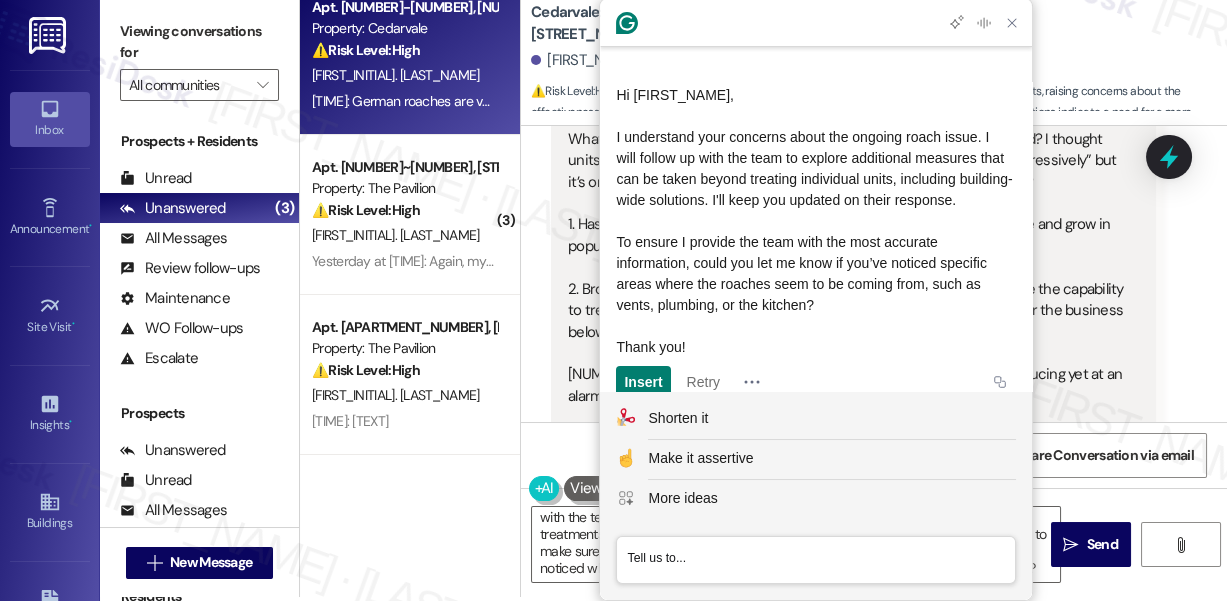 scroll, scrollTop: 101, scrollLeft: 0, axis: vertical 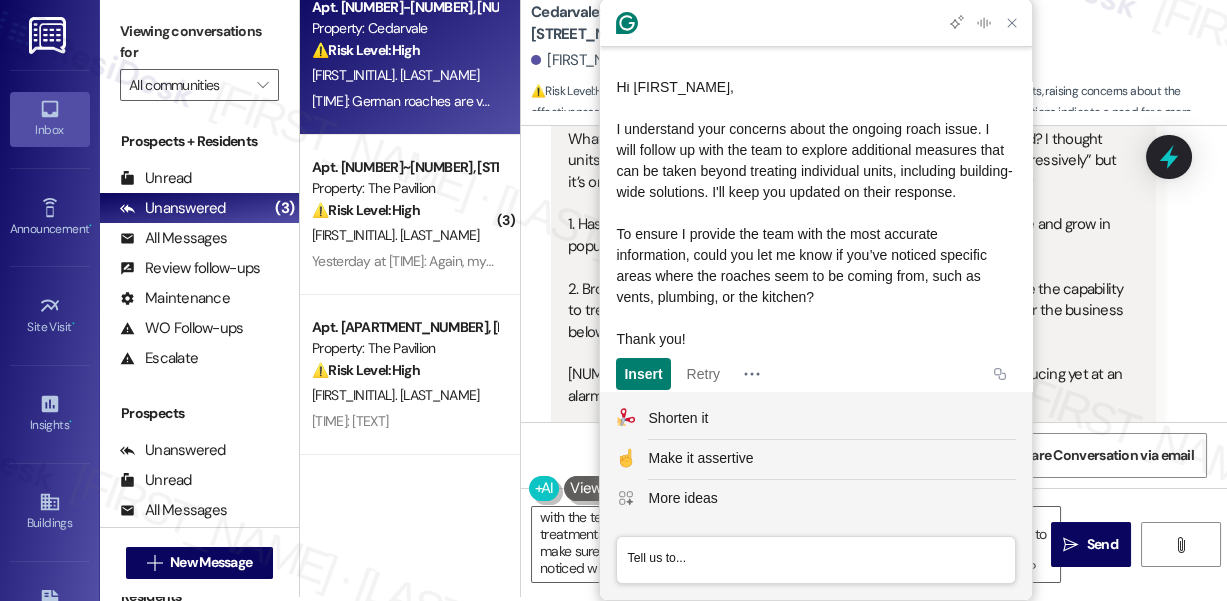 drag, startPoint x: 925, startPoint y: 287, endPoint x: 702, endPoint y: 244, distance: 227.10791 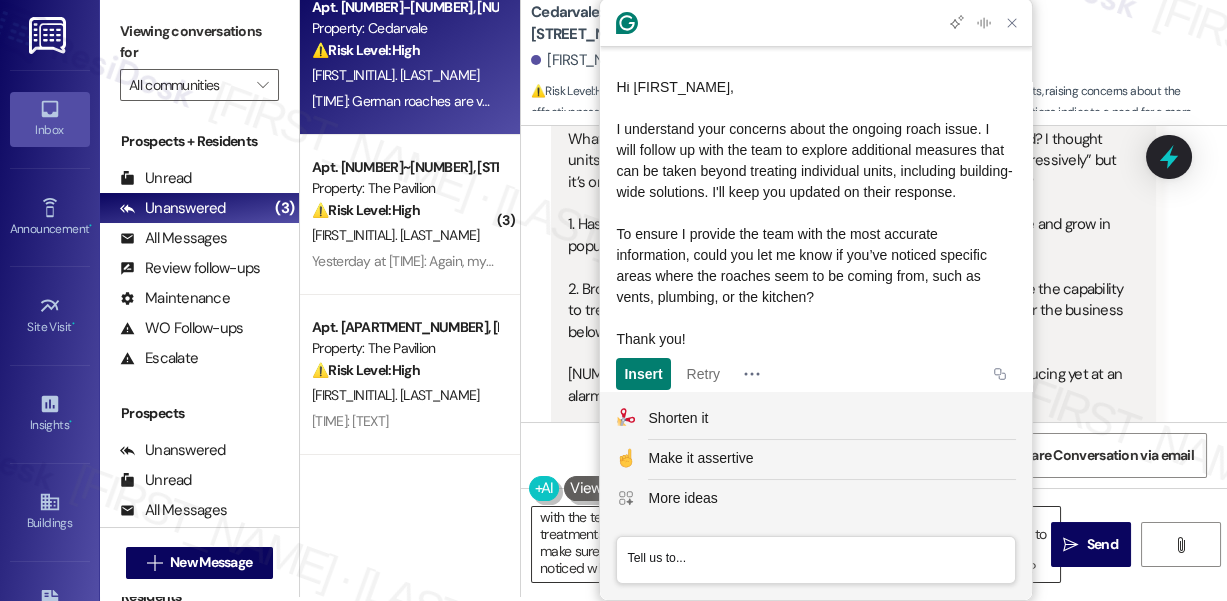 click on "Hi [FIRST_NAME], I understand your concern with the ongoing roach issue. I'll follow up with the team to see what additional steps can be taken beyond individual unit treatments, including building-wide options. I'll keep you posted on their update. Also, to make sure I share the clearest info with the team, could you let me know if you’ve noticed where they’re coming from specific spots like vents, plumbing, or the kitchen?" at bounding box center [796, 544] 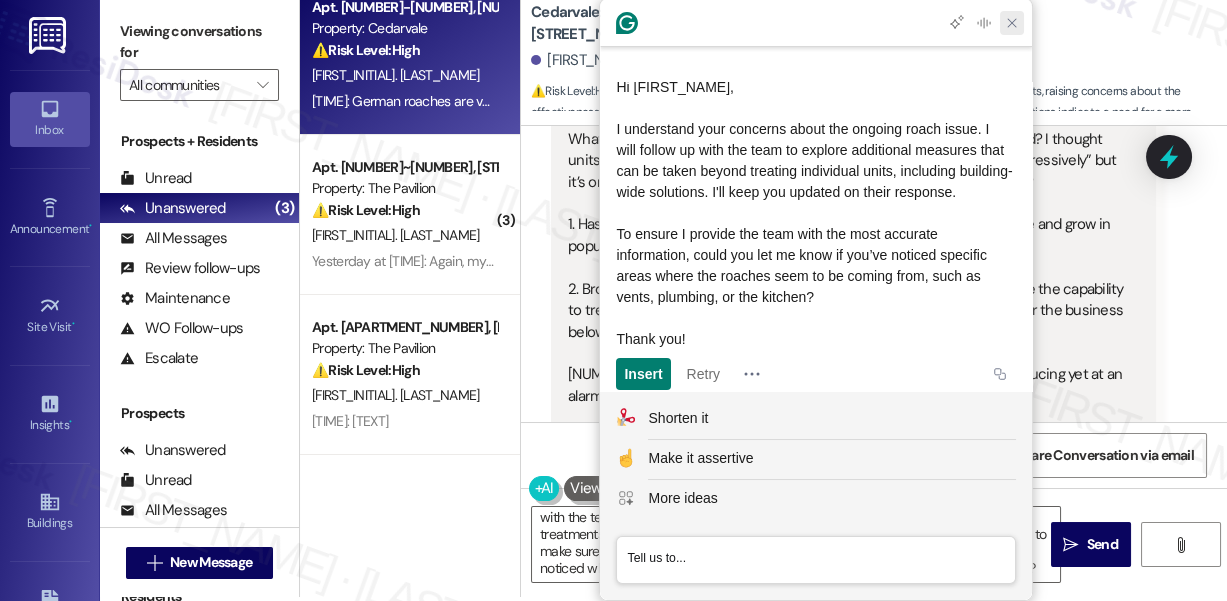 drag, startPoint x: 1018, startPoint y: 25, endPoint x: 995, endPoint y: 66, distance: 47.010635 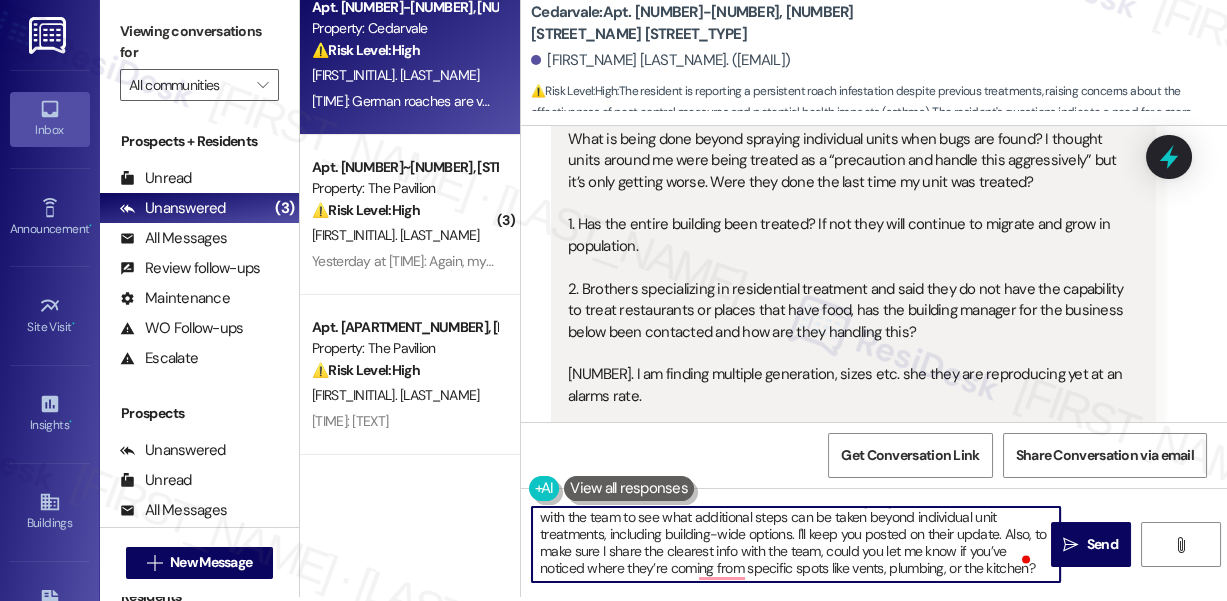click on "Hi Joy, I understand your concern with the ongoing roach issue. I'll follow up with the team to see what additional steps can be taken beyond individual unit treatments, including building-wide options. I'll keep you posted on their update. Also, to make sure I share the clearest info with the team, could you let me know if you’ve noticed where they’re coming from specific spots like vents, plumbing, or the kitchen?  Send " at bounding box center [874, 563] 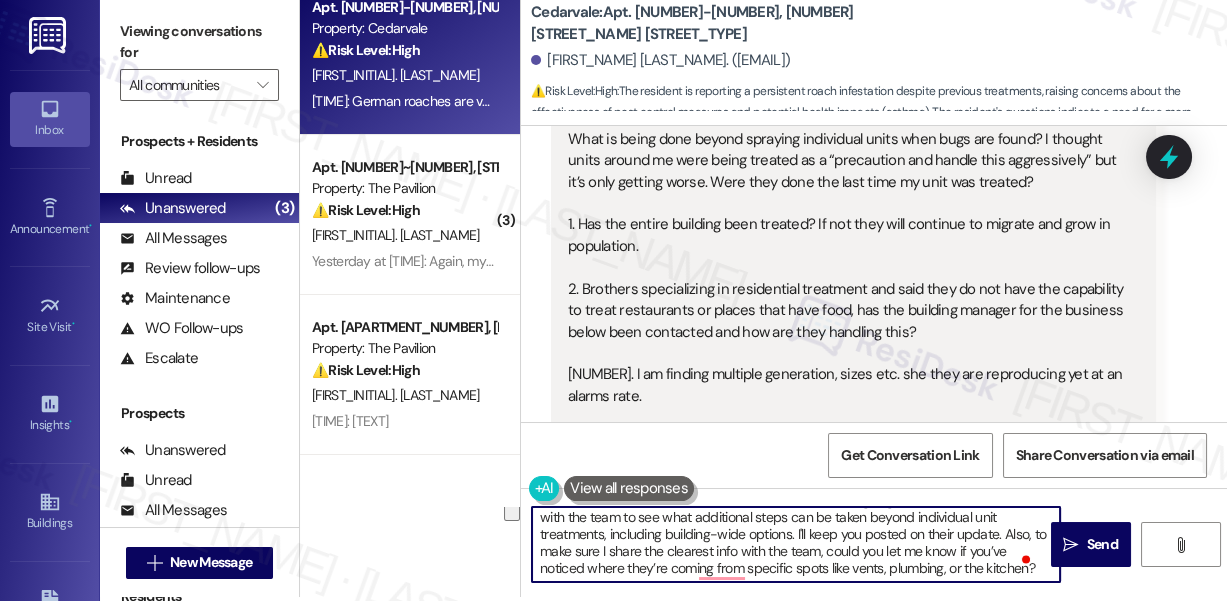 drag, startPoint x: 971, startPoint y: 567, endPoint x: 761, endPoint y: 554, distance: 210.402 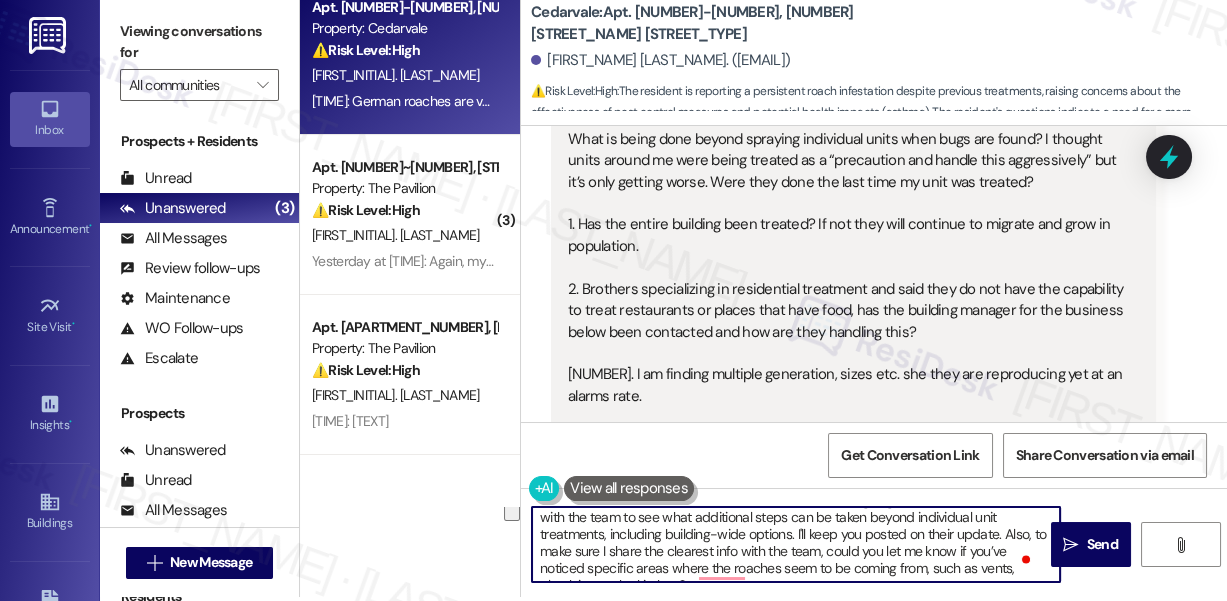 scroll, scrollTop: 34, scrollLeft: 0, axis: vertical 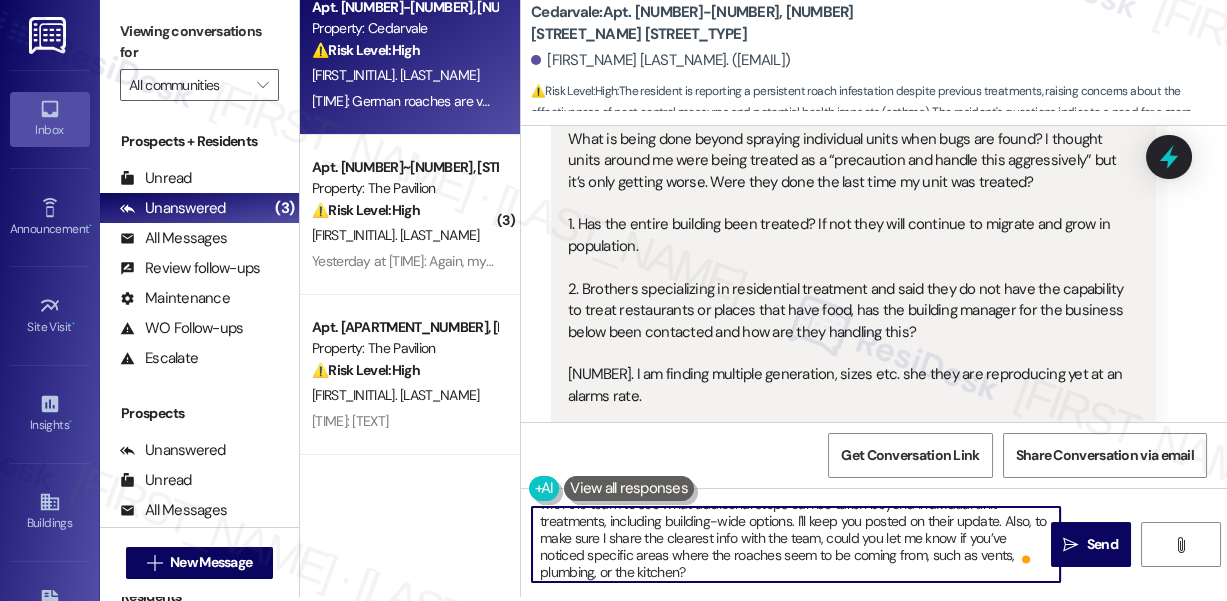 drag, startPoint x: 878, startPoint y: 555, endPoint x: 893, endPoint y: 566, distance: 18.601076 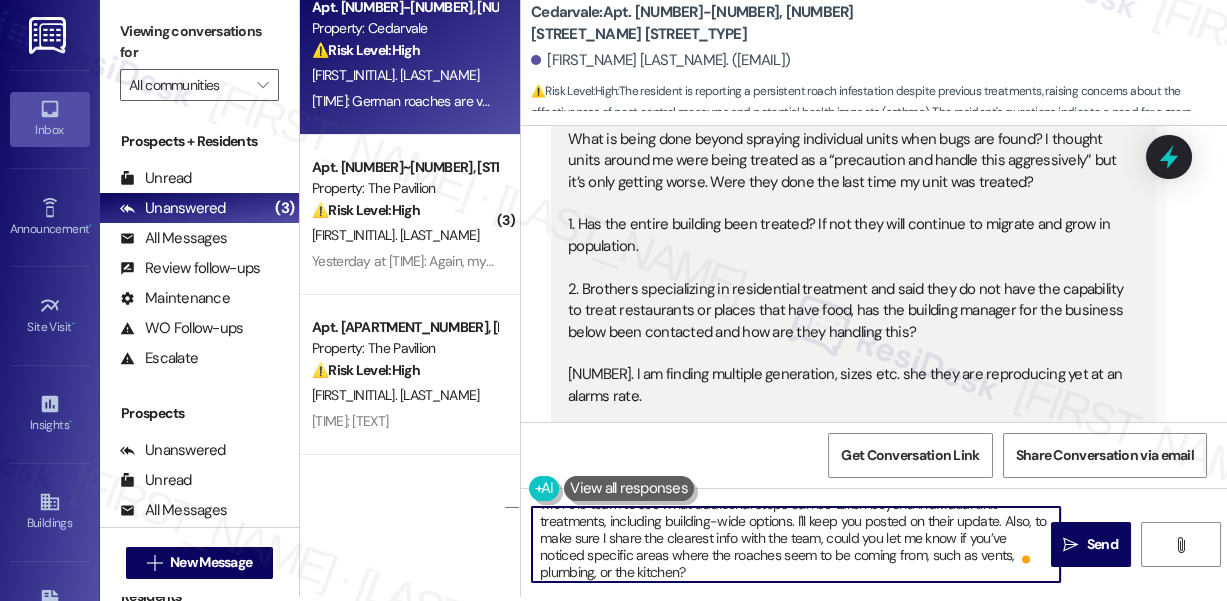 click on "Hi [FIRST_NAME], I understand your concern with the ongoing roach issue. I'll follow up with the team to see what additional steps can be taken beyond individual unit treatments, including building-wide options. I'll keep you posted on their update. Also, to make sure I share the clearest info with the team, could you let me know if you’ve noticed specific areas where the roaches seem to be coming from, such as vents, plumbing, or the kitchen?" at bounding box center [796, 544] 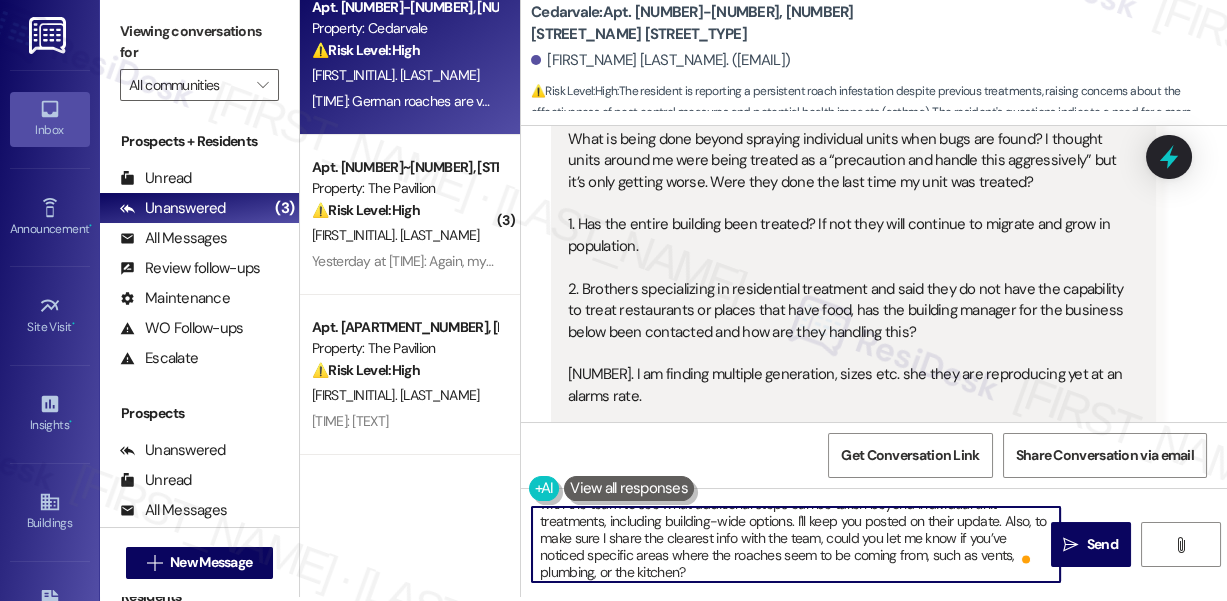 click on "Hi [FIRST_NAME], I understand your concern with the ongoing roach issue. I'll follow up with the team to see what additional steps can be taken beyond individual unit treatments, including building-wide options. I'll keep you posted on their update. Also, to make sure I share the clearest info with the team, could you let me know if you’ve noticed specific areas where the roaches seem to be coming from, such as vents, plumbing, or the kitchen?" at bounding box center (796, 544) 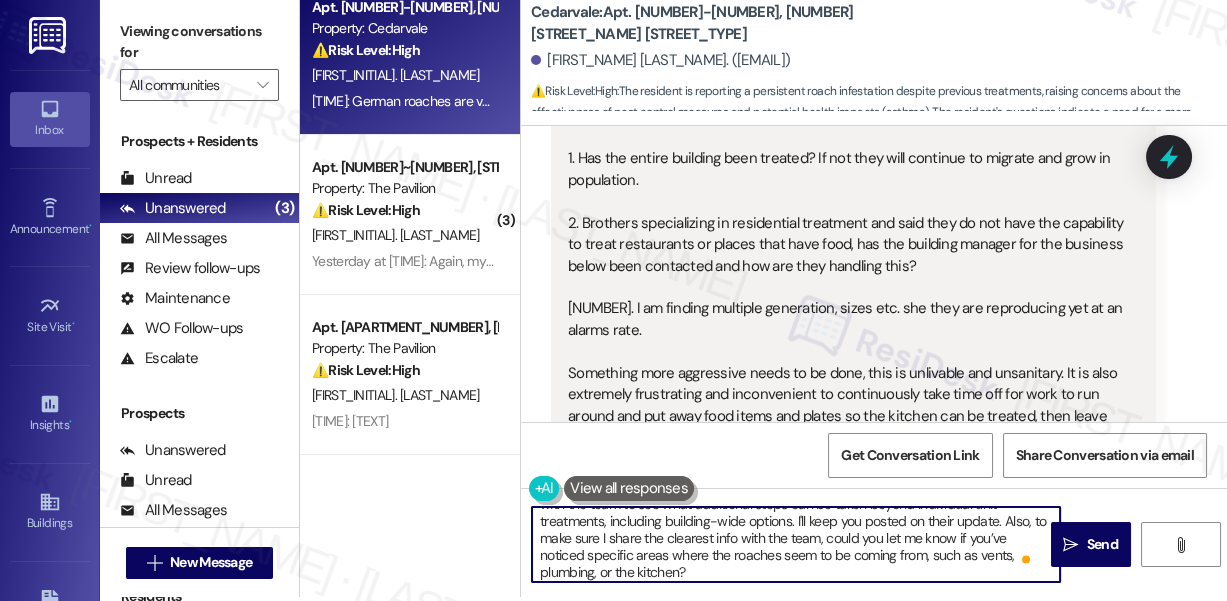 scroll, scrollTop: 13995, scrollLeft: 0, axis: vertical 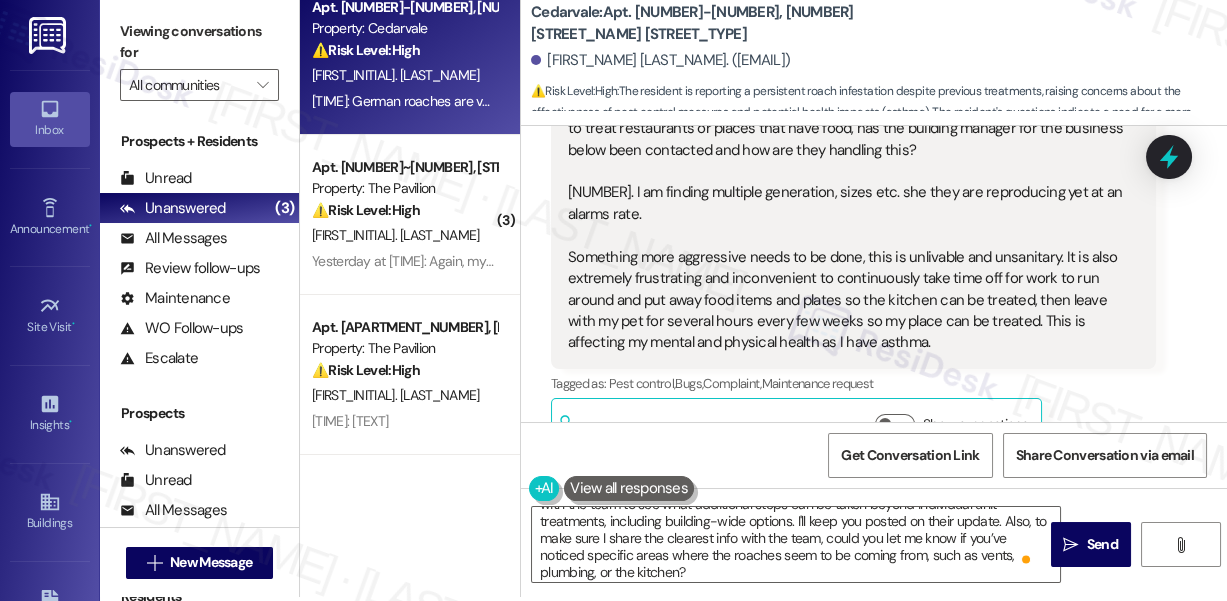 click on "Hello, my unit was recently treated, it hasn’t been a full two weeks and I am still finding live roaches. I have several questions I would like answers to.
What is being done beyond spraying individual units when bugs are found? I thought units around me were being treated as a “precaution and handle this aggressively” but it’s only getting worse. Were they done the last time my unit was treated?
1. Has the entire building been treated? If not they will continue to migrate and grow in population.
2. Brothers specializing in residential treatment and said they do not have the capability to treat restaurants or places that have food, has the building manager for the business below been contacted and how are they handling this?
3. I am finding multiple generation, sizes etc. she they are reproducing yet at an alarms rate." at bounding box center (846, 117) 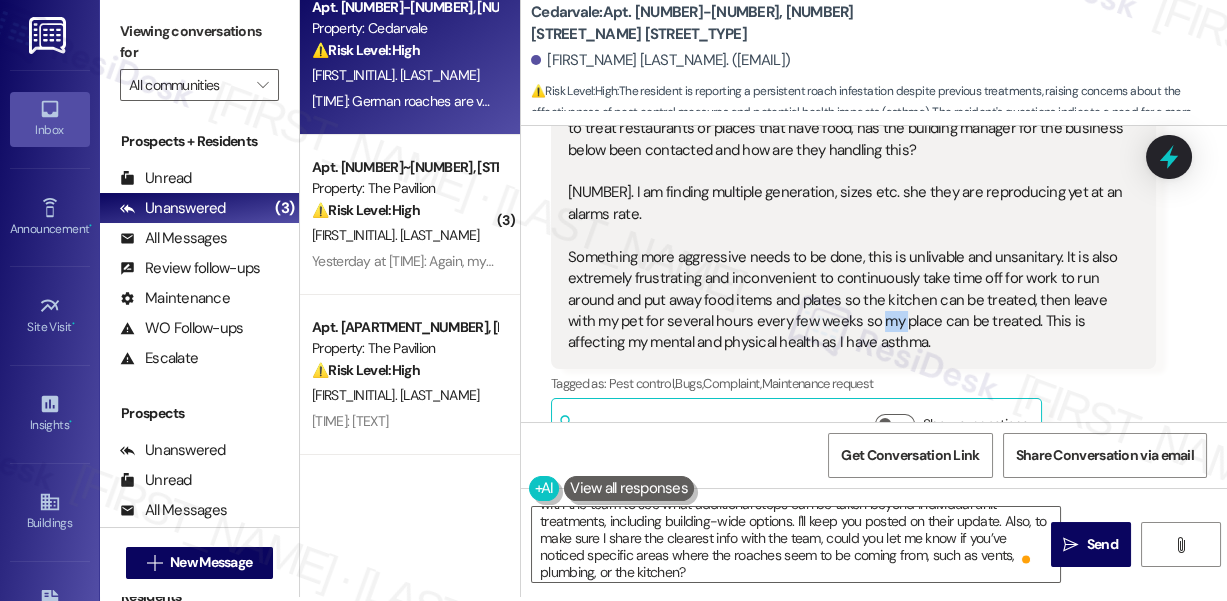 click on "Hello, my unit was recently treated, it hasn’t been a full two weeks and I am still finding live roaches. I have several questions I would like answers to.
What is being done beyond spraying individual units when bugs are found? I thought units around me were being treated as a “precaution and handle this aggressively” but it’s only getting worse. Were they done the last time my unit was treated?
1. Has the entire building been treated? If not they will continue to migrate and grow in population.
2. Brothers specializing in residential treatment and said they do not have the capability to treat restaurants or places that have food, has the building manager for the business below been contacted and how are they handling this?
3. I am finding multiple generation, sizes etc. she they are reproducing yet at an alarms rate." at bounding box center (846, 117) 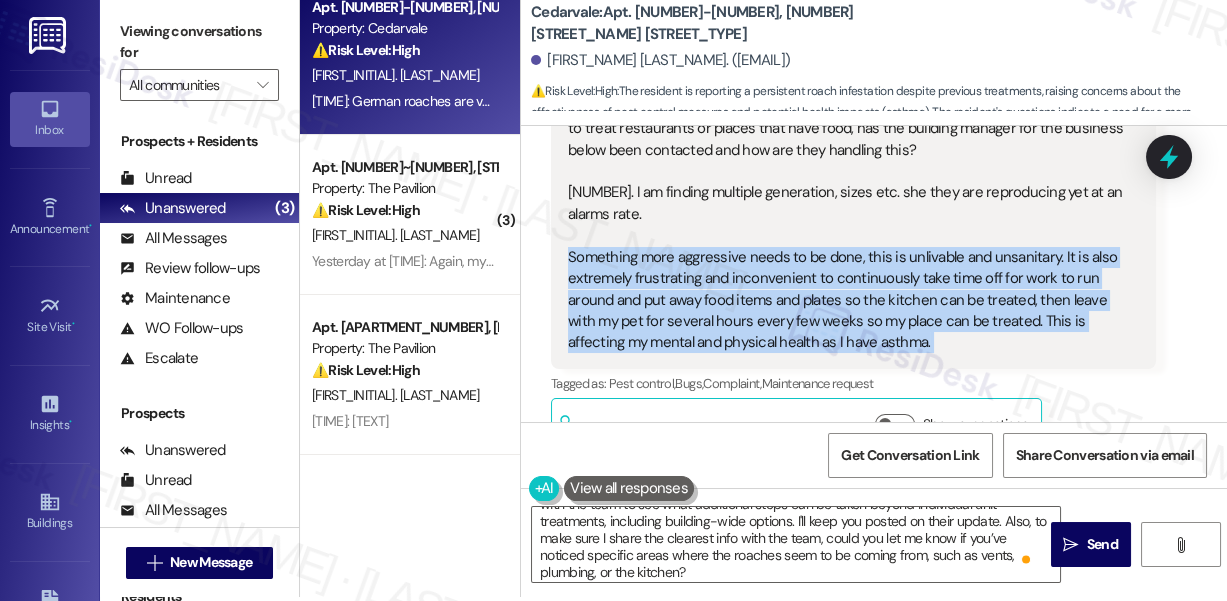 click on "Hello, my unit was recently treated, it hasn’t been a full two weeks and I am still finding live roaches. I have several questions I would like answers to.
What is being done beyond spraying individual units when bugs are found? I thought units around me were being treated as a “precaution and handle this aggressively” but it’s only getting worse. Were they done the last time my unit was treated?
1. Has the entire building been treated? If not they will continue to migrate and grow in population.
2. Brothers specializing in residential treatment and said they do not have the capability to treat restaurants or places that have food, has the building manager for the business below been contacted and how are they handling this?
3. I am finding multiple generation, sizes etc. she they are reproducing yet at an alarms rate." at bounding box center (846, 117) 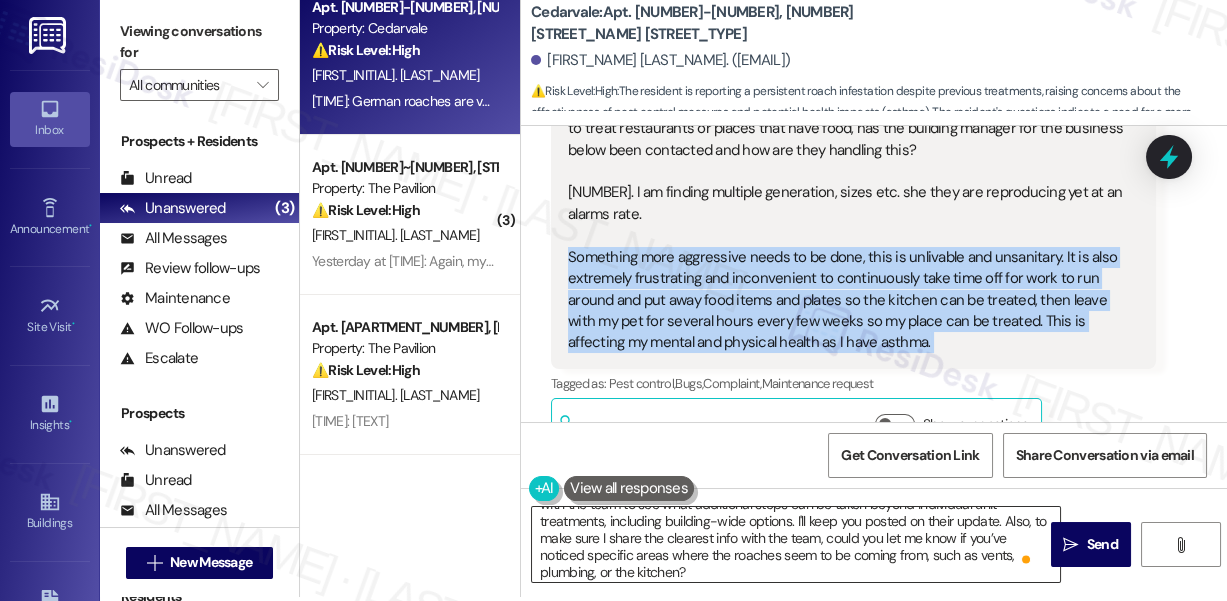 scroll, scrollTop: 10, scrollLeft: 0, axis: vertical 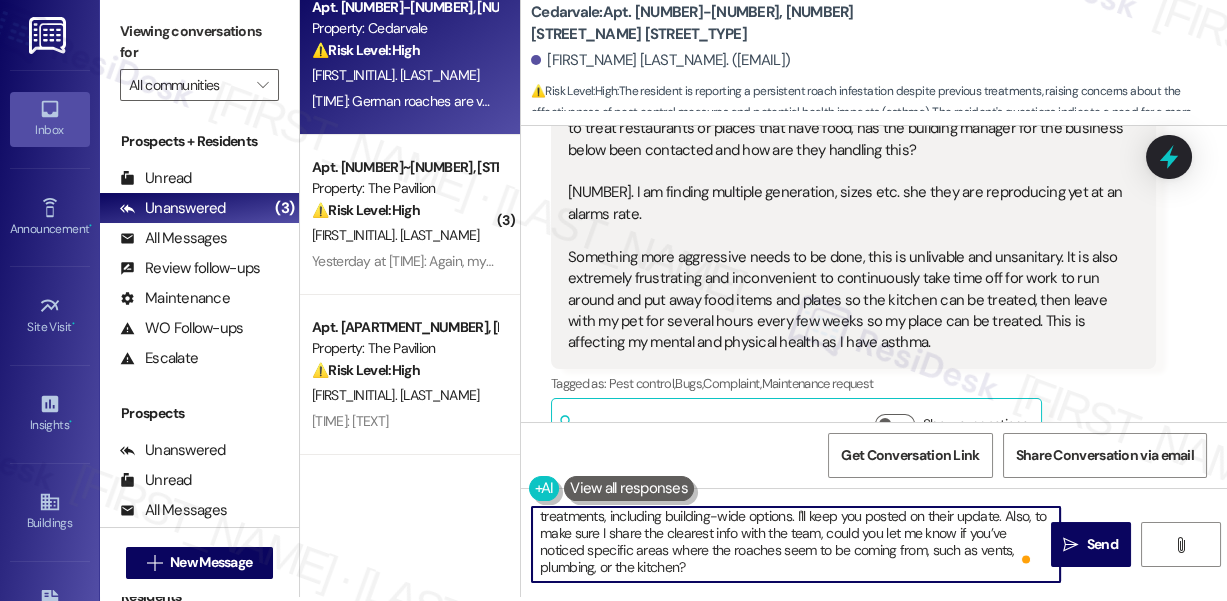 click on "Hi [FIRST_NAME], I understand your concern with the ongoing roach issue. I'll follow up with the team to see what additional steps can be taken beyond individual unit treatments, including building-wide options. I'll keep you posted on their update. Also, to make sure I share the clearest info with the team, could you let me know if you’ve noticed specific areas where the roaches seem to be coming from, such as vents, plumbing, or the kitchen?" at bounding box center [796, 544] 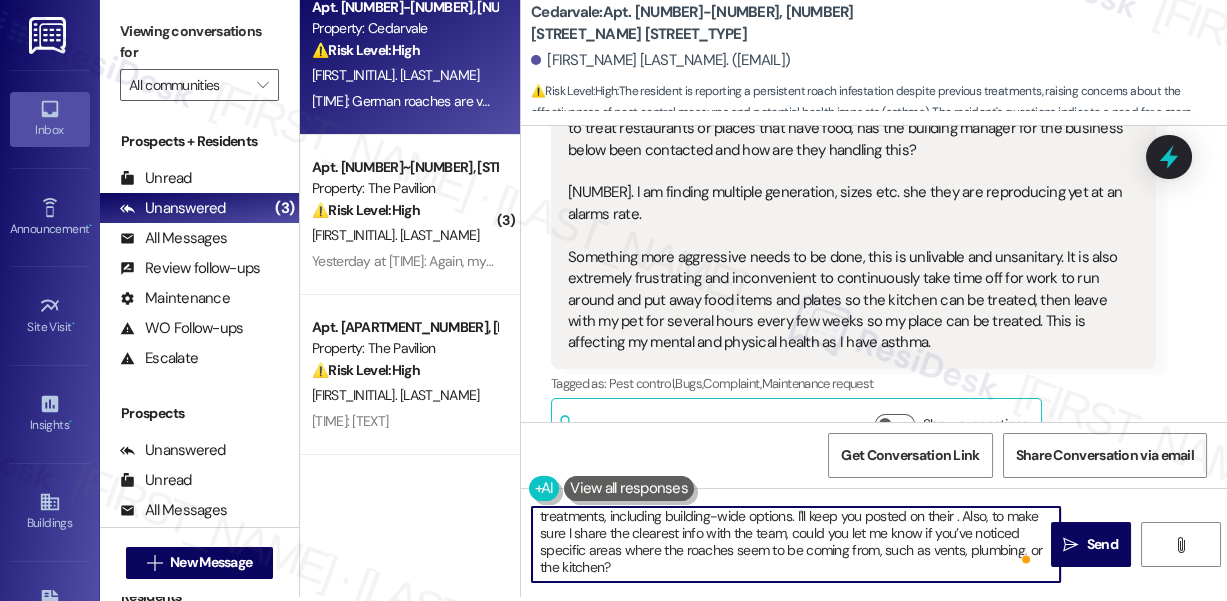 scroll, scrollTop: 21, scrollLeft: 0, axis: vertical 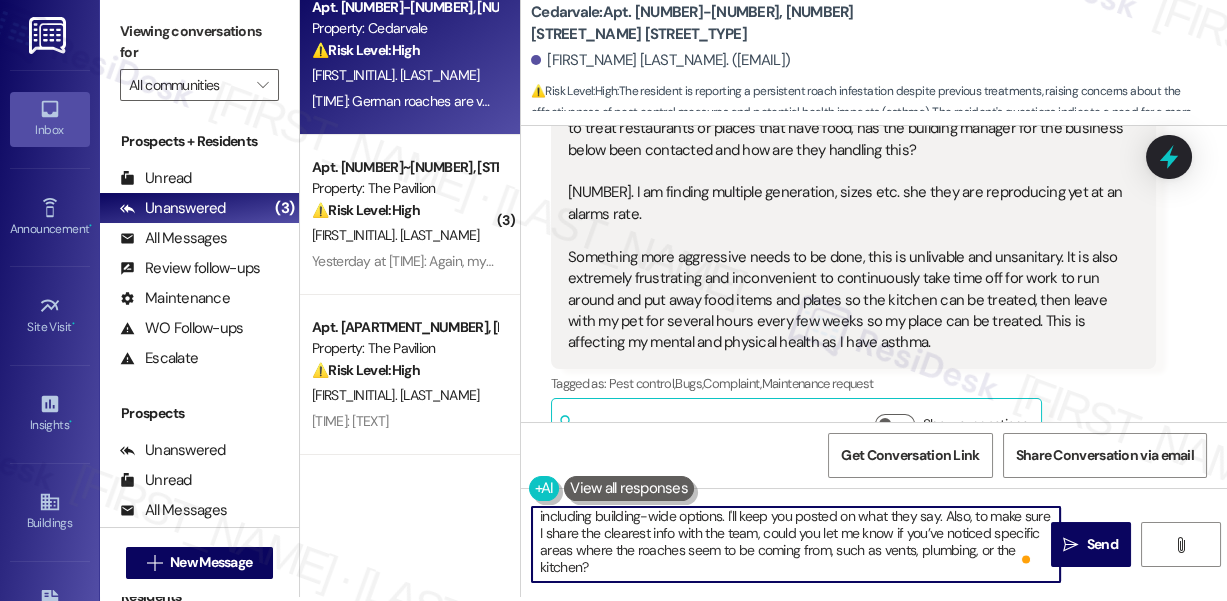 click on "Hi [FIRST], I understand your concern with the ongoing roach issue. I'll follow up with the team to see what additional steps can be taken beyond individual unit treatments, including building-wide options. I'll keep you posted on what they say. Also, to make sure I share the clearest info with the team, could you let me know if you’ve noticed specific areas where the roaches seem to be coming from, such as vents, plumbing, or the kitchen?" at bounding box center [796, 544] 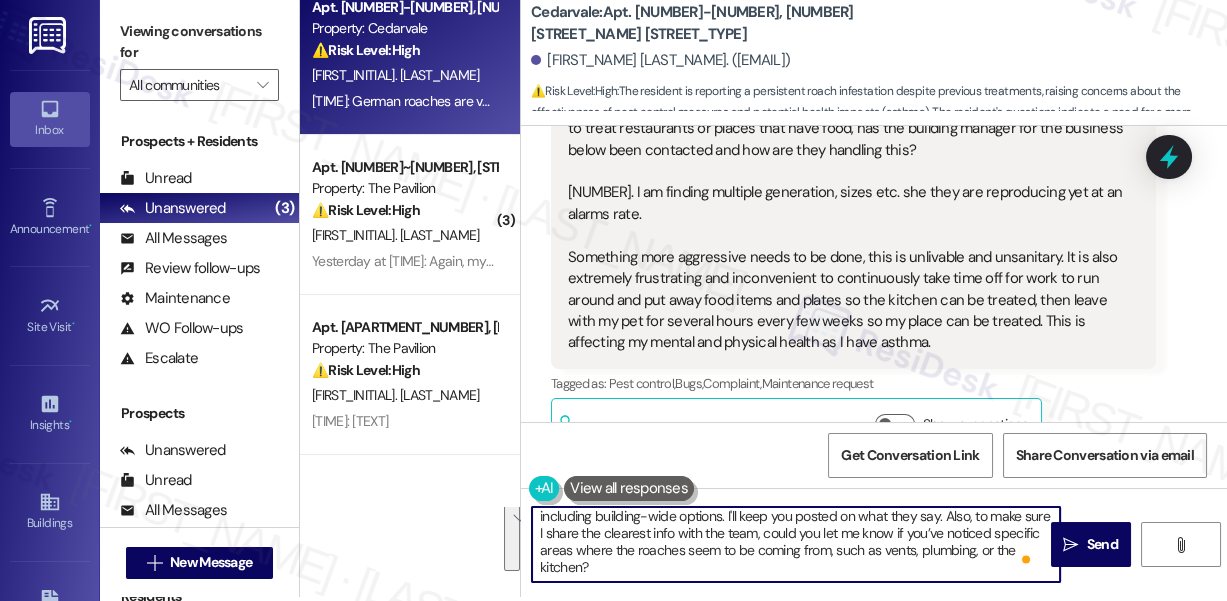click on "Hi [FIRST], I understand your concern with the ongoing roach issue. I'll follow up with the team to see what additional steps can be taken beyond individual unit treatments, including building-wide options. I'll keep you posted on what they say. Also, to make sure I share the clearest info with the team, could you let me know if you’ve noticed specific areas where the roaches seem to be coming from, such as vents, plumbing, or the kitchen?" at bounding box center [796, 544] 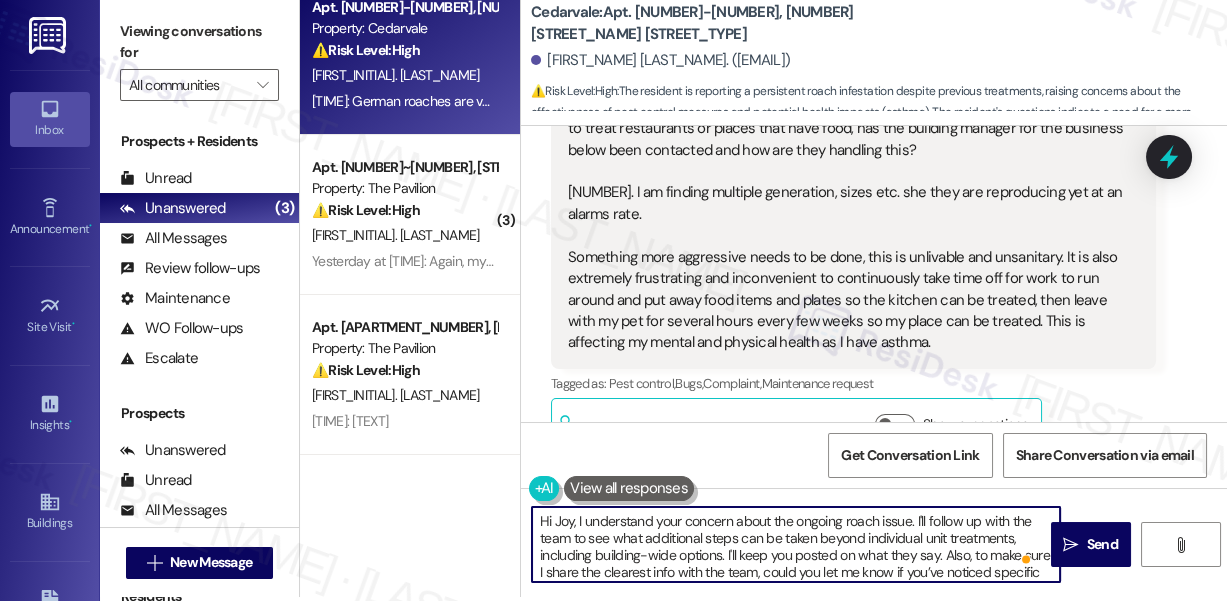 click on "Hi Joy, I understand your concern about the ongoing roach issue. I'll follow up with the team to see what additional steps can be taken beyond individual unit treatments, including building-wide options. I'll keep you posted on what they say. Also, to make sure I share the clearest info with the team, could you let me know if you’ve noticed specific areas where the roaches seem to be coming from, such as vents, plumbing, or the kitchen?" at bounding box center (796, 544) 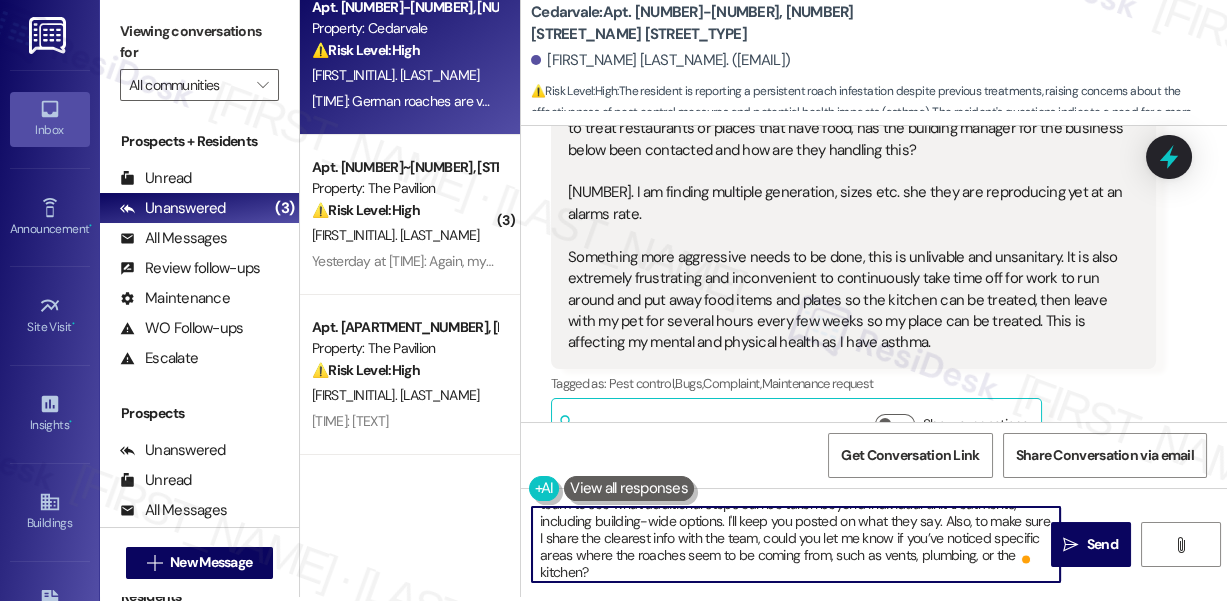 click on "Hi Joy, I understand your concern about the ongoing roach issue. I'll follow up with the team to see what additional steps can be taken beyond individual unit treatments, including building-wide options. I'll keep you posted on what they say. Also, to make sure I share the clearest info with the team, could you let me know if you’ve noticed specific areas where the roaches seem to be coming from, such as vents, plumbing, or the kitchen?" at bounding box center (796, 544) 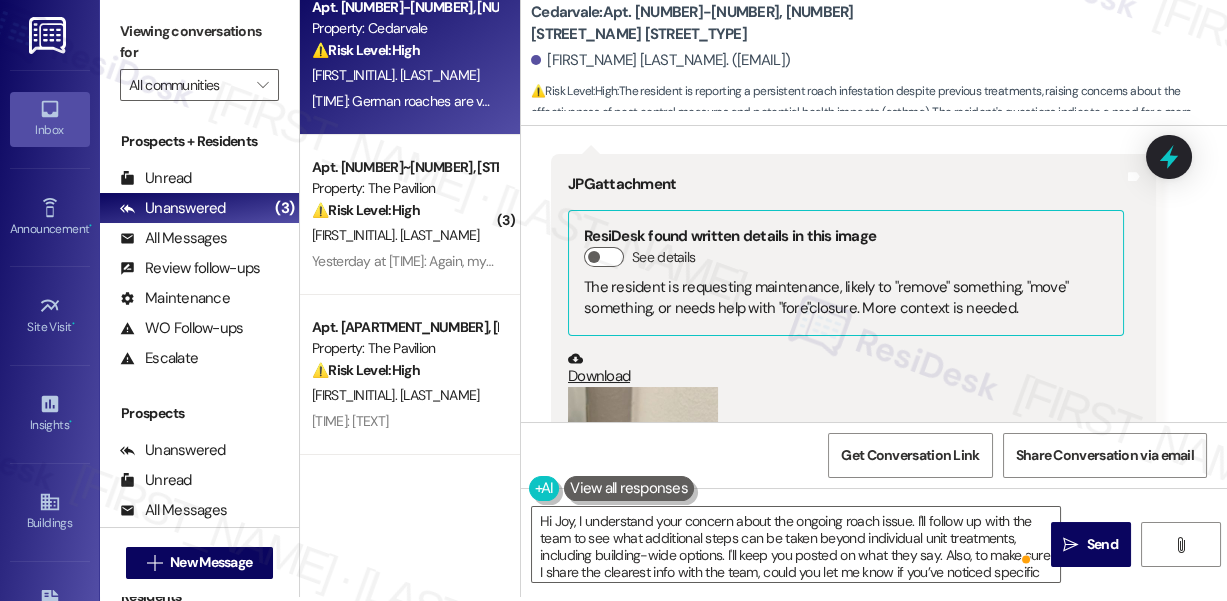 click at bounding box center (643, 487) 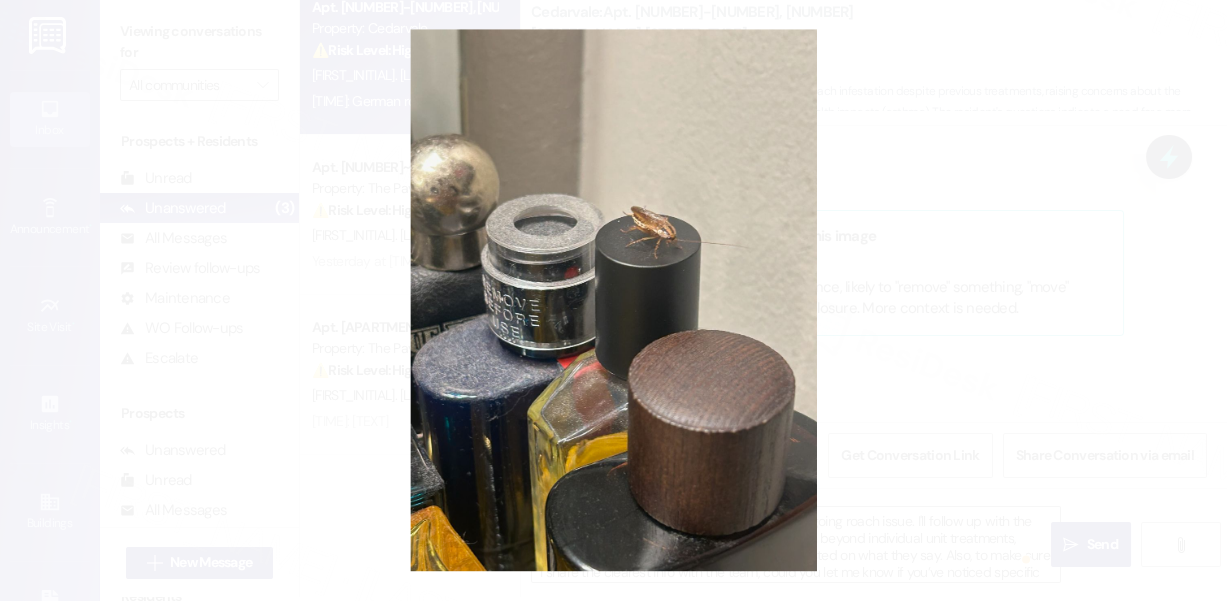 click at bounding box center [613, 300] 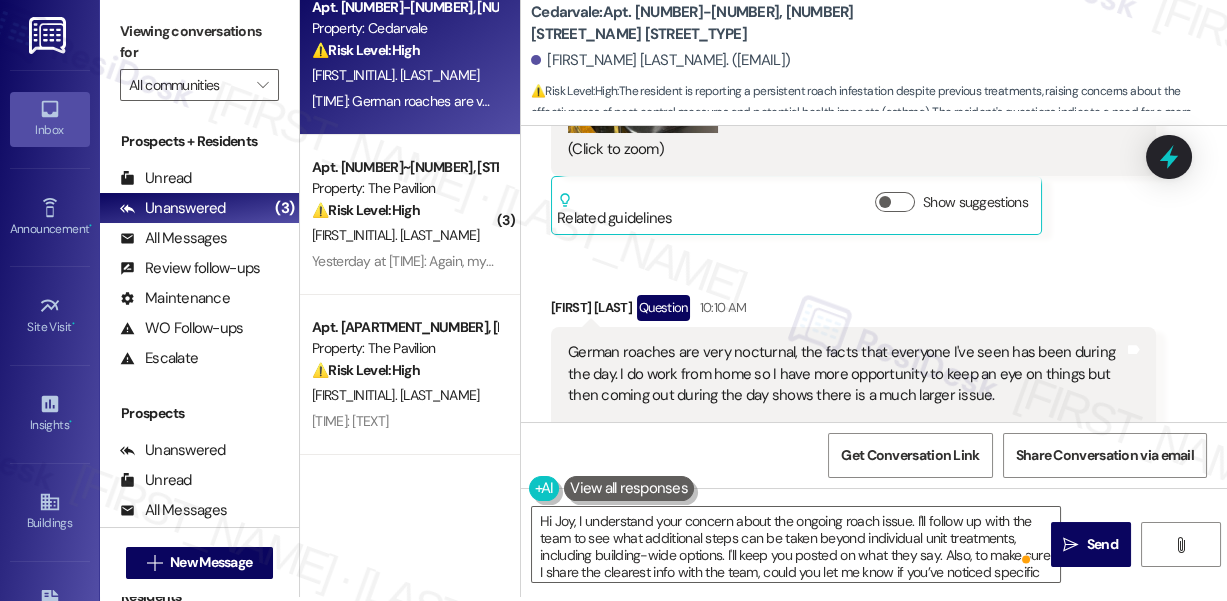 click on "German roaches are very nocturnal, the facts that everyone I've seen has been during the day. I do work from home so I have more opportunity to keep an eye on things but then coming out during the day shows there is a much larger issue.
Also the fact that I work from home and have to deal with this issues impacts my livelihood and ability to work from home." at bounding box center [846, 406] 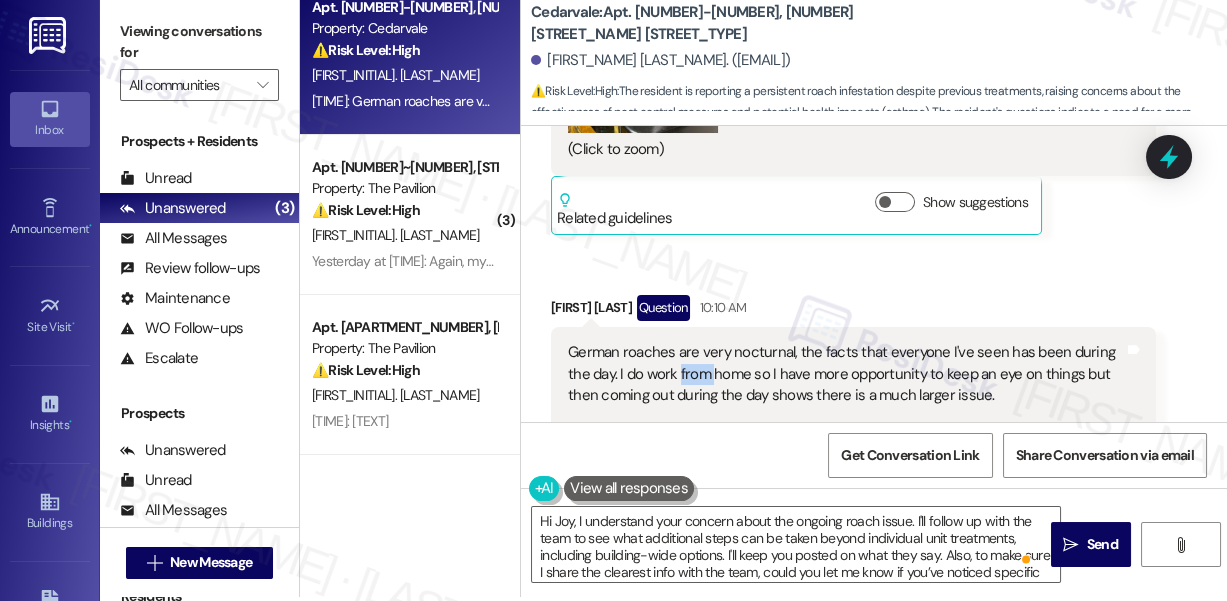 click on "German roaches are very nocturnal, the facts that everyone I've seen has been during the day. I do work from home so I have more opportunity to keep an eye on things but then coming out during the day shows there is a much larger issue.
Also the fact that I work from home and have to deal with this issues impacts my livelihood and ability to work from home." at bounding box center (846, 406) 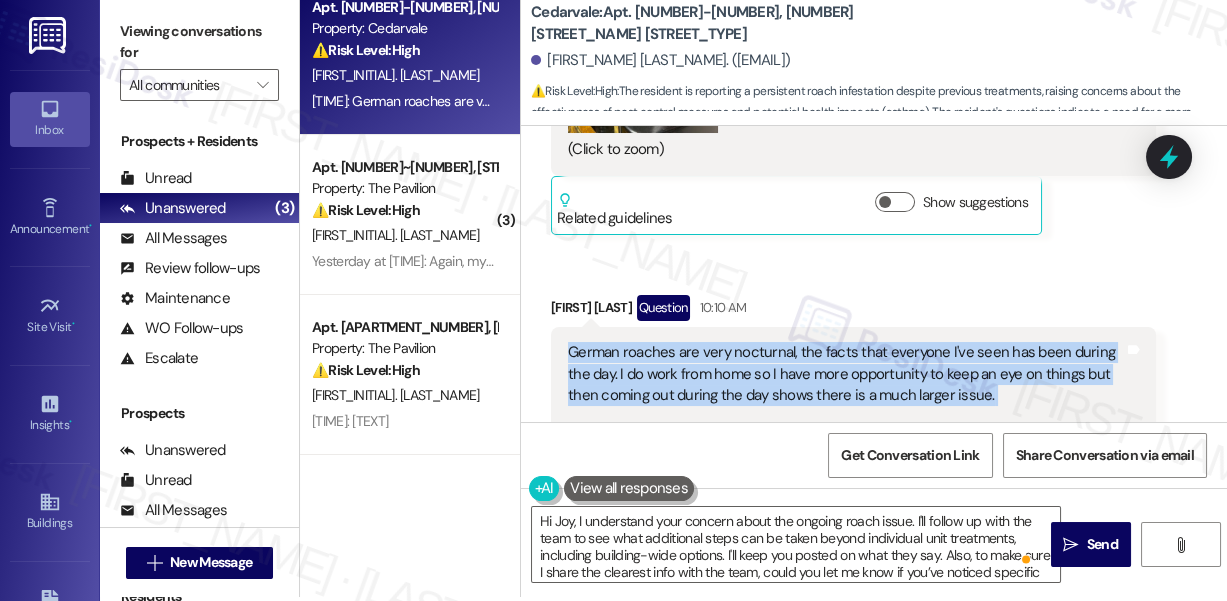 click on "German roaches are very nocturnal, the facts that everyone I've seen has been during the day. I do work from home so I have more opportunity to keep an eye on things but then coming out during the day shows there is a much larger issue.
Also the fact that I work from home and have to deal with this issues impacts my livelihood and ability to work from home." at bounding box center [846, 406] 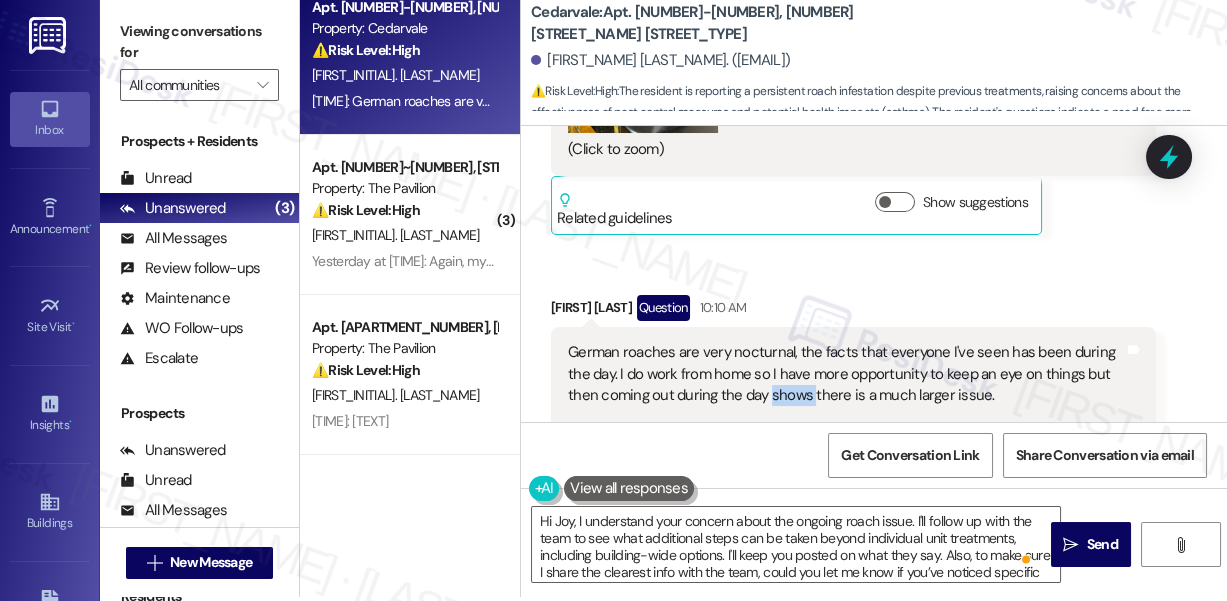 click on "German roaches are very nocturnal, the facts that everyone I've seen has been during the day. I do work from home so I have more opportunity to keep an eye on things but then coming out during the day shows there is a much larger issue.
Also the fact that I work from home and have to deal with this issues impacts my livelihood and ability to work from home." at bounding box center [846, 406] 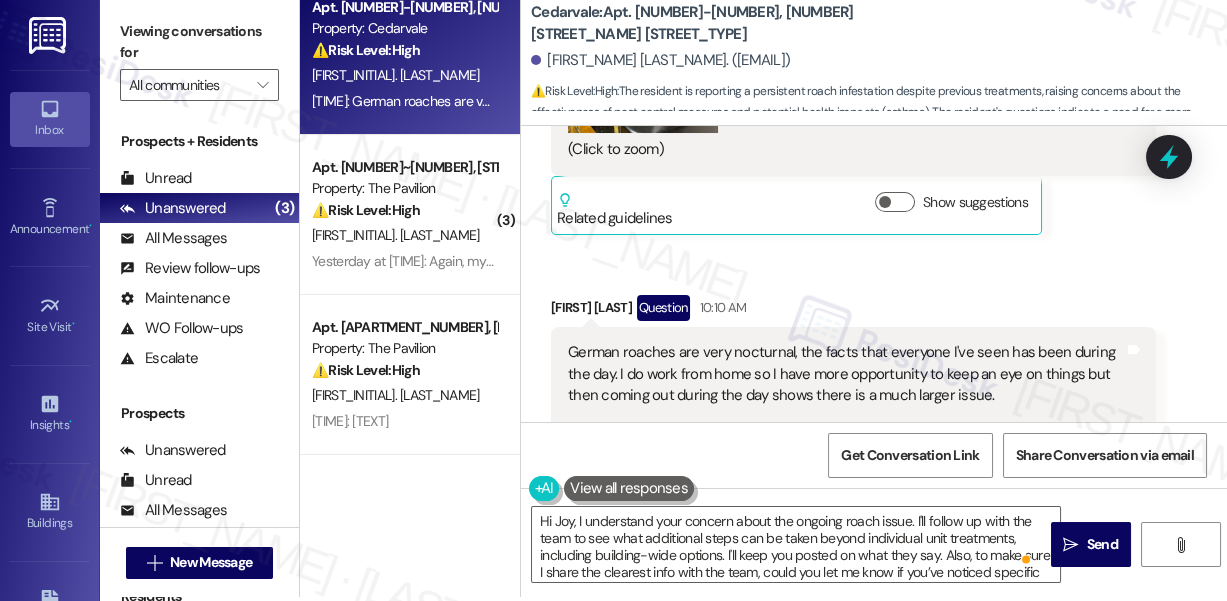 click on "German roaches are very nocturnal, the facts that everyone I've seen has been during the day. I do work from home so I have more opportunity to keep an eye on things but then coming out during the day shows there is a much larger issue.
Also the fact that I work from home and have to deal with this issues impacts my livelihood and ability to work from home." at bounding box center [846, 406] 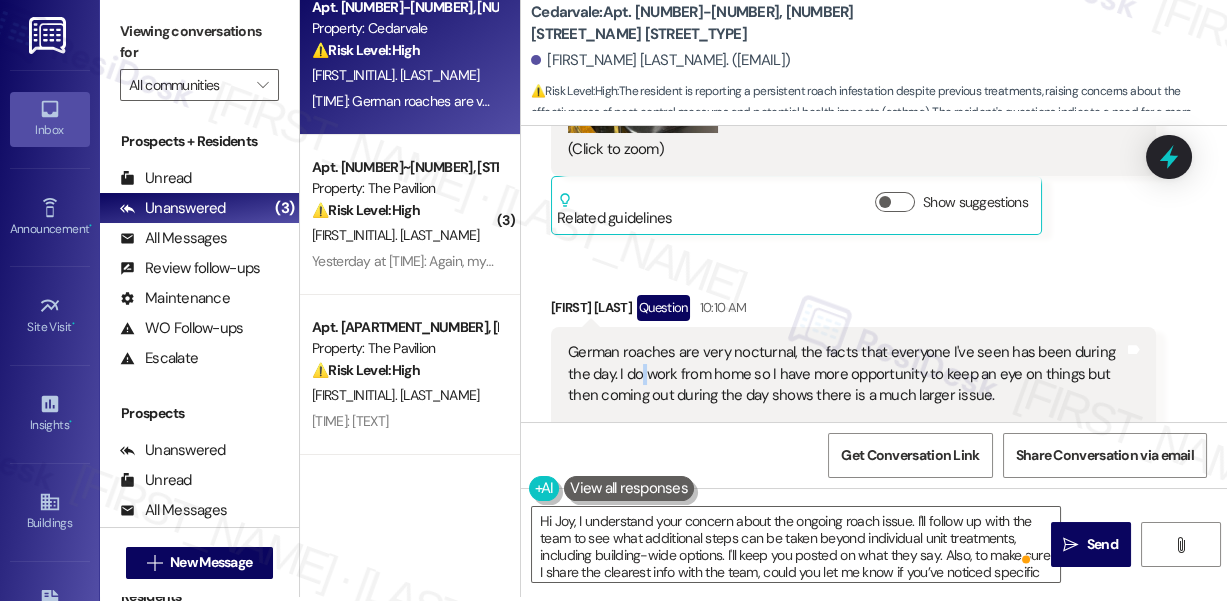 click on "German roaches are very nocturnal, the facts that everyone I've seen has been during the day. I do work from home so I have more opportunity to keep an eye on things but then coming out during the day shows there is a much larger issue.
Also the fact that I work from home and have to deal with this issues impacts my livelihood and ability to work from home." at bounding box center (846, 406) 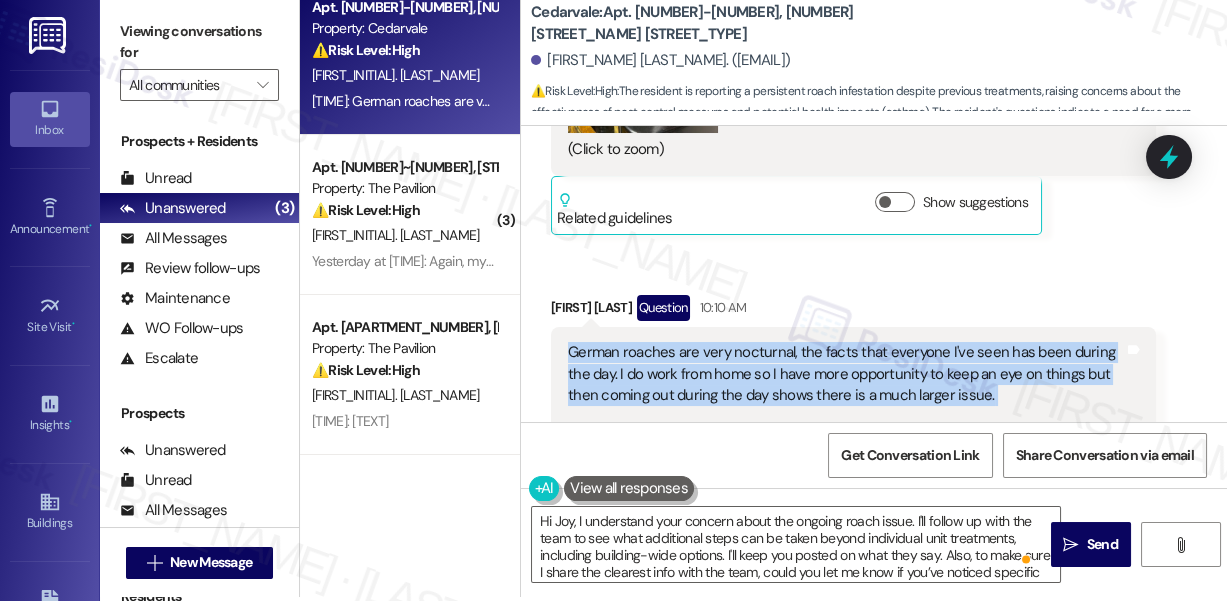 click on "German roaches are very nocturnal, the facts that everyone I've seen has been during the day. I do work from home so I have more opportunity to keep an eye on things but then coming out during the day shows there is a much larger issue.
Also the fact that I work from home and have to deal with this issues impacts my livelihood and ability to work from home." at bounding box center [846, 406] 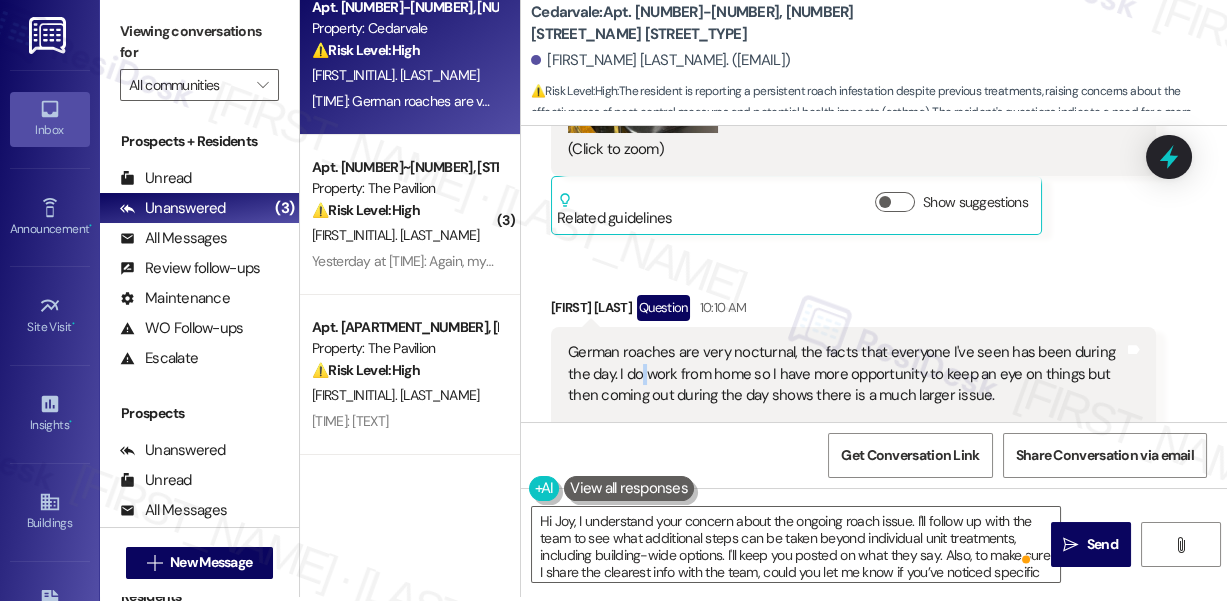 click on "German roaches are very nocturnal, the facts that everyone I've seen has been during the day. I do work from home so I have more opportunity to keep an eye on things but then coming out during the day shows there is a much larger issue.
Also the fact that I work from home and have to deal with this issues impacts my livelihood and ability to work from home." at bounding box center (846, 406) 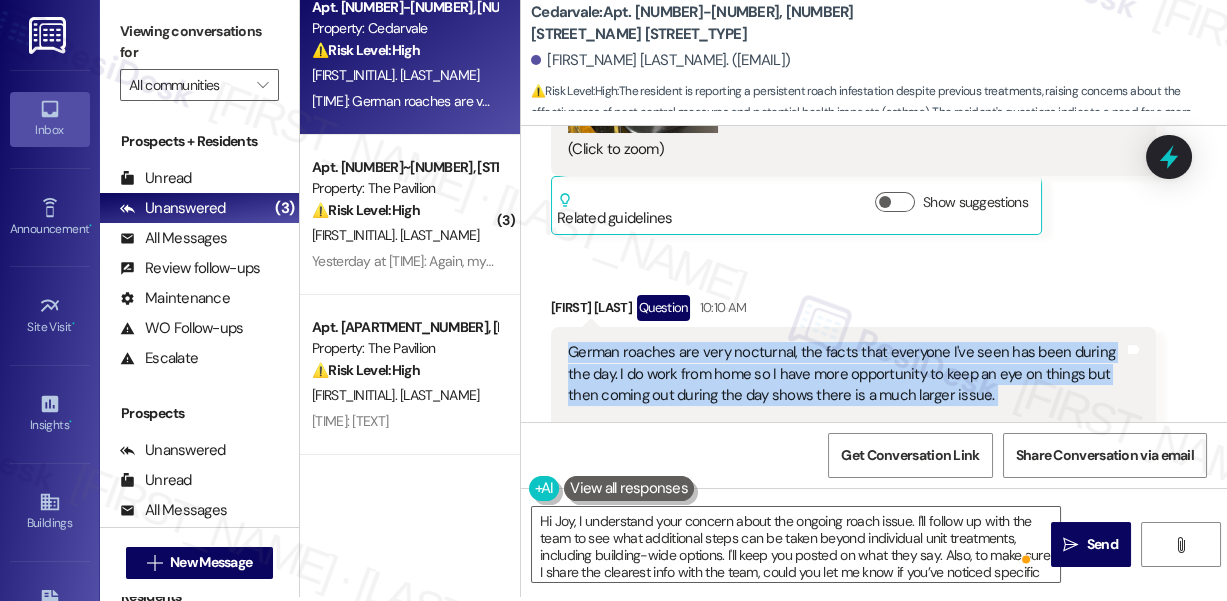 click on "German roaches are very nocturnal, the facts that everyone I've seen has been during the day. I do work from home so I have more opportunity to keep an eye on things but then coming out during the day shows there is a much larger issue.
Also the fact that I work from home and have to deal with this issues impacts my livelihood and ability to work from home." at bounding box center [846, 406] 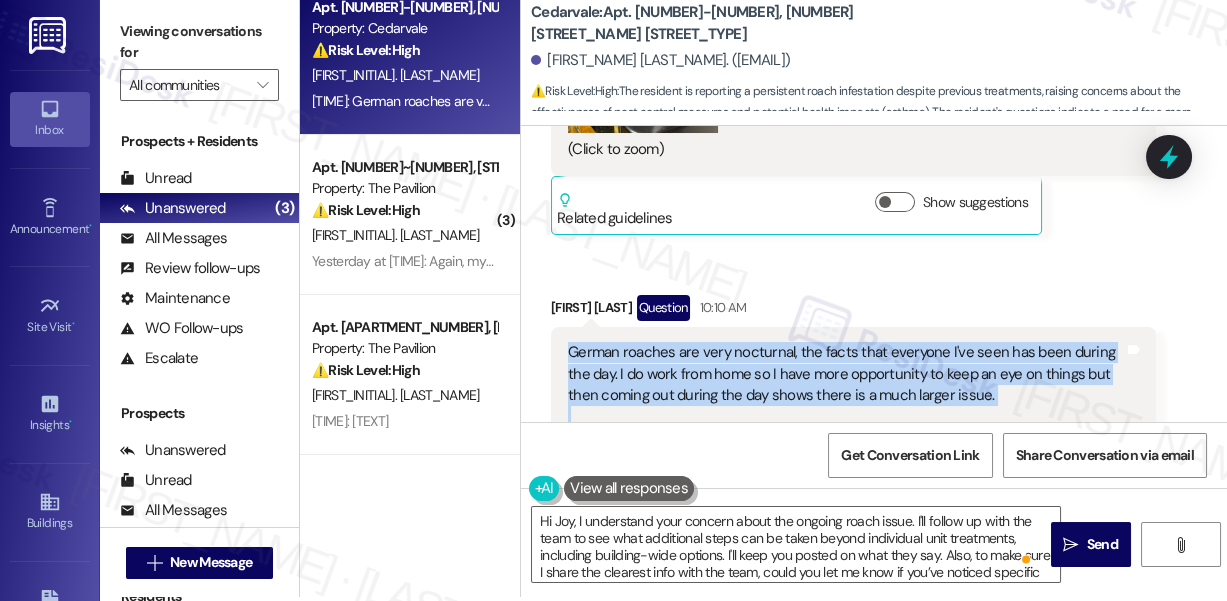 drag, startPoint x: 557, startPoint y: 236, endPoint x: 885, endPoint y: 334, distance: 342.32733 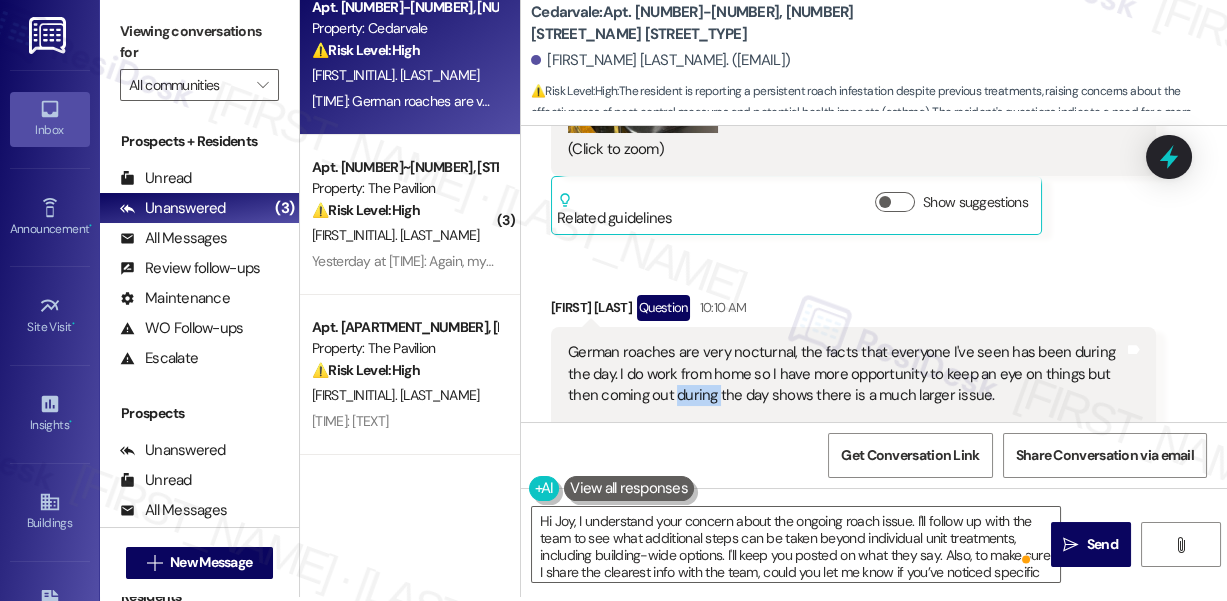 click on "German roaches are very nocturnal, the facts that everyone I've seen has been during the day. I do work from home so I have more opportunity to keep an eye on things but then coming out during the day shows there is a much larger issue.
Also the fact that I work from home and have to deal with this issues impacts my livelihood and ability to work from home." at bounding box center (846, 406) 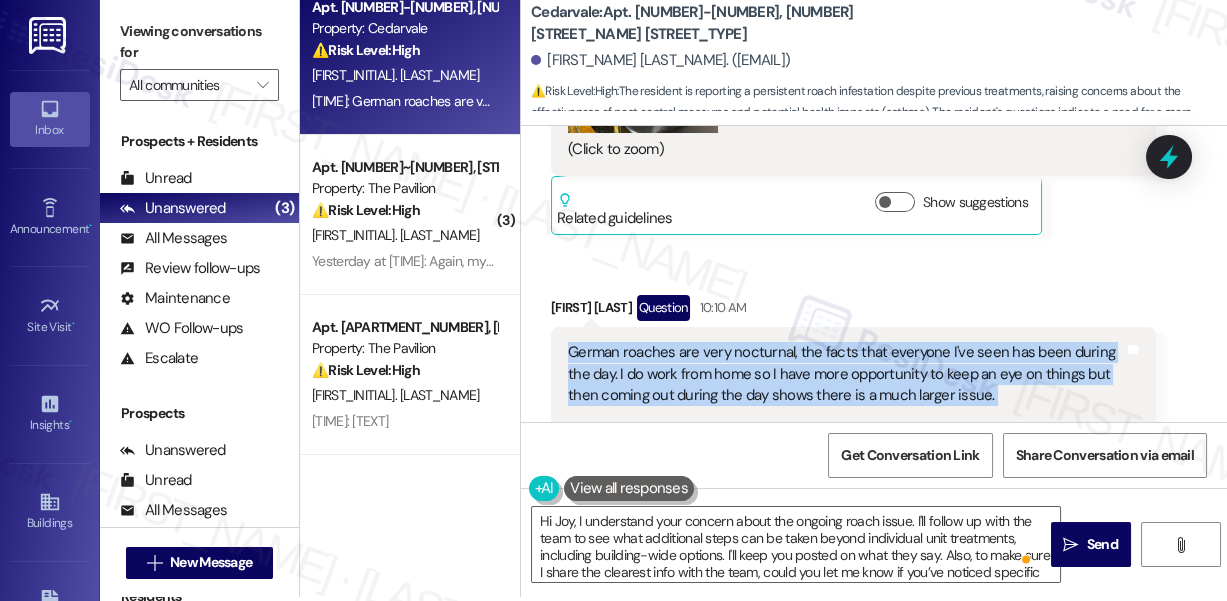 click on "German roaches are very nocturnal, the facts that everyone I've seen has been during the day. I do work from home so I have more opportunity to keep an eye on things but then coming out during the day shows there is a much larger issue.
Also the fact that I work from home and have to deal with this issues impacts my livelihood and ability to work from home." at bounding box center (846, 406) 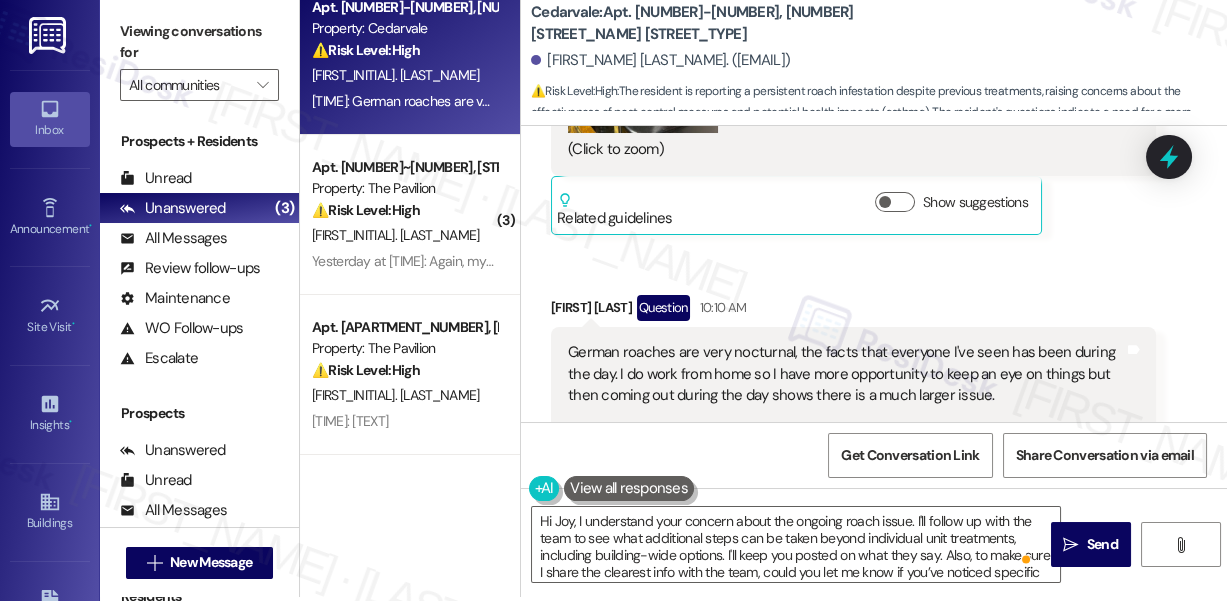click on "German roaches are very nocturnal, the facts that everyone I've seen has been during the day. I do work from home so I have more opportunity to keep an eye on things but then coming out during the day shows there is a much larger issue.
Also the fact that I work from home and have to deal with this issues impacts my livelihood and ability to work from home." at bounding box center (846, 406) 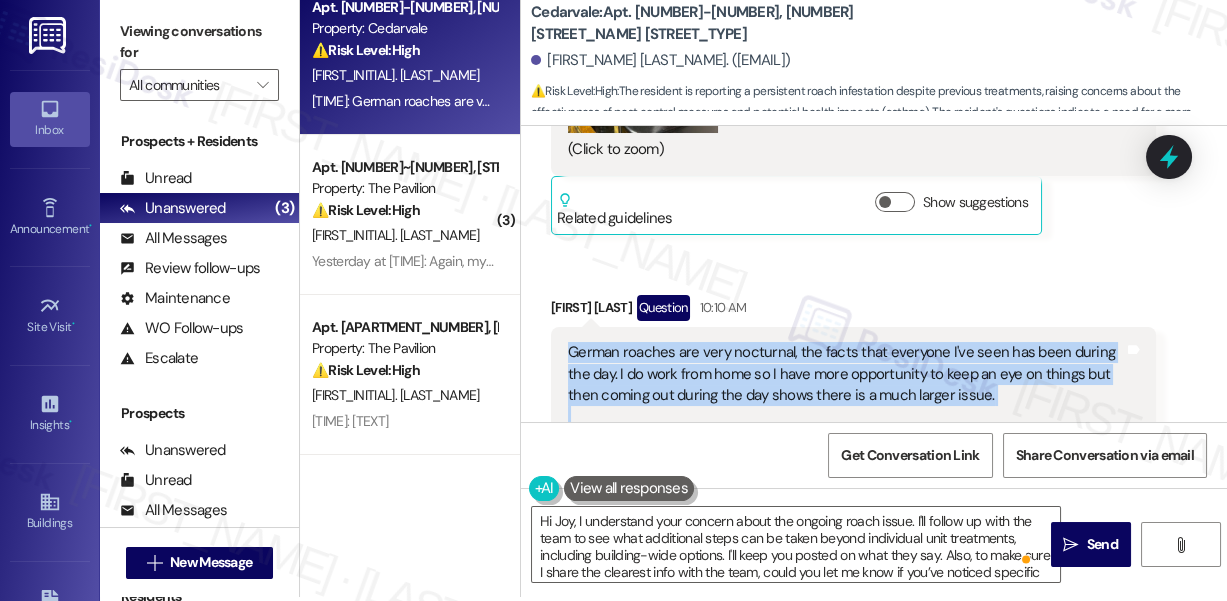 drag, startPoint x: 861, startPoint y: 348, endPoint x: 564, endPoint y: 239, distance: 316.37003 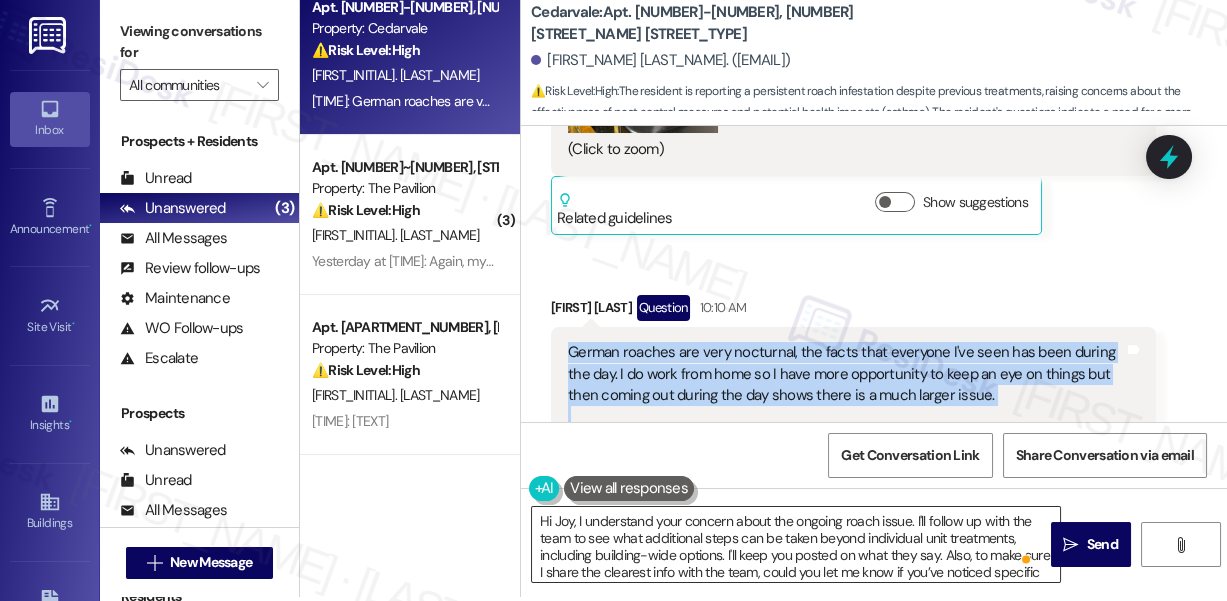 scroll, scrollTop: 26, scrollLeft: 0, axis: vertical 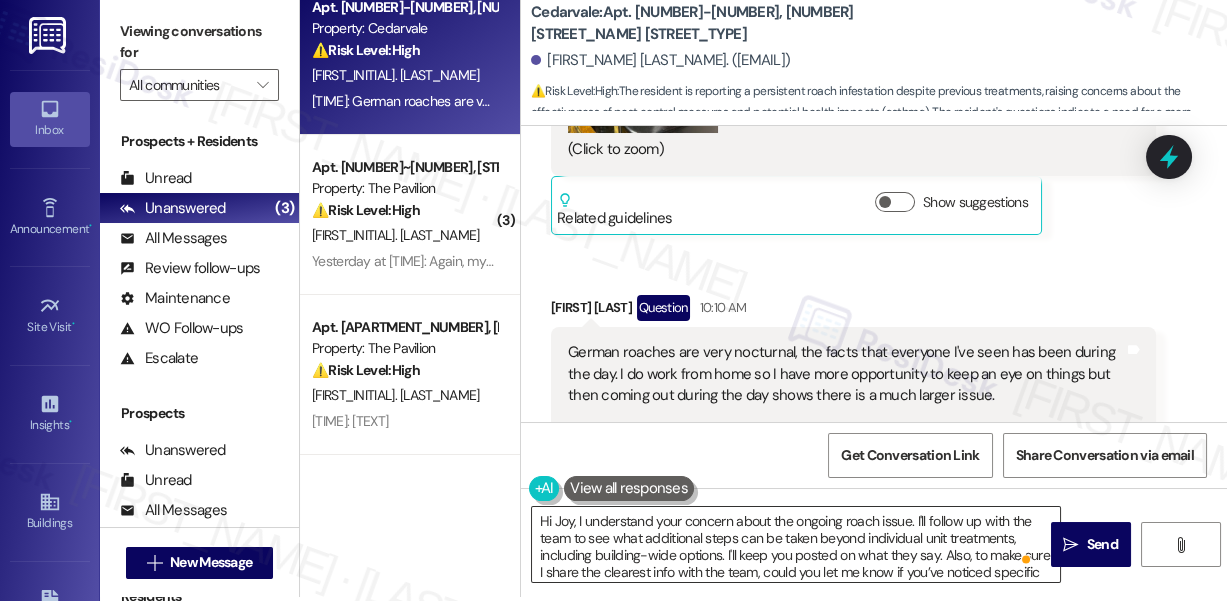 click on "Hi Joy, I understand your concern about the ongoing roach issue. I'll follow up with the team to see what additional steps can be taken beyond individual unit treatments, including building-wide options. I'll keep you posted on what they say. Also, to make sure I share the clearest info with the team, could you let me know if you’ve noticed specific areas where the roaches seem to be coming from, such as vents, plumbing, or the kitchen?" at bounding box center [796, 544] 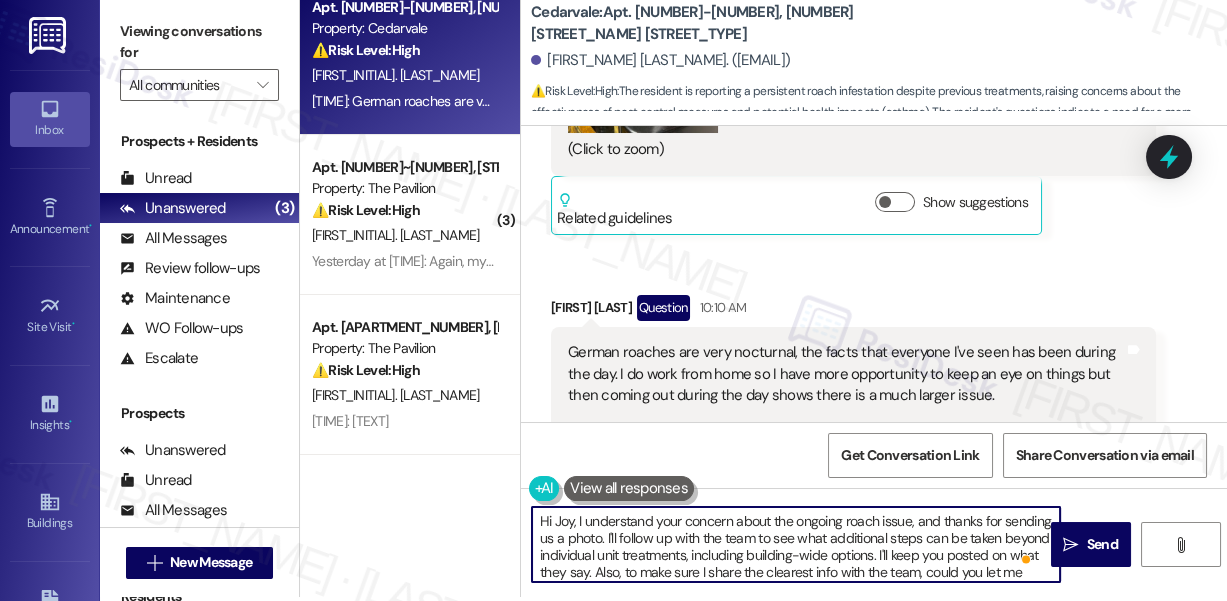 click on "Hi Joy, I understand your concern about the ongoing roach issue, and thanks for sending us a photo. I'll follow up with the team to see what additional steps can be taken beyond individual unit treatments, including building-wide options. I'll keep you posted on what they say. Also, to make sure I share the clearest info with the team, could you let me know if you’ve noticed specific areas where the roaches seem to be coming from, such as vents, plumbing, or the kitchen?" at bounding box center (796, 544) 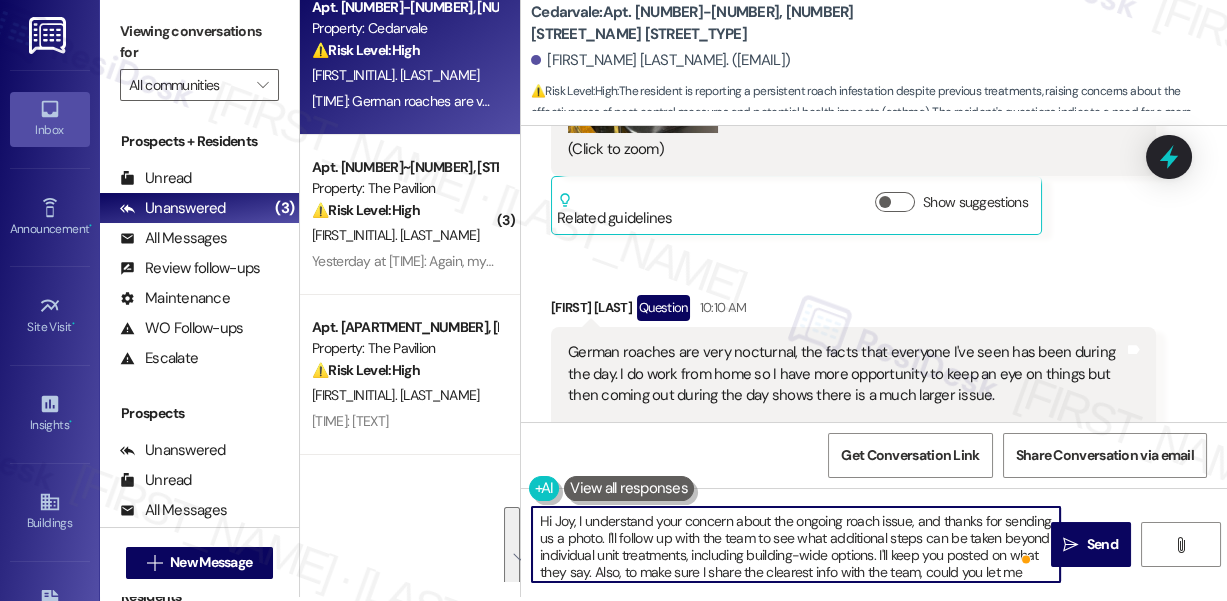 scroll, scrollTop: 25, scrollLeft: 0, axis: vertical 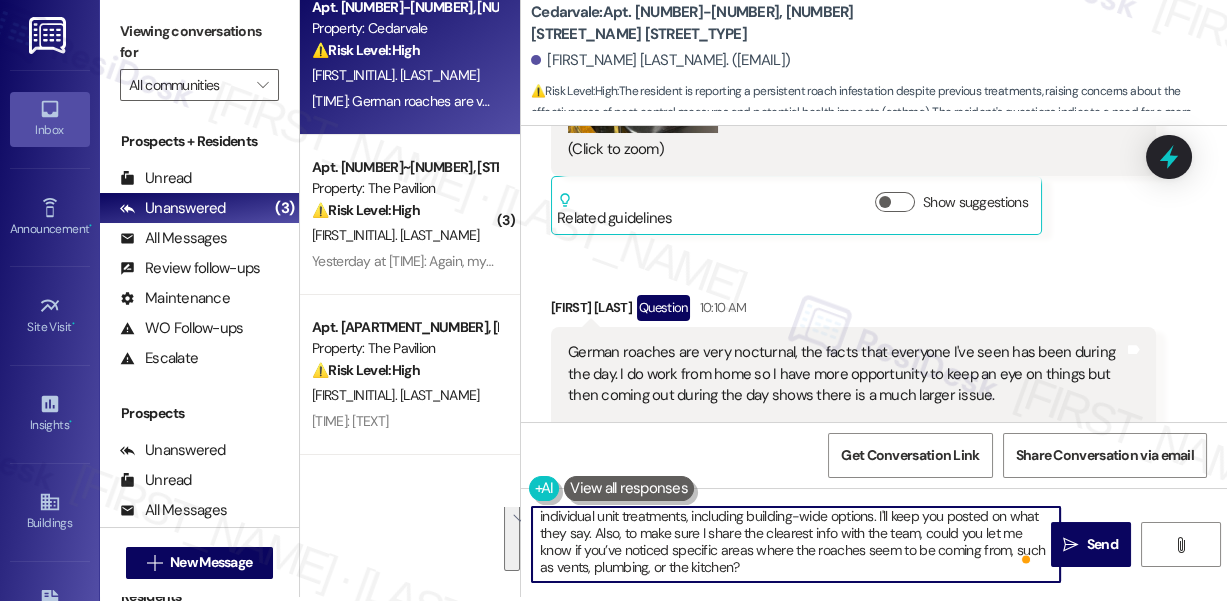 click on "Hi Joy, I understand your concern about the ongoing roach issue, and thanks for sending us a photo. I'll follow up with the team to see what additional steps can be taken beyond individual unit treatments, including building-wide options. I'll keep you posted on what they say. Also, to make sure I share the clearest info with the team, could you let me know if you’ve noticed specific areas where the roaches seem to be coming from, such as vents, plumbing, or the kitchen?" at bounding box center (796, 544) 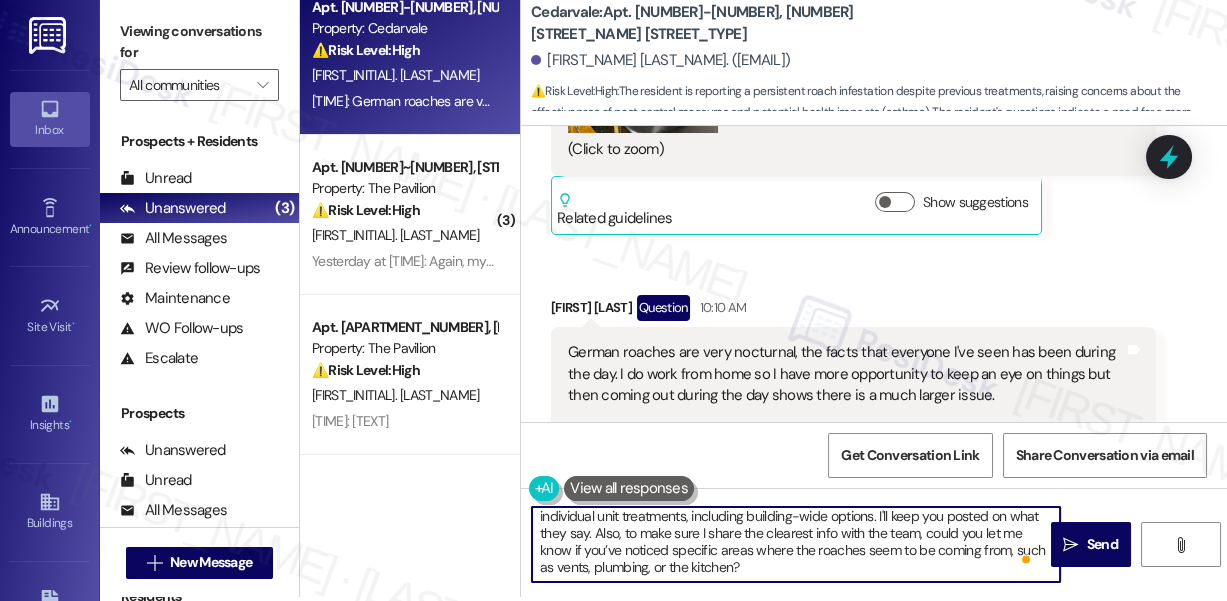 click on "Hi Joy, I understand your concern about the ongoing roach issue, and thanks for sending us a photo. I'll follow up with the team to see what additional steps can be taken beyond individual unit treatments, including building-wide options. I'll keep you posted on what they say. Also, to make sure I share the clearest info with the team, could you let me know if you’ve noticed specific areas where the roaches seem to be coming from, such as vents, plumbing, or the kitchen?" at bounding box center [796, 544] 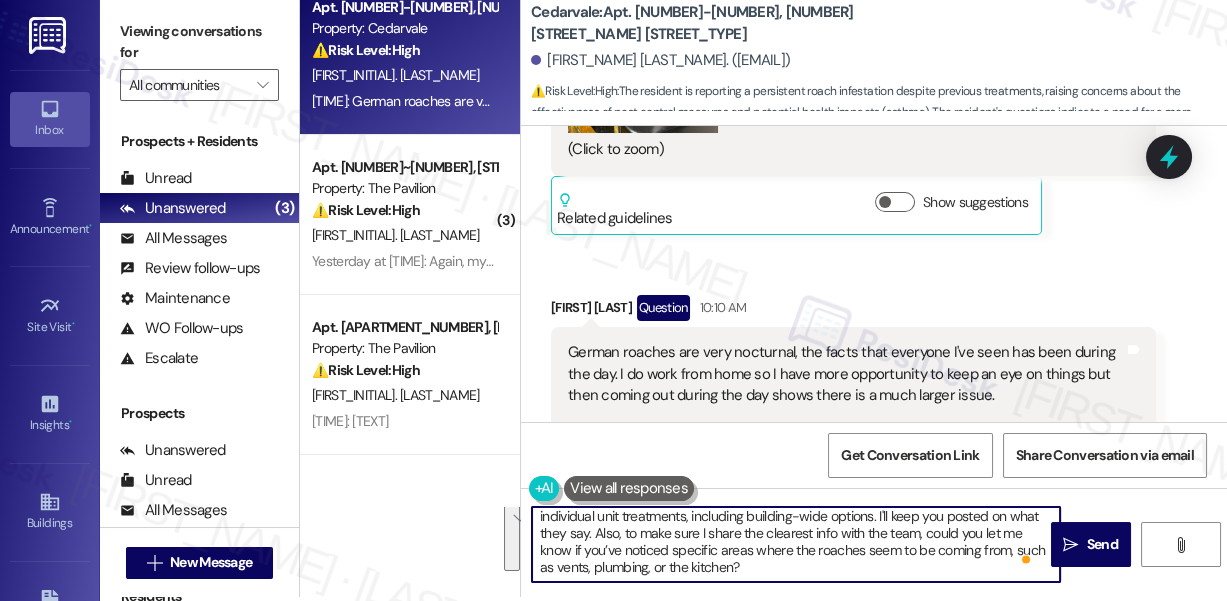 click on "Hi Joy, I understand your concern about the ongoing roach issue, and thanks for sending us a photo. I'll follow up with the team to see what additional steps can be taken beyond individual unit treatments, including building-wide options. I'll keep you posted on what they say. Also, to make sure I share the clearest info with the team, could you let me know if you’ve noticed specific areas where the roaches seem to be coming from, such as vents, plumbing, or the kitchen?" at bounding box center (796, 544) 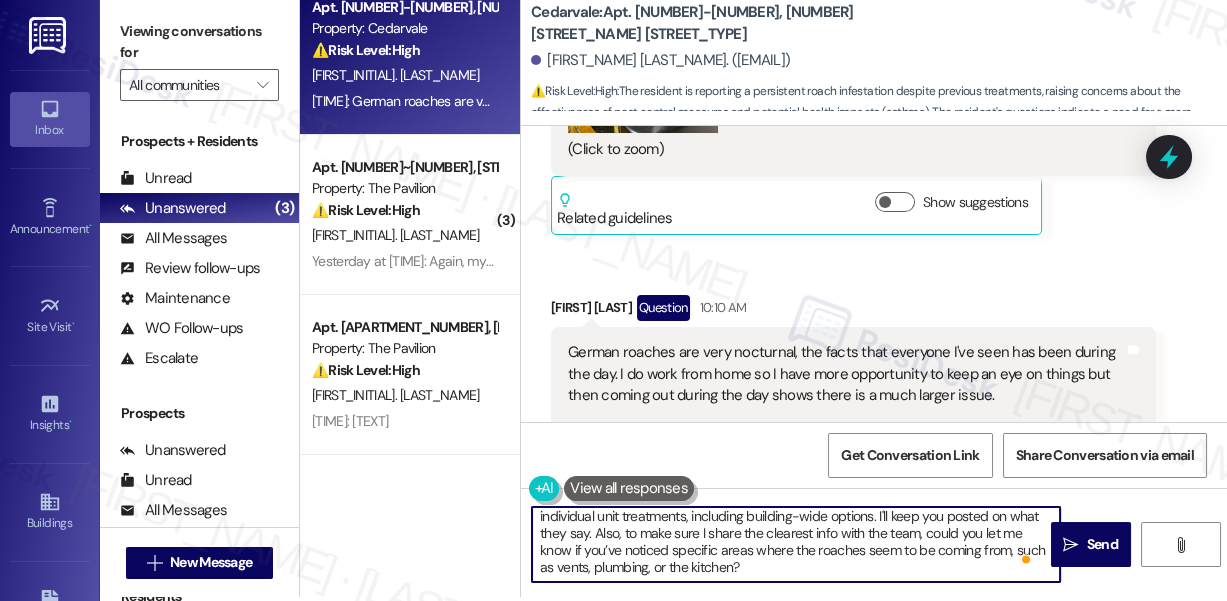 click on "Hi Joy, I understand your concern about the ongoing roach issue, and thanks for sending us a photo. I'll follow up with the team to see what additional steps can be taken beyond individual unit treatments, including building-wide options. I'll keep you posted on what they say. Also, to make sure I share the clearest info with the team, could you let me know if you’ve noticed specific areas where the roaches seem to be coming from, such as vents, plumbing, or the kitchen?" at bounding box center [796, 544] 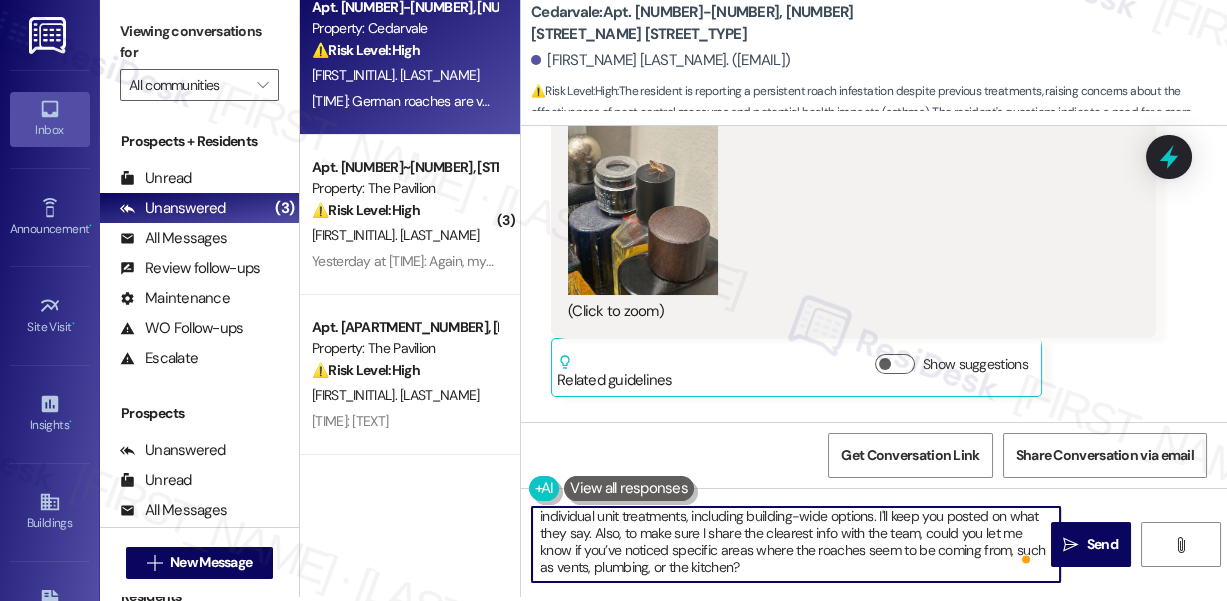 scroll, scrollTop: 14450, scrollLeft: 0, axis: vertical 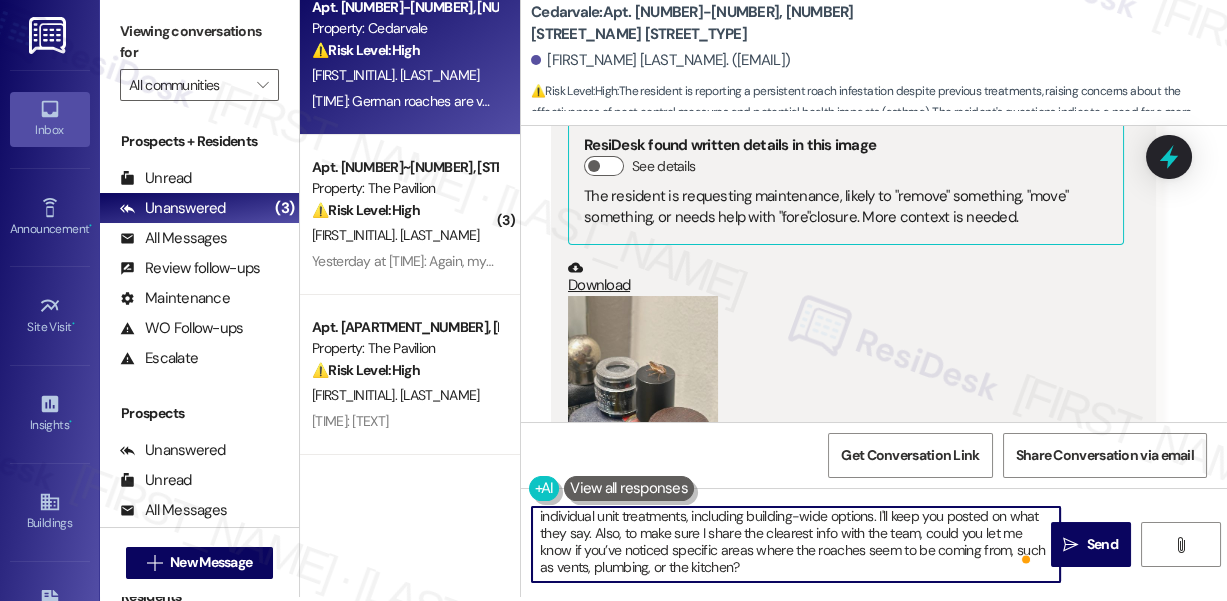 click at bounding box center (643, 396) 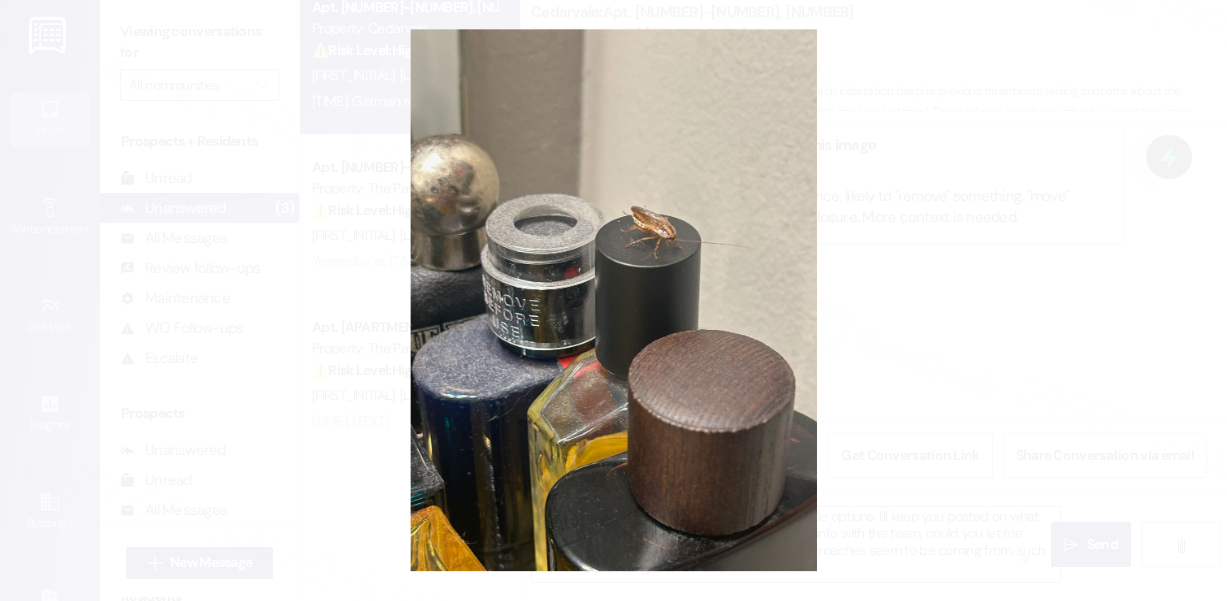click at bounding box center (613, 300) 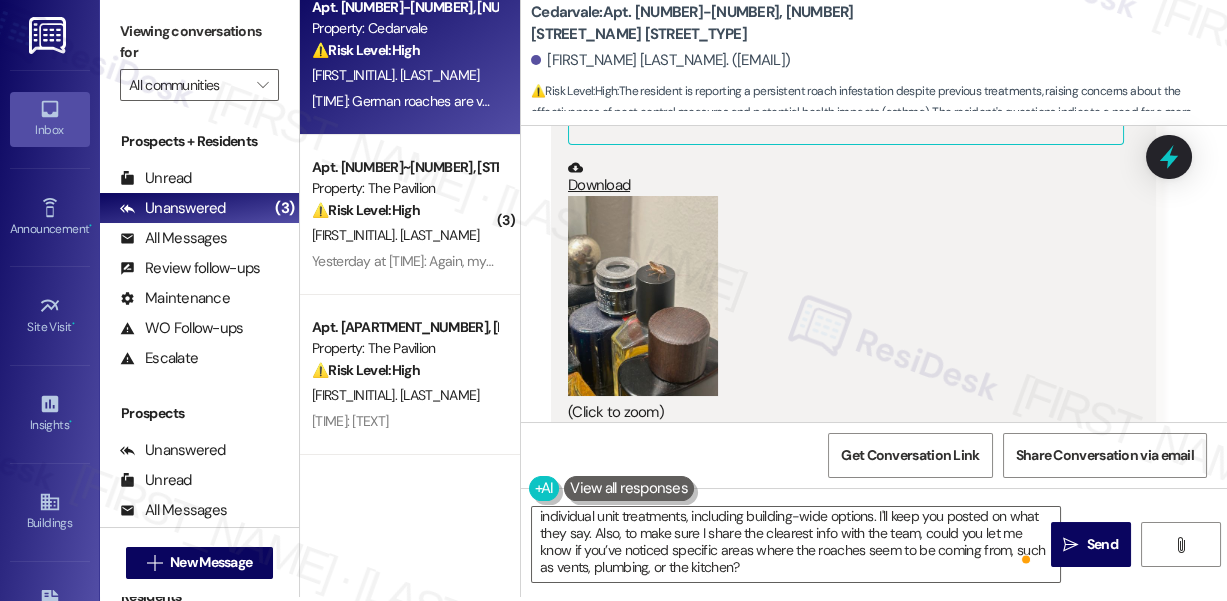 scroll, scrollTop: 14813, scrollLeft: 0, axis: vertical 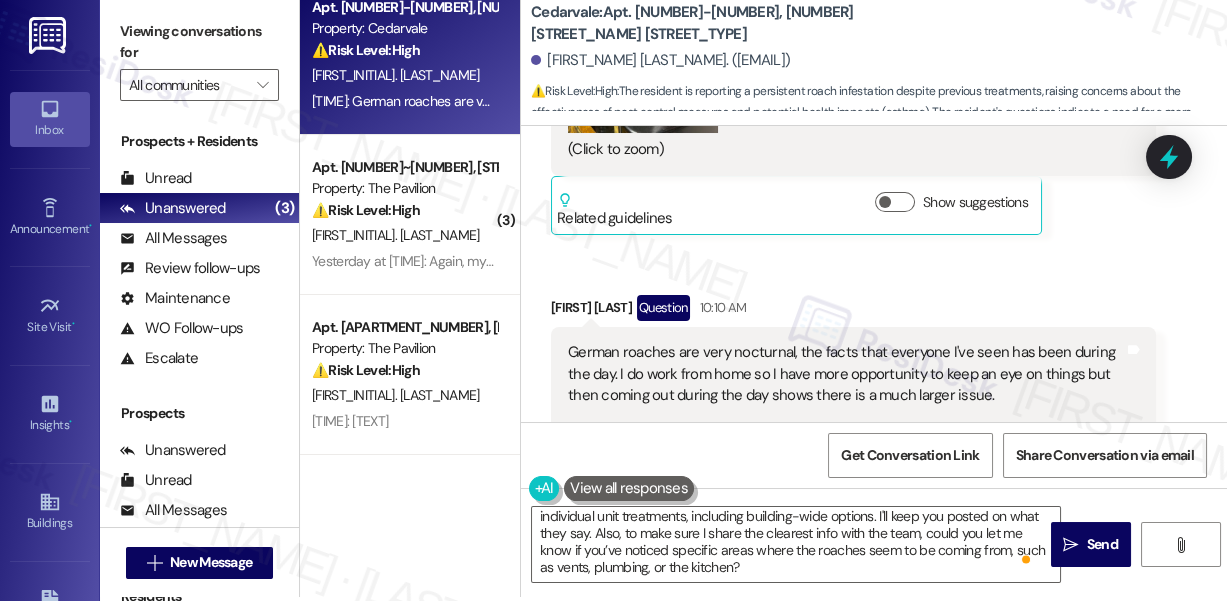 click on "German roaches are very nocturnal, the facts that everyone I've seen has been during the day. I do work from home so I have more opportunity to keep an eye on things but then coming out during the day shows there is a much larger issue.
Also the fact that I work from home and have to deal with this issues impacts my livelihood and ability to work from home." at bounding box center (846, 406) 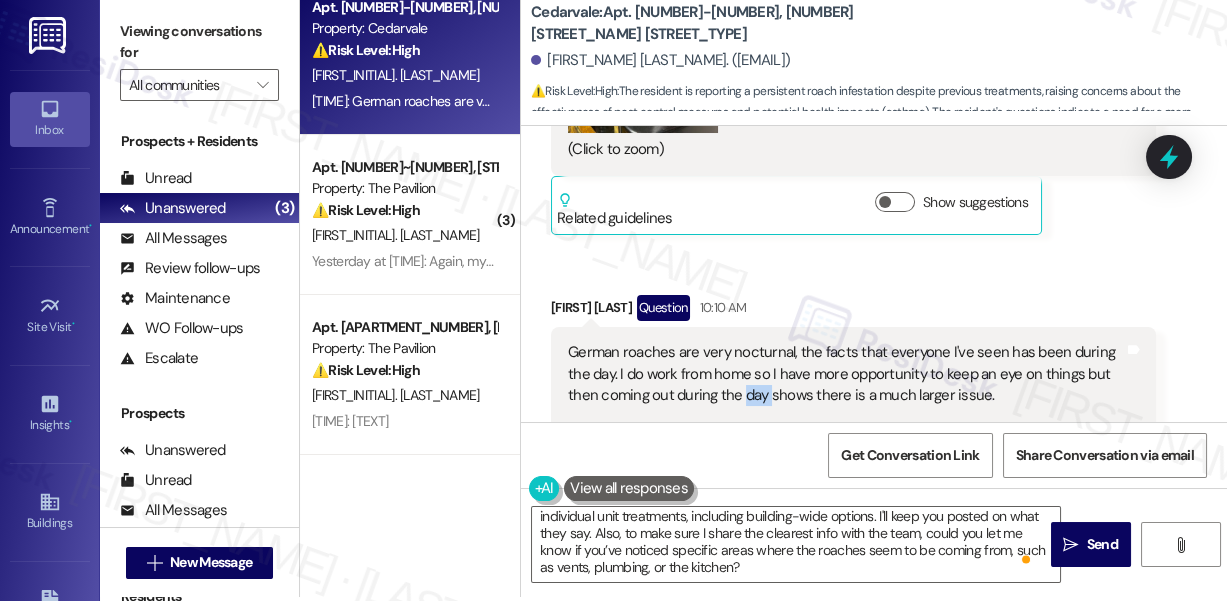 click on "German roaches are very nocturnal, the facts that everyone I've seen has been during the day. I do work from home so I have more opportunity to keep an eye on things but then coming out during the day shows there is a much larger issue.
Also the fact that I work from home and have to deal with this issues impacts my livelihood and ability to work from home." at bounding box center [846, 406] 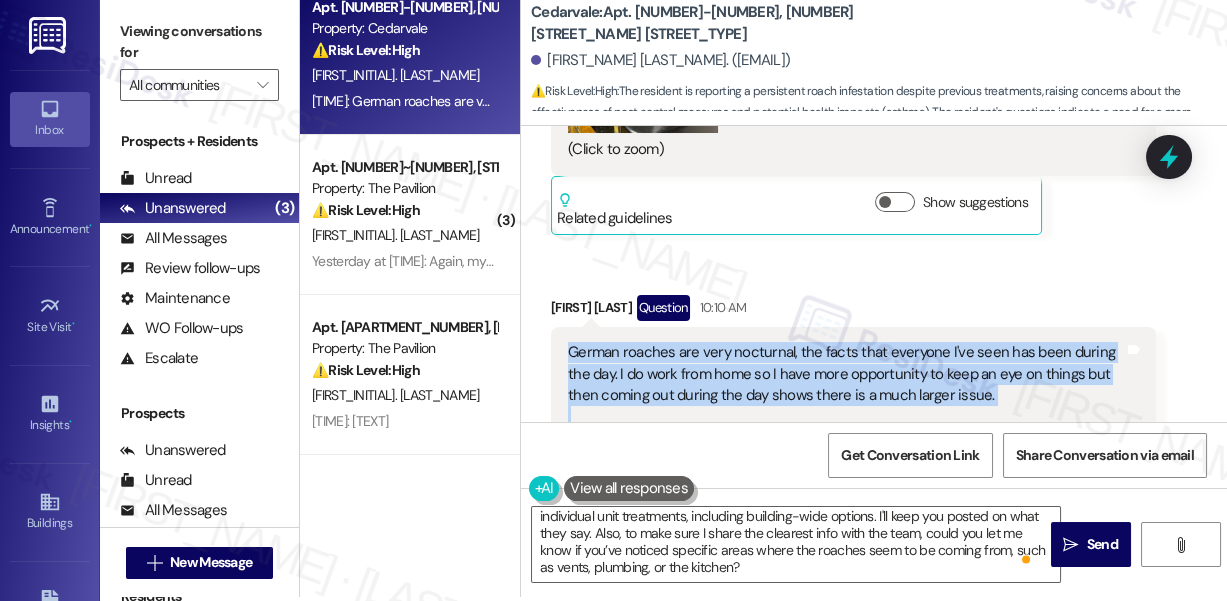 drag, startPoint x: 836, startPoint y: 351, endPoint x: 562, endPoint y: 242, distance: 294.88474 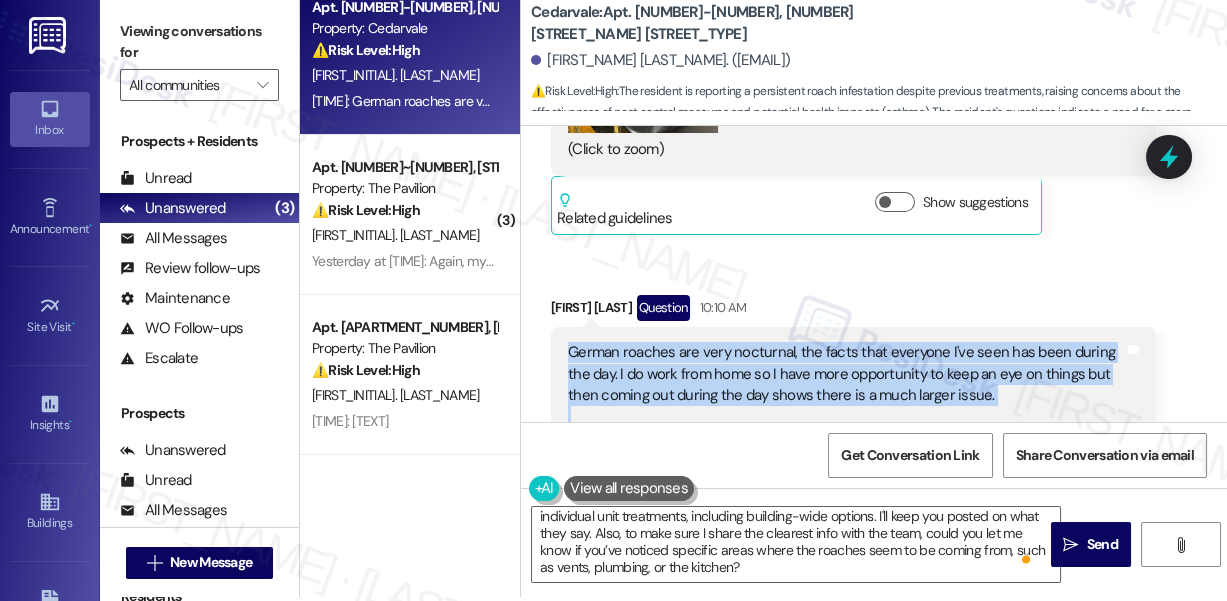 copy on "German roaches are very nocturnal, the facts that everyone I've seen has been during the day. I do work from home so I have more opportunity to keep an eye on things but then coming out during the day shows there is a much larger issue.
Also the fact that I work from home and have to deal with this issues impacts my livelihood and ability to work from home." 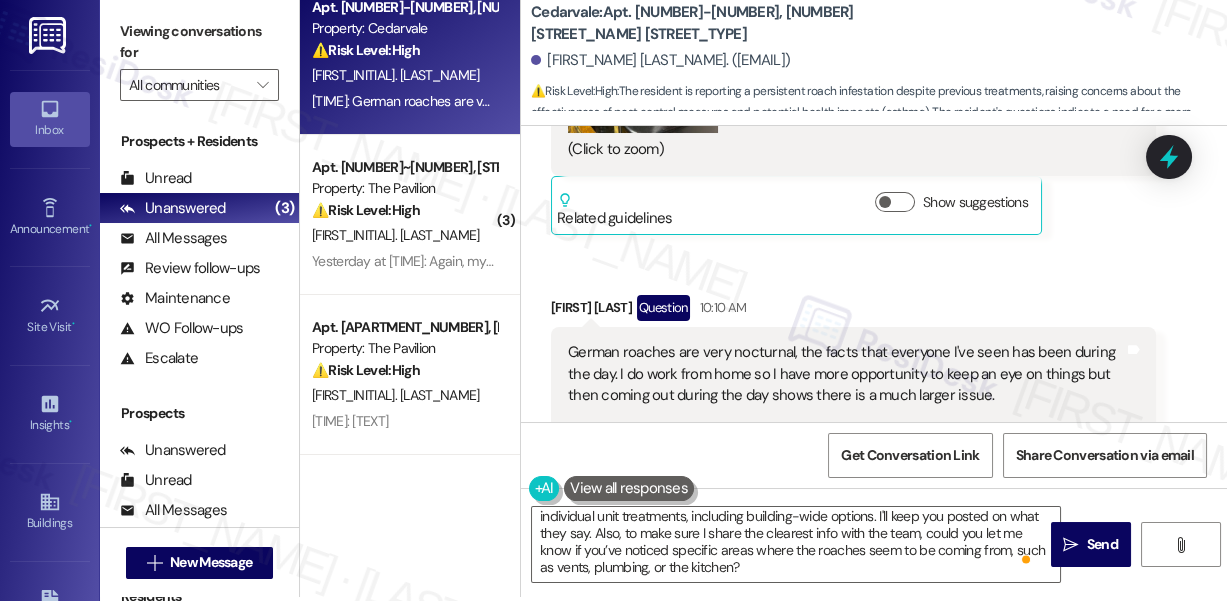 click on "Viewing conversations for" at bounding box center [199, 42] 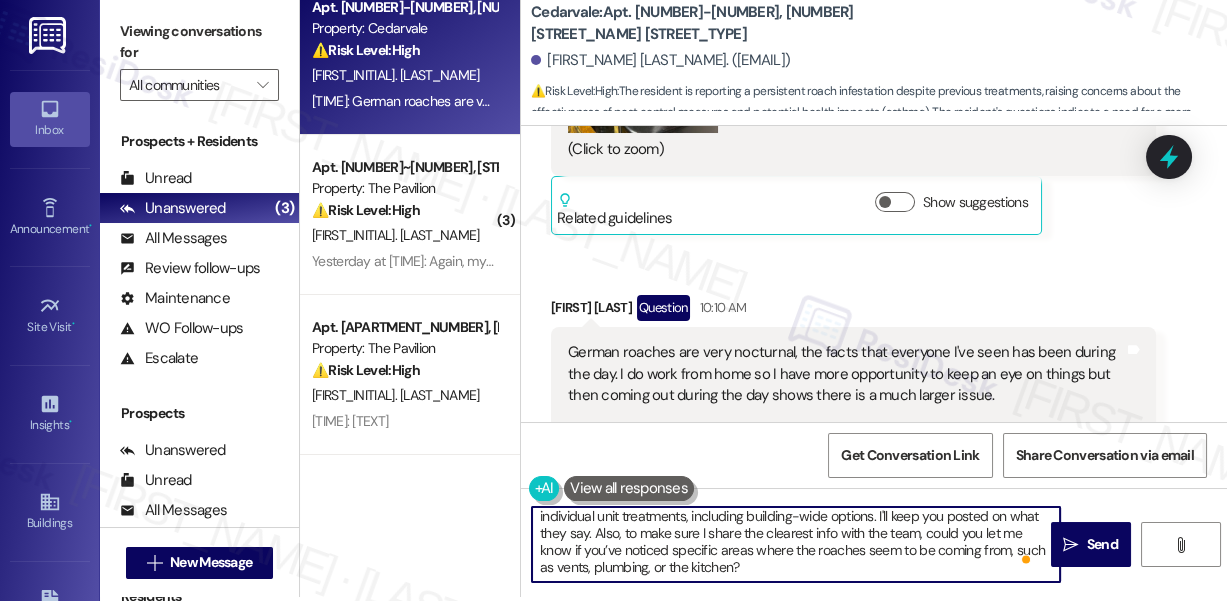 click on "Hi Joy, I understand your concern about the ongoing roach issue, and thanks for sending us a photo. I'll follow up with the team to see what additional steps can be taken beyond individual unit treatments, including building-wide options. I'll keep you posted on what they say. Also, to make sure I share the clearest info with the team, could you let me know if you’ve noticed specific areas where the roaches seem to be coming from, such as vents, plumbing, or the kitchen?" at bounding box center (796, 544) 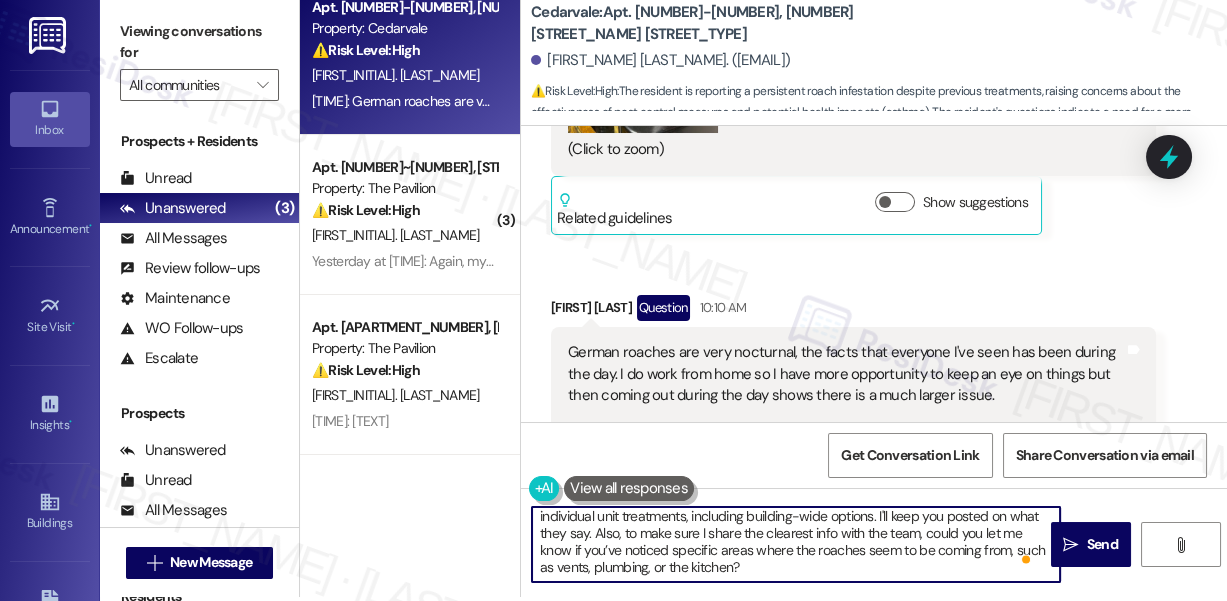 click on "Hi Joy, I understand your concern about the ongoing roach issue, and thanks for sending us a photo. I'll follow up with the team to see what additional steps can be taken beyond individual unit treatments, including building-wide options. I'll keep you posted on what they say. Also, to make sure I share the clearest info with the team, could you let me know if you’ve noticed specific areas where the roaches seem to be coming from, such as vents, plumbing, or the kitchen?" at bounding box center (796, 544) 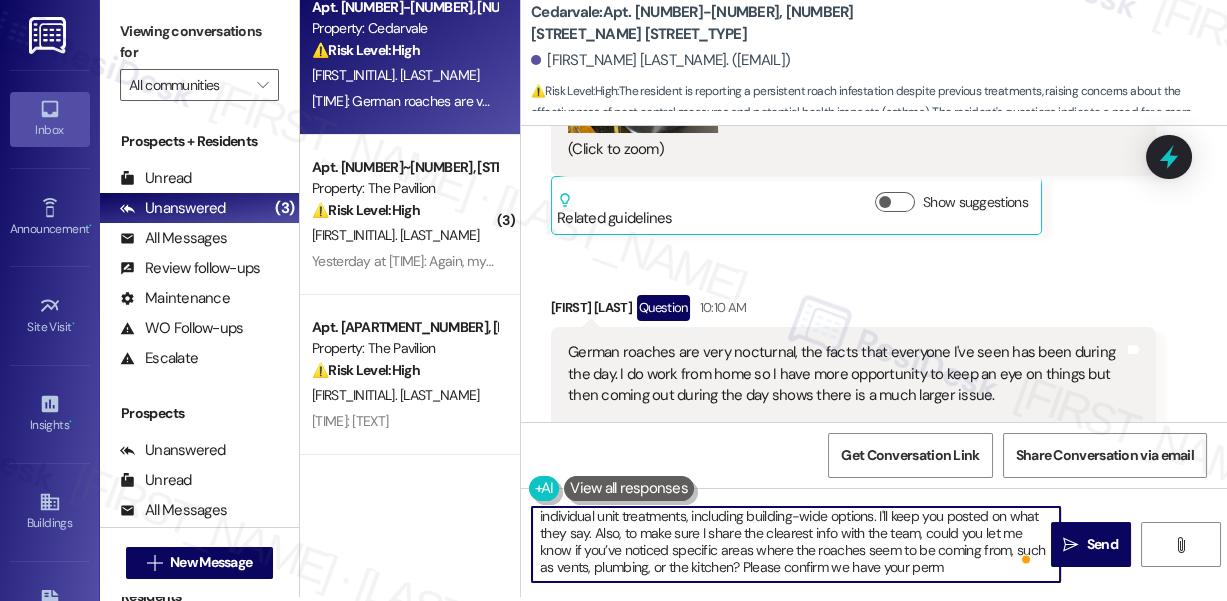 scroll, scrollTop: 50, scrollLeft: 0, axis: vertical 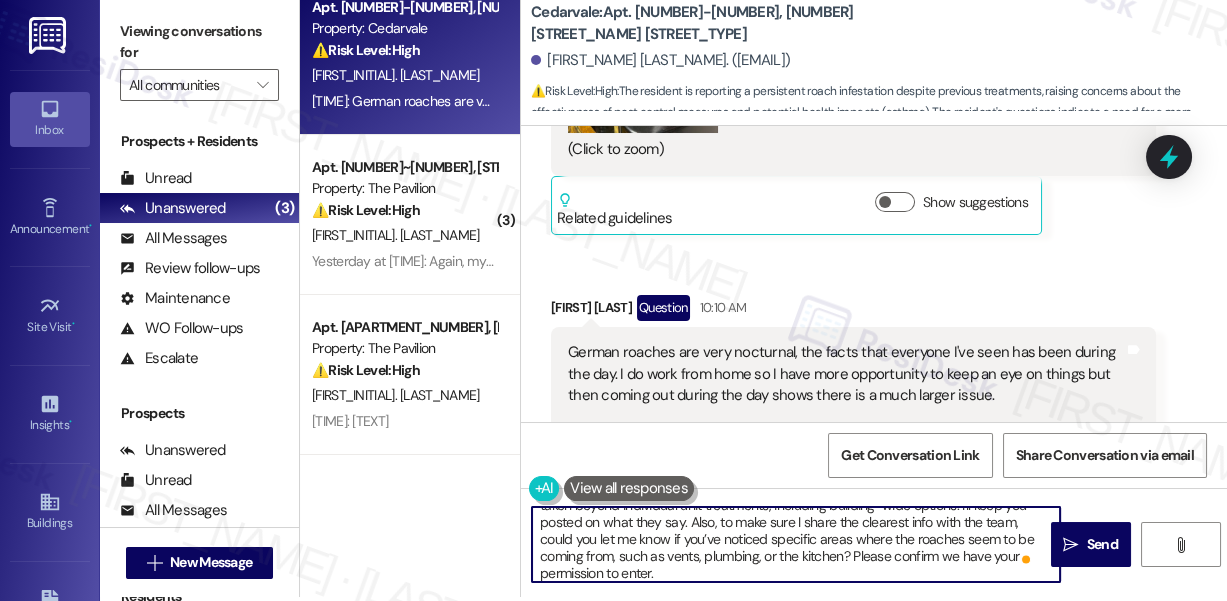 click on "Hi [FIRST_NAME], I understand your concern about the ongoing roach issue, and thanks for sending us a photo. I'll follow up with the team to see what additional steps can be taken beyond individual unit treatments, including building-wide options. I'll keep you posted on what they say. Also, to make sure I share the clearest info with the team, could you let me know if you’ve noticed specific areas where the roaches seem to be coming from, such as vents, plumbing, or the kitchen? Please confirm we have your permission to enter." at bounding box center [796, 544] 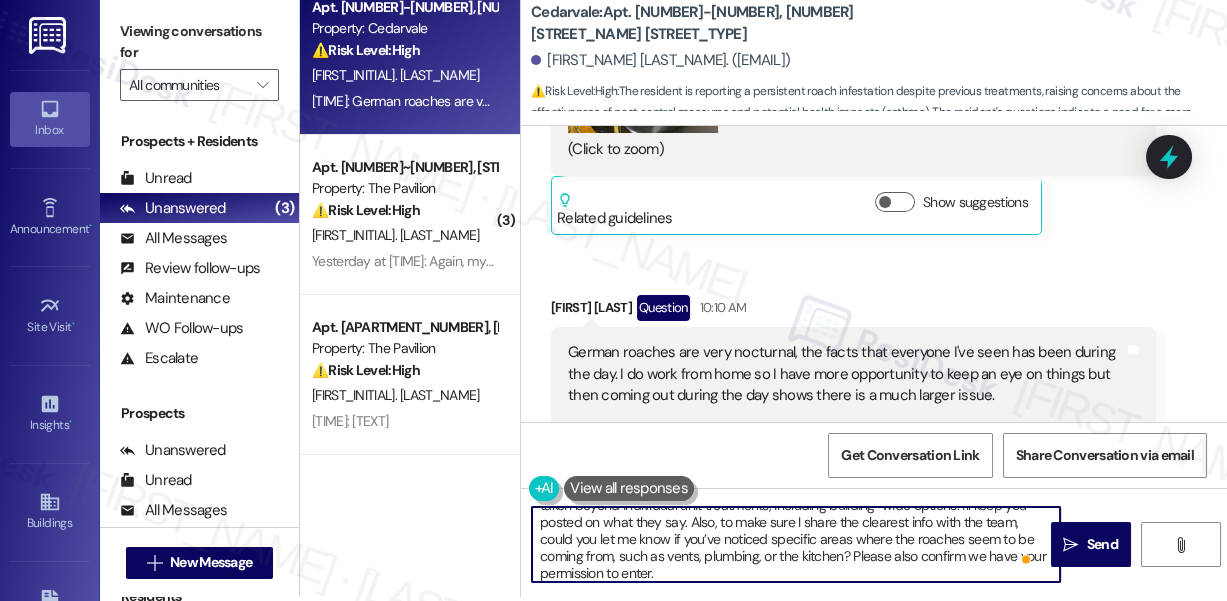click on "Hi [FIRST_NAME], I understand your concern about the ongoing roach issue, and thanks for sending us a photo. I'll follow up with the team to see what additional steps can be taken beyond individual unit treatments, including building-wide options. I'll keep you posted on what they say. Also, to make sure I share the clearest info with the team, could you let me know if you’ve noticed specific areas where the roaches seem to be coming from, such as vents, plumbing, or the kitchen? Please also confirm we have your permission to enter." at bounding box center [796, 544] 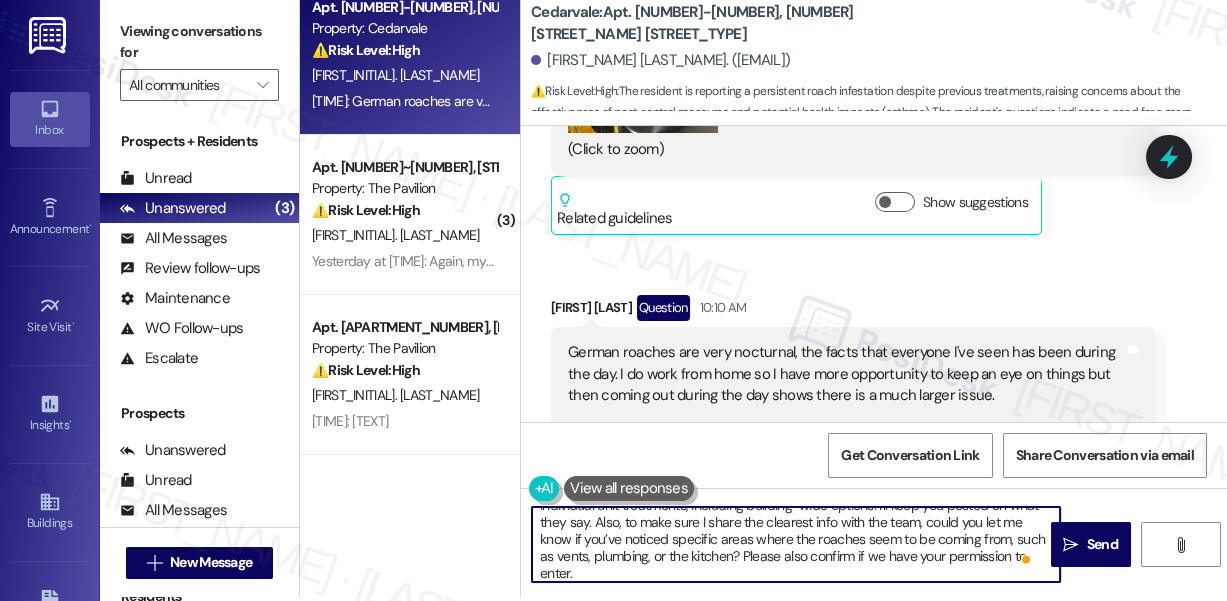 scroll, scrollTop: 0, scrollLeft: 0, axis: both 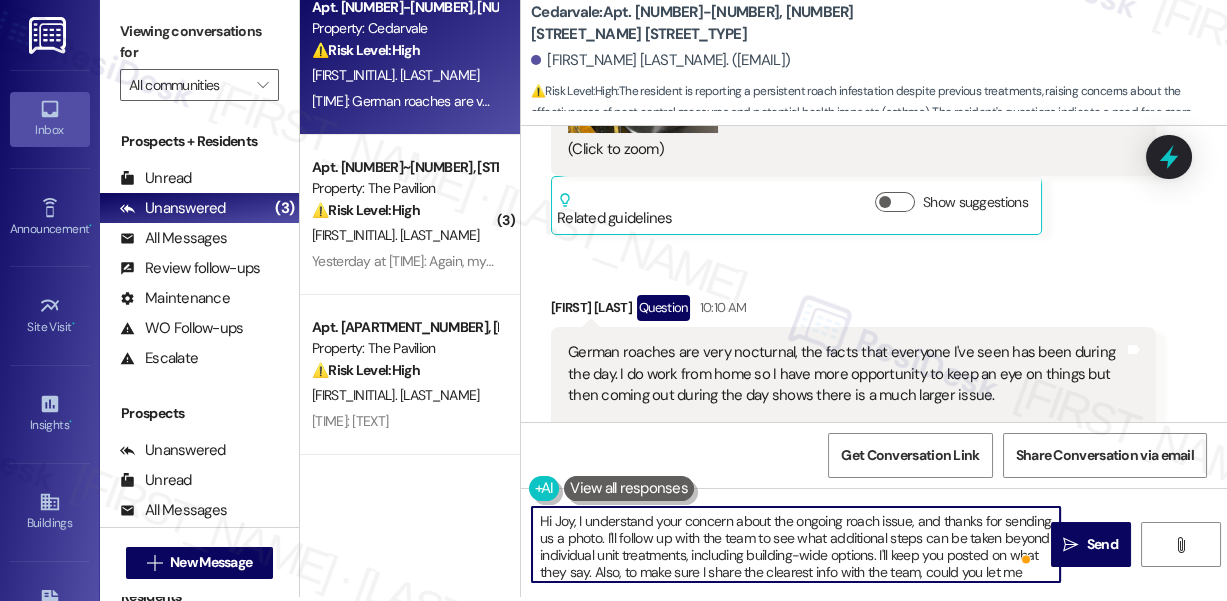 click on "Hi Joy, I understand your concern about the ongoing roach issue, and thanks for sending us a photo. I'll follow up with the team to see what additional steps can be taken beyond individual unit treatments, including building-wide options. I'll keep you posted on what they say. Also, to make sure I share the clearest info with the team, could you let me know if you’ve noticed specific areas where the roaches seem to be coming from, such as vents, plumbing, or the kitchen? Please also confirm if we have your permission to enter." at bounding box center (796, 544) 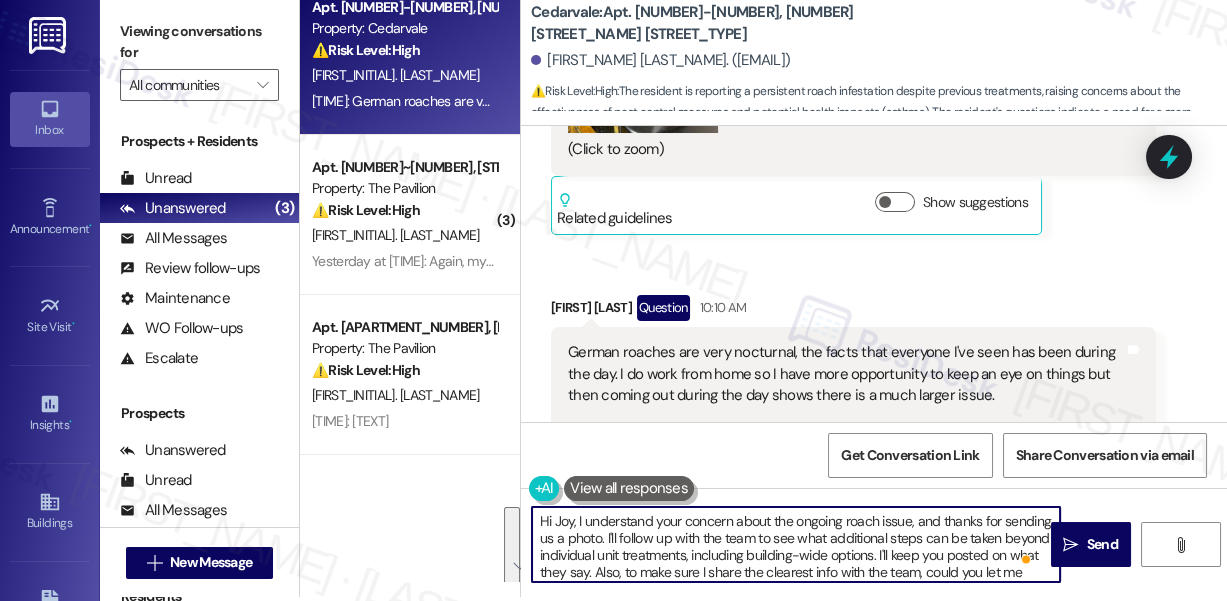 scroll, scrollTop: 40, scrollLeft: 0, axis: vertical 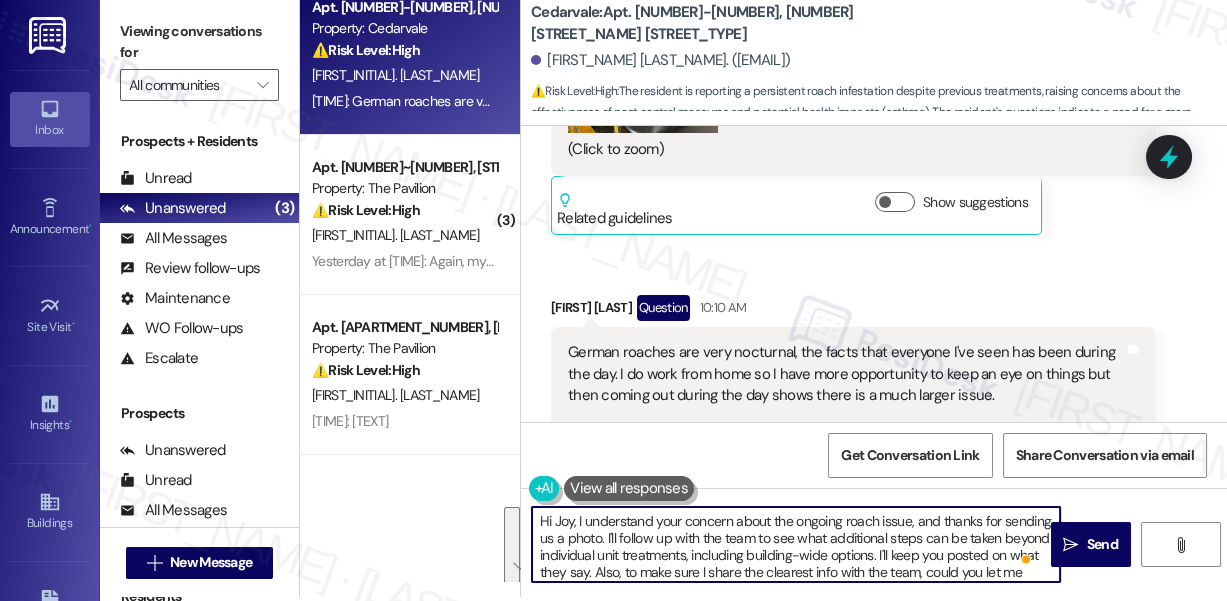click on "Hi Joy, I understand your concern about the ongoing roach issue, and thanks for sending us a photo. I'll follow up with the team to see what additional steps can be taken beyond individual unit treatments, including building-wide options. I'll keep you posted on what they say. Also, to make sure I share the clearest info with the team, could you let me know if you’ve noticed specific areas where the roaches seem to be coming from, such as vents, plumbing, or the kitchen? Please also confirm if we have your permission to enter." at bounding box center (796, 544) 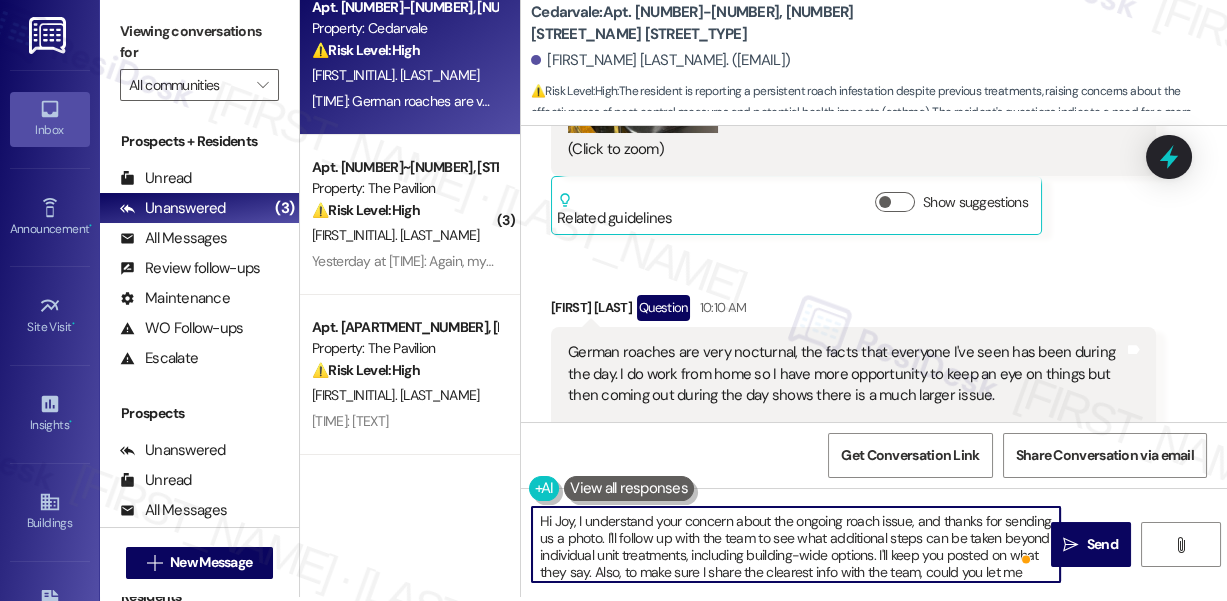 scroll, scrollTop: 16, scrollLeft: 0, axis: vertical 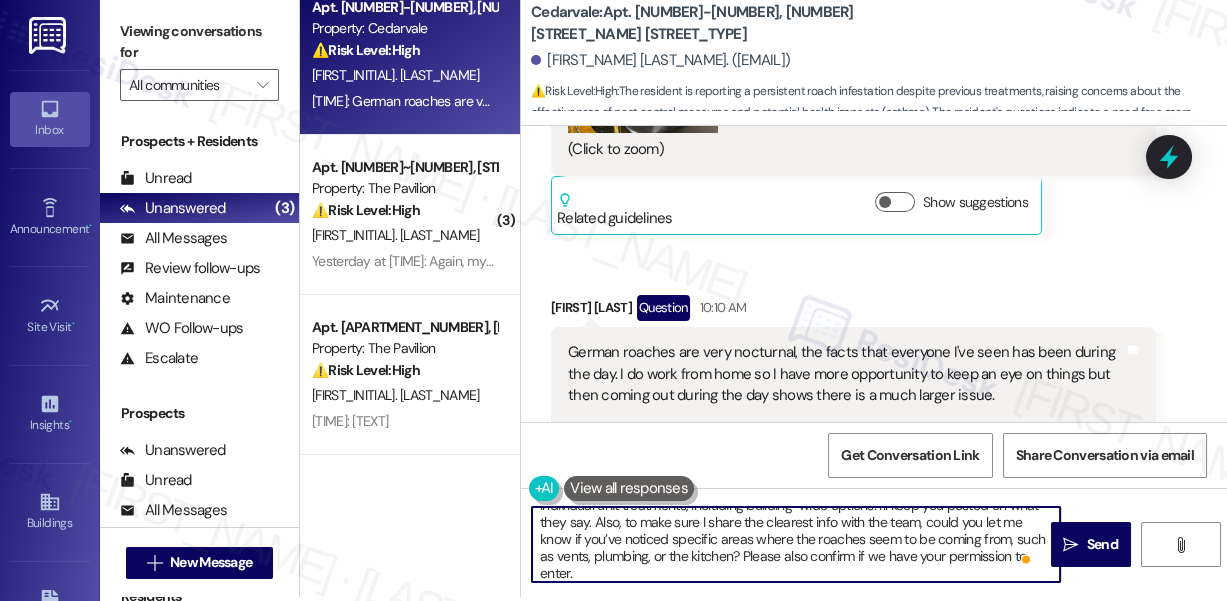 drag, startPoint x: 629, startPoint y: 546, endPoint x: 846, endPoint y: 558, distance: 217.33154 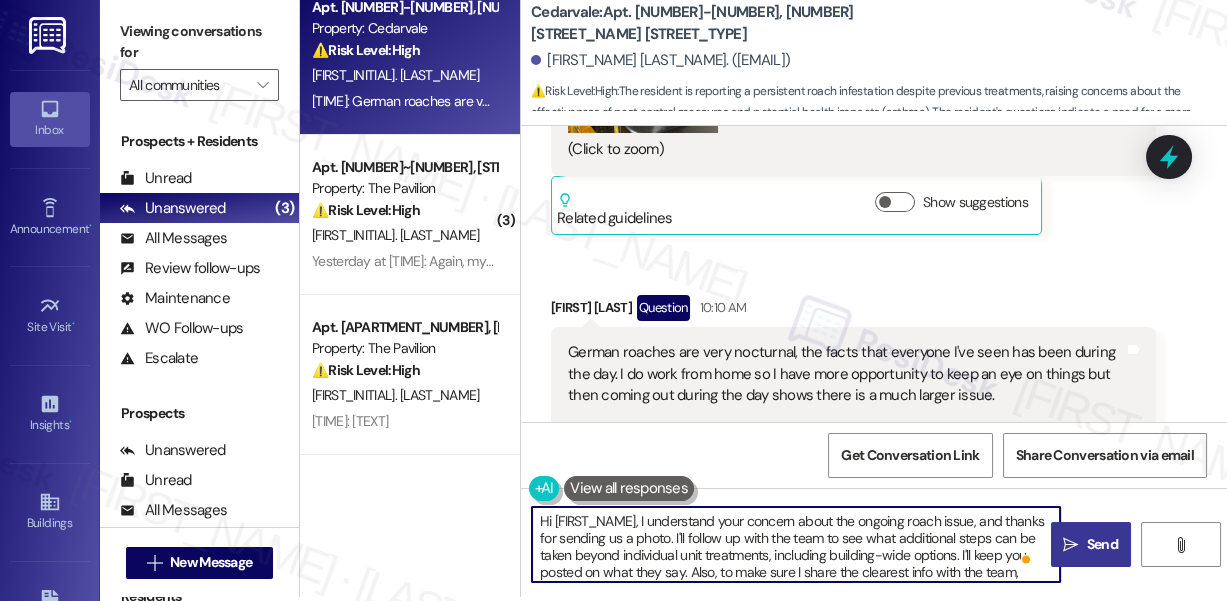 type on "Hi [FIRST_NAME], I understand your concern about the ongoing roach issue, and thanks for sending us a photo. I'll follow up with the team to see what additional steps can be taken beyond individual unit treatments, including building-wide options. I'll keep you posted on what they say. Also, to make sure I share the clearest info with the team, could you let me know if you’ve noticed specific areas where the roaches seem to be coming from, such as vents, plumbing, or the kitchen?
Please also confirm if we have your permission to enter." 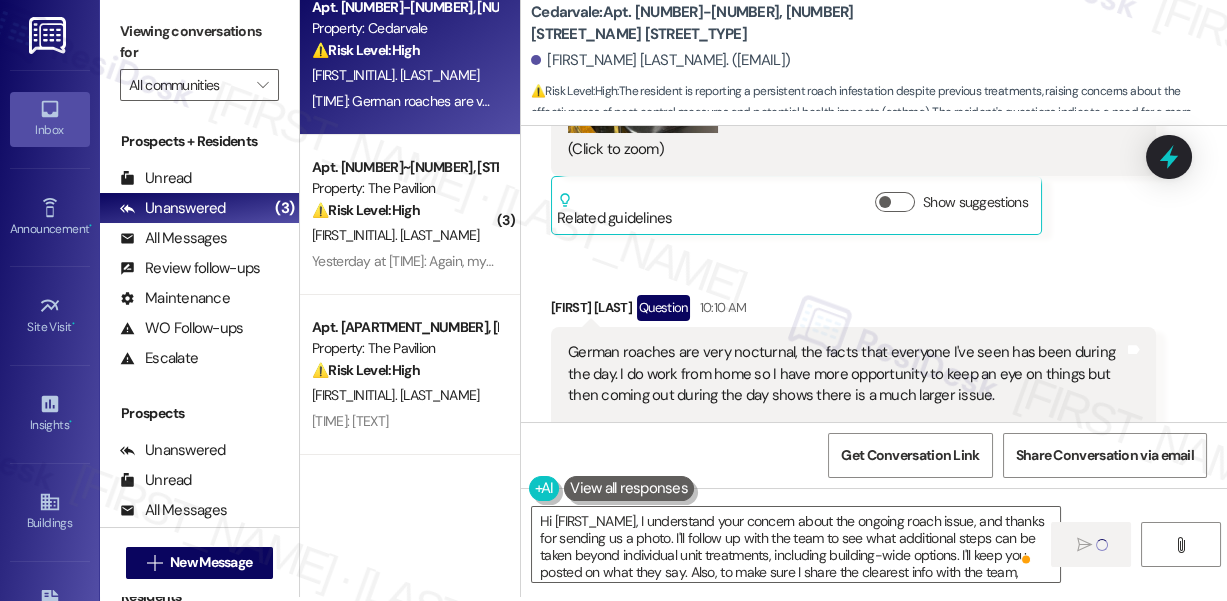 type 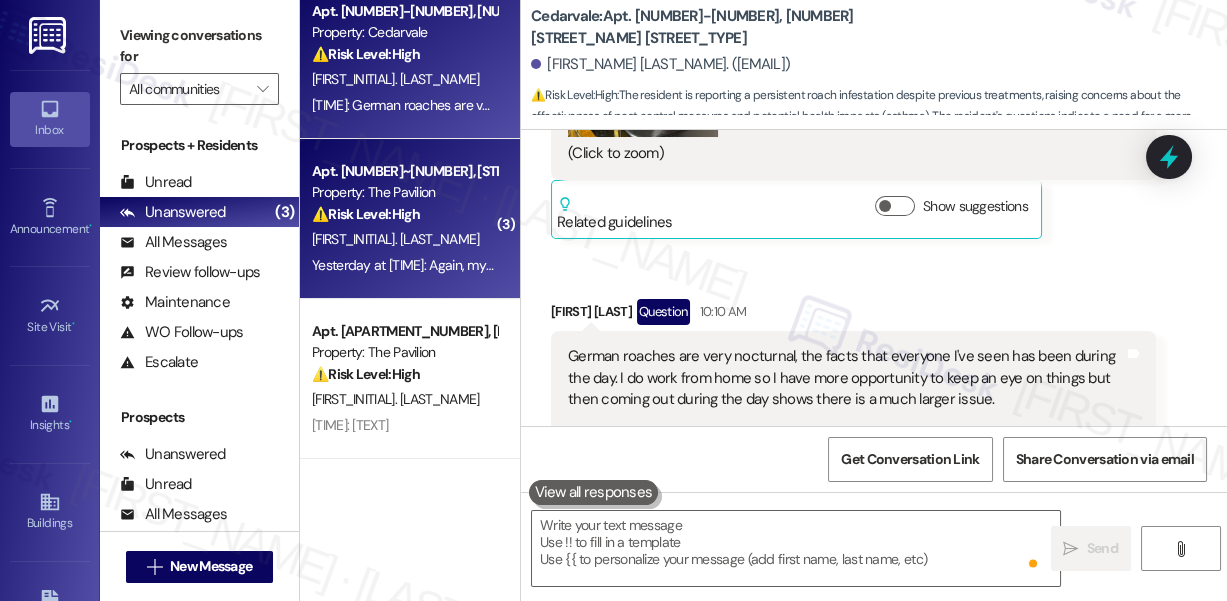 click on "Property: The Pavilion" at bounding box center (404, 192) 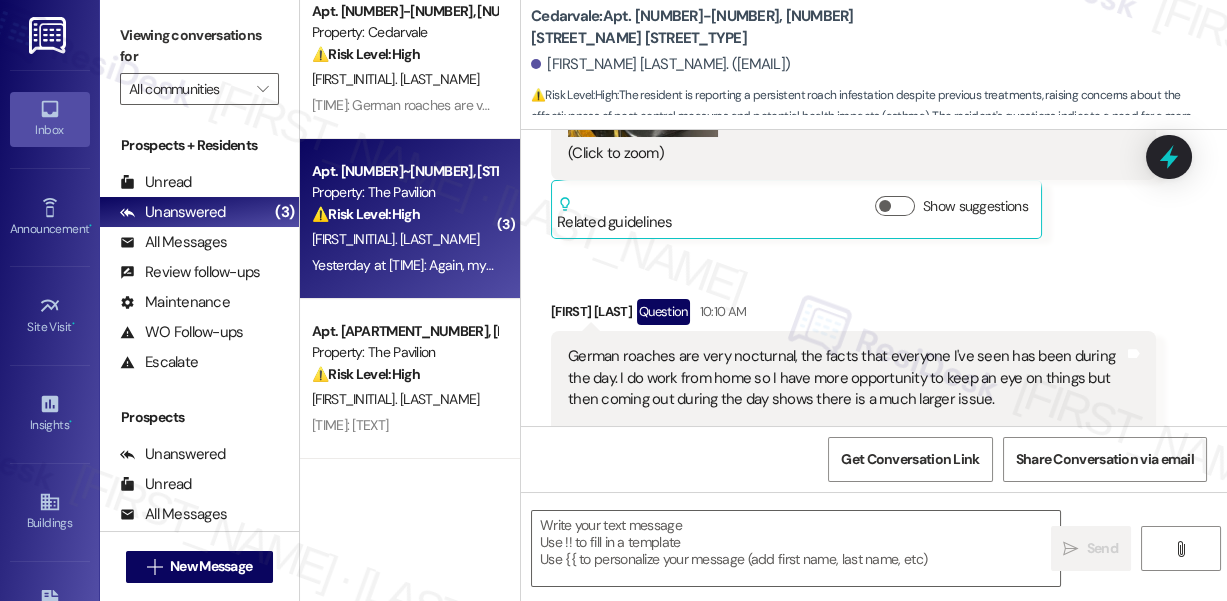 type on "Fetching suggested responses. Please feel free to read through the conversation in the meantime." 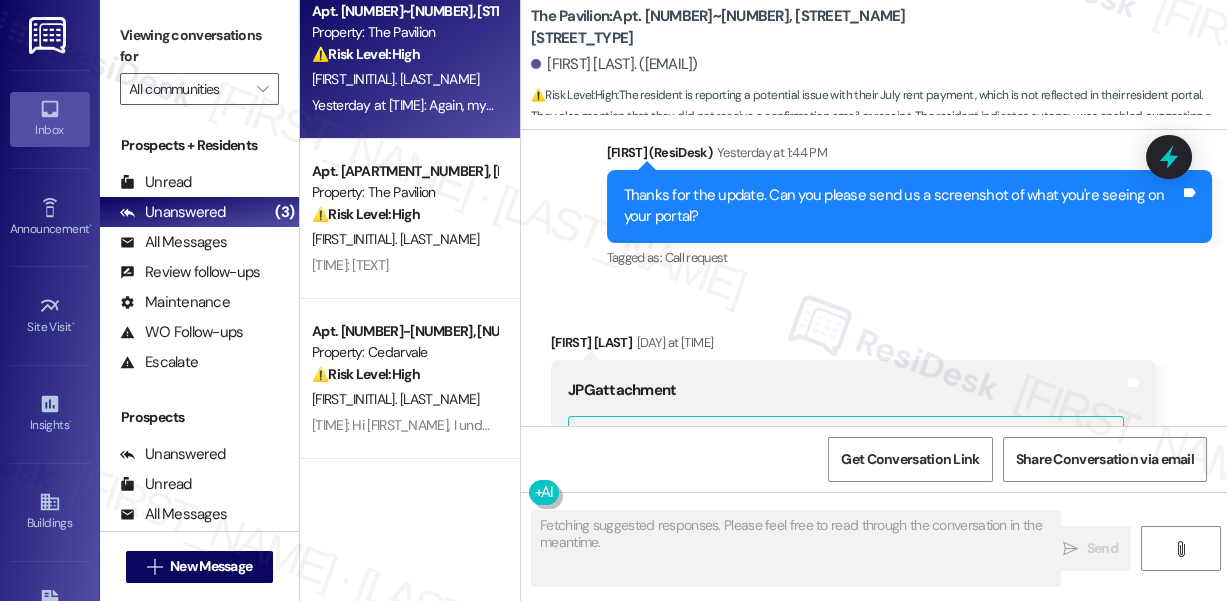 click on "Thanks for the update. Can you please send us a screenshot of what you're seeing on your portal?" at bounding box center [902, 206] 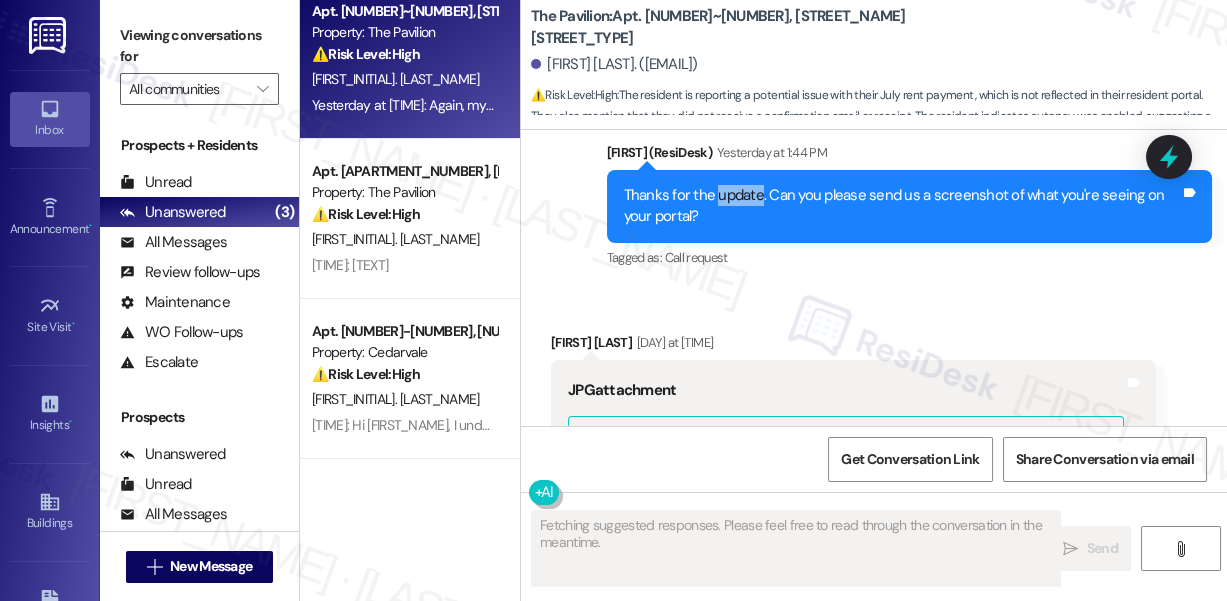 click on "Thanks for the update. Can you please send us a screenshot of what you're seeing on your portal?" at bounding box center [902, 206] 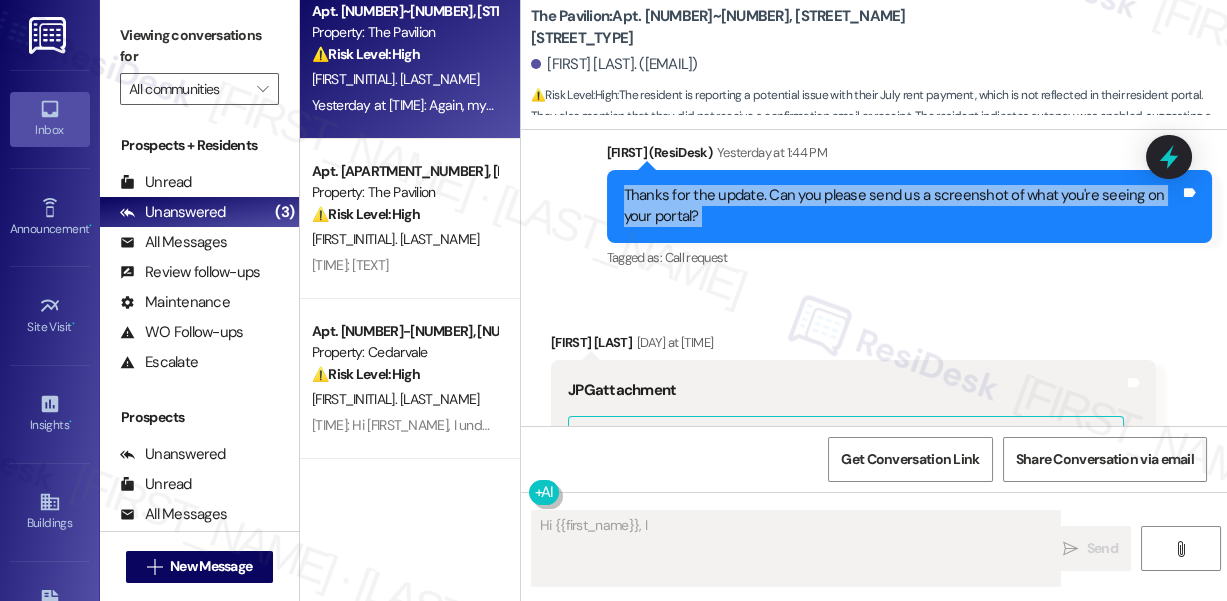 click on "Thanks for the update. Can you please send us a screenshot of what you're seeing on your portal?" at bounding box center (902, 206) 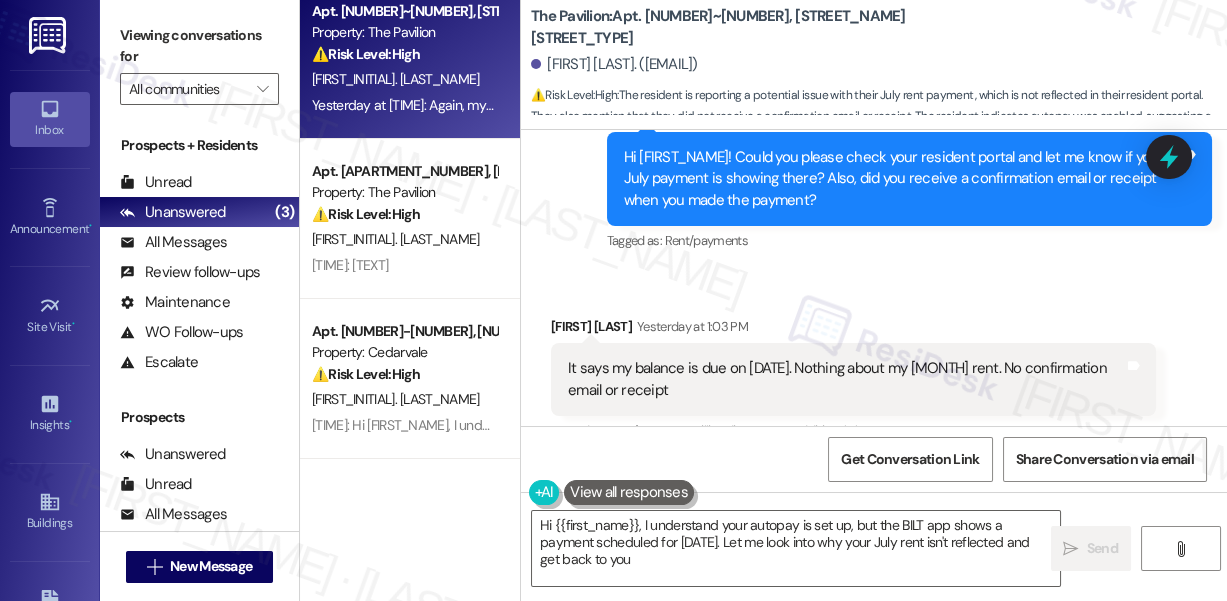 type on "Hi [FIRST_NAME], I understand your autopay is set up, but the BILT app shows a payment scheduled for [DATE]. Let me look into why your [MONTH] rent isn't reflected and get back to you!" 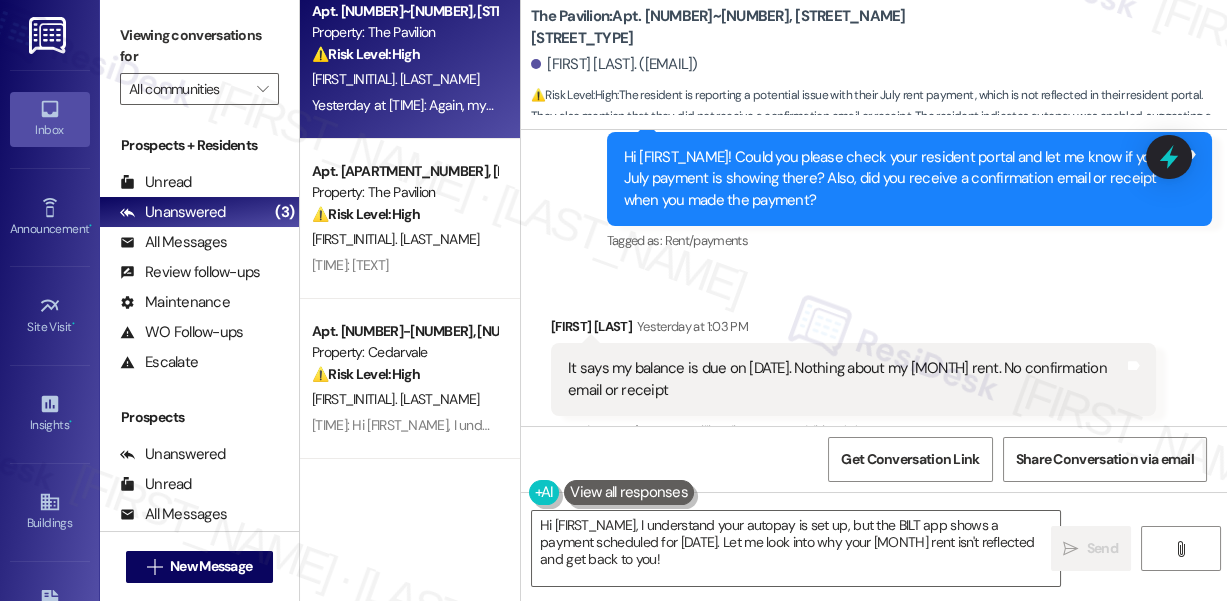 click on "It says my balance is due on [DATE]. Nothing about my [MONTH] rent. No confirmation email or receipt" at bounding box center [846, 379] 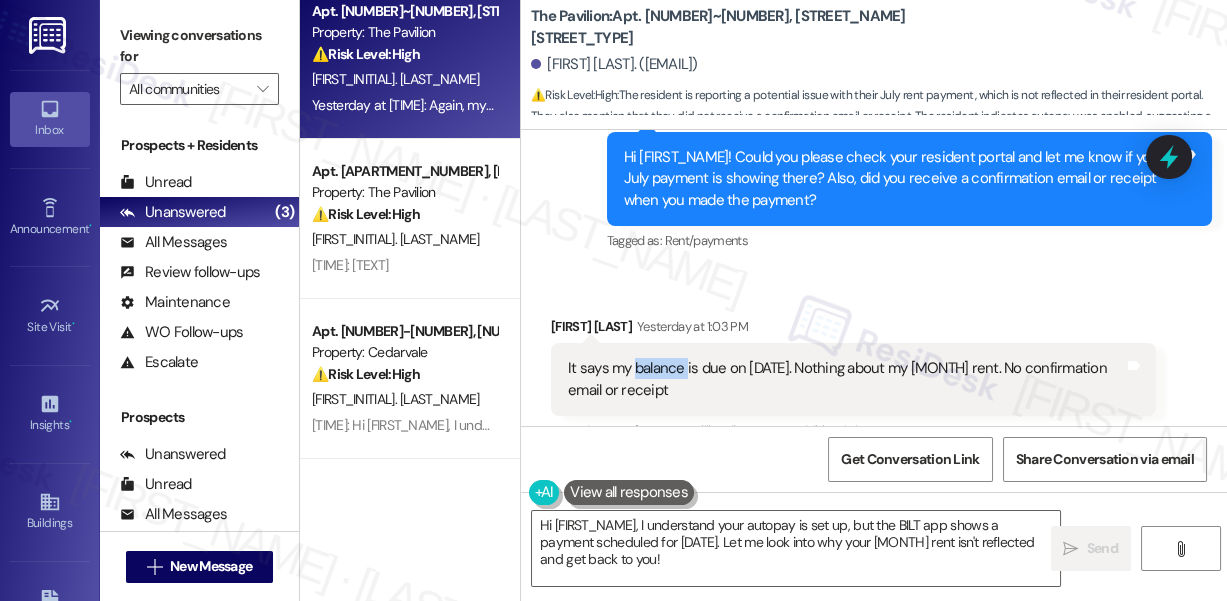 click on "It says my balance is due on [DATE]. Nothing about my [MONTH] rent. No confirmation email or receipt" at bounding box center [846, 379] 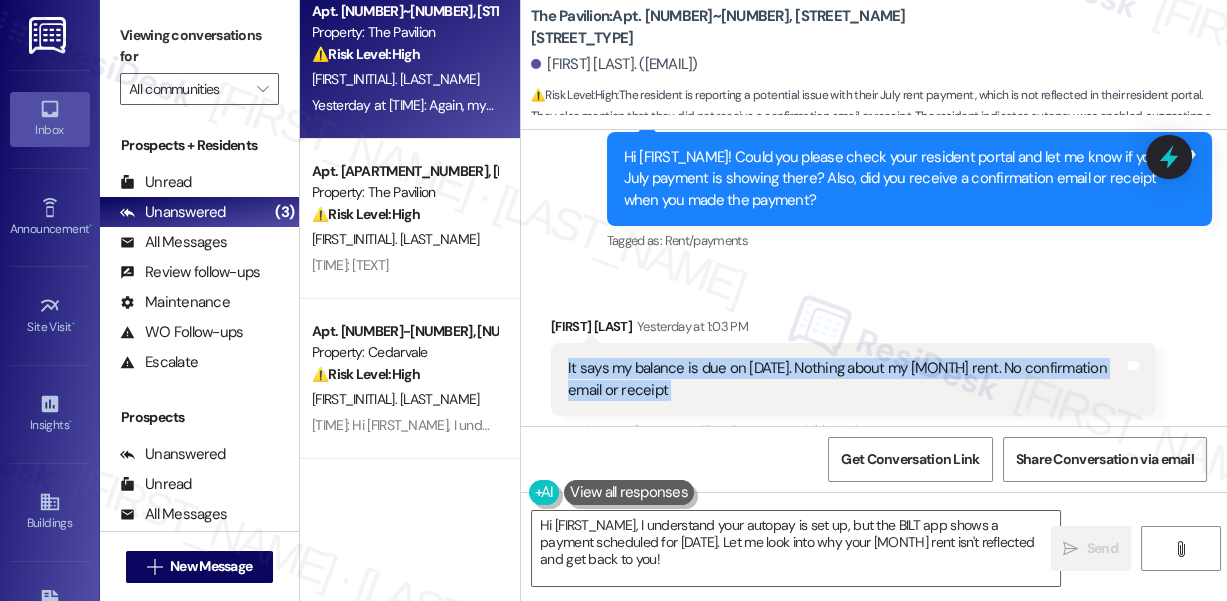 click on "It says my balance is due on [DATE]. Nothing about my [MONTH] rent. No confirmation email or receipt" at bounding box center (846, 379) 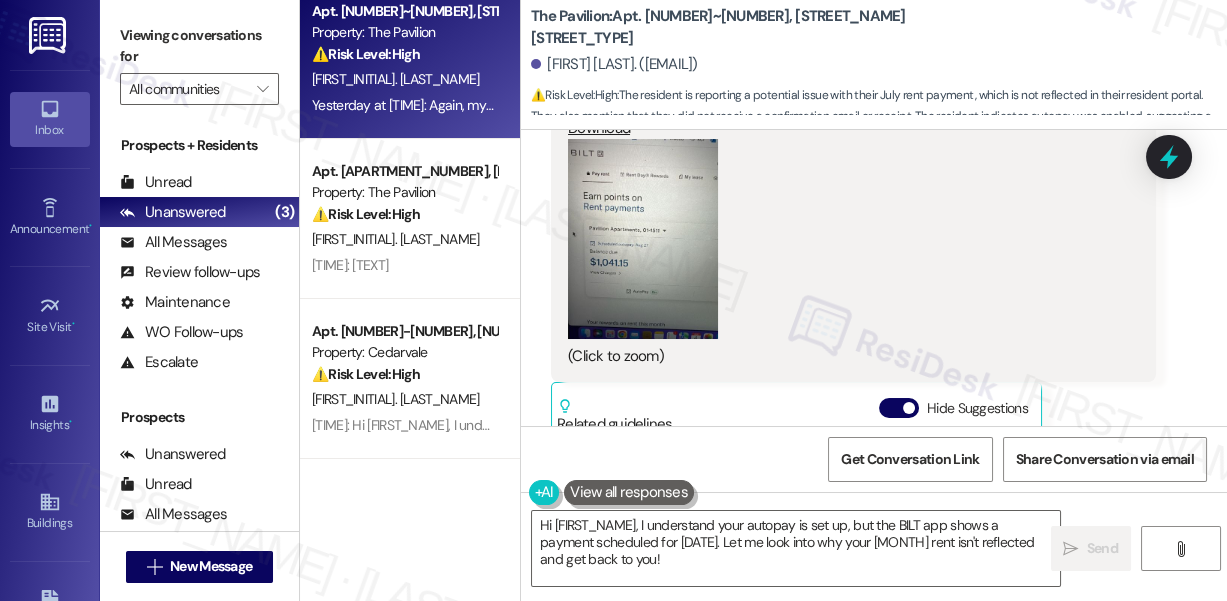 click at bounding box center (643, 239) 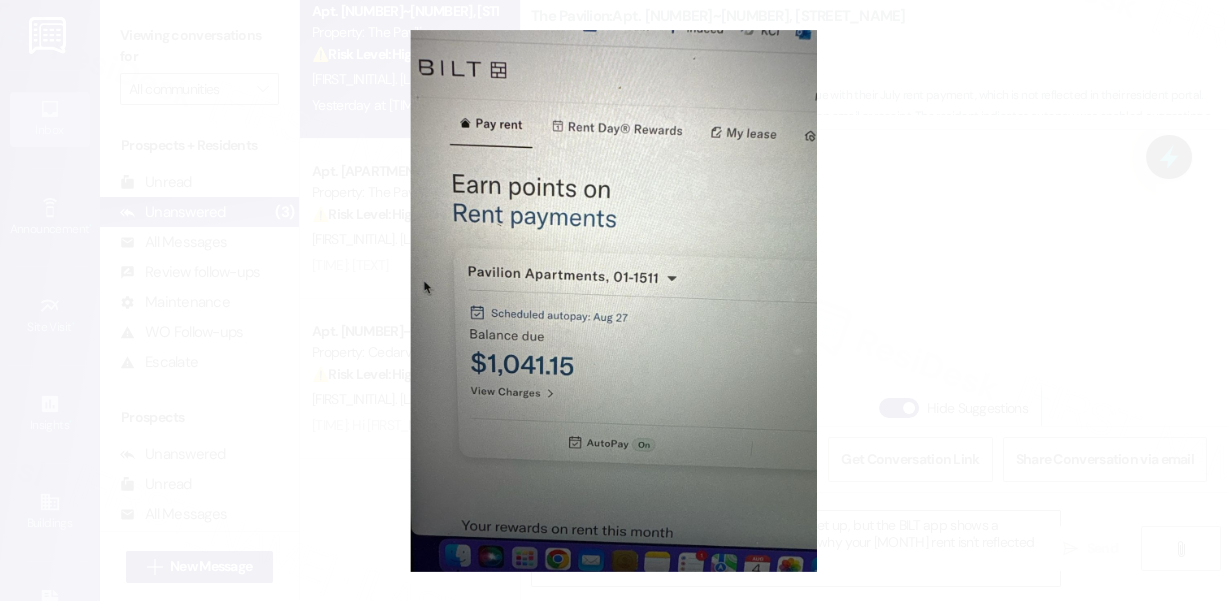 click at bounding box center [613, 300] 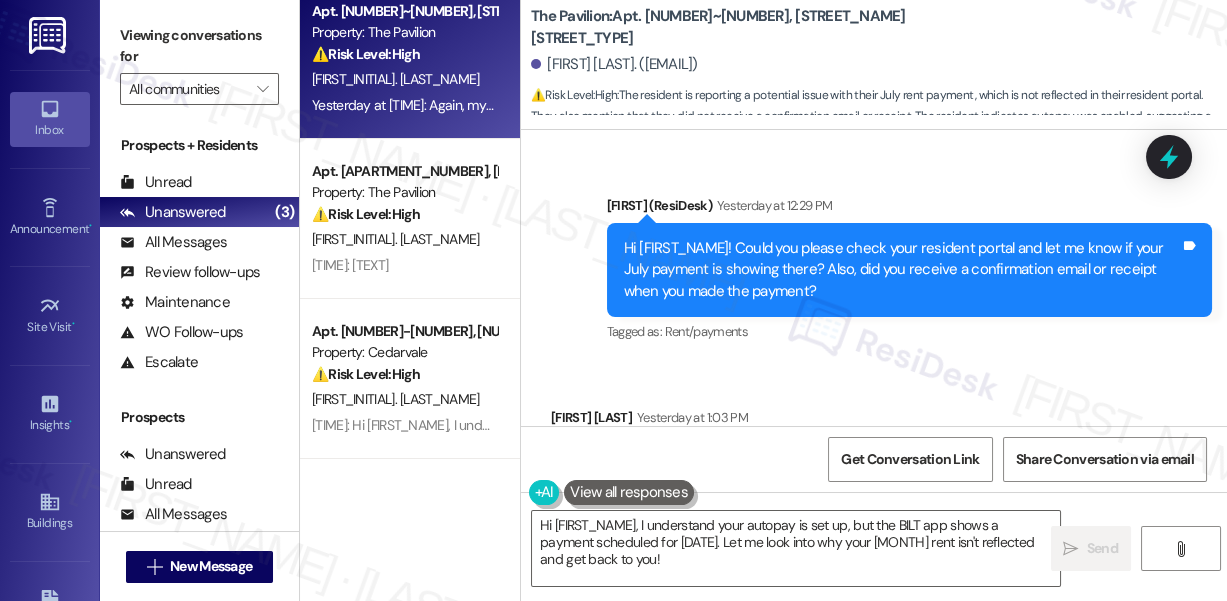 click on "Hi [FIRST_NAME]! Could you please check your resident portal and let me know if your July payment is showing there? Also, did you receive a confirmation email or receipt when you made the payment?" at bounding box center [902, 270] 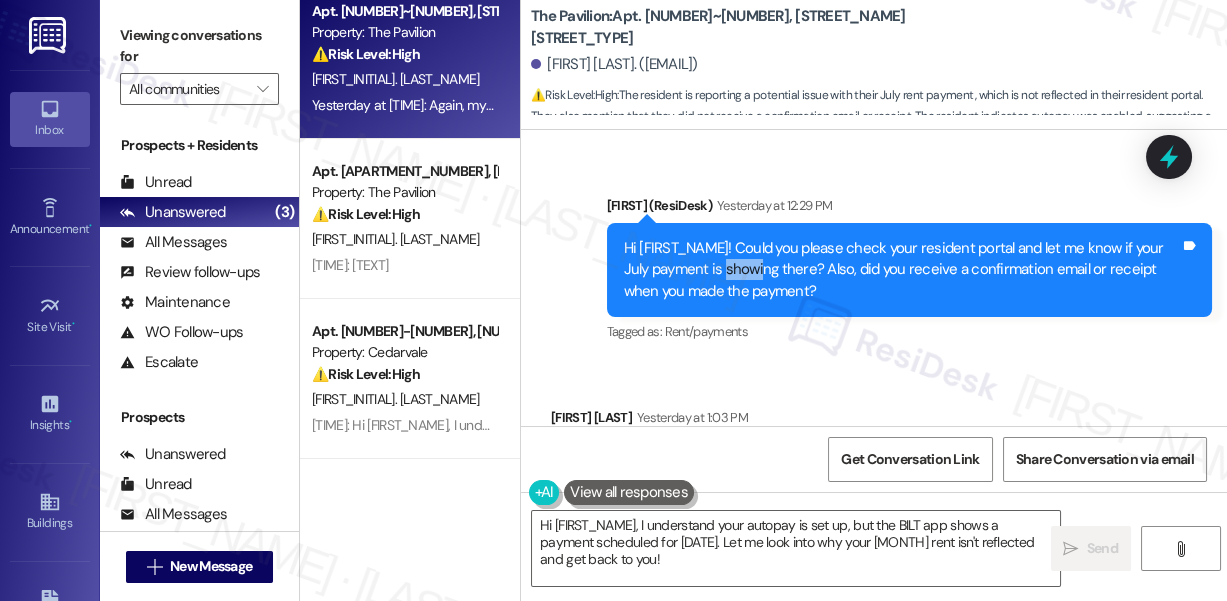 click on "Hi [FIRST_NAME]! Could you please check your resident portal and let me know if your July payment is showing there? Also, did you receive a confirmation email or receipt when you made the payment?" at bounding box center (902, 270) 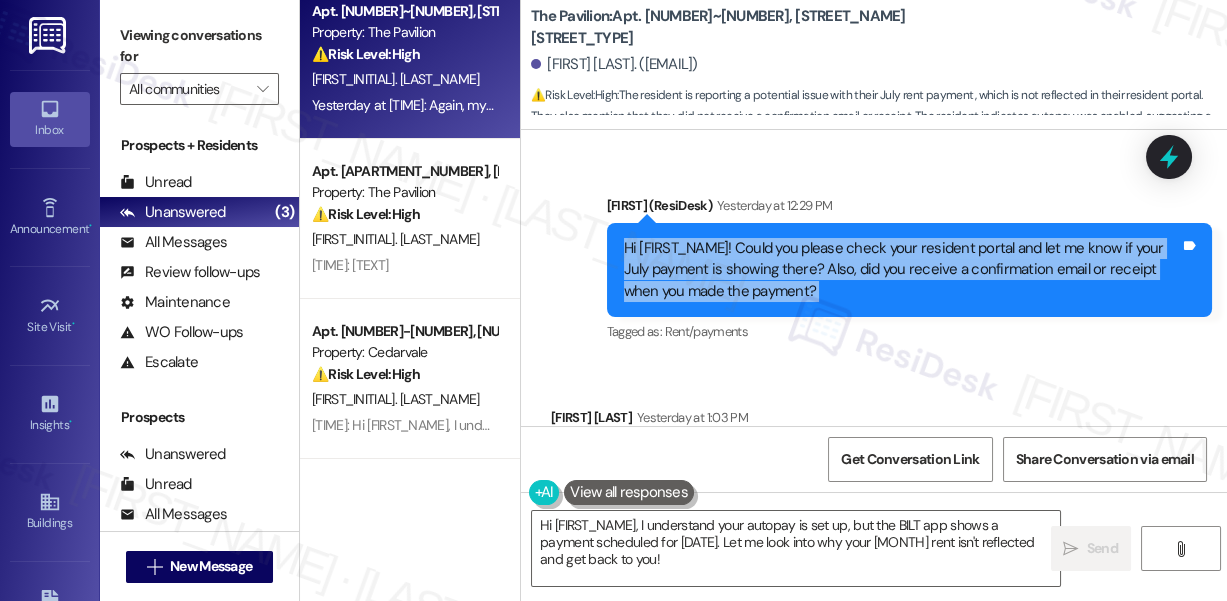 click on "Hi [FIRST_NAME]! Could you please check your resident portal and let me know if your July payment is showing there? Also, did you receive a confirmation email or receipt when you made the payment?" at bounding box center (902, 270) 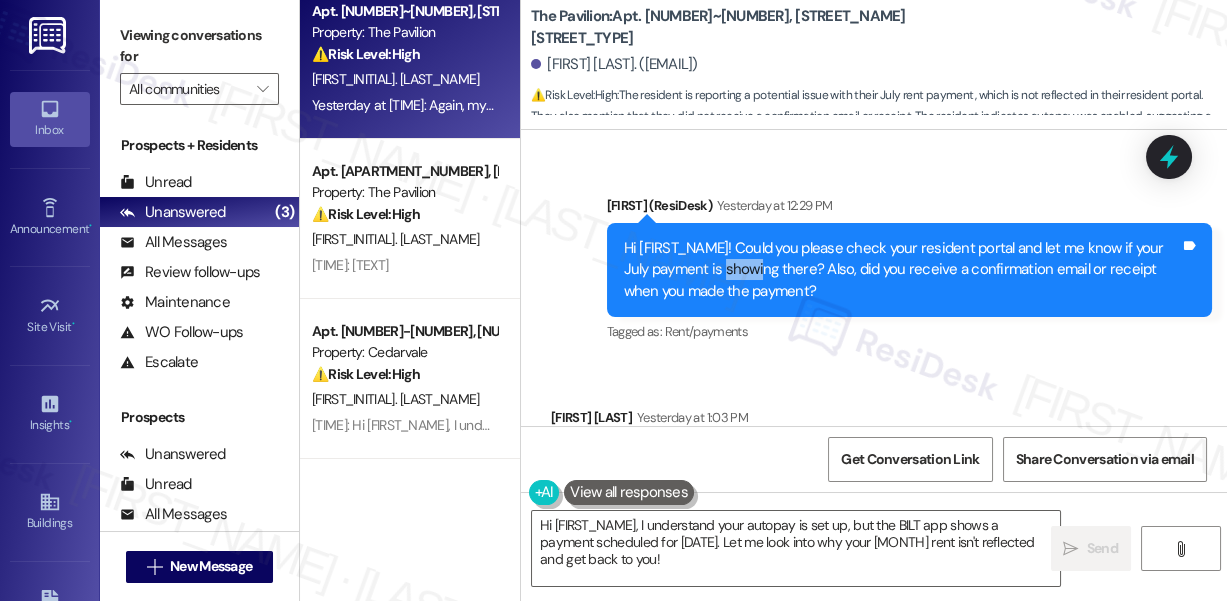 click on "Hi [FIRST_NAME]! Could you please check your resident portal and let me know if your July payment is showing there? Also, did you receive a confirmation email or receipt when you made the payment?" at bounding box center (902, 270) 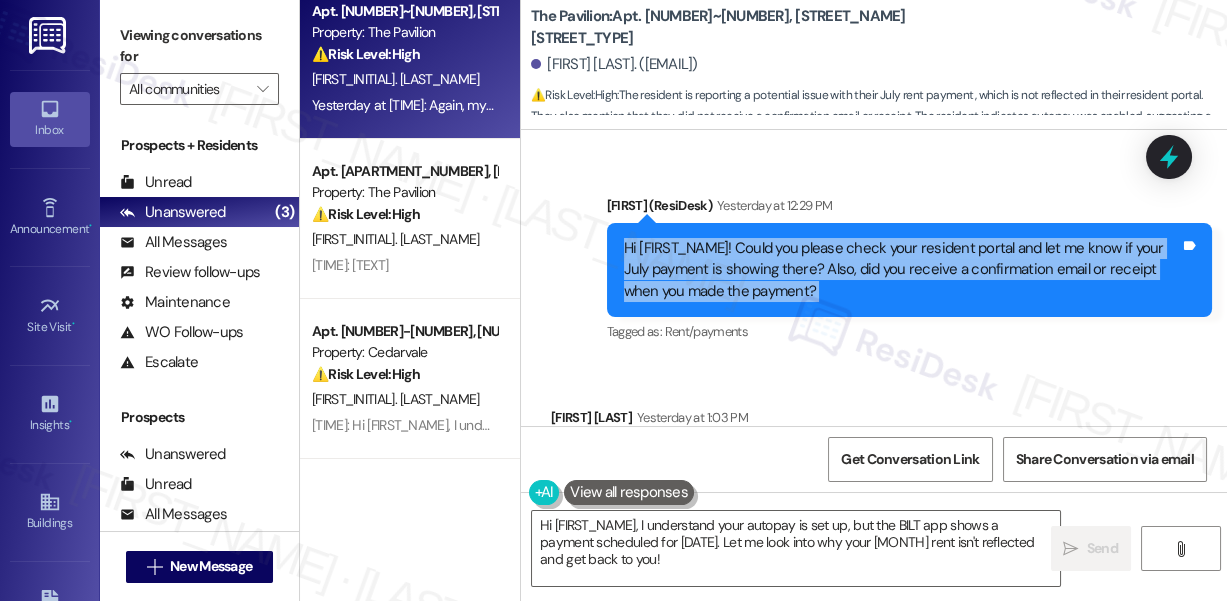 click on "Hi [FIRST_NAME]! Could you please check your resident portal and let me know if your July payment is showing there? Also, did you receive a confirmation email or receipt when you made the payment?" at bounding box center [902, 270] 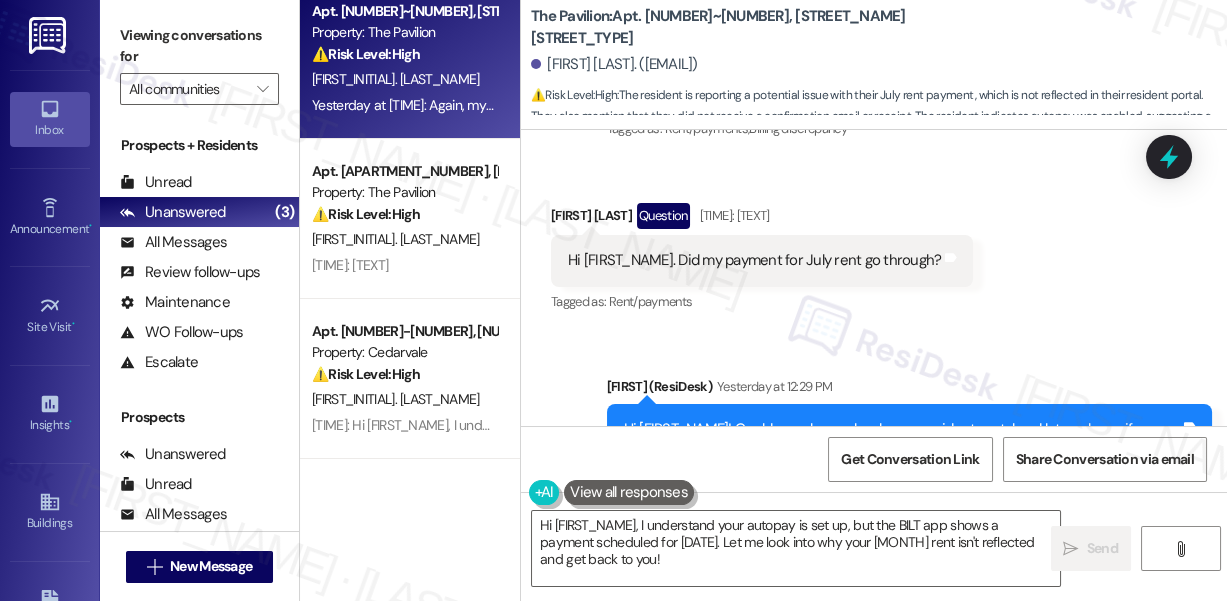 click on "Hi [FIRST_NAME]. Did my payment for July rent go through?" at bounding box center (754, 260) 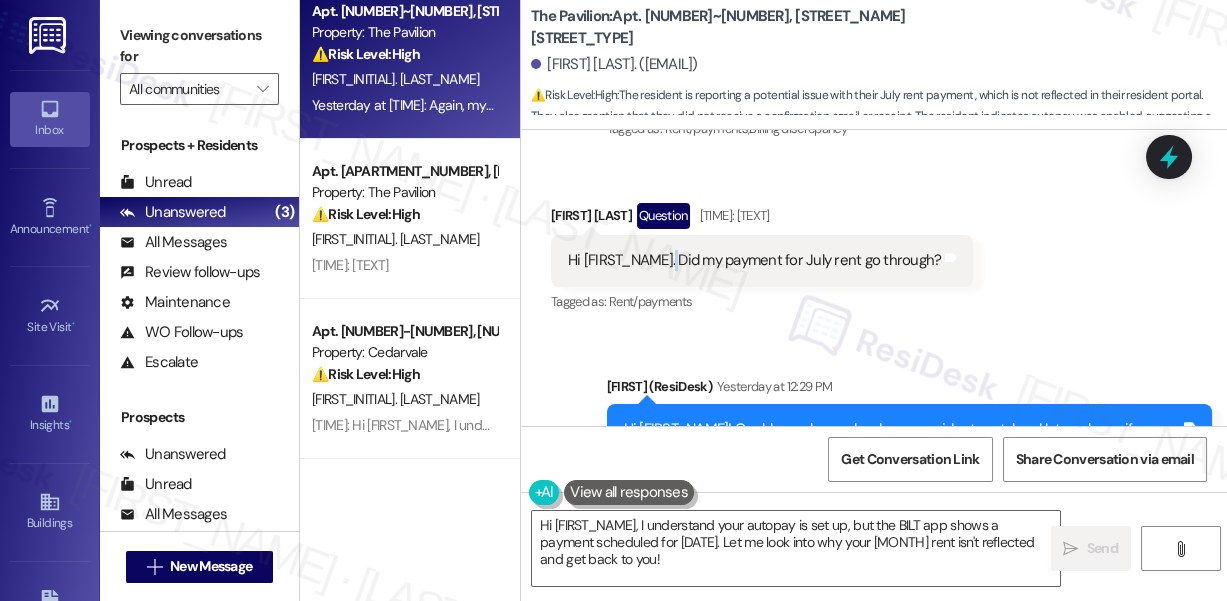 click on "Hi [FIRST_NAME]. Did my payment for July rent go through?" at bounding box center (754, 260) 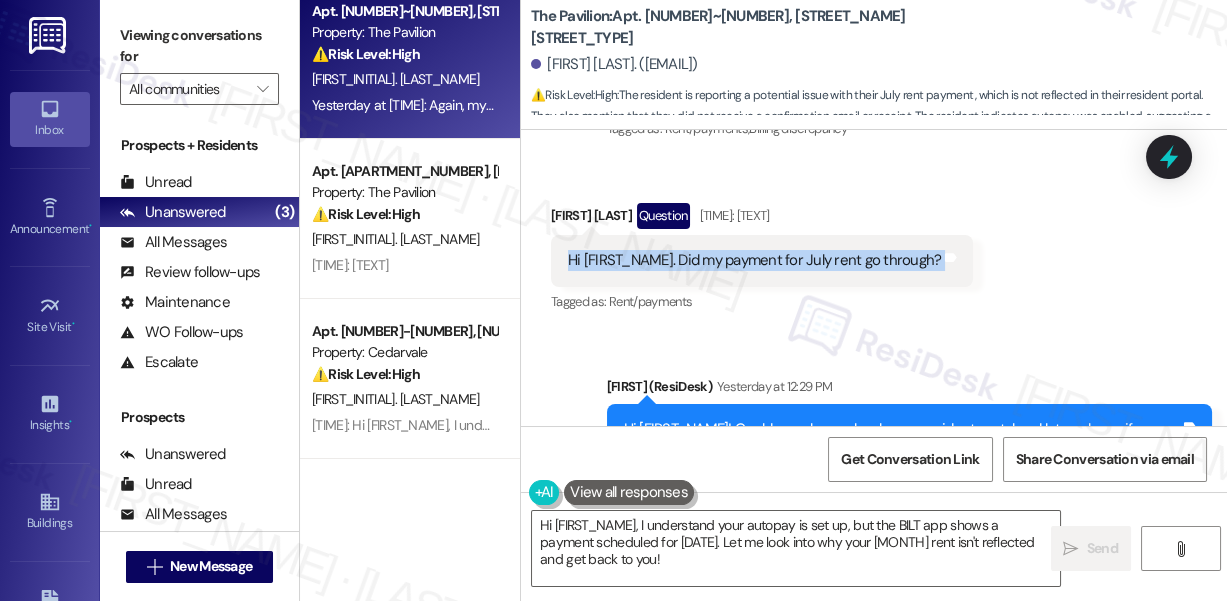 click on "Hi [FIRST_NAME]. Did my payment for July rent go through?" at bounding box center (754, 260) 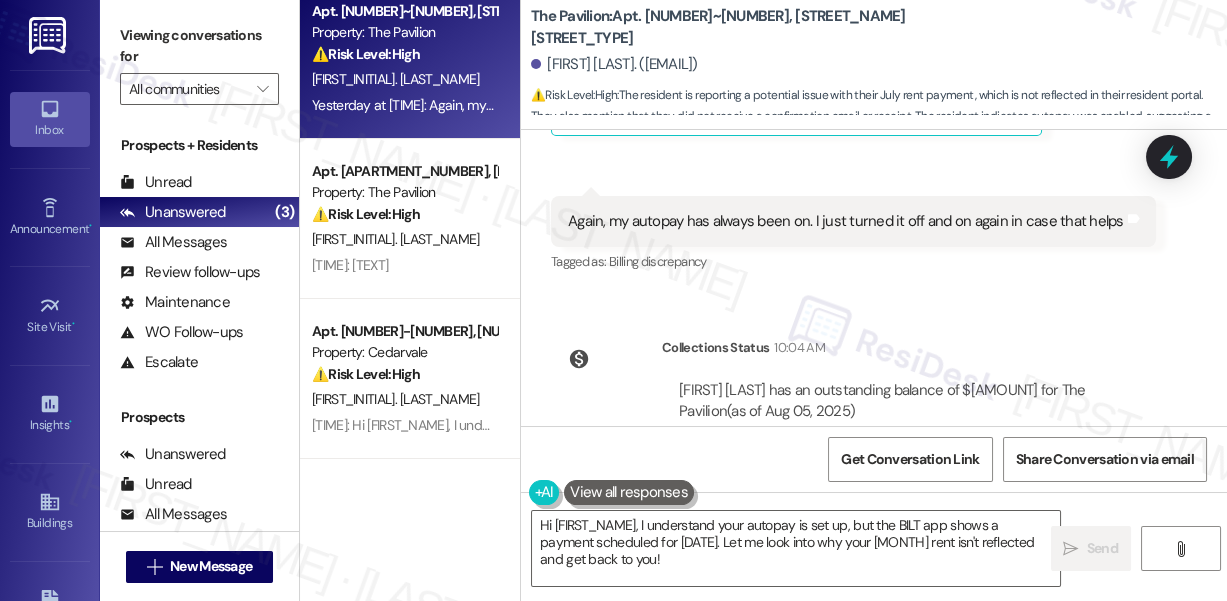 click on "Again, my autopay has always been on. I just turned it off and on again in case that helps" at bounding box center (846, 221) 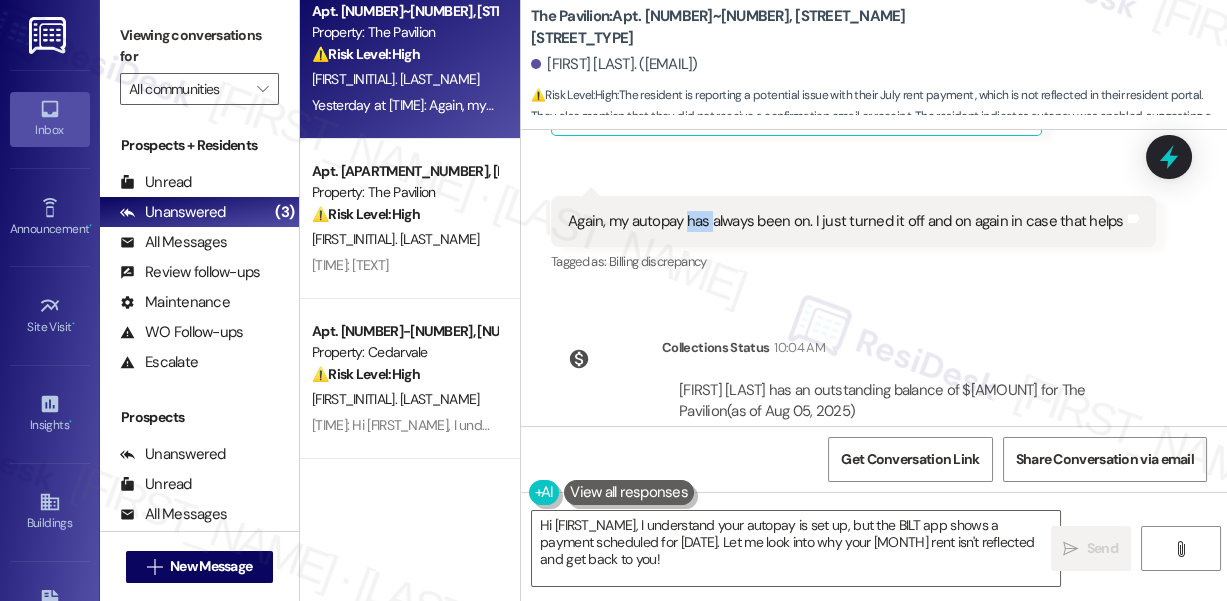 click on "Again, my autopay has always been on. I just turned it off and on again in case that helps" at bounding box center (846, 221) 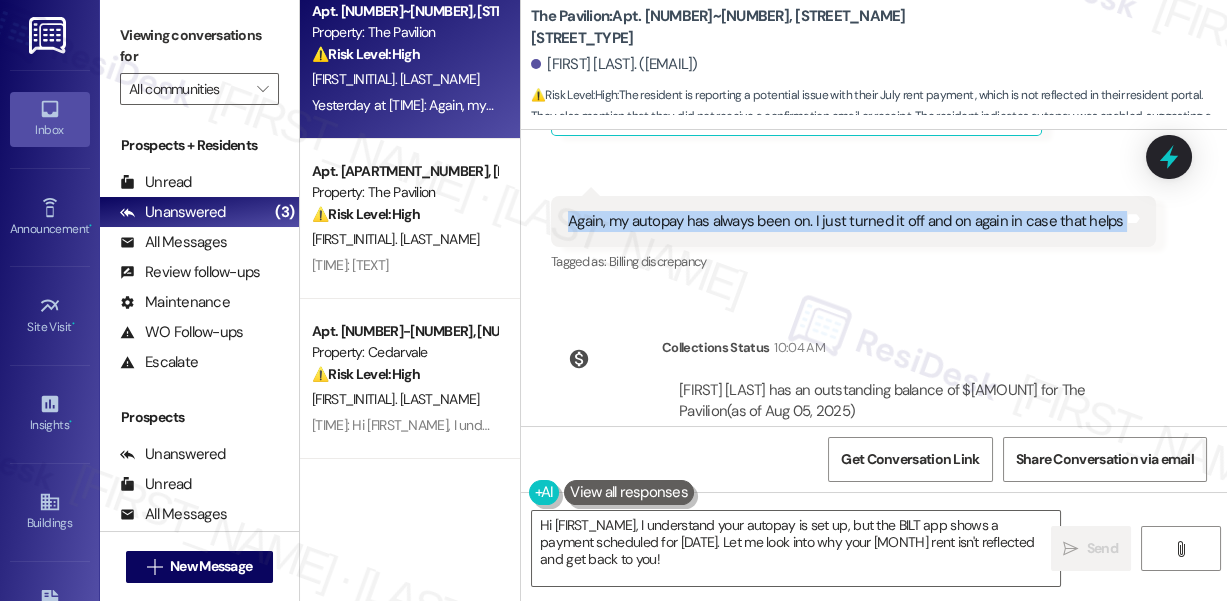 click on "Again, my autopay has always been on. I just turned it off and on again in case that helps" at bounding box center (846, 221) 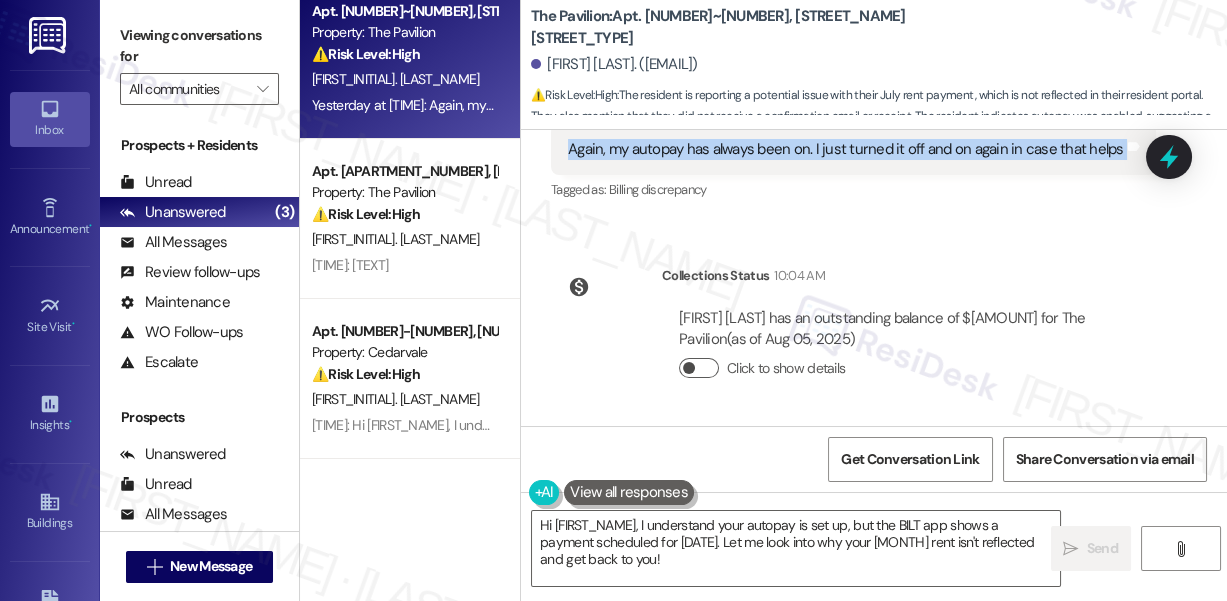 click on "Click to show details" at bounding box center [699, 368] 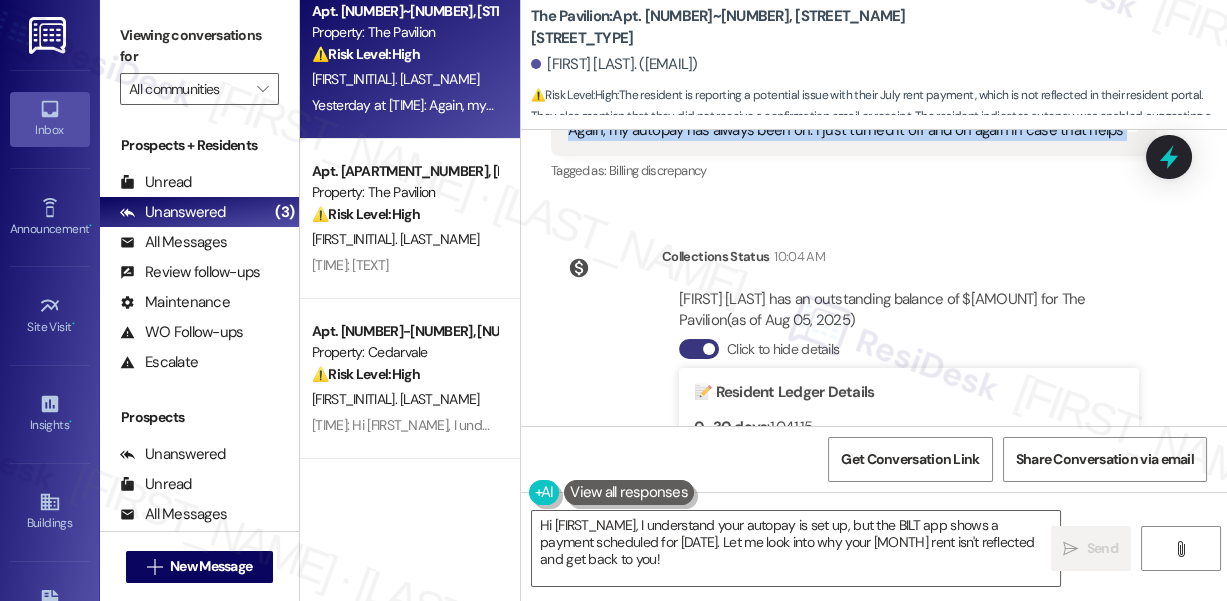 scroll, scrollTop: 12339, scrollLeft: 0, axis: vertical 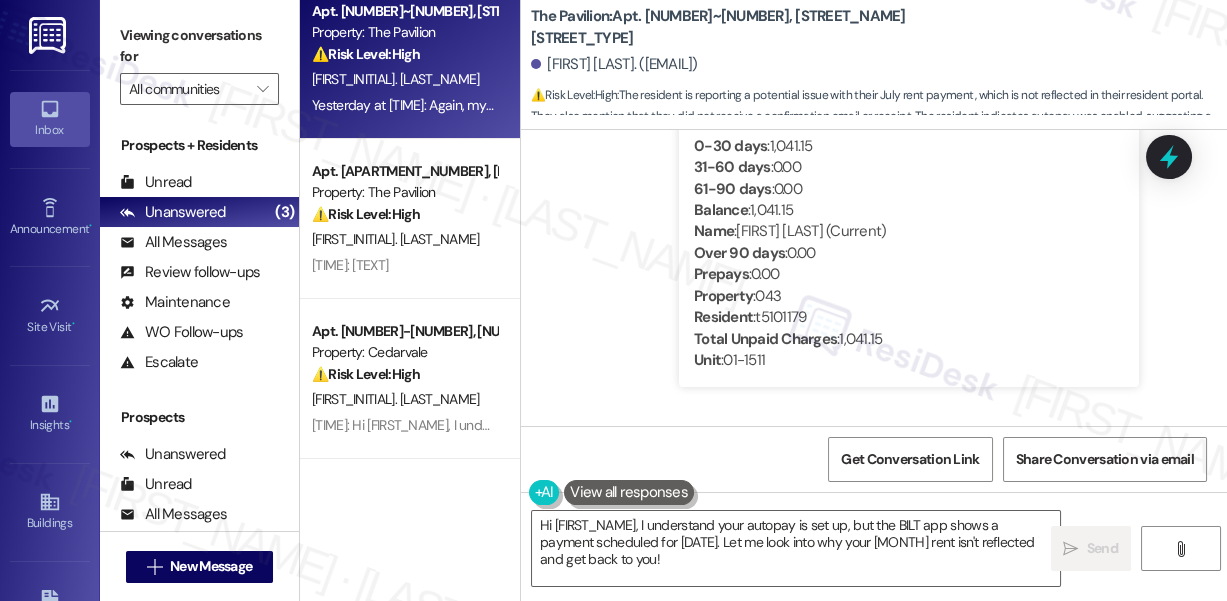 click on "Balance :  [AMOUNT]" at bounding box center (909, 210) 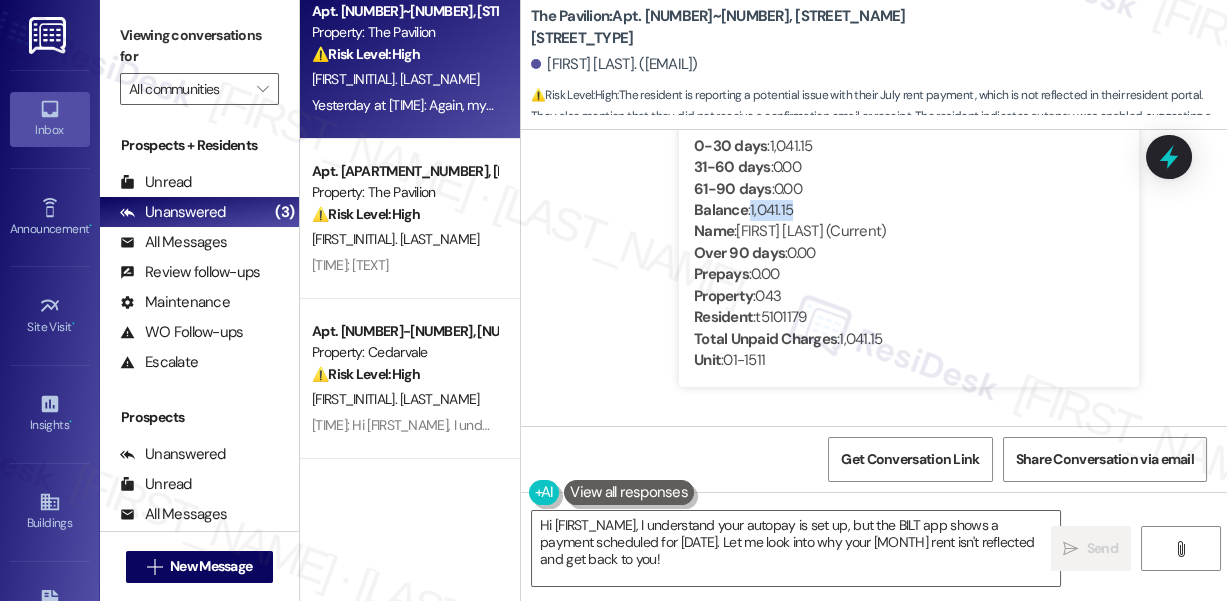 click on "Balance :  [AMOUNT]" at bounding box center (909, 210) 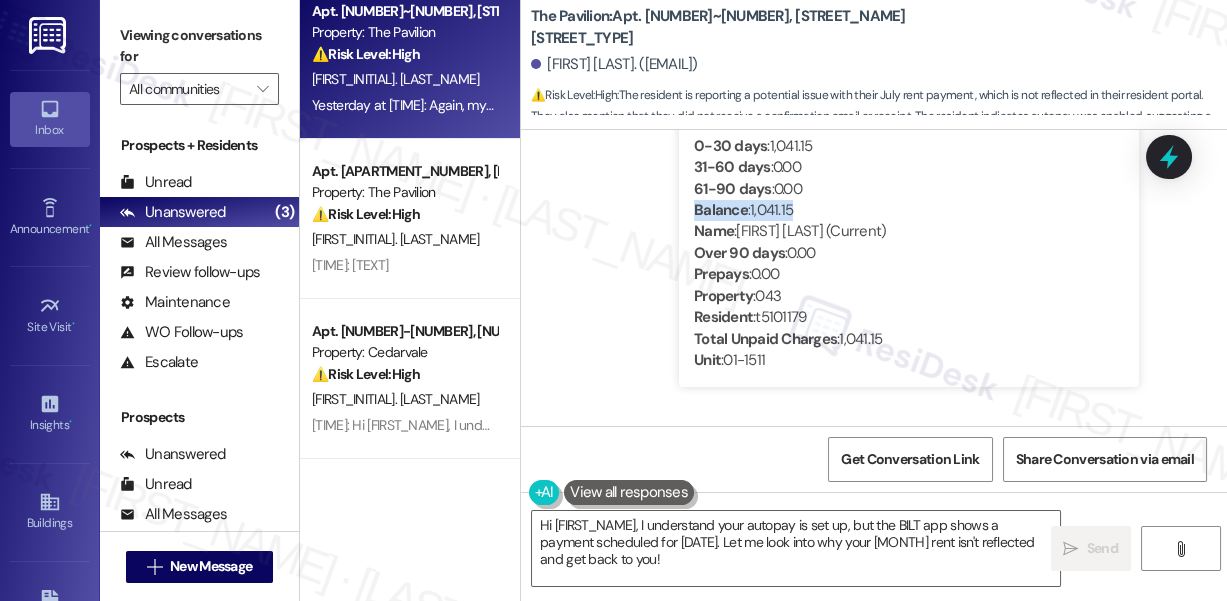 click on "Balance :  [AMOUNT]" at bounding box center (909, 210) 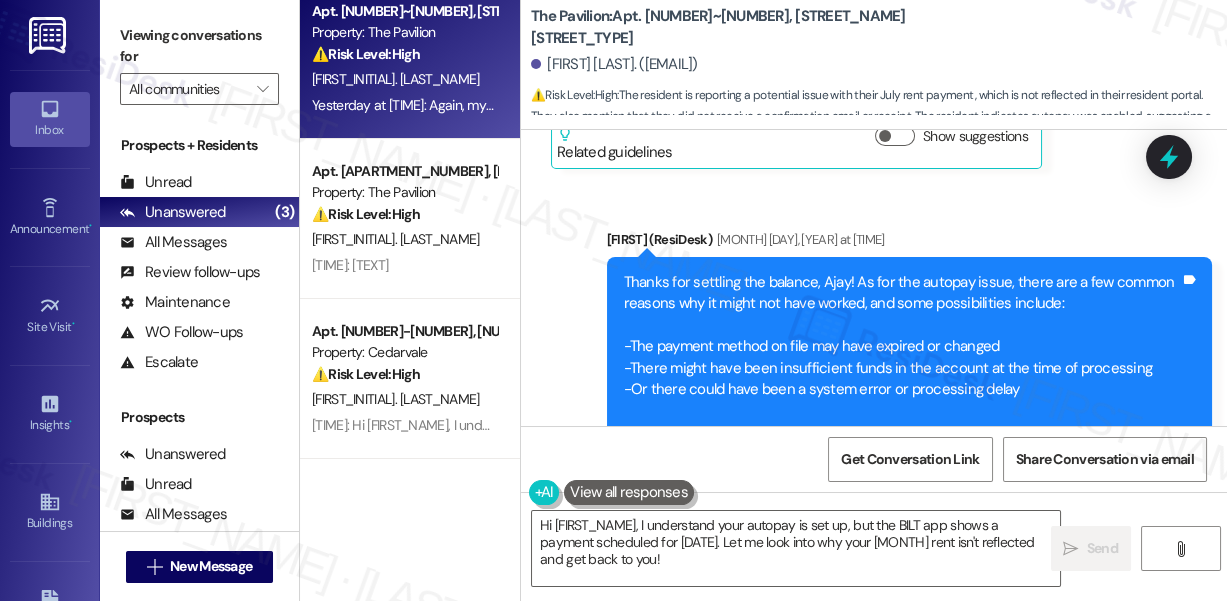 scroll, scrollTop: 9976, scrollLeft: 0, axis: vertical 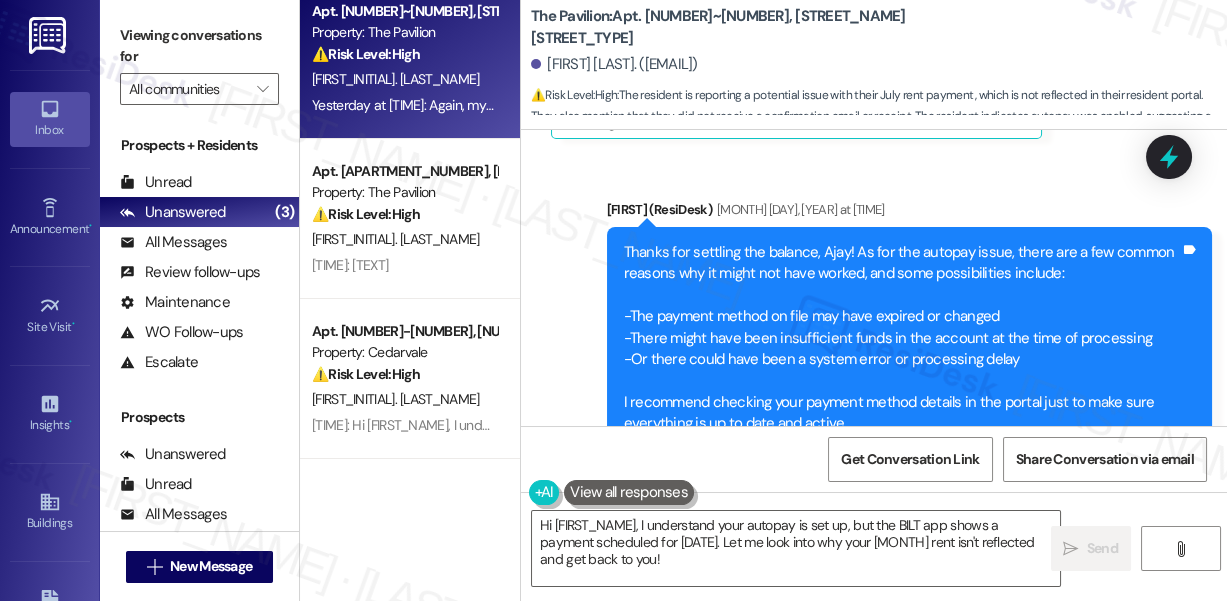 click on "Thanks for settling the balance, [NAME]! As for the autopay issue, there are a few common reasons why it might not have worked, and some possibilities include:
-The payment method on file may have expired or changed
-There might have been insufficient funds in the account at the time of processing
-Or there could have been a system error or processing delay
I recommend checking your payment method details in the portal just to make sure everything is up to date and active." at bounding box center [902, 338] 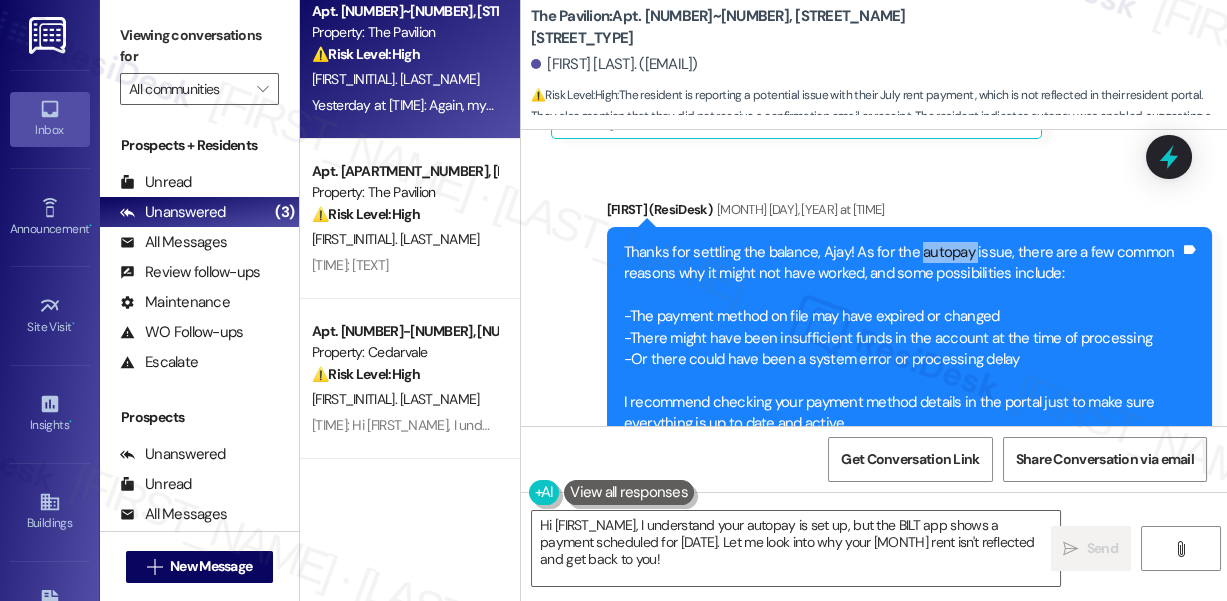 click on "Thanks for settling the balance, [NAME]! As for the autopay issue, there are a few common reasons why it might not have worked, and some possibilities include:
-The payment method on file may have expired or changed
-There might have been insufficient funds in the account at the time of processing
-Or there could have been a system error or processing delay
I recommend checking your payment method details in the portal just to make sure everything is up to date and active." at bounding box center [902, 338] 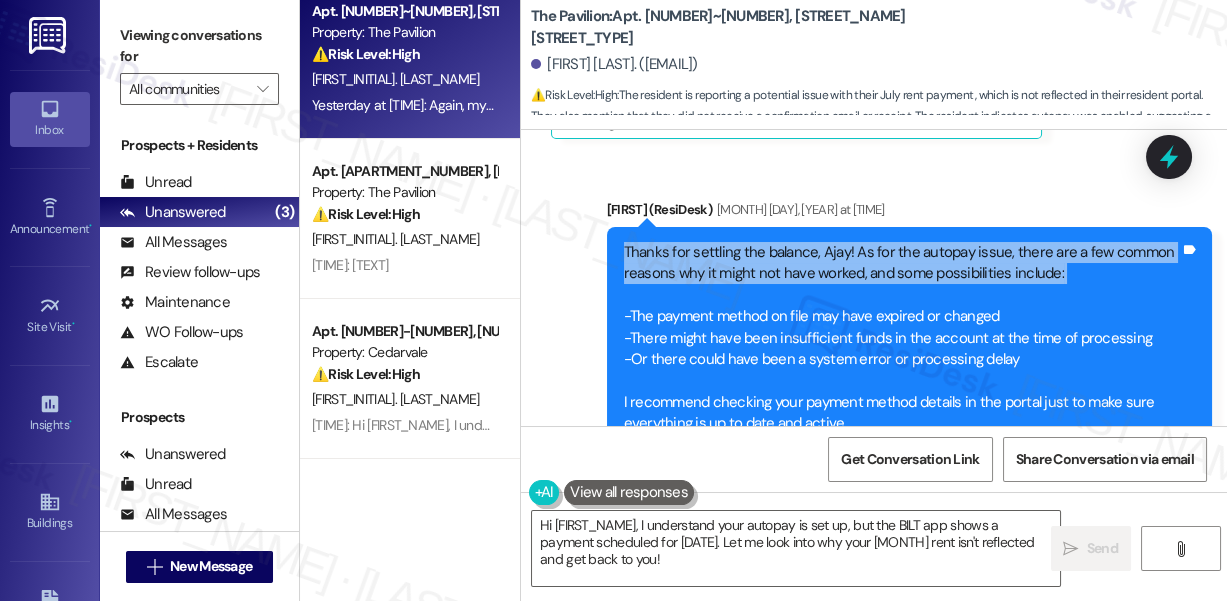 click on "Thanks for settling the balance, [NAME]! As for the autopay issue, there are a few common reasons why it might not have worked, and some possibilities include:
-The payment method on file may have expired or changed
-There might have been insufficient funds in the account at the time of processing
-Or there could have been a system error or processing delay
I recommend checking your payment method details in the portal just to make sure everything is up to date and active." at bounding box center (902, 338) 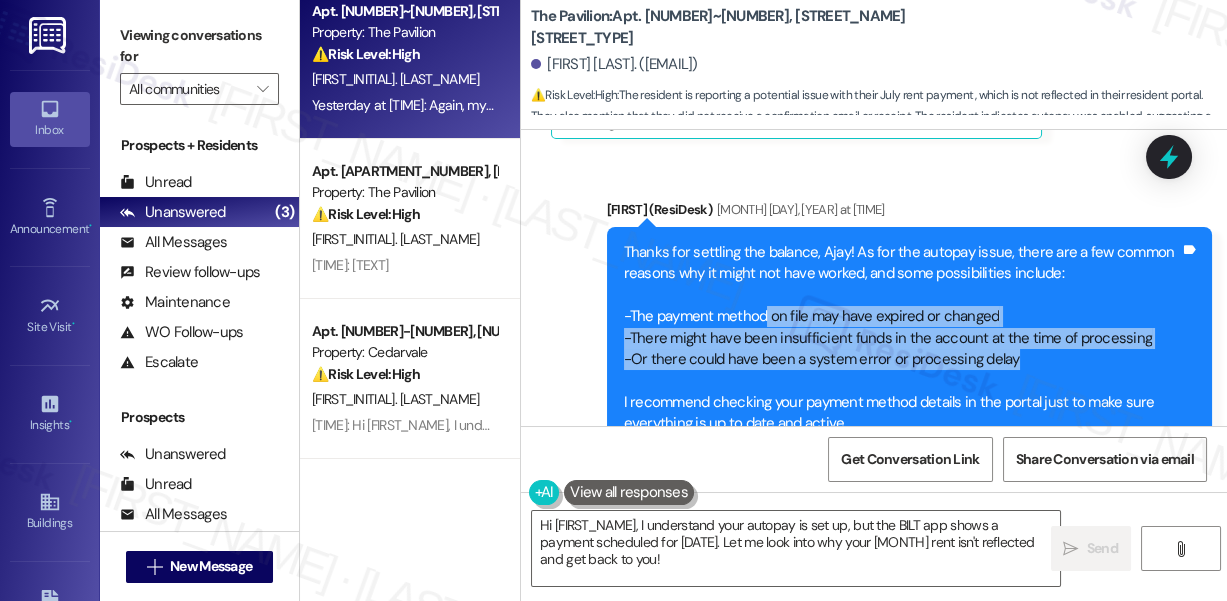 drag, startPoint x: 762, startPoint y: 319, endPoint x: 1045, endPoint y: 356, distance: 285.40848 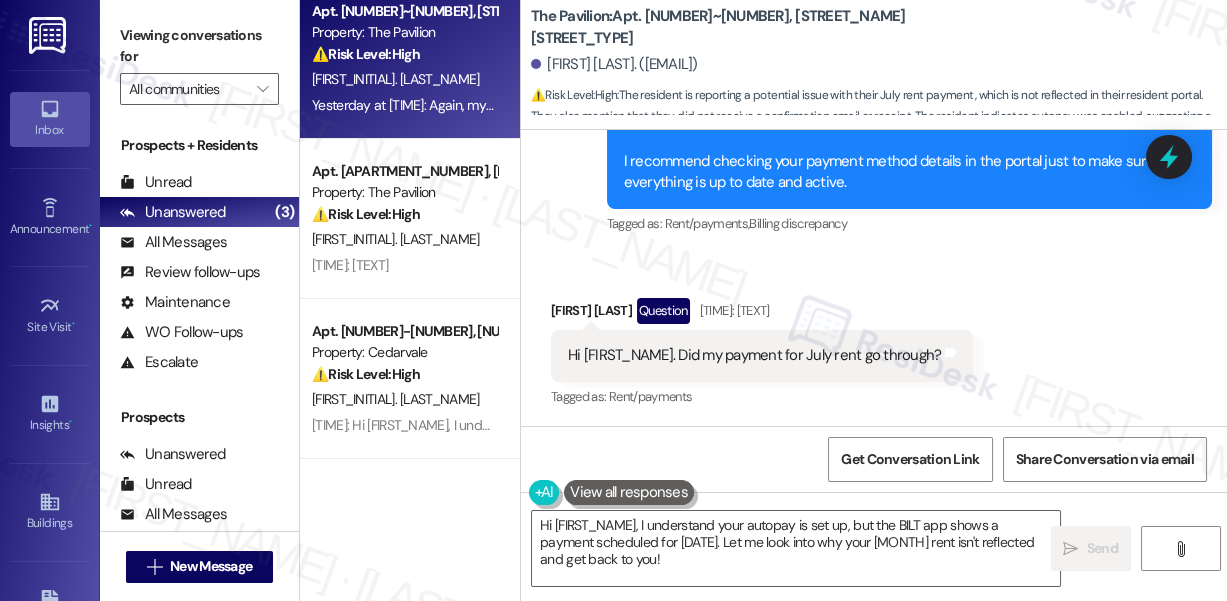 scroll, scrollTop: 10248, scrollLeft: 0, axis: vertical 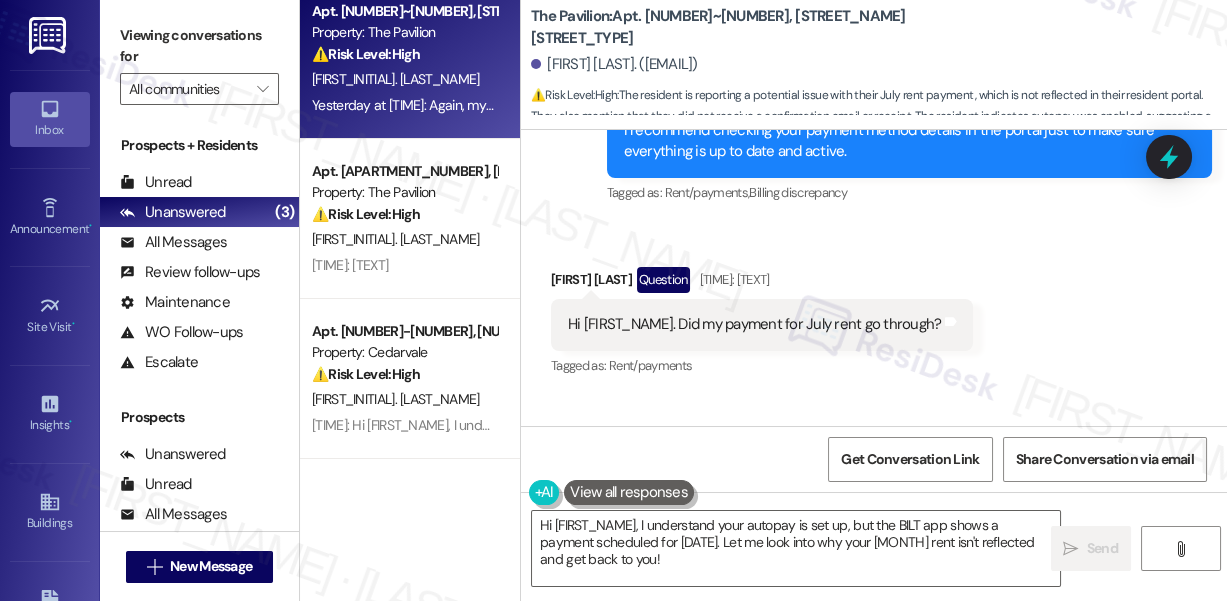 click on "Hi [FIRST_NAME]. Did my payment for July rent go through?" at bounding box center (754, 324) 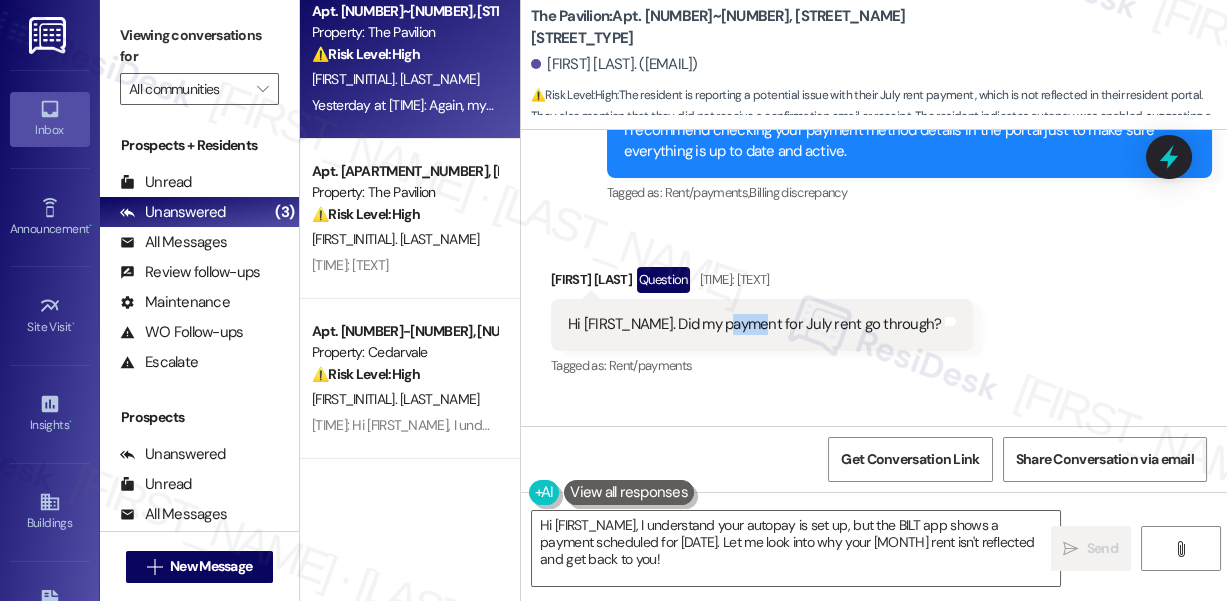 click on "Hi [FIRST_NAME]. Did my payment for July rent go through?" at bounding box center (754, 324) 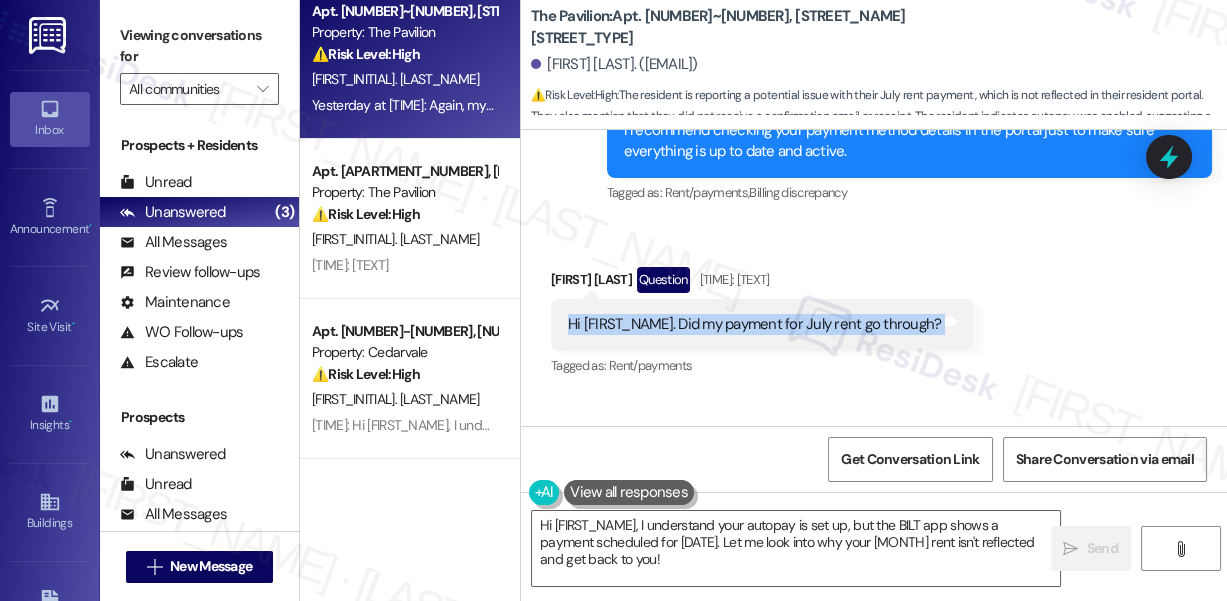 click on "Hi [FIRST_NAME]. Did my payment for July rent go through?" at bounding box center [754, 324] 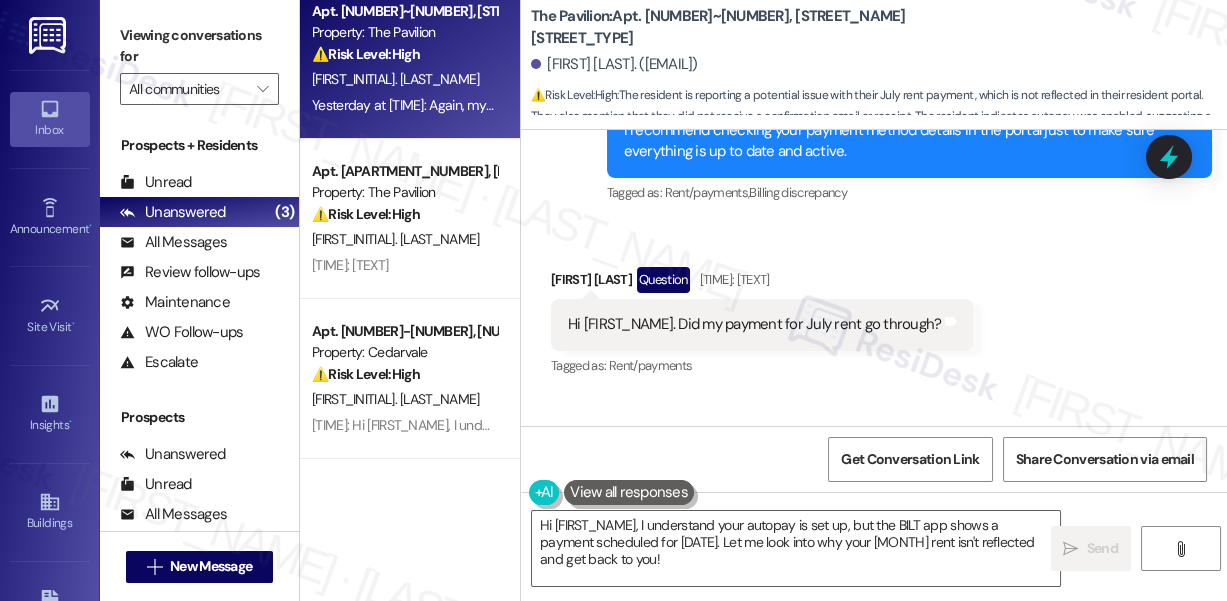 click on "Received via SMS [NAME] Question [TIME] at [TIME] Hi [NAME]. Did my payment for [MONTH] rent go through? Tags and notes Tagged as: Rent/payments Click to highlight conversations about Rent/payments" at bounding box center [874, 308] 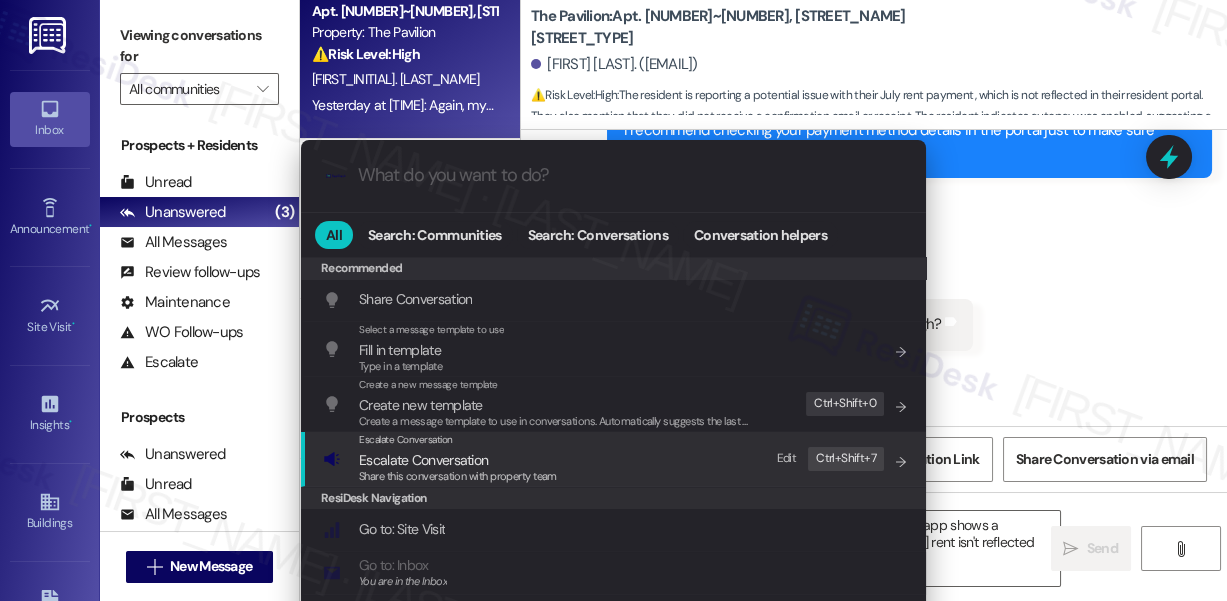 click on "Escalate Conversation" at bounding box center (458, 460) 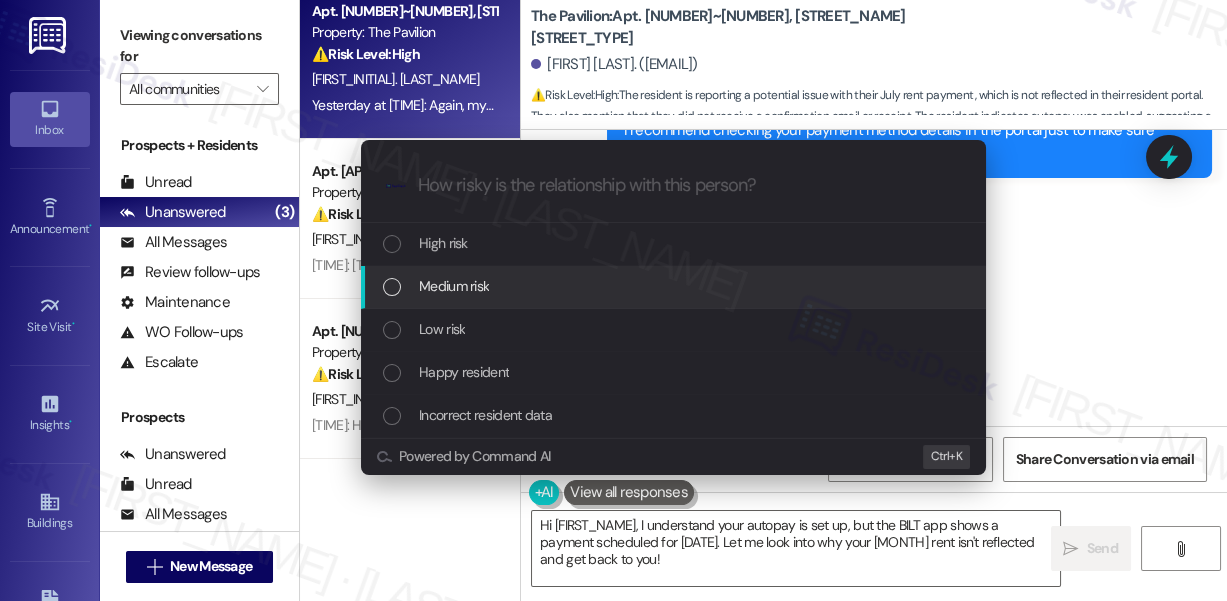 click on "Medium risk" at bounding box center [454, 286] 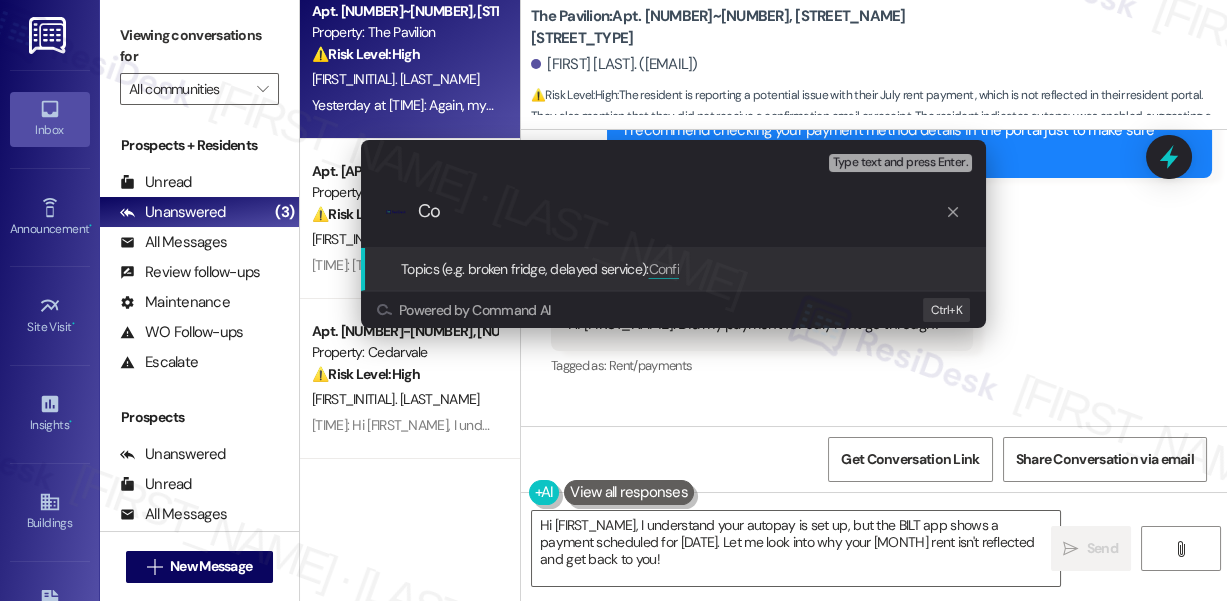 type on "C" 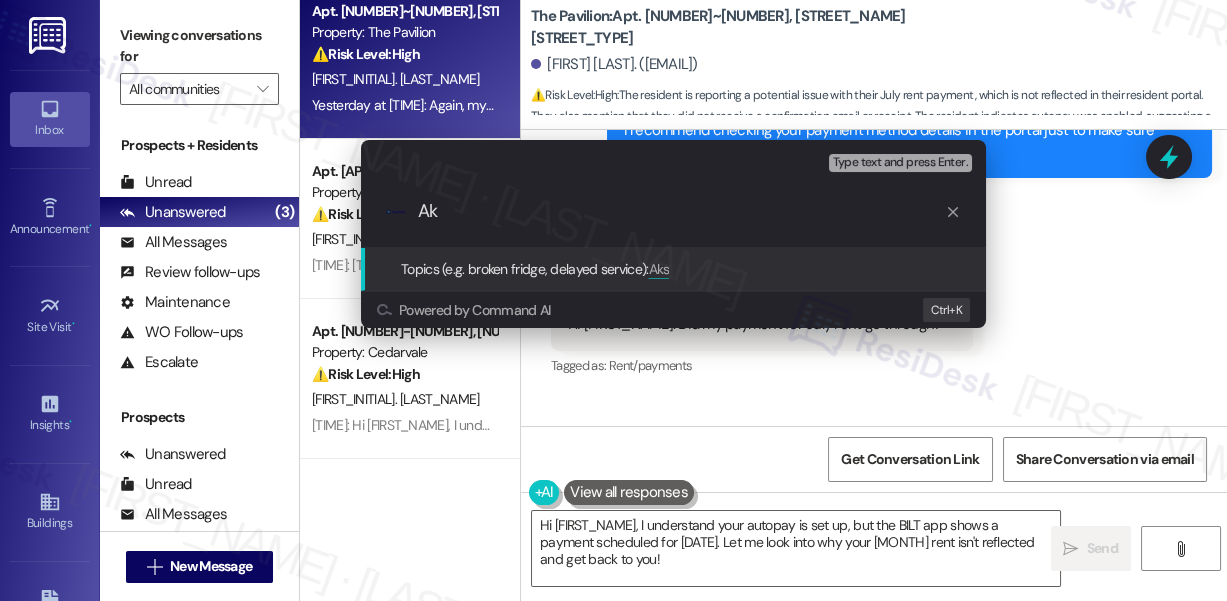 type on "A" 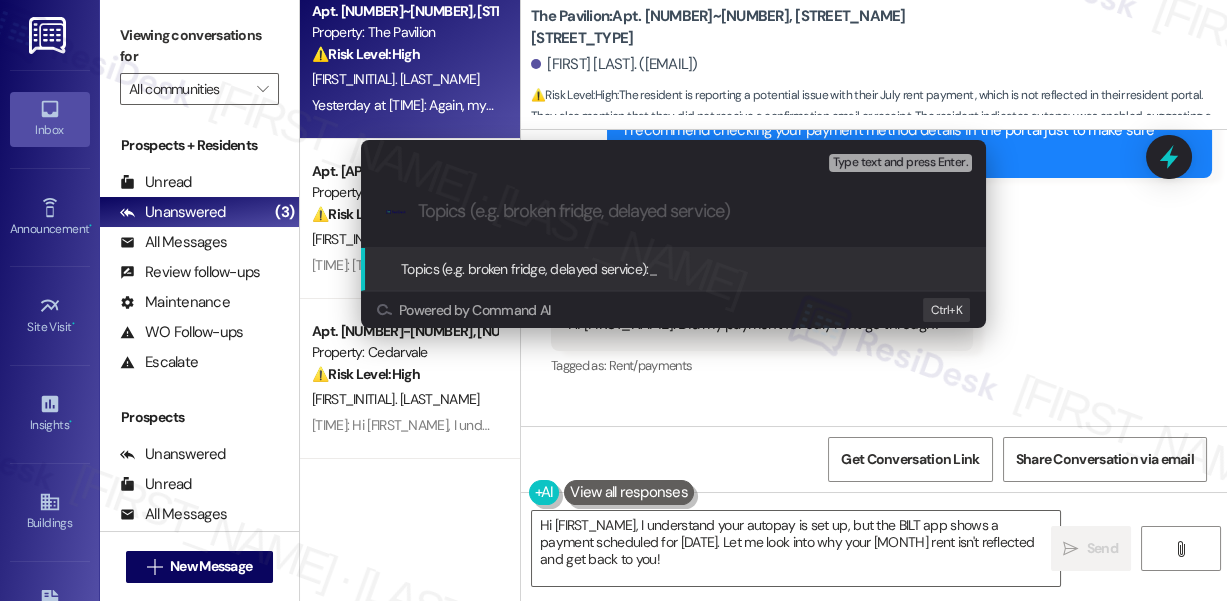 click on "Escalate Conversation Medium risk Topics (e.g. broken fridge, delayed service) Any messages to highlight in the email? Type text and press Enter. .cls-1{fill:#0a055f;}.cls-2{fill:#0cc4c4;} resideskLogoBlueOrange Topics (e.g. broken fridge, delayed service):  _ Powered by Command AI Ctrl+ K" at bounding box center (613, 300) 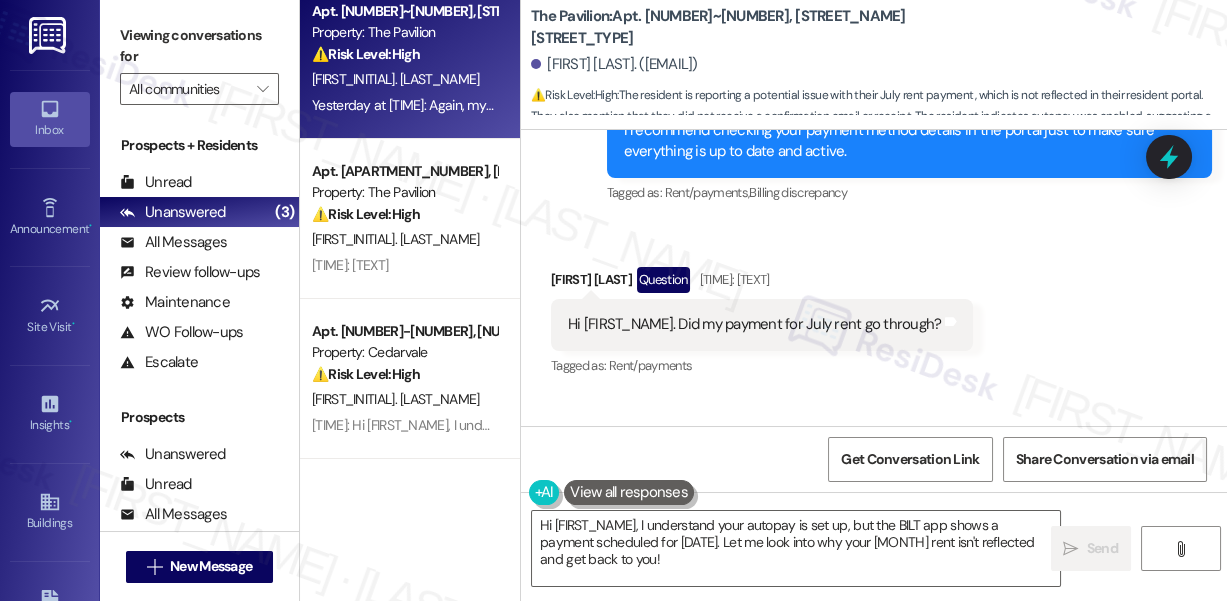 click on "Hi [FIRST_NAME]. Did my payment for July rent go through?" at bounding box center (754, 324) 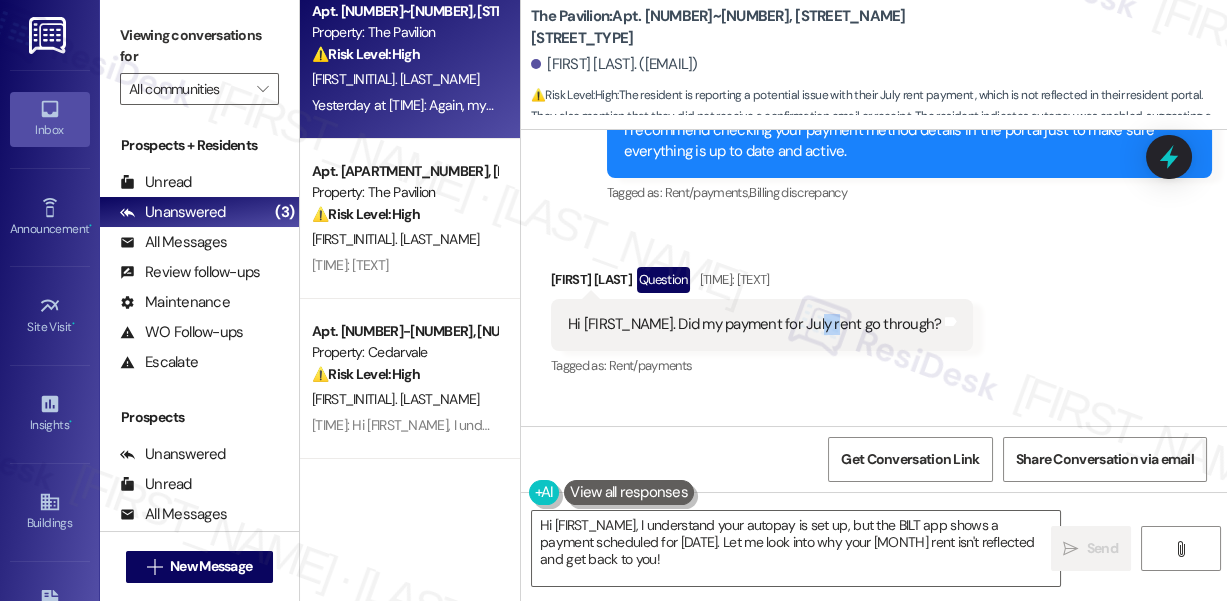 click on "Hi [FIRST_NAME]. Did my payment for July rent go through?" at bounding box center (754, 324) 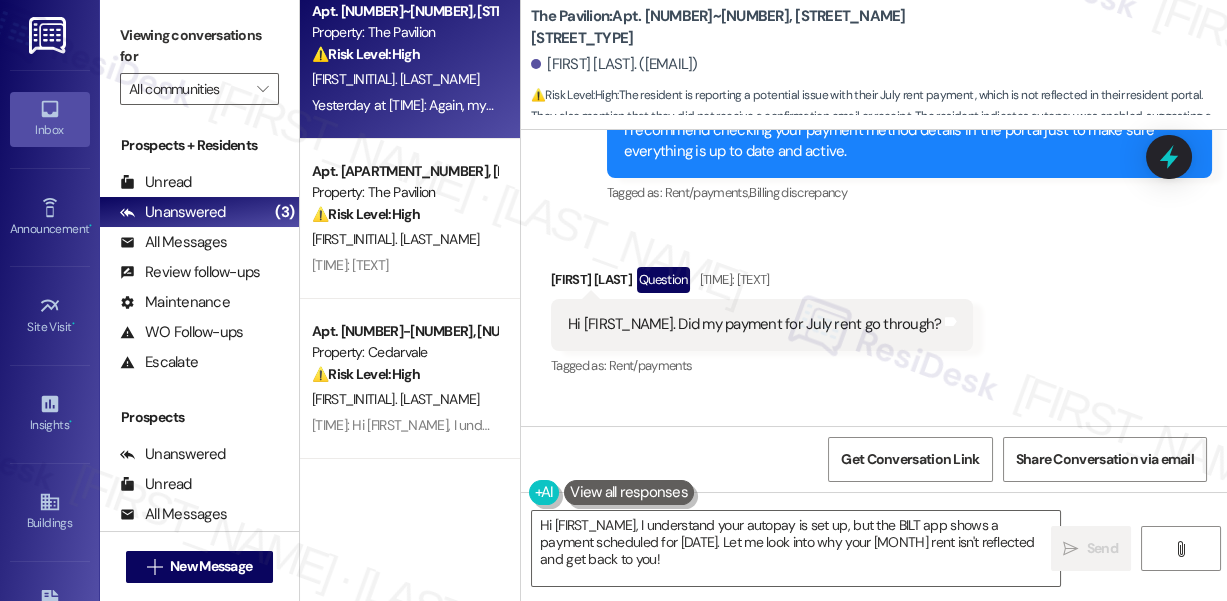 click on "Hi [FIRST_NAME]. Did my payment for July rent go through?" at bounding box center (754, 324) 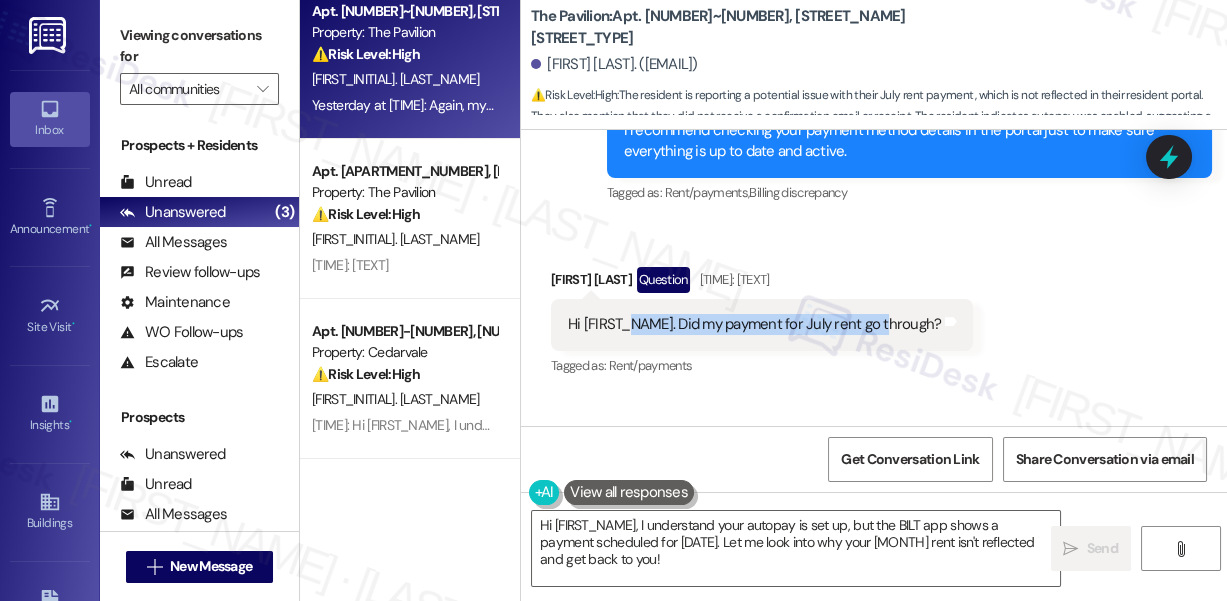 drag, startPoint x: 627, startPoint y: 322, endPoint x: 882, endPoint y: 315, distance: 255.09605 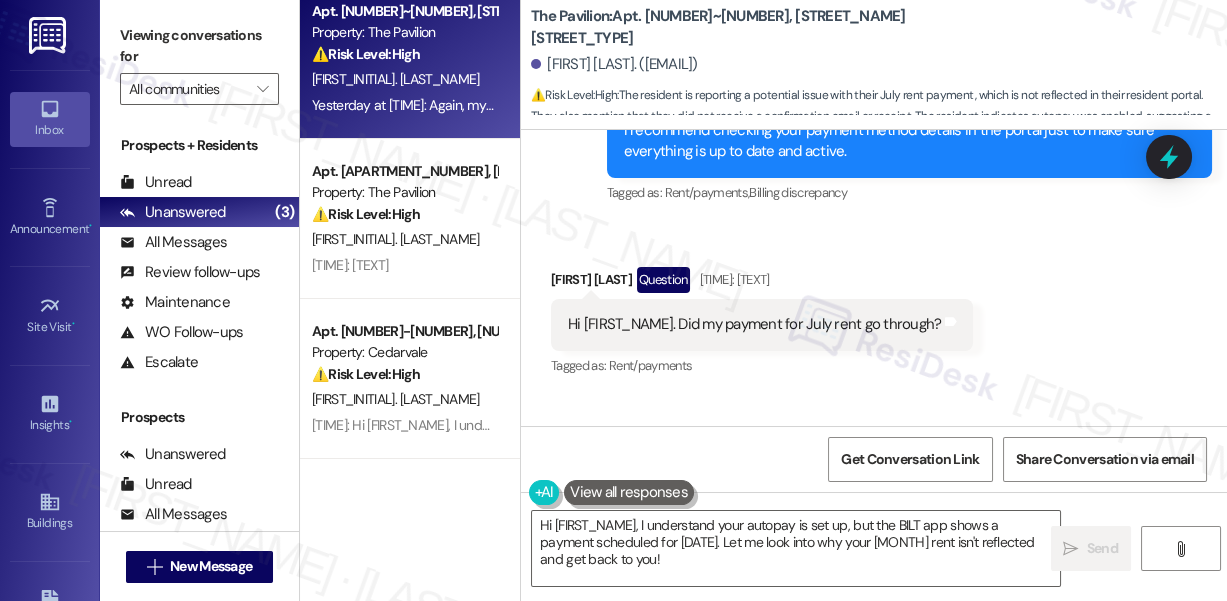 click on "Viewing conversations for All communities " at bounding box center [199, 62] 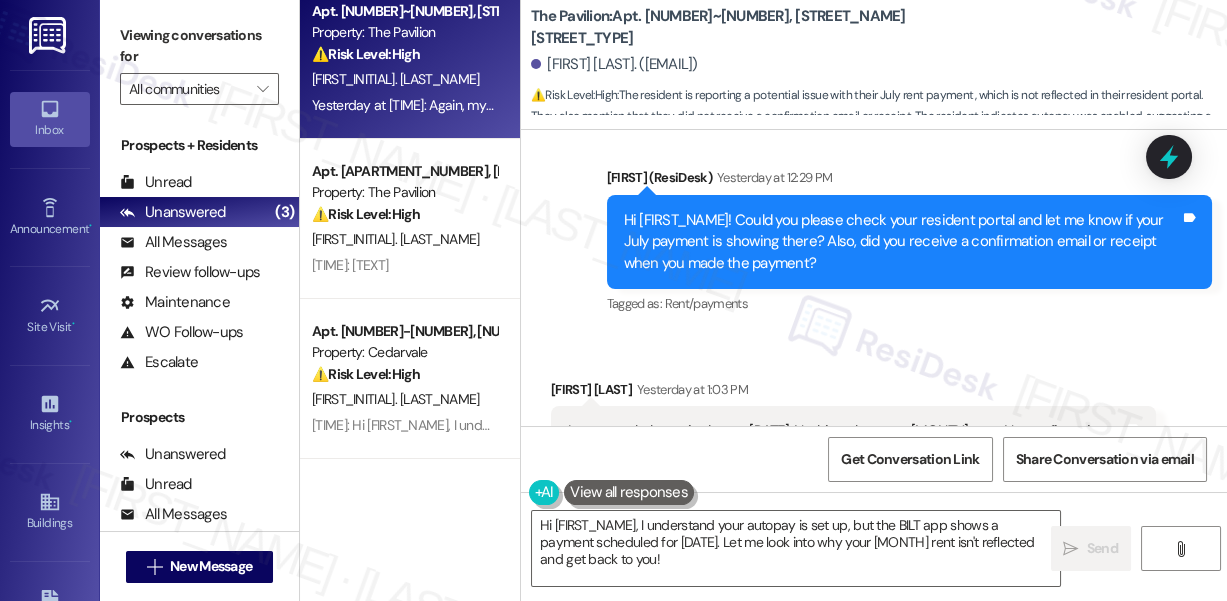 scroll, scrollTop: 10703, scrollLeft: 0, axis: vertical 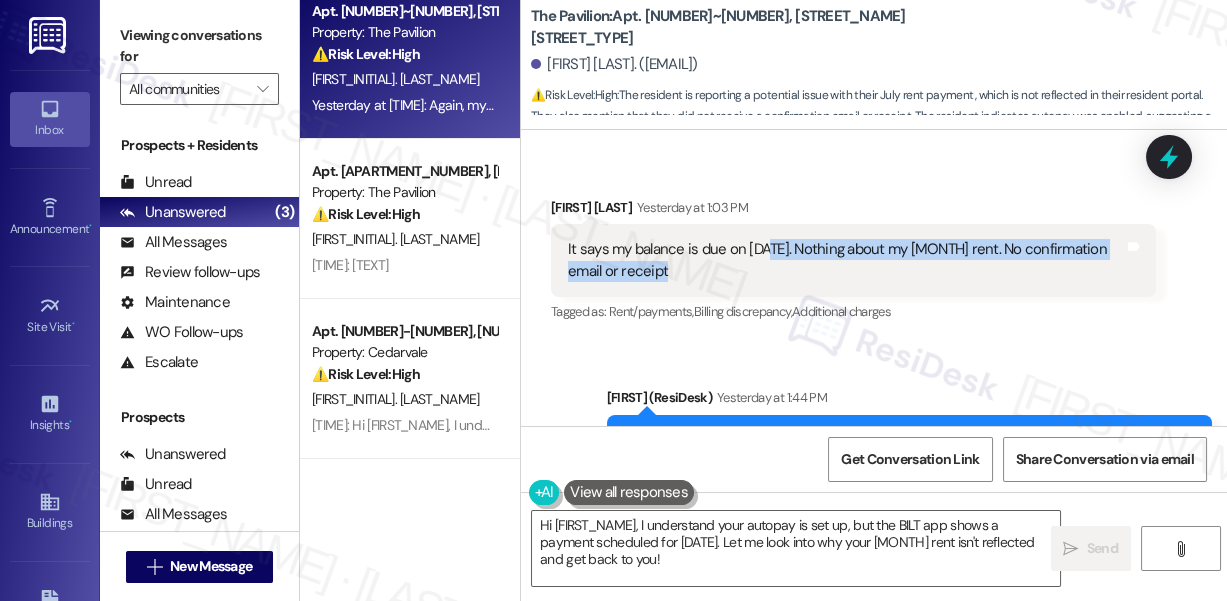 drag, startPoint x: 768, startPoint y: 243, endPoint x: 814, endPoint y: 268, distance: 52.35456 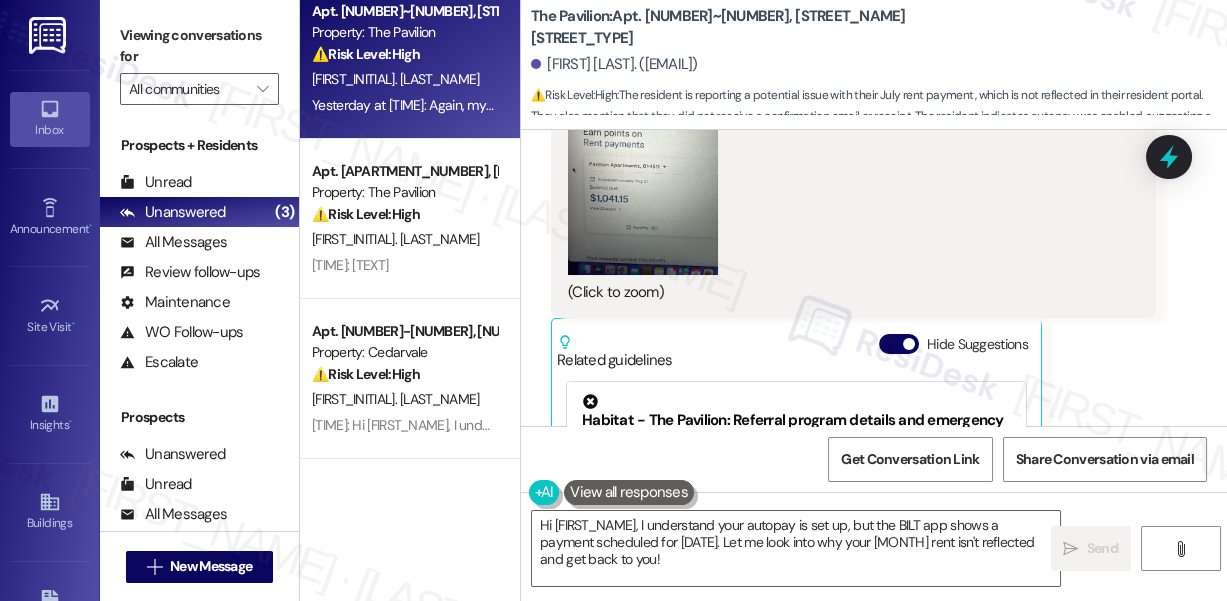 scroll, scrollTop: 11612, scrollLeft: 0, axis: vertical 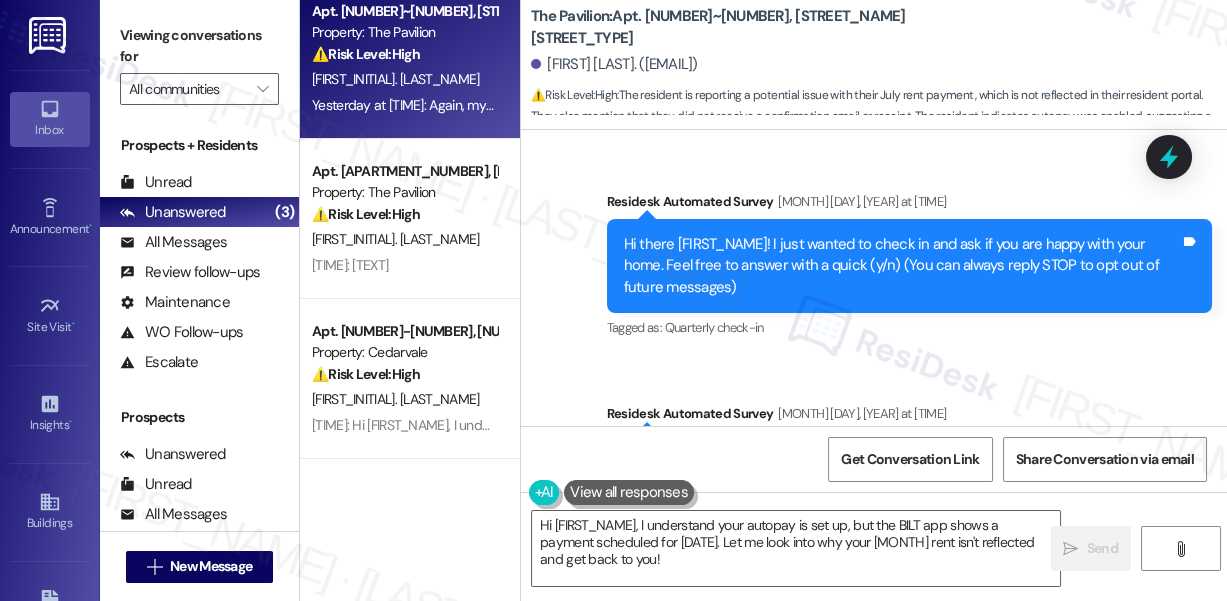 click on "Hi there [FIRST_NAME]! I just wanted to check in and ask if you are happy with your home.  Feel free to answer with a quick (y/n) (You can always reply STOP to opt out of future messages)" at bounding box center (902, 266) 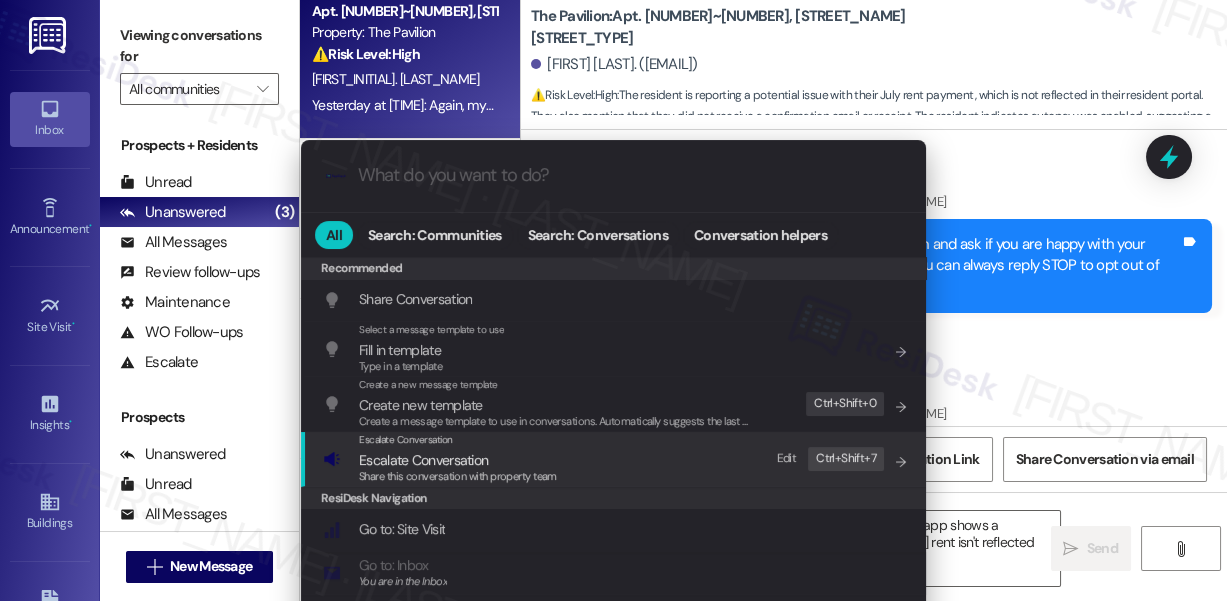 click on "Escalate Conversation Escalate Conversation Share this conversation with property team Edit Ctrl+ Shift+ 7" at bounding box center (615, 459) 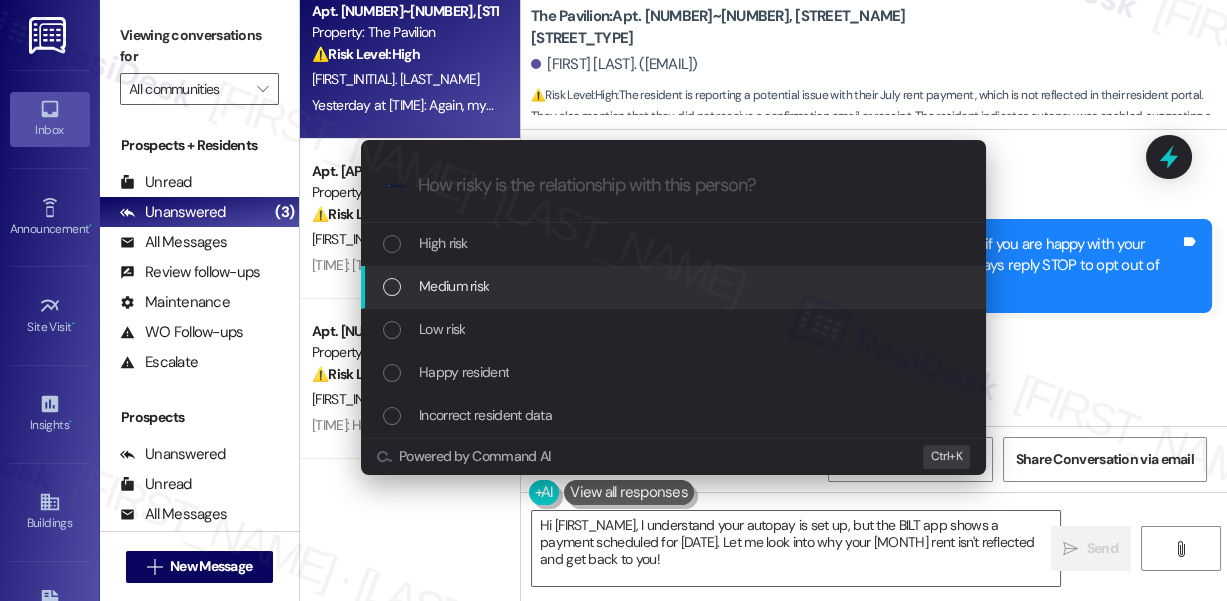 click on "Medium risk" at bounding box center [673, 287] 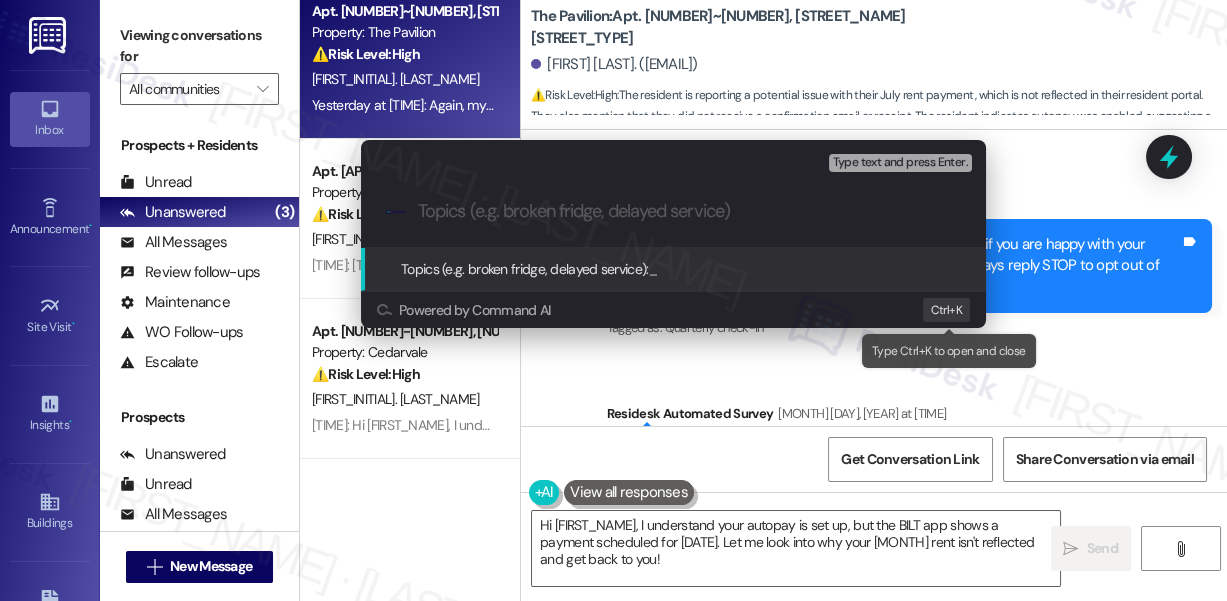 click on "Ctrl+ K" at bounding box center [946, 310] 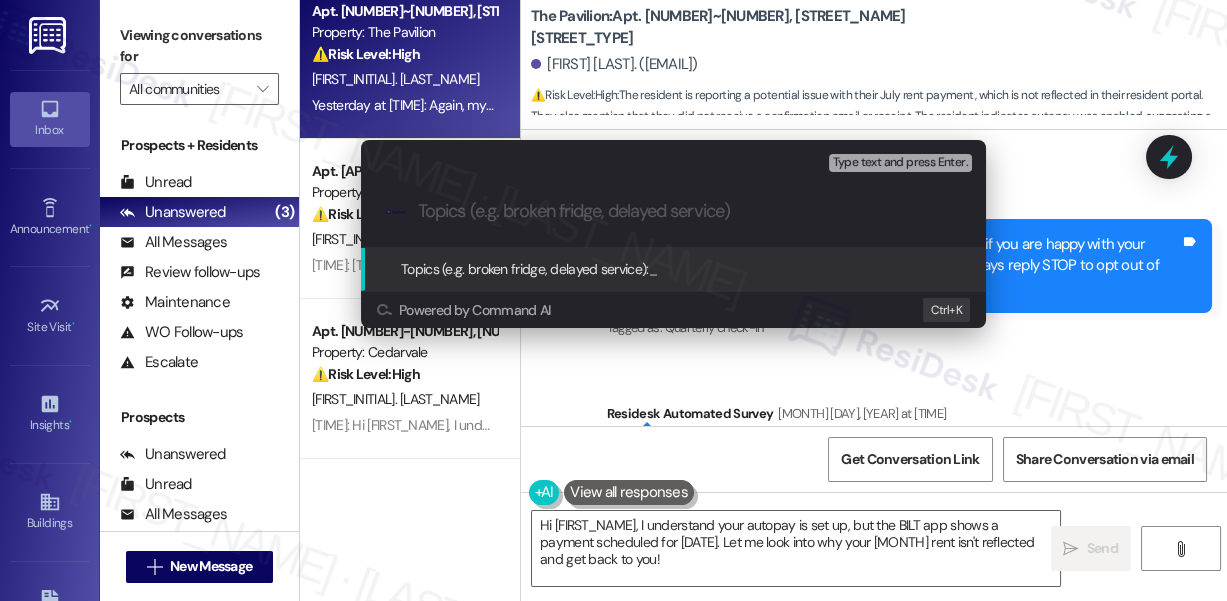 click on "Escalate Conversation Medium risk Topics (e.g. broken fridge, delayed service) Any messages to highlight in the email? Type text and press Enter. .cls-1{fill:#0a055f;}.cls-2{fill:#0cc4c4;} resideskLogoBlueOrange Topics (e.g. broken fridge, delayed service):  _ Powered by Command AI Ctrl+ K" at bounding box center (613, 300) 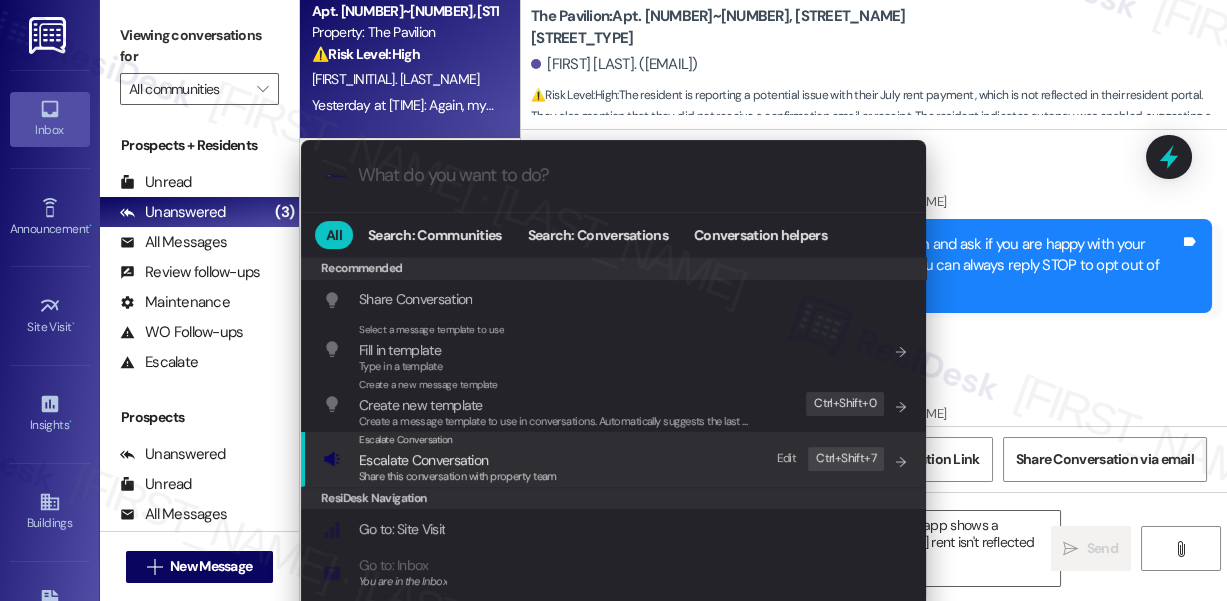 drag, startPoint x: 456, startPoint y: 475, endPoint x: 458, endPoint y: 449, distance: 26.076809 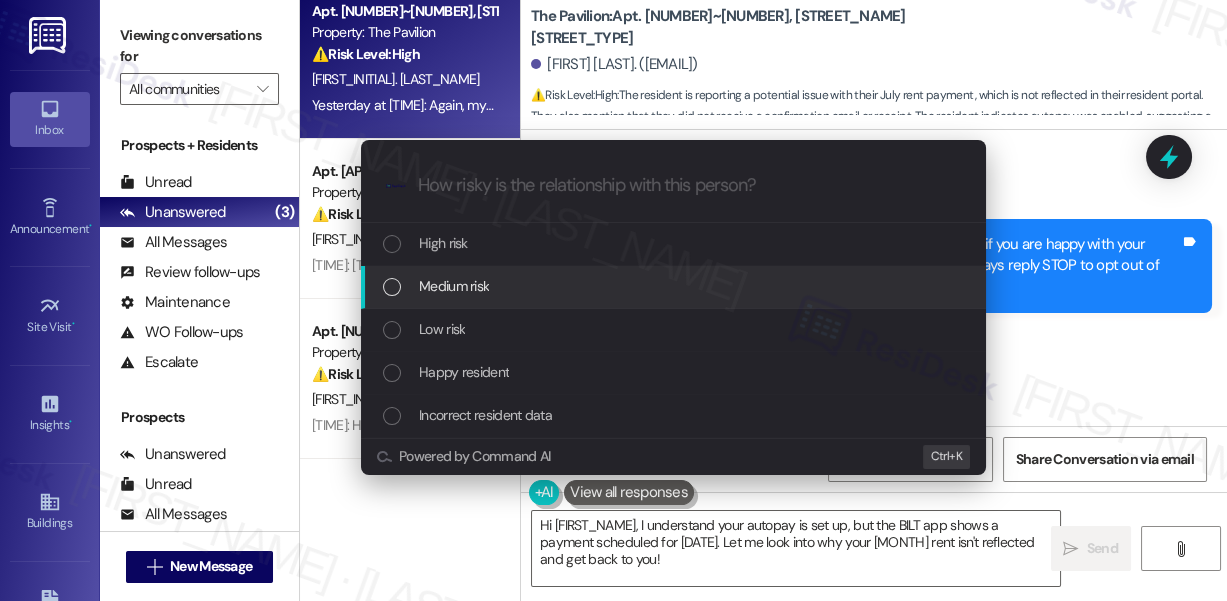 click on "Medium risk" at bounding box center (675, 286) 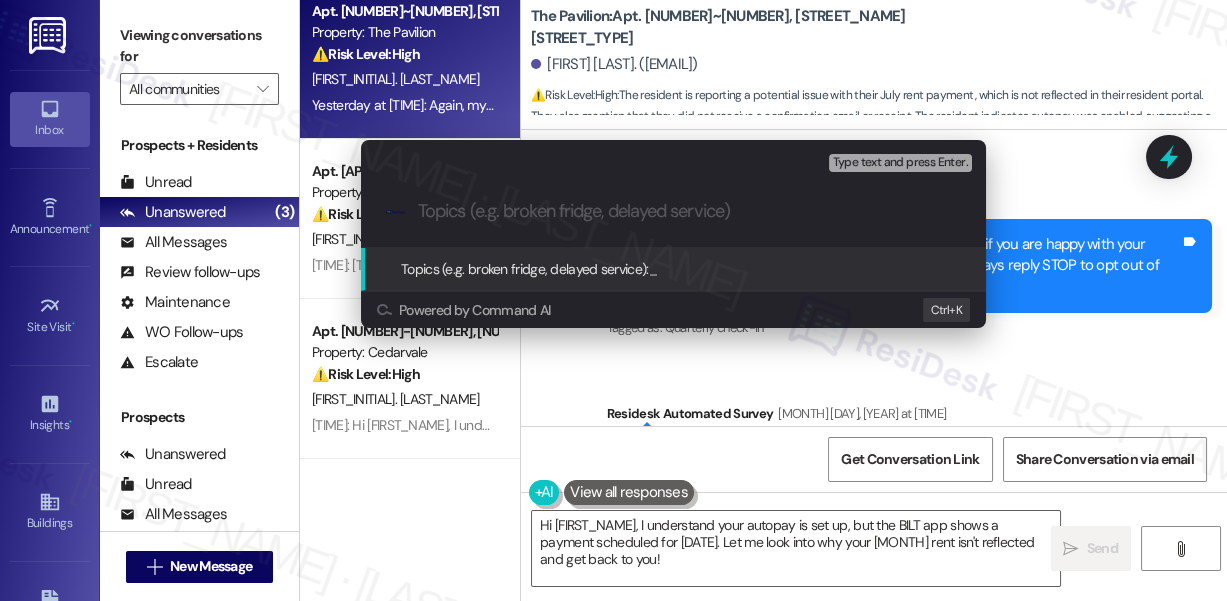 paste on "Confirmation of [MONTH] Rent Payment" 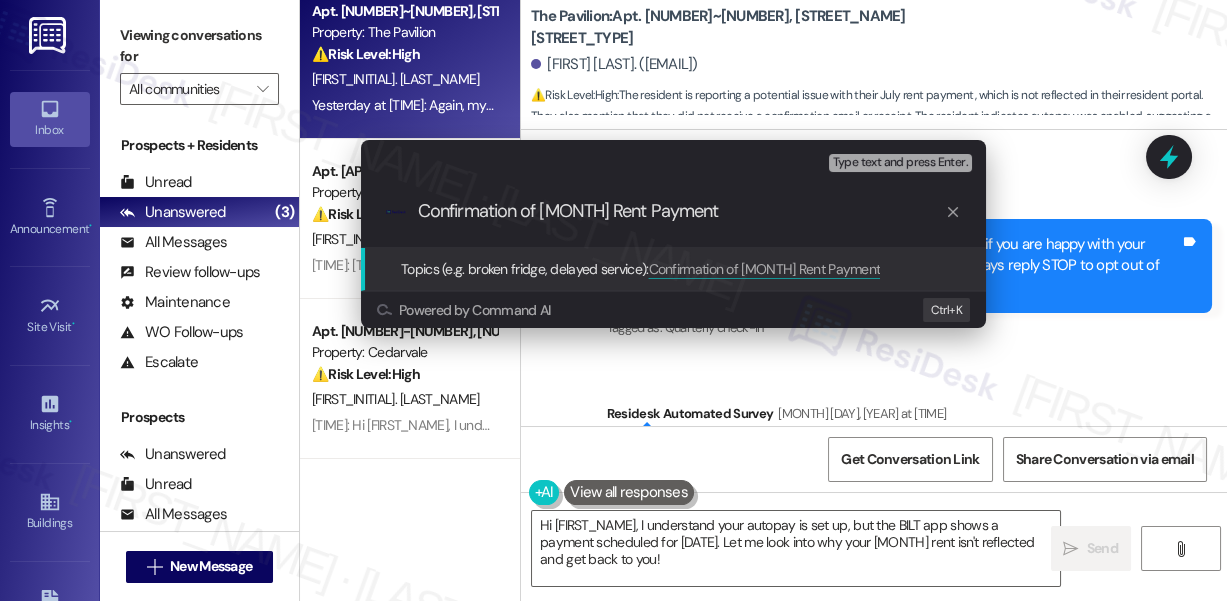 type 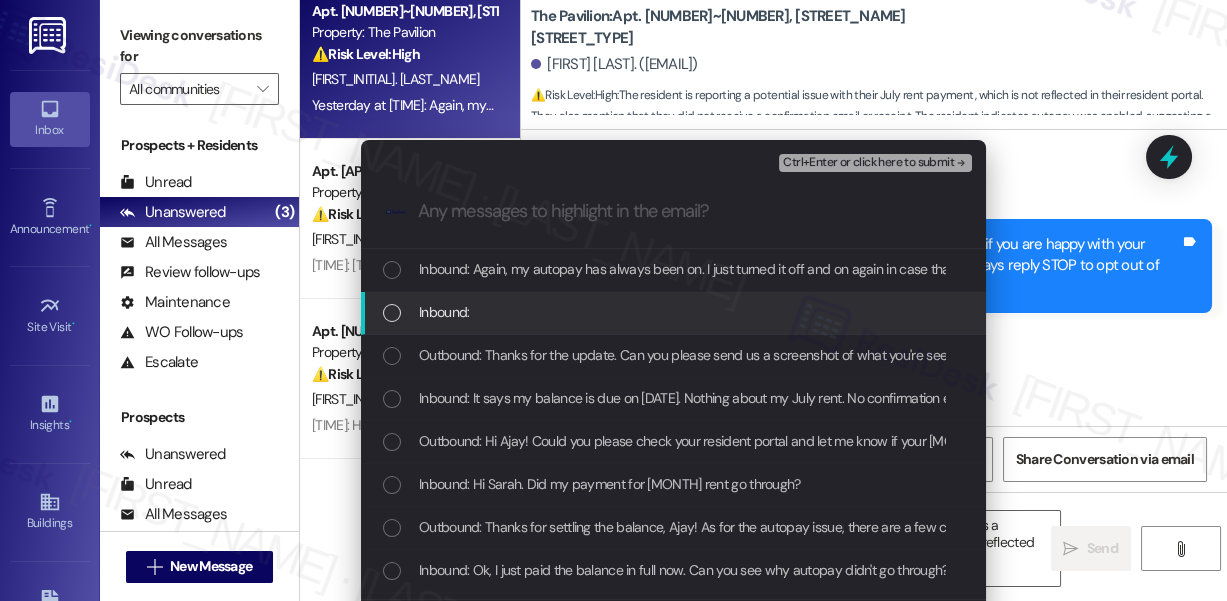 click on "Inbound:" at bounding box center (673, 313) 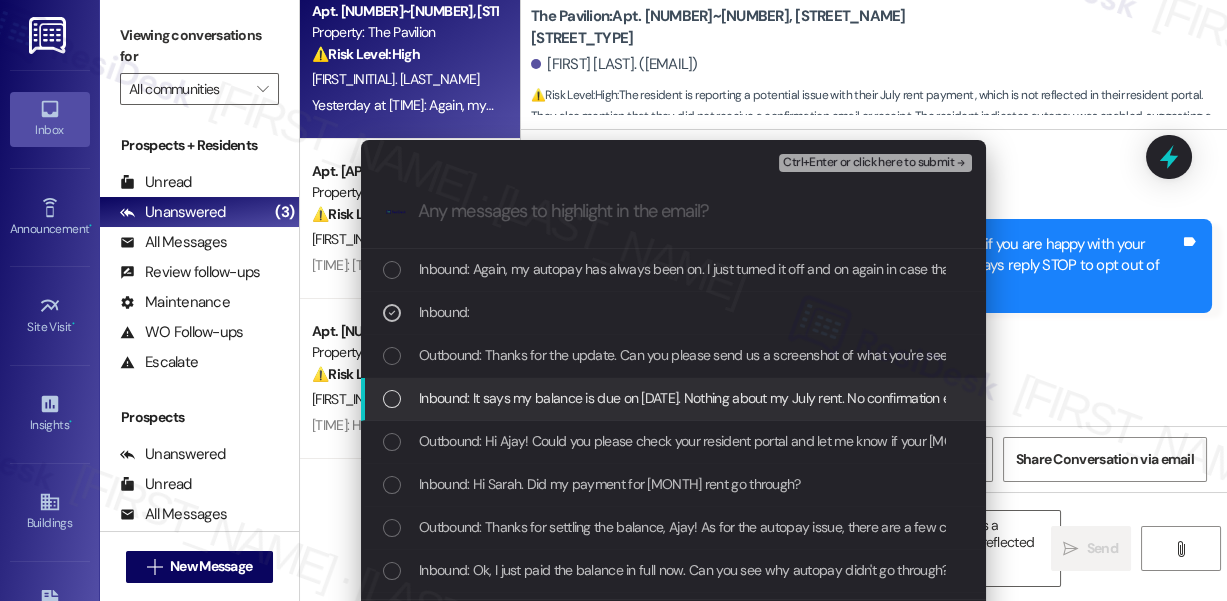 click on "Inbound: It says my balance is due on [DATE]. Nothing about my July rent. No confirmation email or receipt" at bounding box center [673, 399] 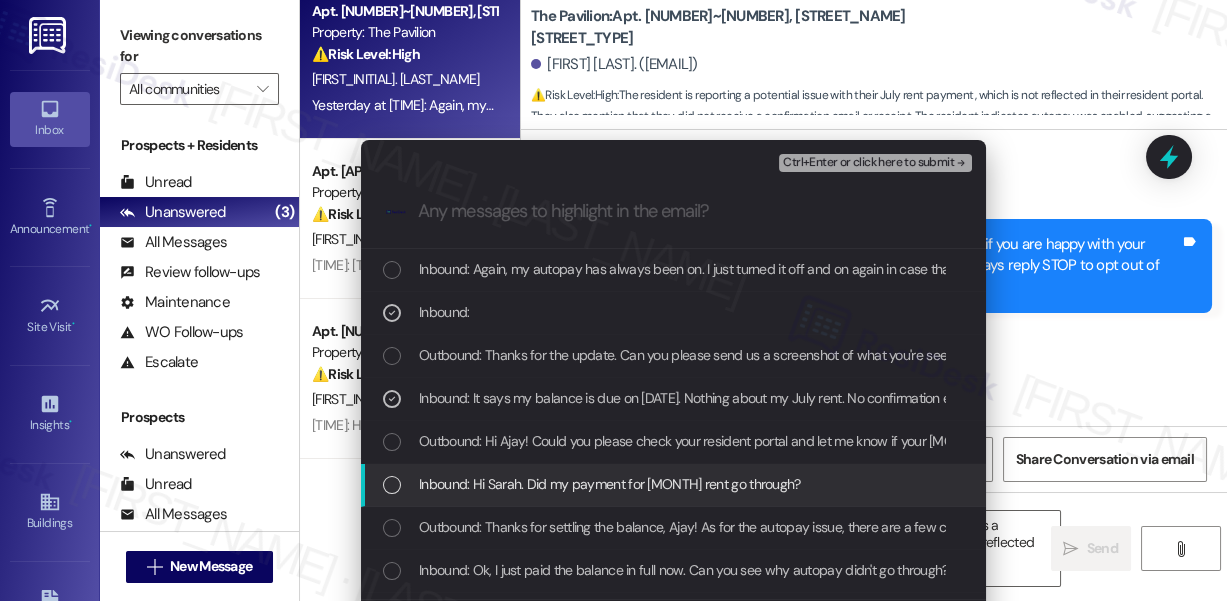 click on "Inbound: Hi Sarah. Did my payment for [MONTH] rent go through?" at bounding box center [610, 484] 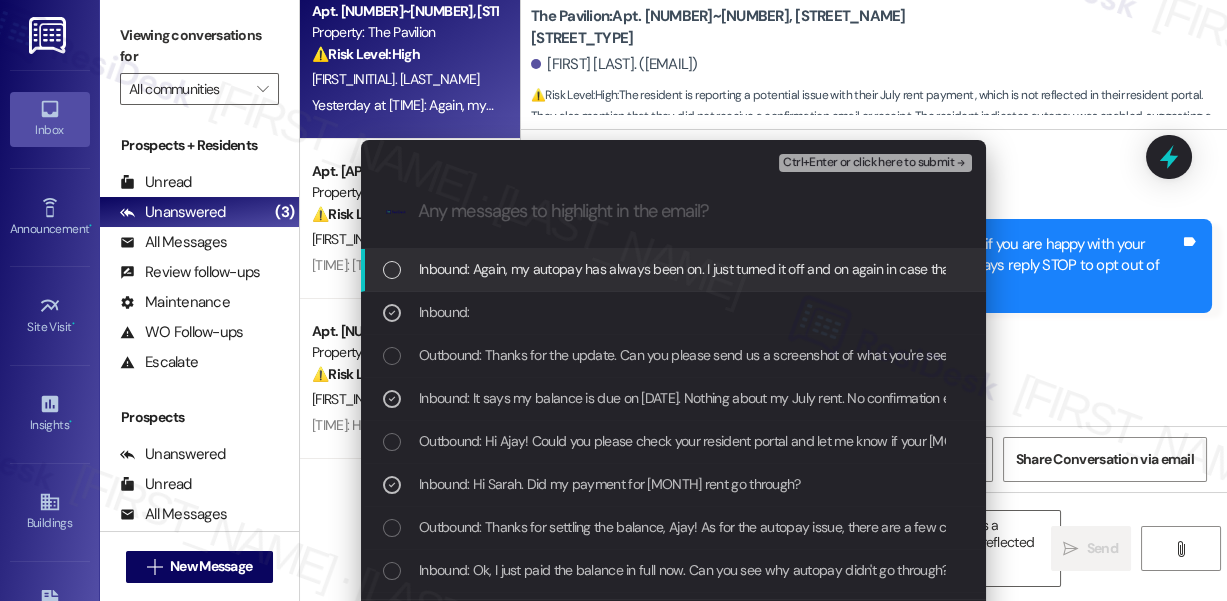 click on "Ctrl+Enter or click here to submit" at bounding box center (868, 163) 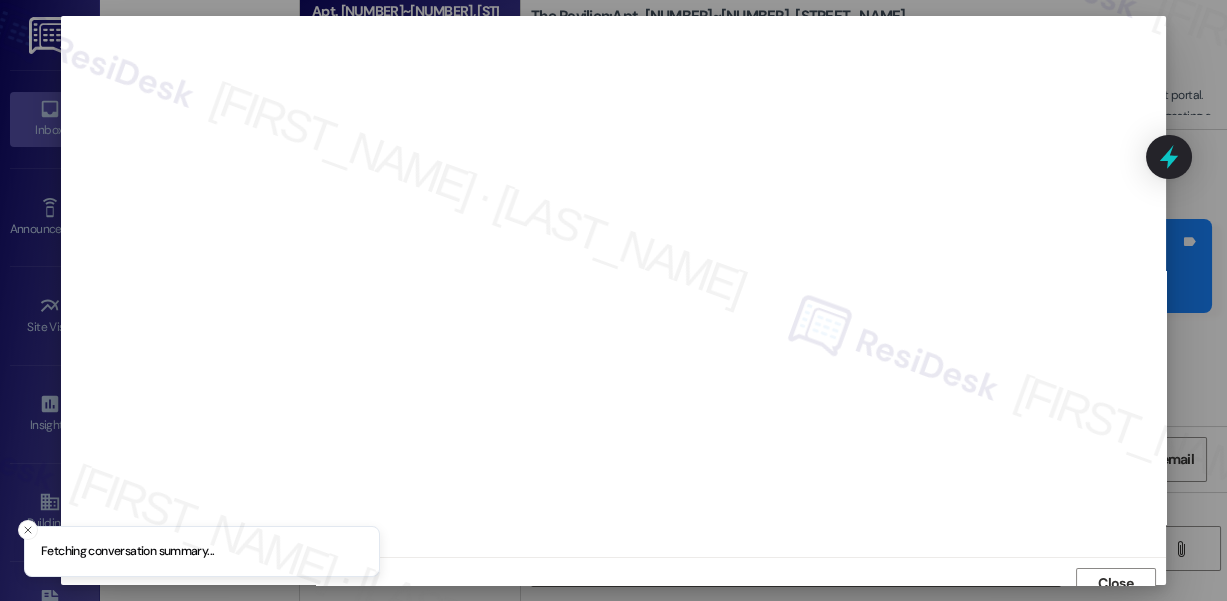 scroll, scrollTop: 14, scrollLeft: 0, axis: vertical 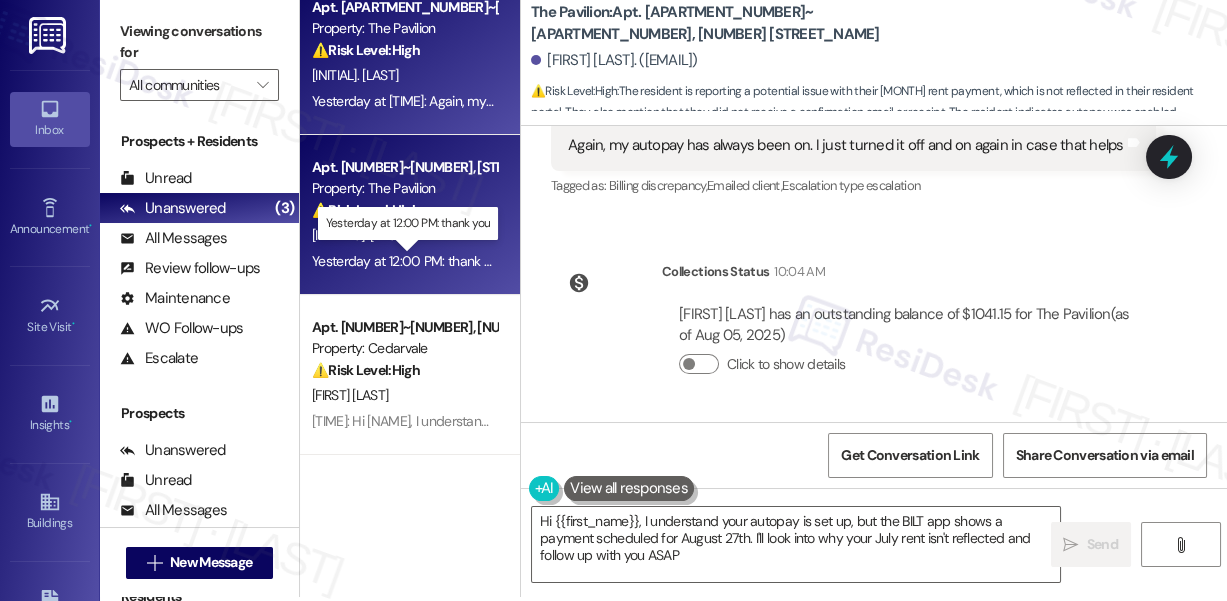 type on "Hi {{first_name}}, I understand your autopay is set up, but the BILT app shows a payment scheduled for [DATE]. I'll look into why your [MONTH] rent isn't reflected and follow up with you ASAP!" 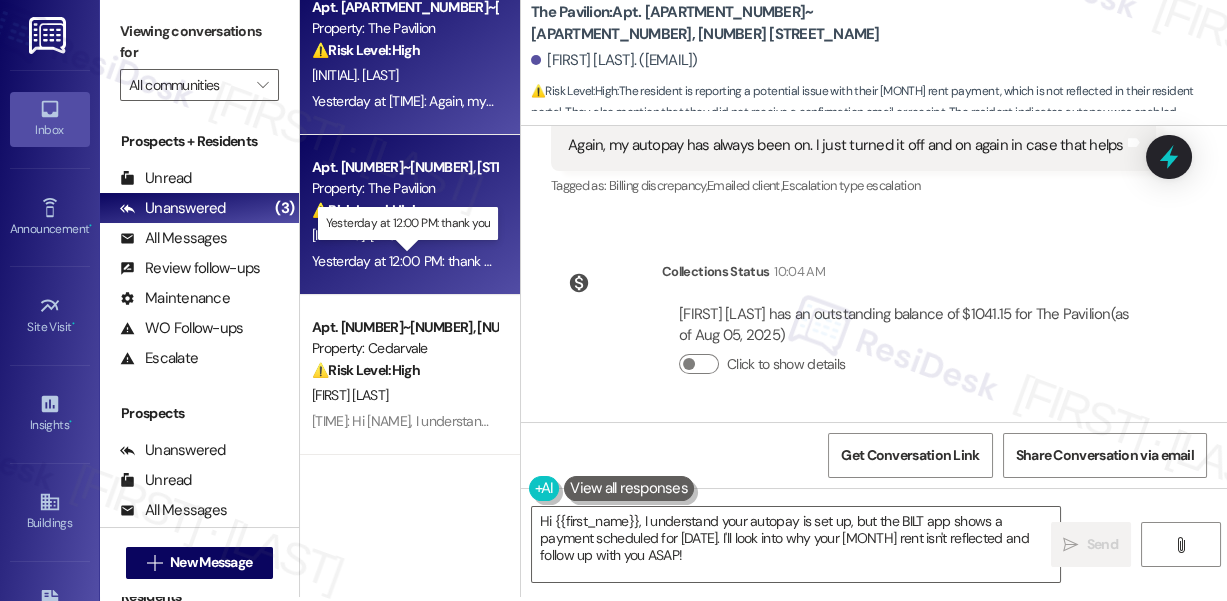 click on "Yesterday at [TIME]: thank you  Yesterday at [TIME]: thank you" at bounding box center (408, 261) 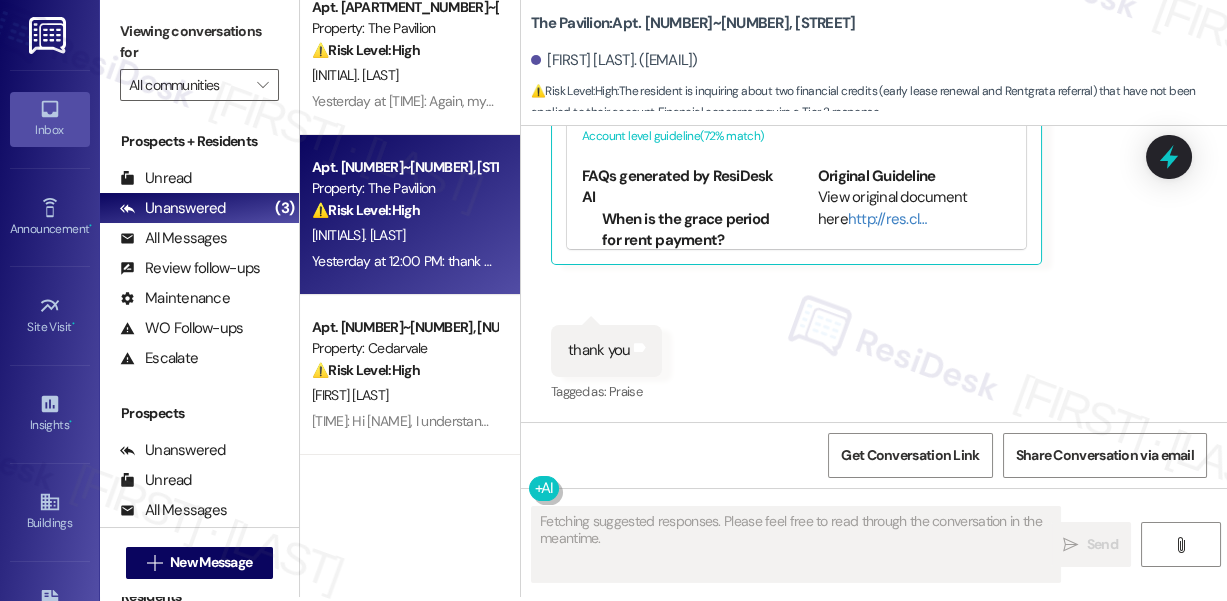 scroll, scrollTop: 9536, scrollLeft: 0, axis: vertical 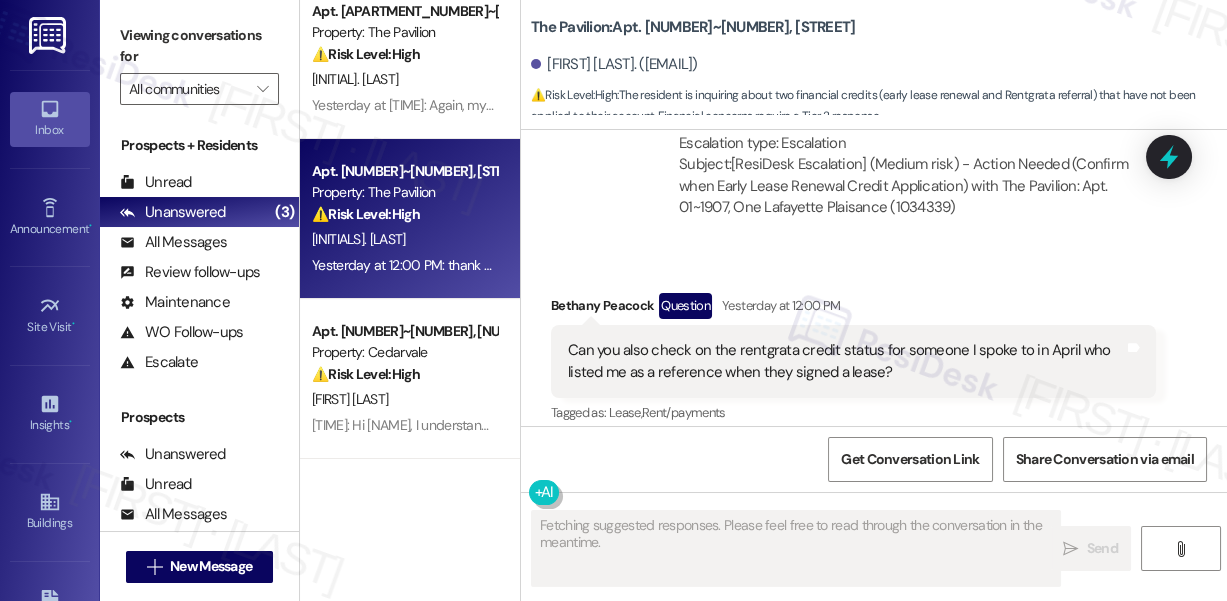 click on "Can you also check on the rentgrata credit status for someone I spoke to in April who listed me as a reference when they signed a lease?" at bounding box center (846, 361) 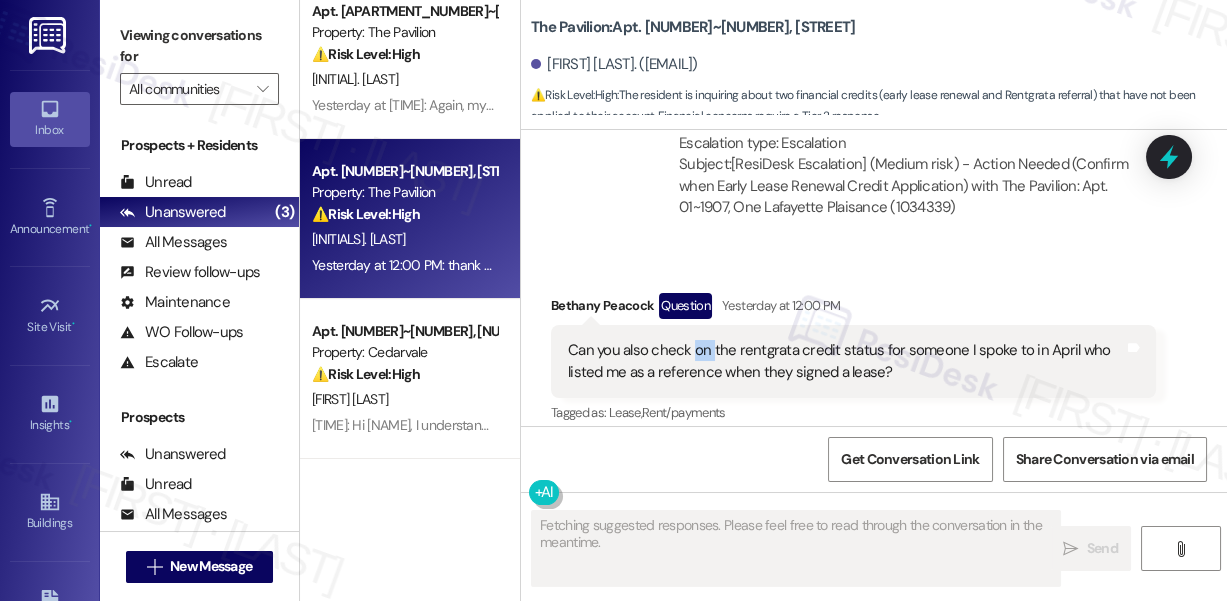 click on "Can you also check on the rentgrata credit status for someone I spoke to in April who listed me as a reference when they signed a lease?" at bounding box center (846, 361) 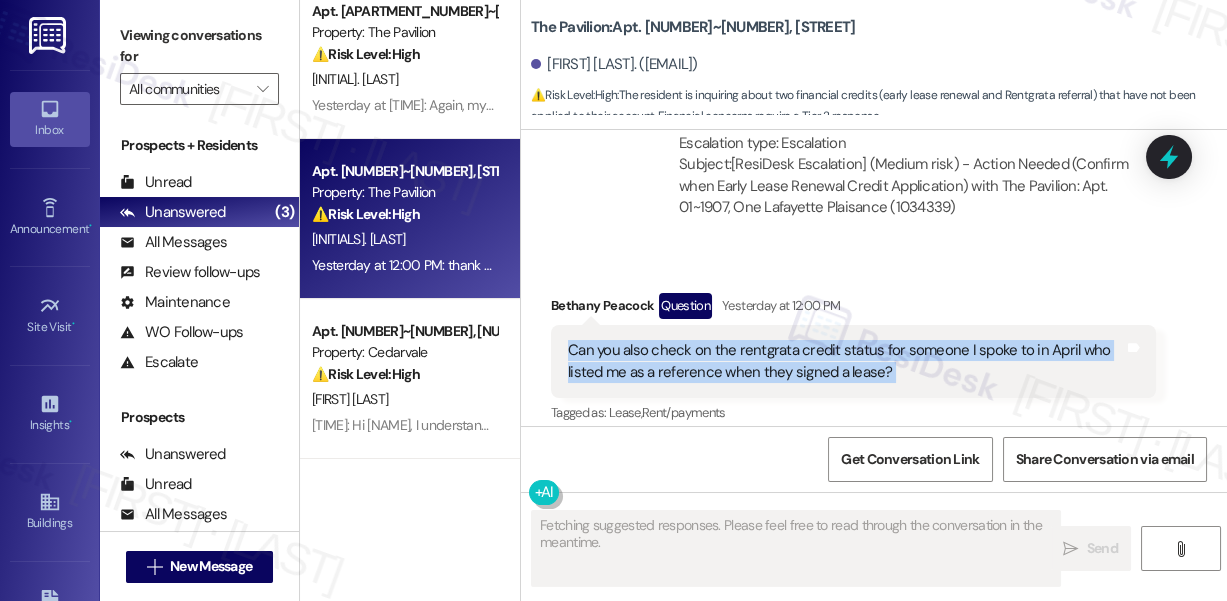 click on "Can you also check on the rentgrata credit status for someone I spoke to in April who listed me as a reference when they signed a lease?" at bounding box center (846, 361) 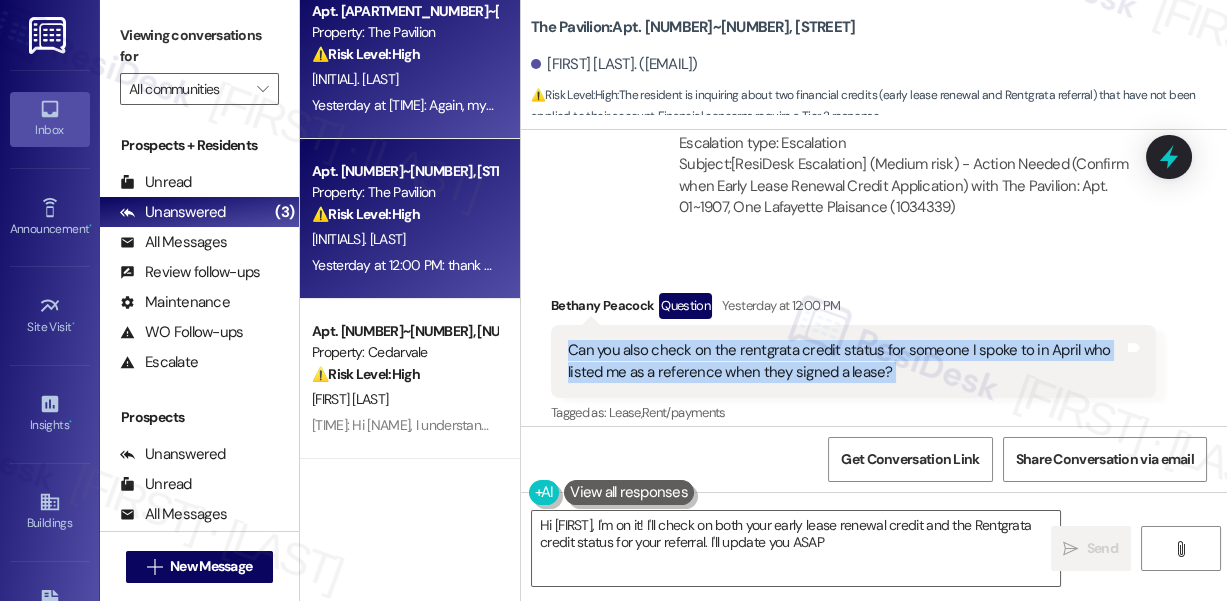 type on "Hi [FIRST], I'm on it! I'll check on both your early lease renewal credit and the Rentgrata credit status for your referral. I'll update you ASAP!" 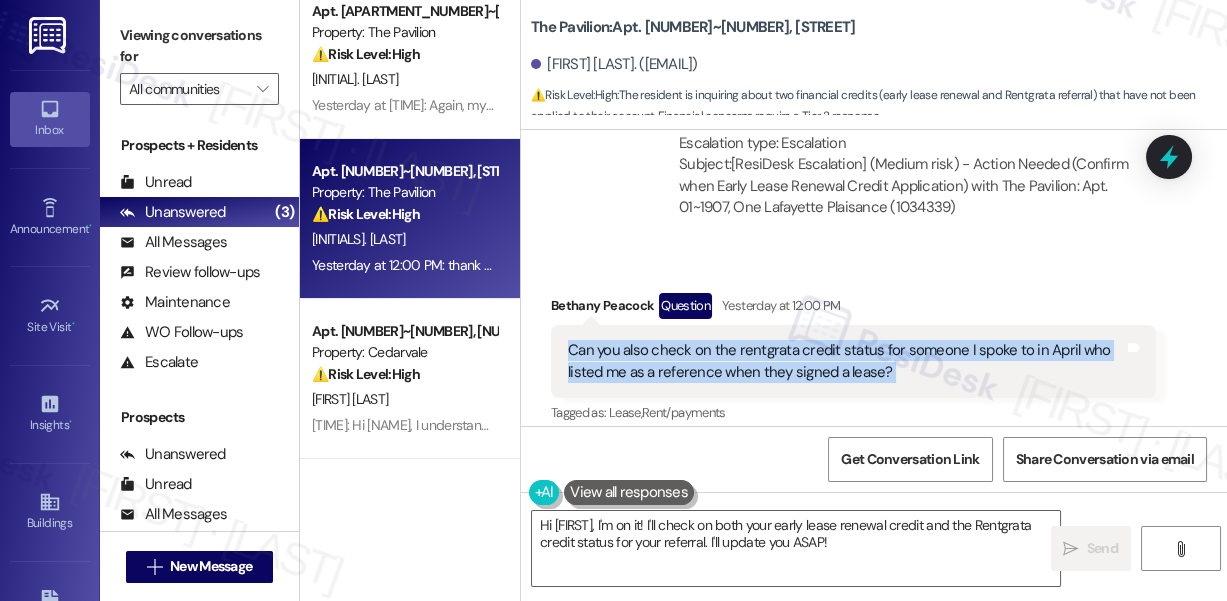 click on "Can you also check on the rentgrata credit status for someone I spoke to in April who listed me as a reference when they signed a lease?" at bounding box center [846, 361] 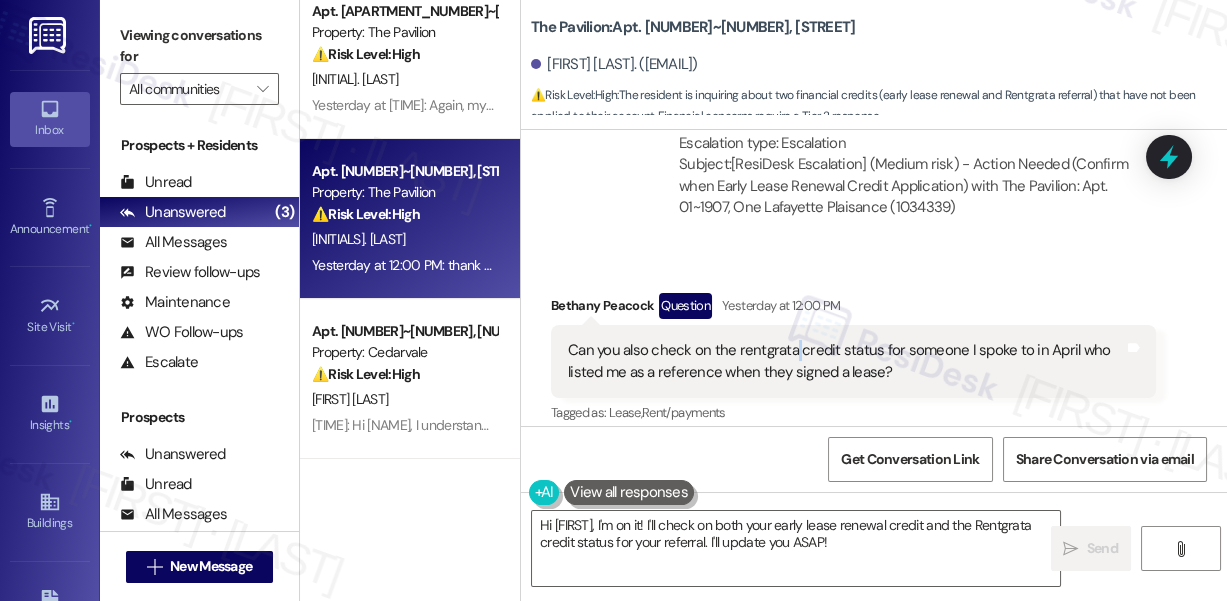 click on "Can you also check on the rentgrata credit status for someone I spoke to in April who listed me as a reference when they signed a lease?" at bounding box center (846, 361) 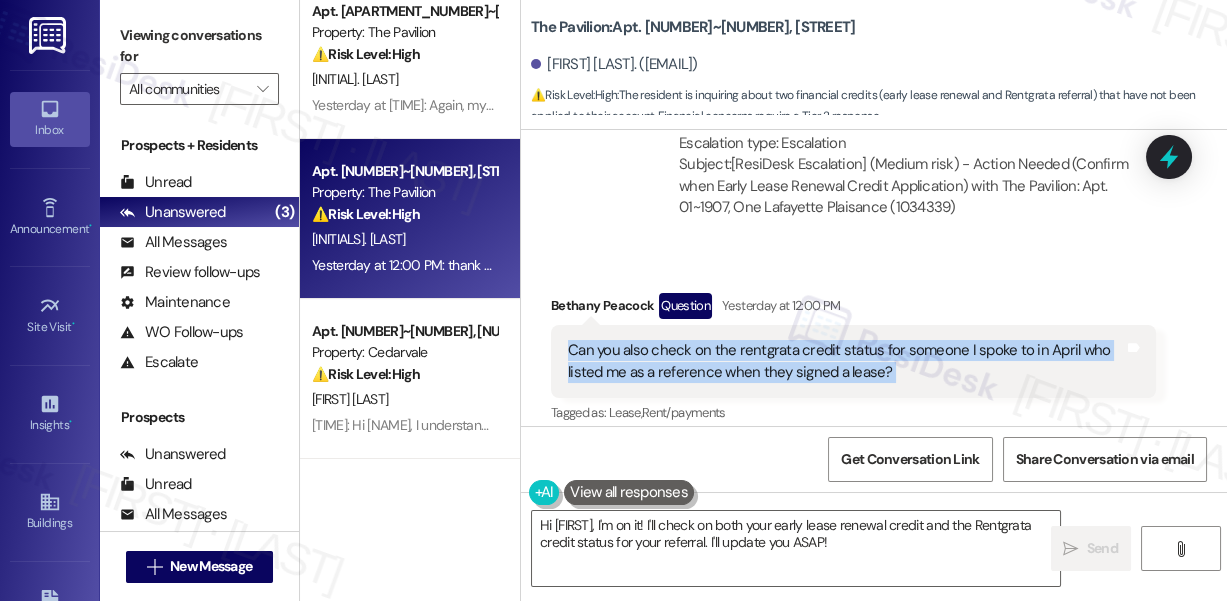 click on "Can you also check on the rentgrata credit status for someone I spoke to in April who listed me as a reference when they signed a lease?" at bounding box center [846, 361] 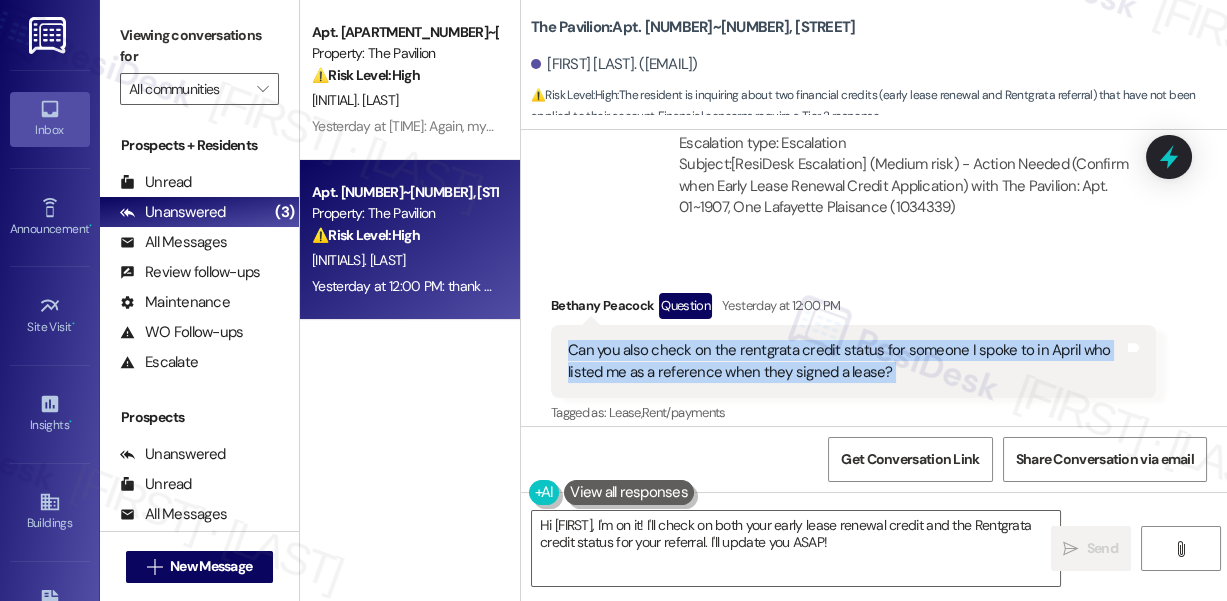 scroll, scrollTop: 0, scrollLeft: 0, axis: both 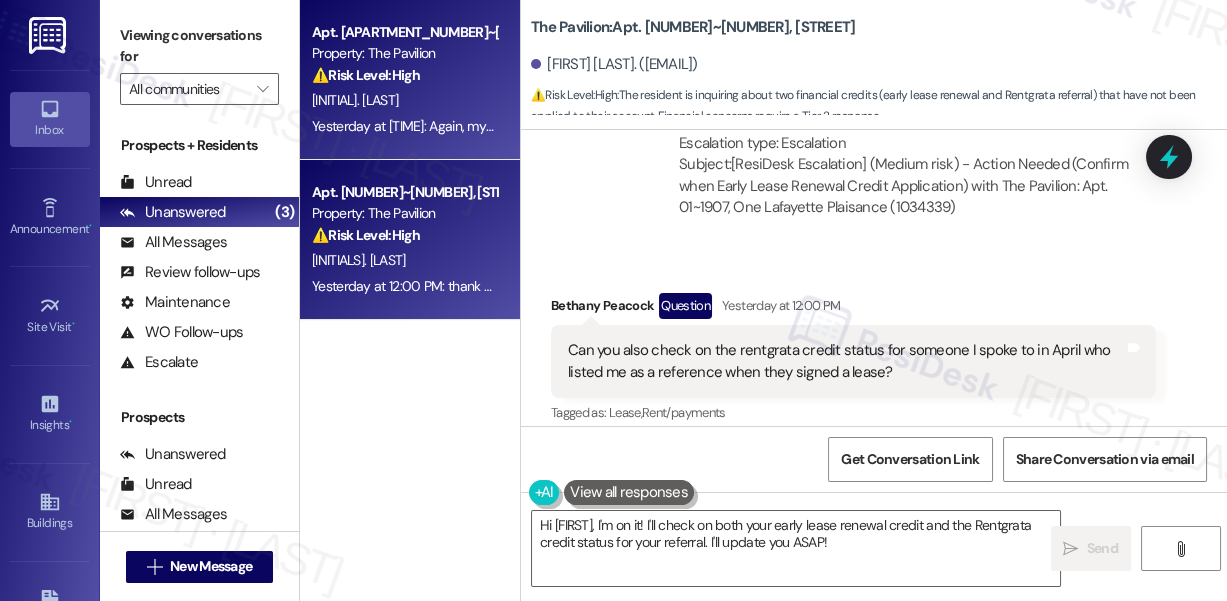 click on "[TIME_REFERENCE]: Again, my autopay has always been on. I just turned it off and on again in case that helps  [TIME_REFERENCE]: Again, my autopay has always been on. I just turned it off and on again in case that helps" at bounding box center (404, 126) 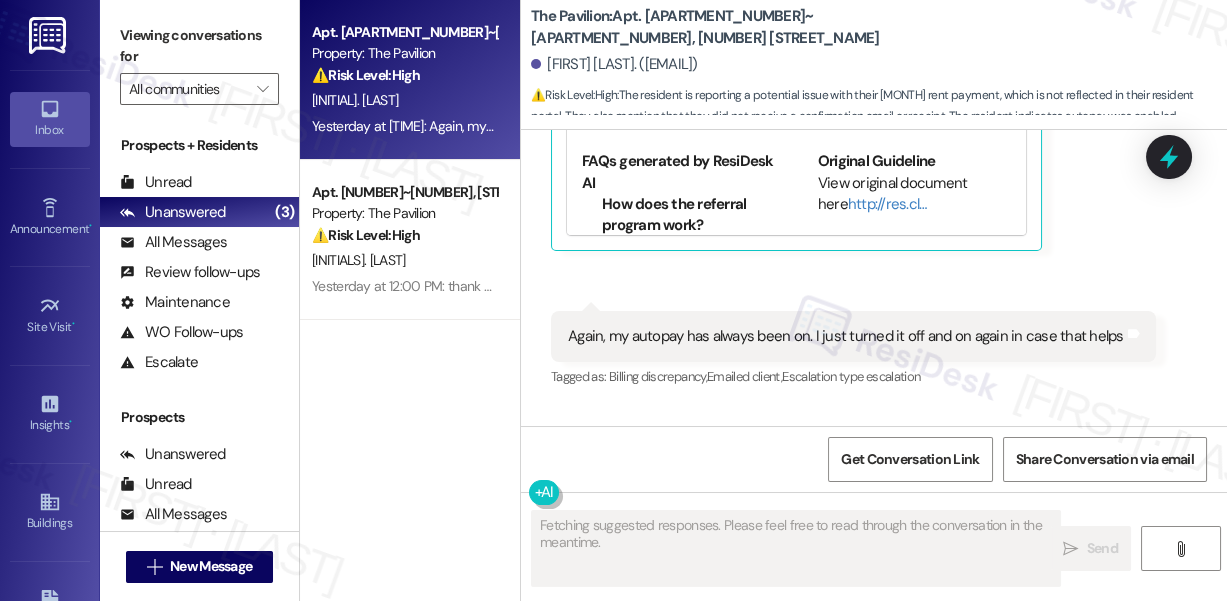 scroll, scrollTop: 12307, scrollLeft: 0, axis: vertical 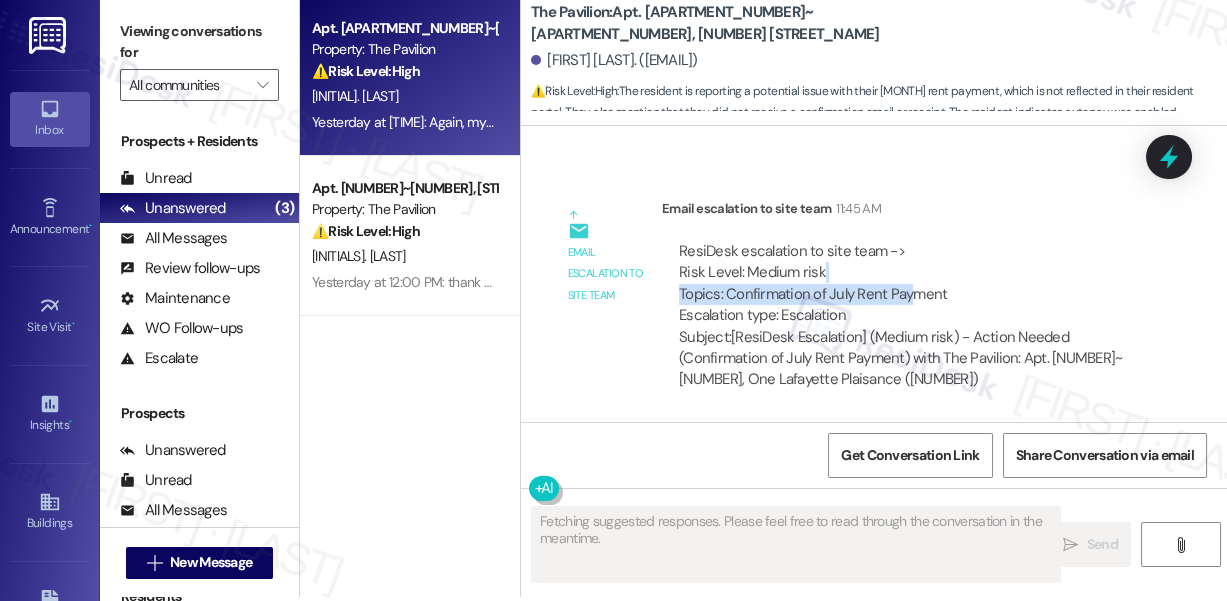 drag, startPoint x: 818, startPoint y: 281, endPoint x: 905, endPoint y: 285, distance: 87.0919 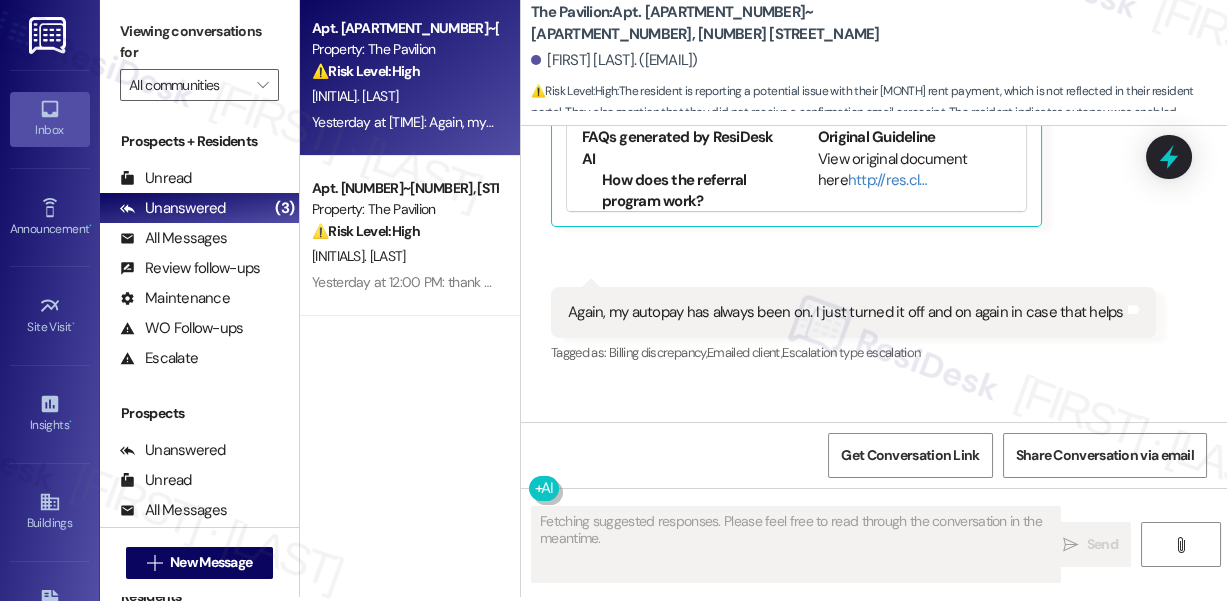 scroll, scrollTop: 11853, scrollLeft: 0, axis: vertical 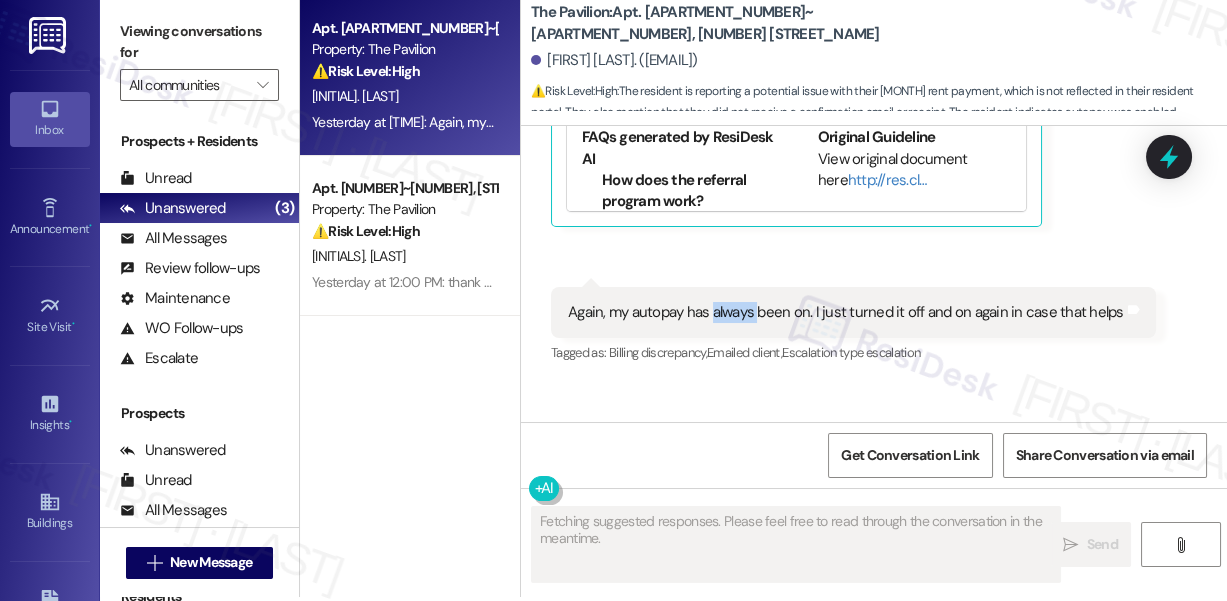 click on "Again, my autopay has always been on. I just turned it off and on again in case that helps" at bounding box center [846, 312] 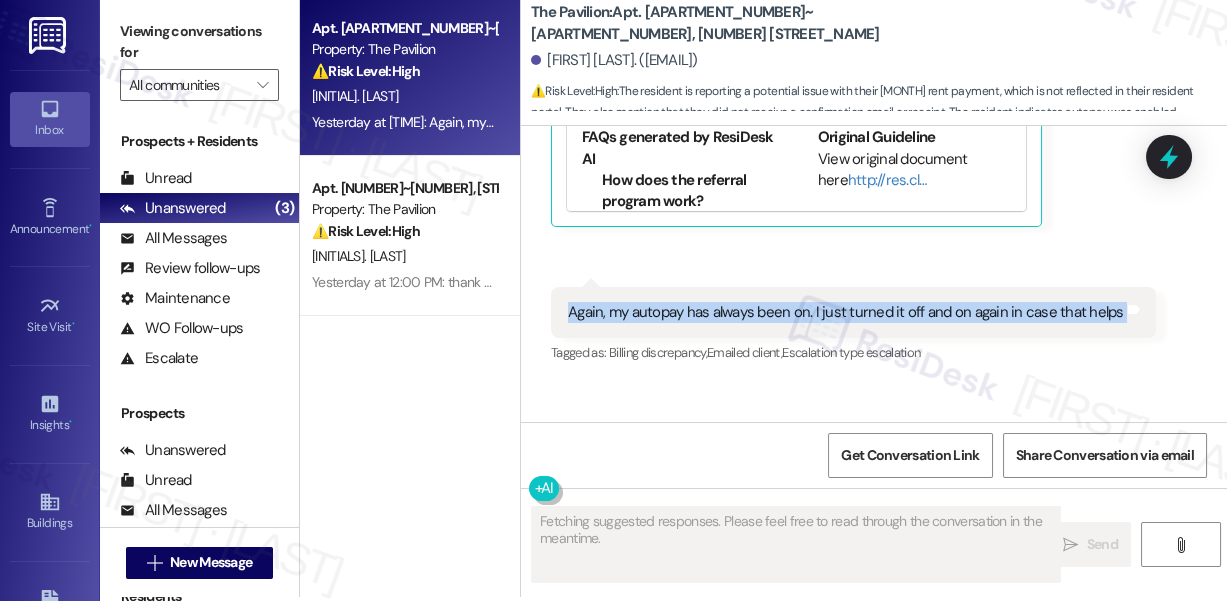 click on "Again, my autopay has always been on. I just turned it off and on again in case that helps" at bounding box center (846, 312) 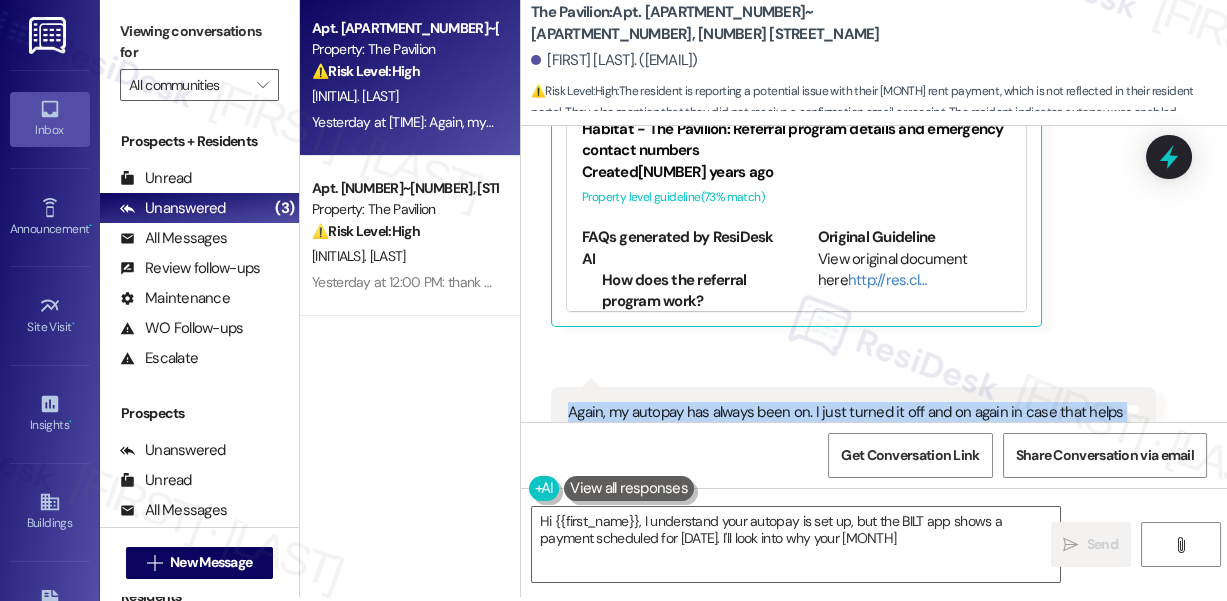 scroll, scrollTop: 11580, scrollLeft: 0, axis: vertical 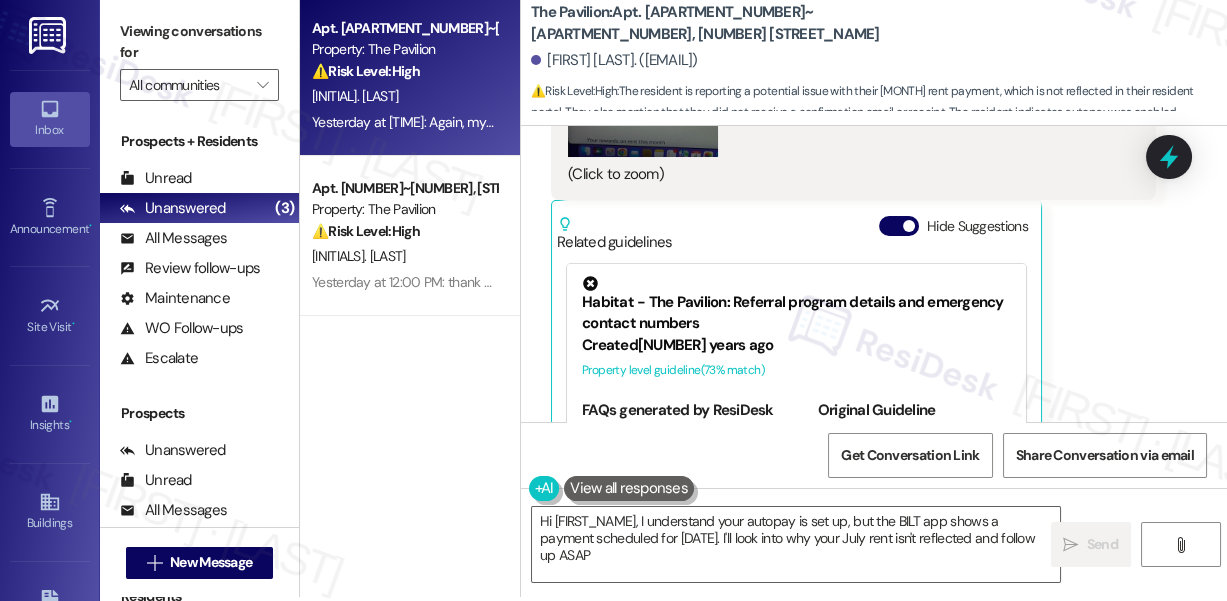 type on "Hi {{first_name}}, I understand your autopay is set up, but the BILT app shows a payment scheduled for August 27th. I'll look into why your July rent isn't reflected and follow up ASAP!" 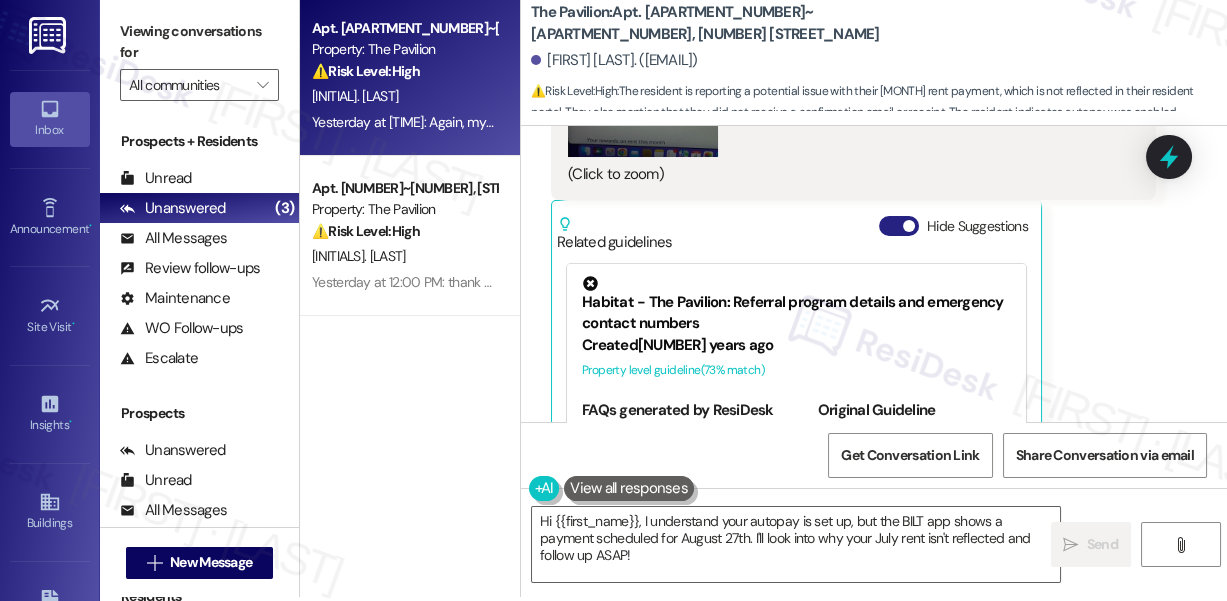 click on "Hide Suggestions" at bounding box center [899, 226] 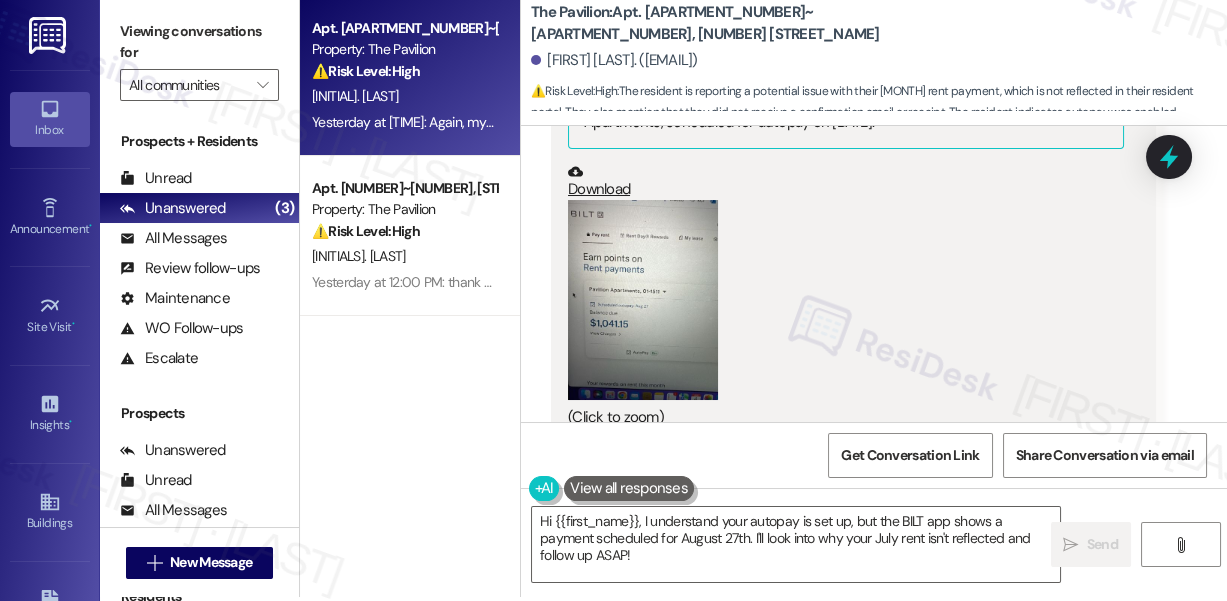 scroll, scrollTop: 11307, scrollLeft: 0, axis: vertical 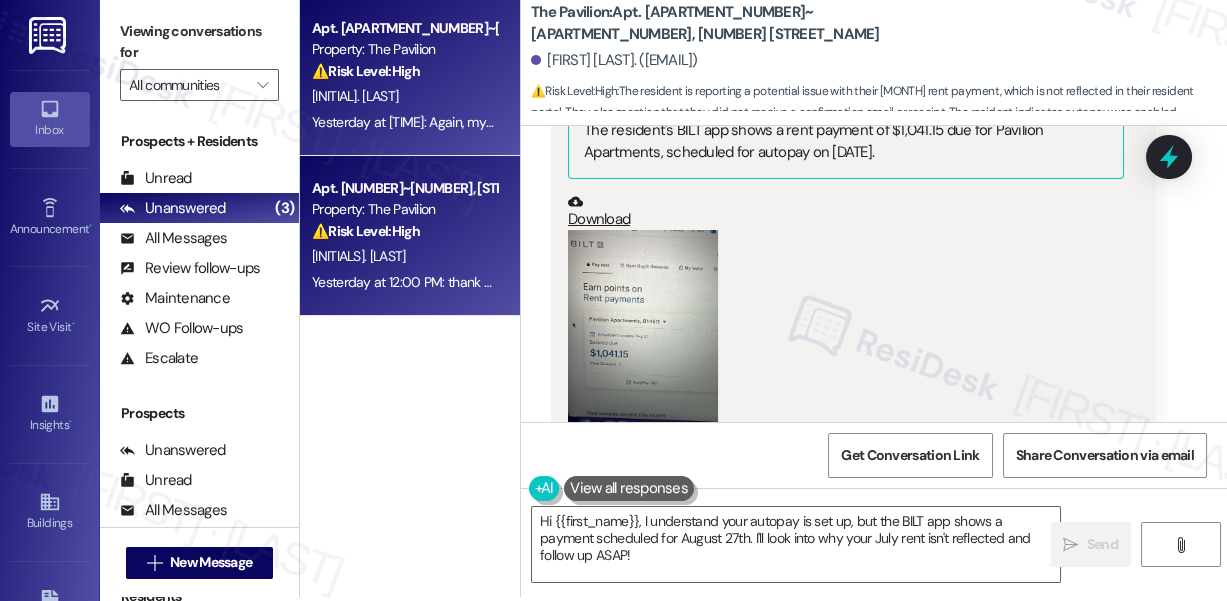 click on "[FIRST_INITIAL]. [LAST_NAME]" at bounding box center (404, 256) 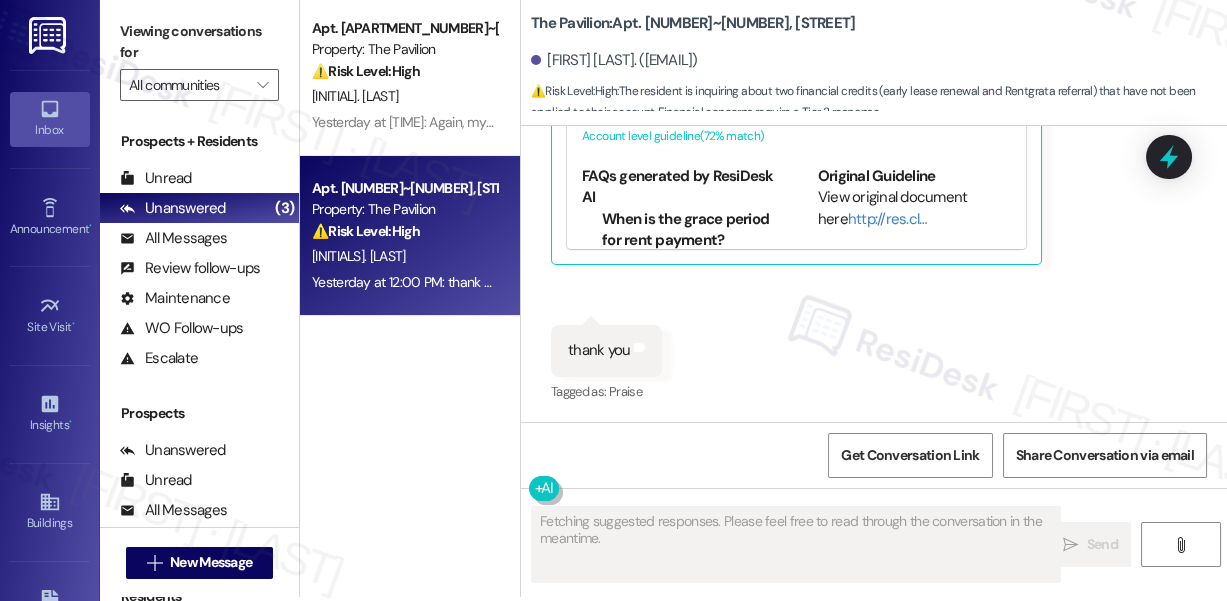 scroll, scrollTop: 9536, scrollLeft: 0, axis: vertical 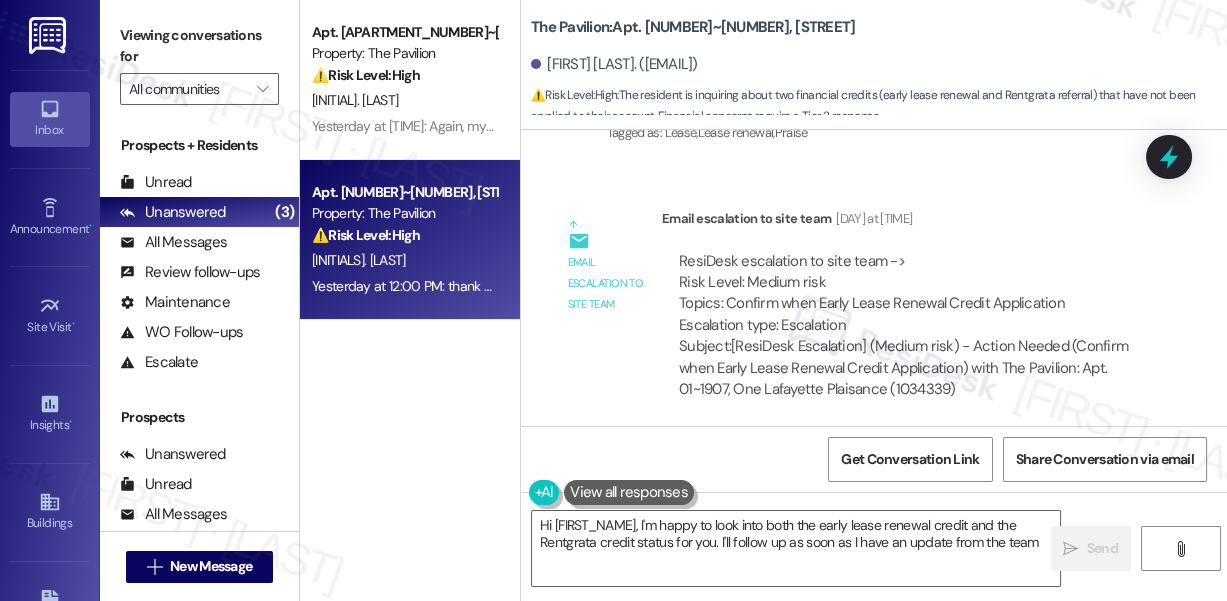 type on "Hi {{first_name}}, I'm happy to look into both the early lease renewal credit and the Rentgrata credit status for you. I'll follow up as soon as I have an update from the team!" 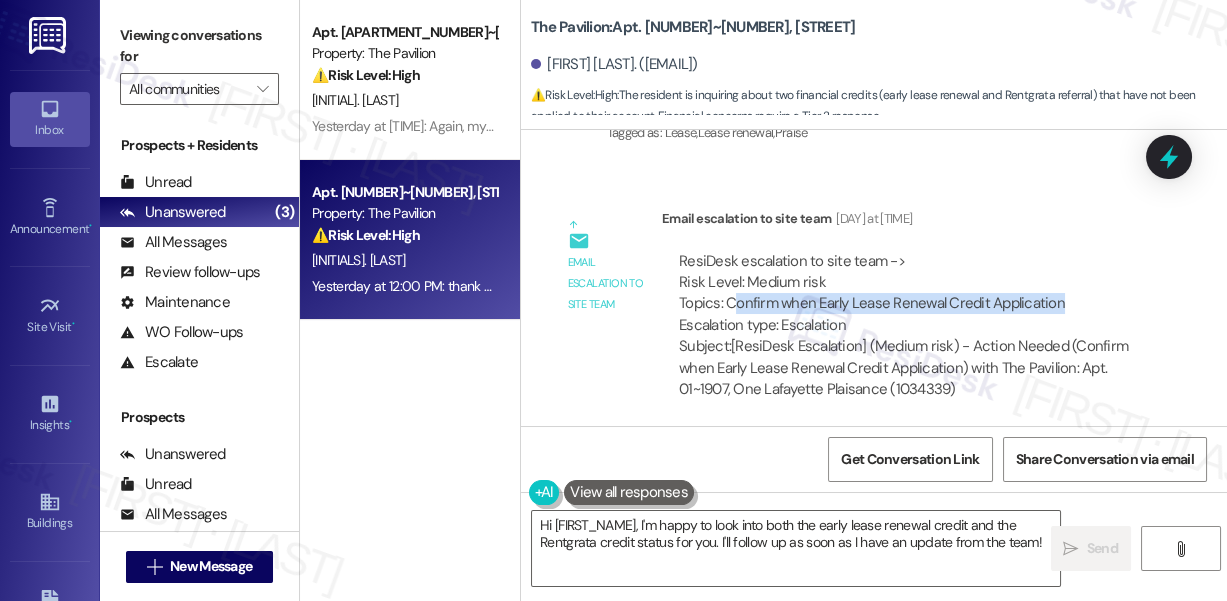 drag, startPoint x: 733, startPoint y: 300, endPoint x: 1058, endPoint y: 299, distance: 325.00153 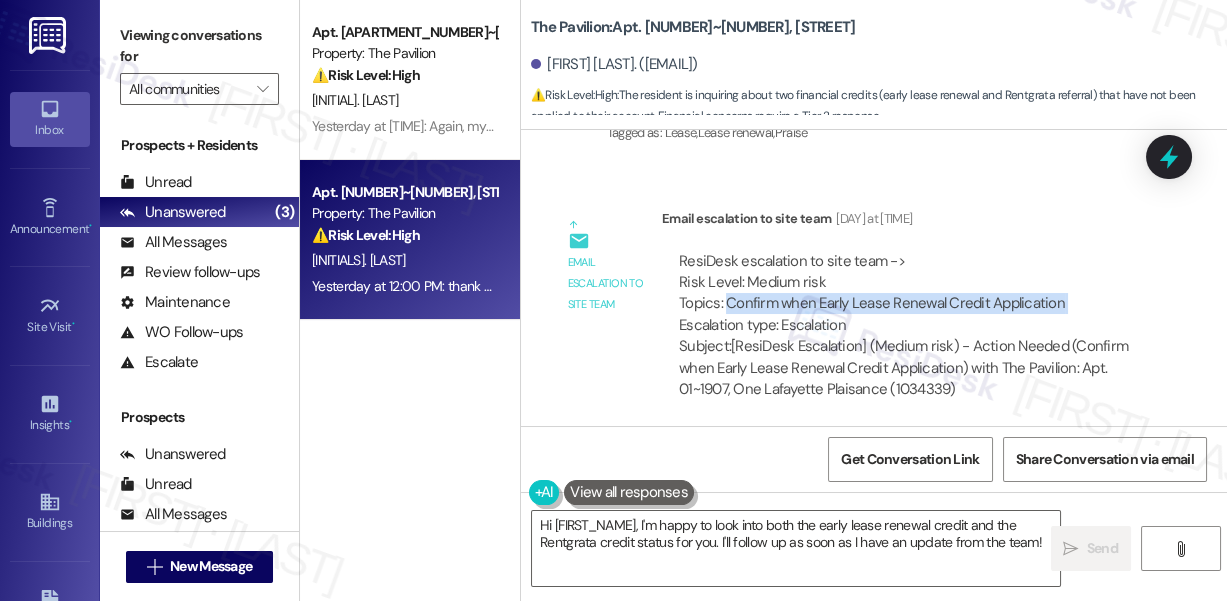 drag, startPoint x: 1057, startPoint y: 299, endPoint x: 730, endPoint y: 293, distance: 327.05505 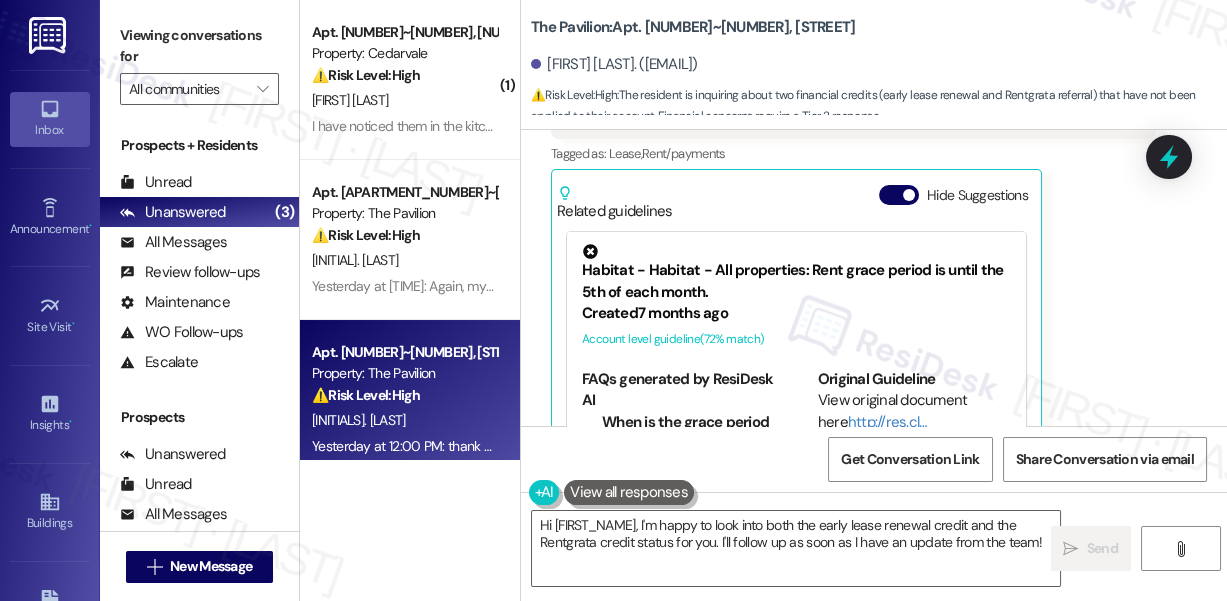 scroll, scrollTop: 9354, scrollLeft: 0, axis: vertical 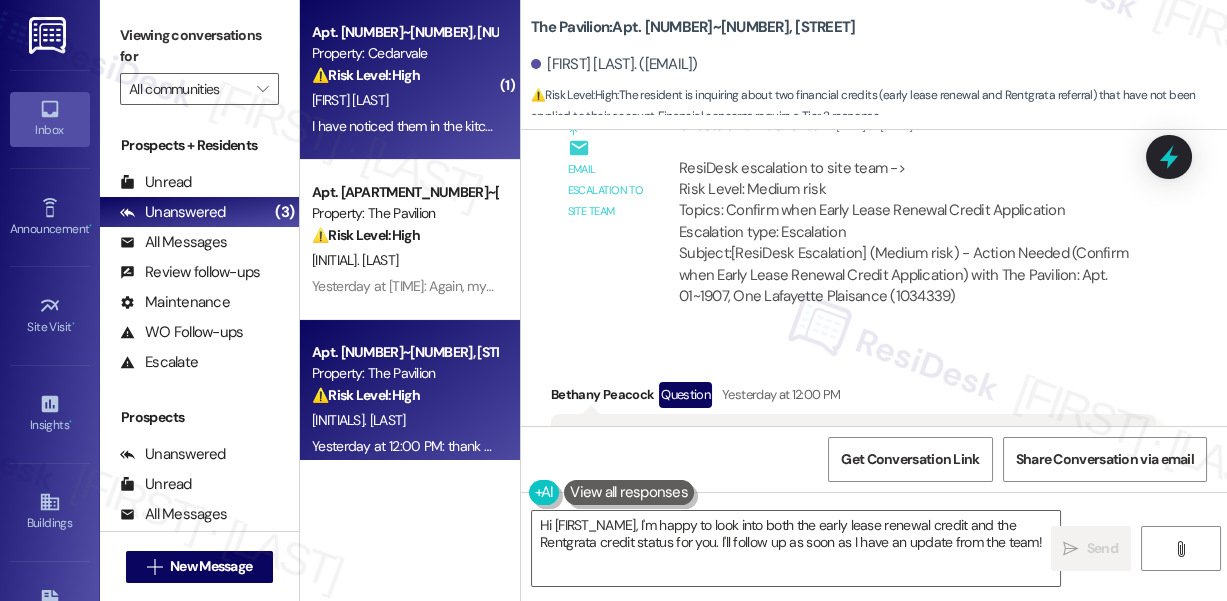 click on "11:50 AM: I have noticed them in the kitchen (on the counter) and the bathroom too counter on my belongings and near the vents by the patio door. I would like to be given notice before entry please, since I work from home I'm usually around but also in meetings and such.
If there are any unaffected buildings I would also like to be considered for a move for the duration of my lease. I think there is an available unit in building 3 #301. 11:50 AM: I have noticed them in the kitchen (on the counter) and the bathroom too counter on my belongings and near the vents by the patio door. I would like to be given notice before entry please, since I work from home I'm usually around but also in meetings and such.
If there are any unaffected buildings I would also like to be considered for a move for the duration of my lease. I think there is an available unit in building 3 #301." at bounding box center (404, 126) 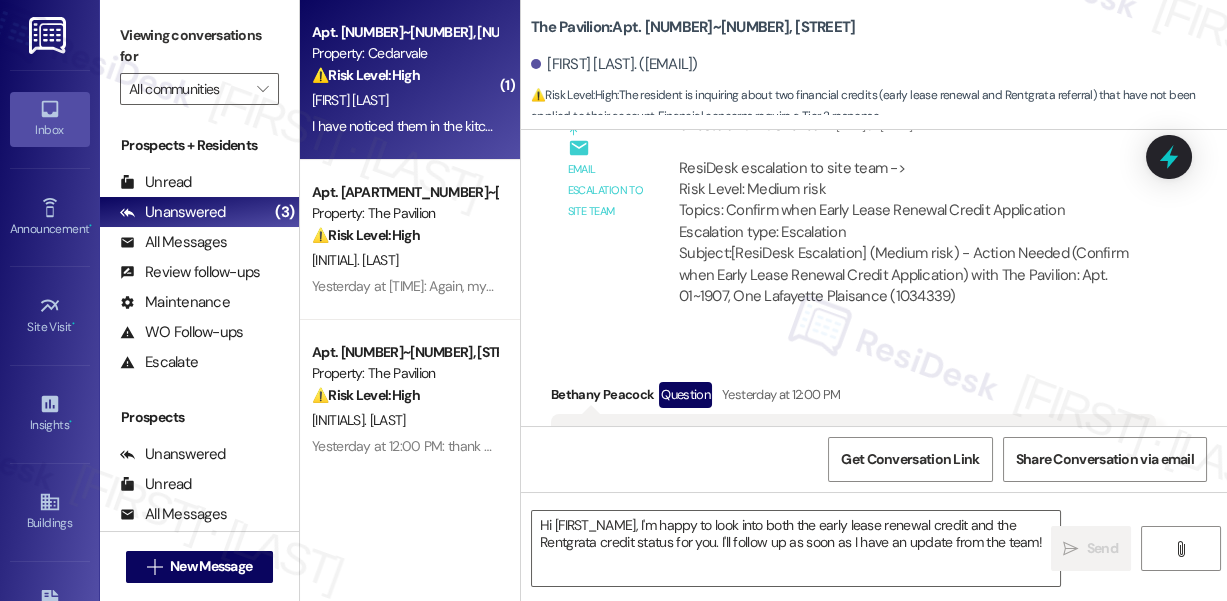 type on "Fetching suggested responses. Please feel free to read through the conversation in the meantime." 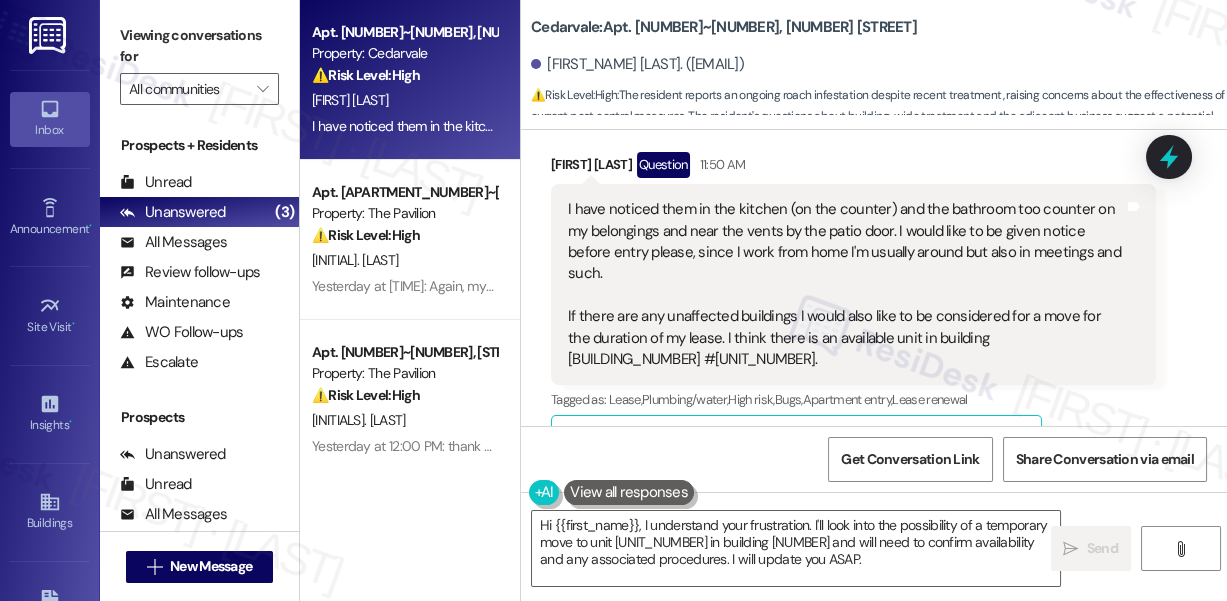 scroll, scrollTop: 15368, scrollLeft: 0, axis: vertical 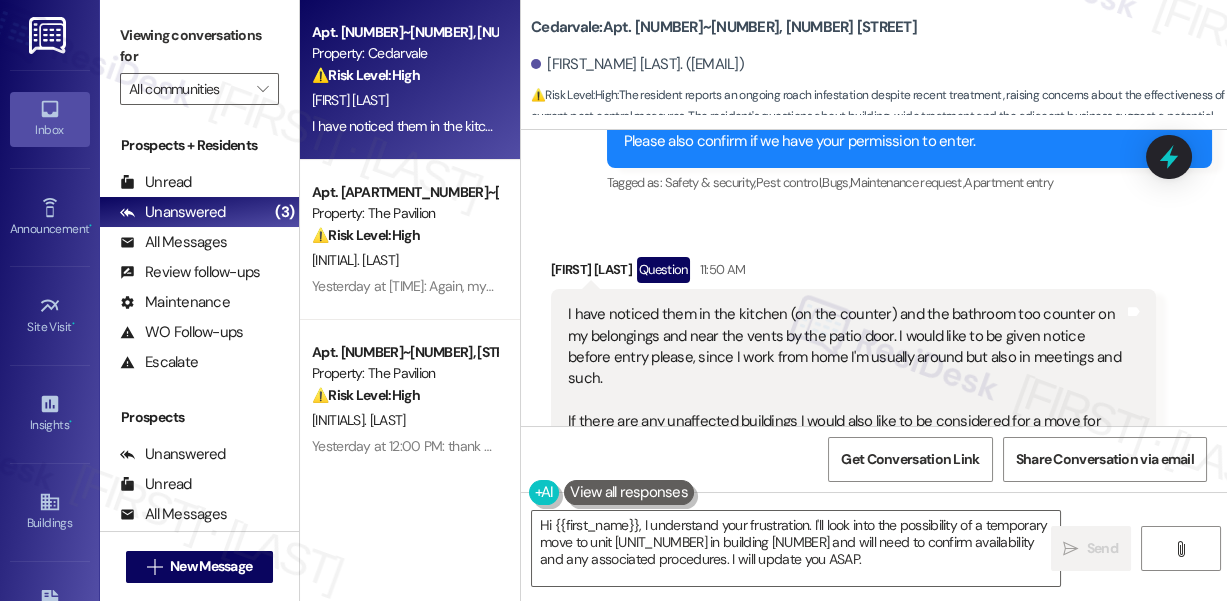 click on "I have noticed them in the kitchen (on the counter) and the bathroom too counter on my belongings and near the vents by the patio door. I would like to be given notice before entry please, since I work from home I'm usually around but also in meetings and such.
If there are any unaffected buildings I would also like to be considered for a move for the duration of my lease. I think there is an available unit in building 3 #301." at bounding box center [846, 389] 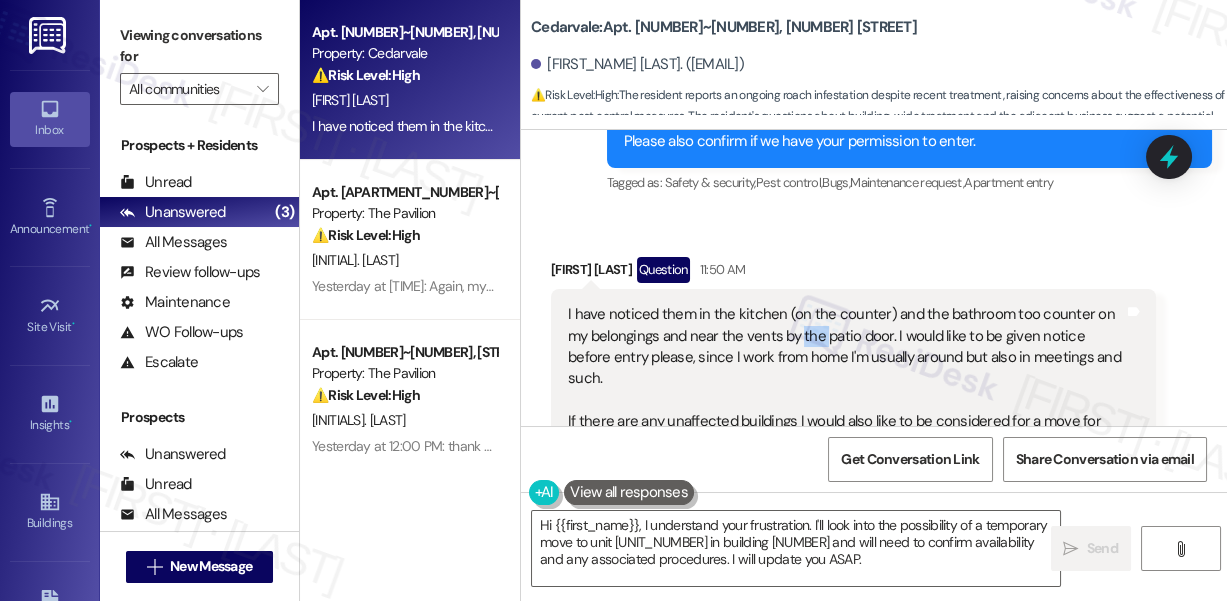 click on "I have noticed them in the kitchen (on the counter) and the bathroom too counter on my belongings and near the vents by the patio door. I would like to be given notice before entry please, since I work from home I'm usually around but also in meetings and such.
If there are any unaffected buildings I would also like to be considered for a move for the duration of my lease. I think there is an available unit in building 3 #301." at bounding box center [846, 389] 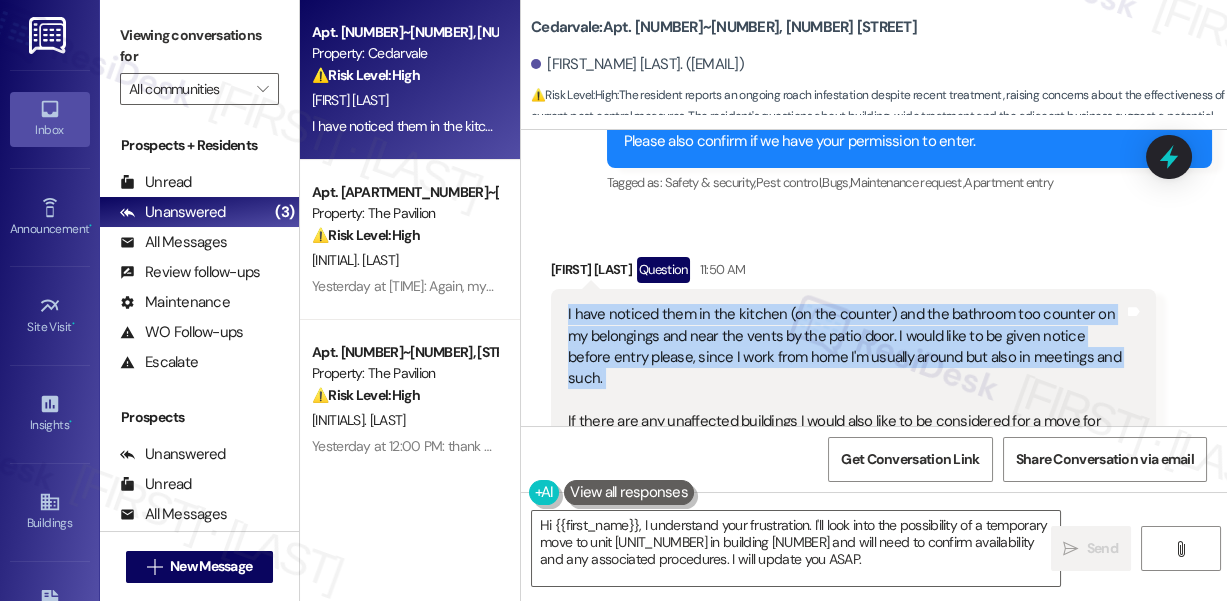 click on "I have noticed them in the kitchen (on the counter) and the bathroom too counter on my belongings and near the vents by the patio door. I would like to be given notice before entry please, since I work from home I'm usually around but also in meetings and such.
If there are any unaffected buildings I would also like to be considered for a move for the duration of my lease. I think there is an available unit in building 3 #301." at bounding box center (846, 389) 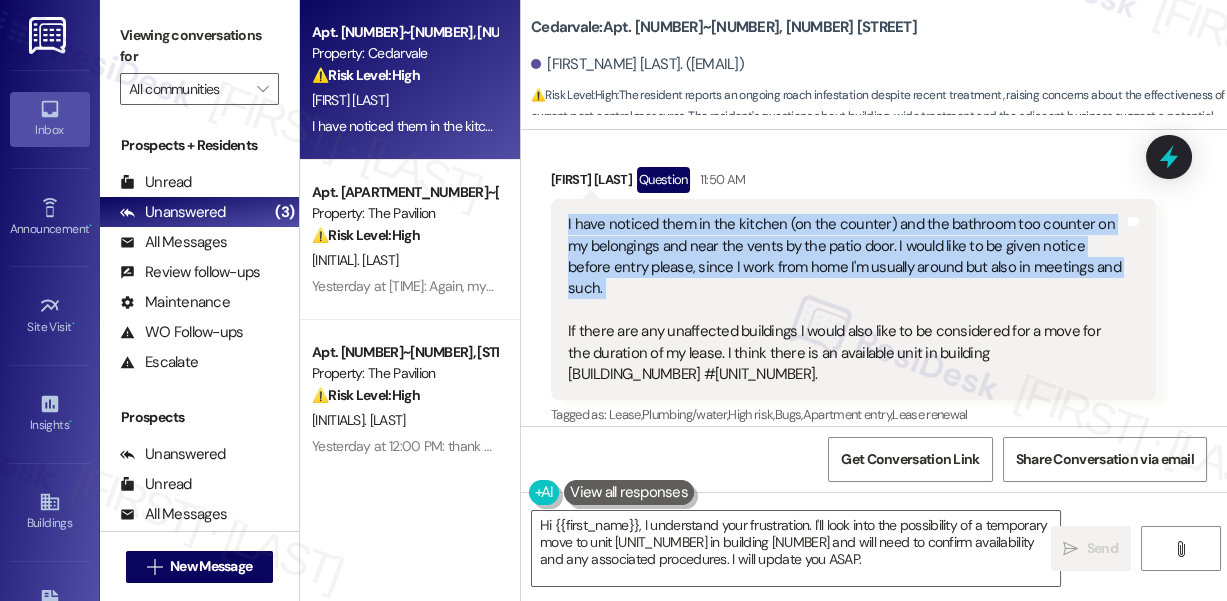 scroll, scrollTop: 15459, scrollLeft: 0, axis: vertical 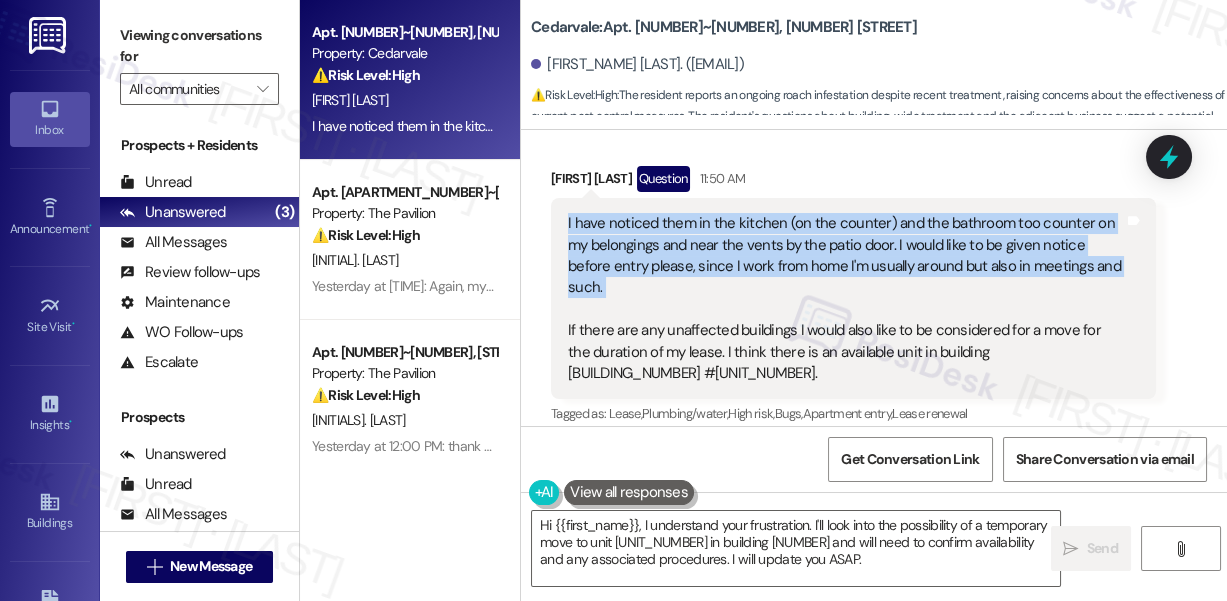 click on "I have noticed them in the kitchen (on the counter) and the bathroom too counter on my belongings and near the vents by the patio door. I would like to be given notice before entry please, since I work from home I'm usually around but also in meetings and such.
If there are any unaffected buildings I would also like to be considered for a move for the duration of my lease. I think there is an available unit in building 3 #301." at bounding box center (846, 298) 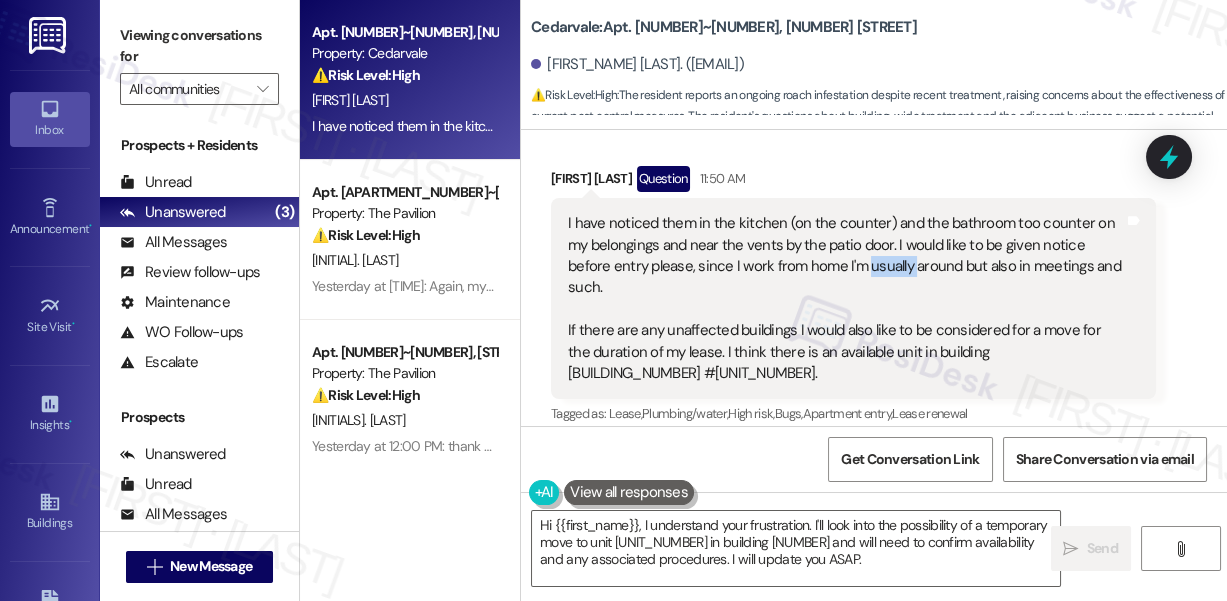 click on "I have noticed them in the kitchen (on the counter) and the bathroom too counter on my belongings and near the vents by the patio door. I would like to be given notice before entry please, since I work from home I'm usually around but also in meetings and such.
If there are any unaffected buildings I would also like to be considered for a move for the duration of my lease. I think there is an available unit in building 3 #301." at bounding box center [846, 298] 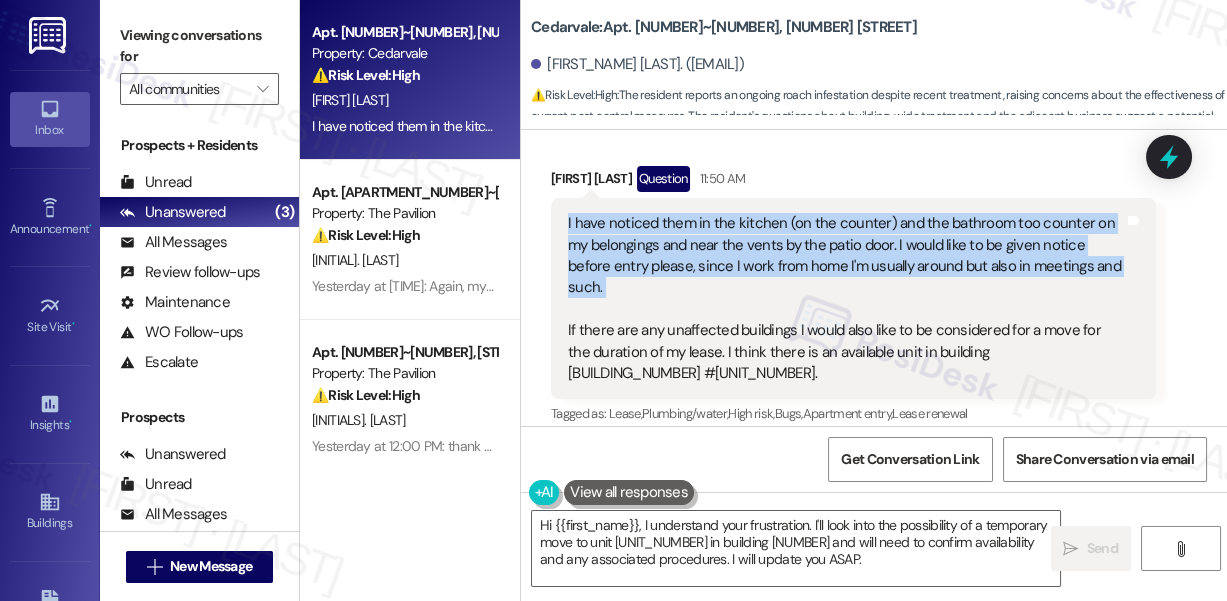 click on "I have noticed them in the kitchen (on the counter) and the bathroom too counter on my belongings and near the vents by the patio door. I would like to be given notice before entry please, since I work from home I'm usually around but also in meetings and such.
If there are any unaffected buildings I would also like to be considered for a move for the duration of my lease. I think there is an available unit in building 3 #301." at bounding box center (846, 298) 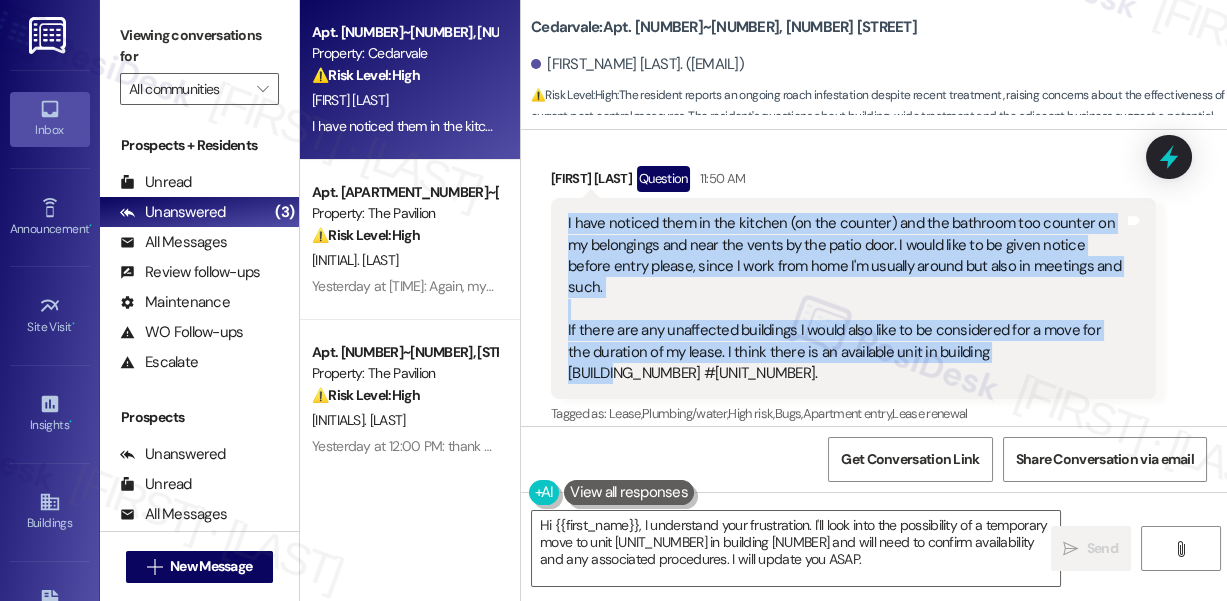 drag, startPoint x: 559, startPoint y: 195, endPoint x: 1045, endPoint y: 340, distance: 507.1696 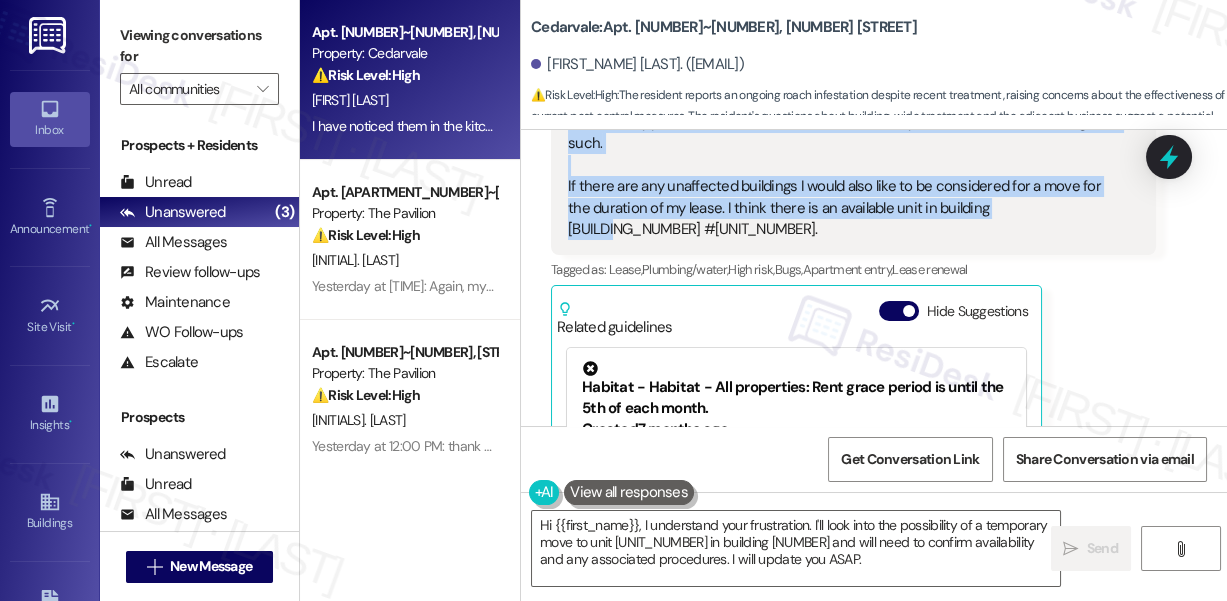 scroll, scrollTop: 15733, scrollLeft: 0, axis: vertical 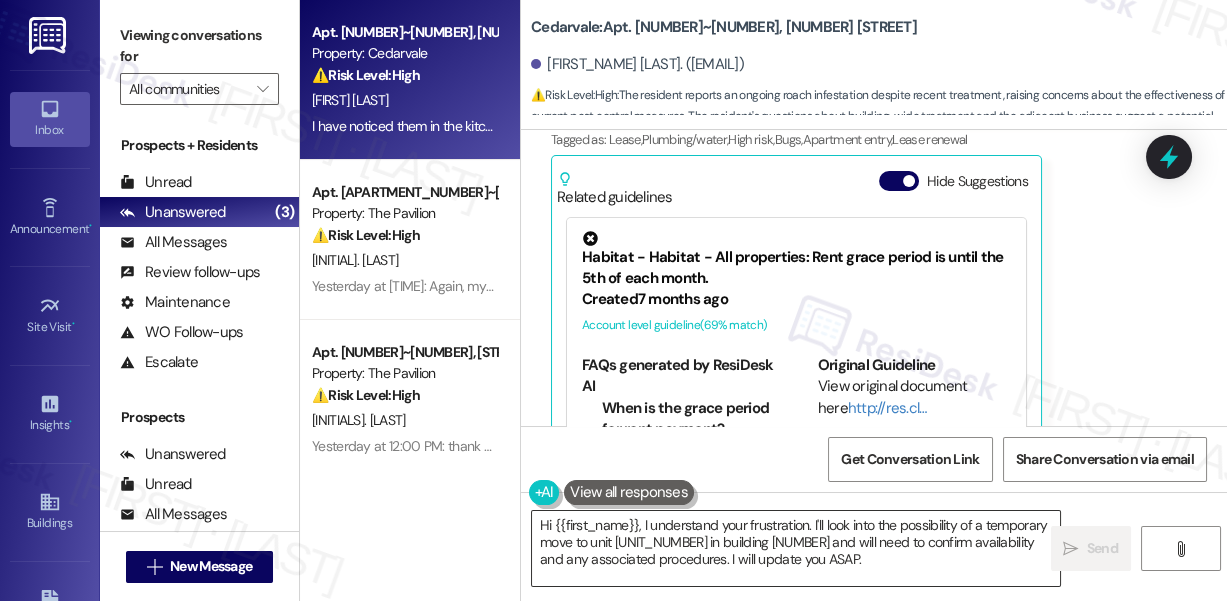 click on "Hi {{first_name}}, I understand your frustration. I'll look into the possibility of a temporary move to unit 301 in building 3 and will need to confirm availability and any associated procedures. I will update you ASAP." at bounding box center [796, 548] 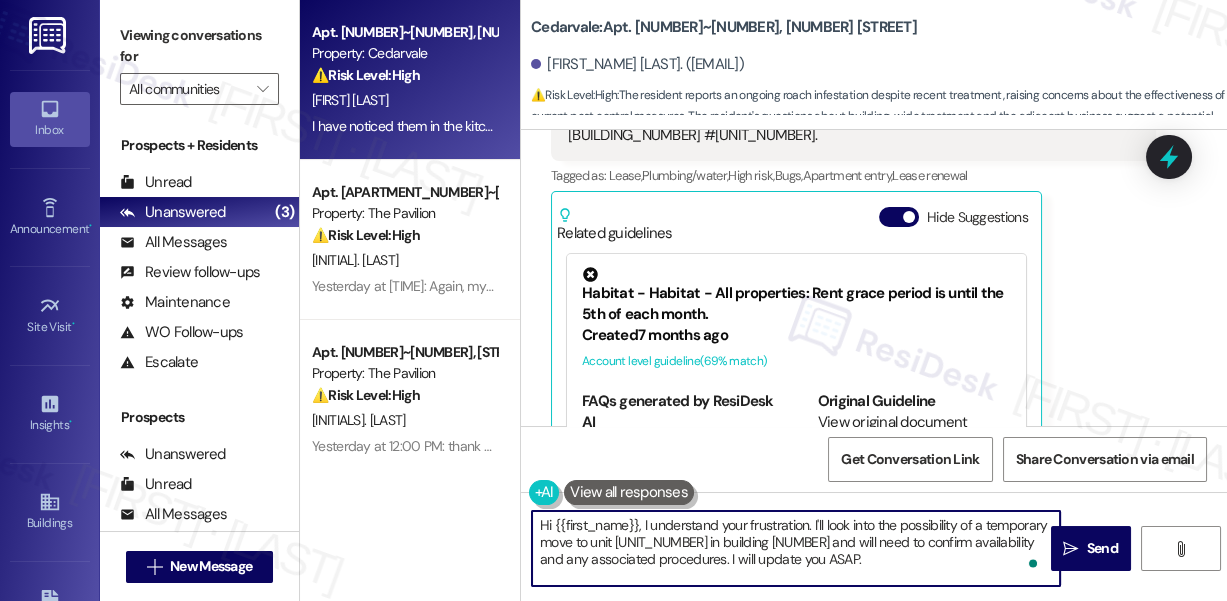scroll, scrollTop: 15642, scrollLeft: 0, axis: vertical 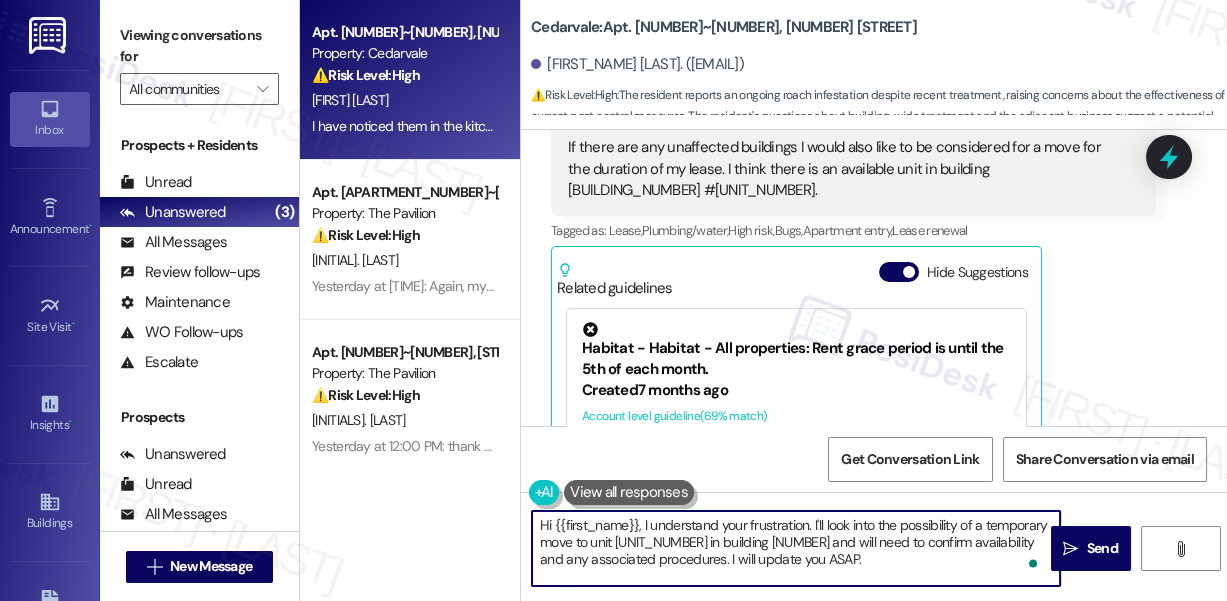 click on "Hi {{first_name}}, I understand your frustration. I'll look into the possibility of a temporary move to unit 301 in building 3 and will need to confirm availability and any associated procedures. I will update you ASAP." at bounding box center [796, 548] 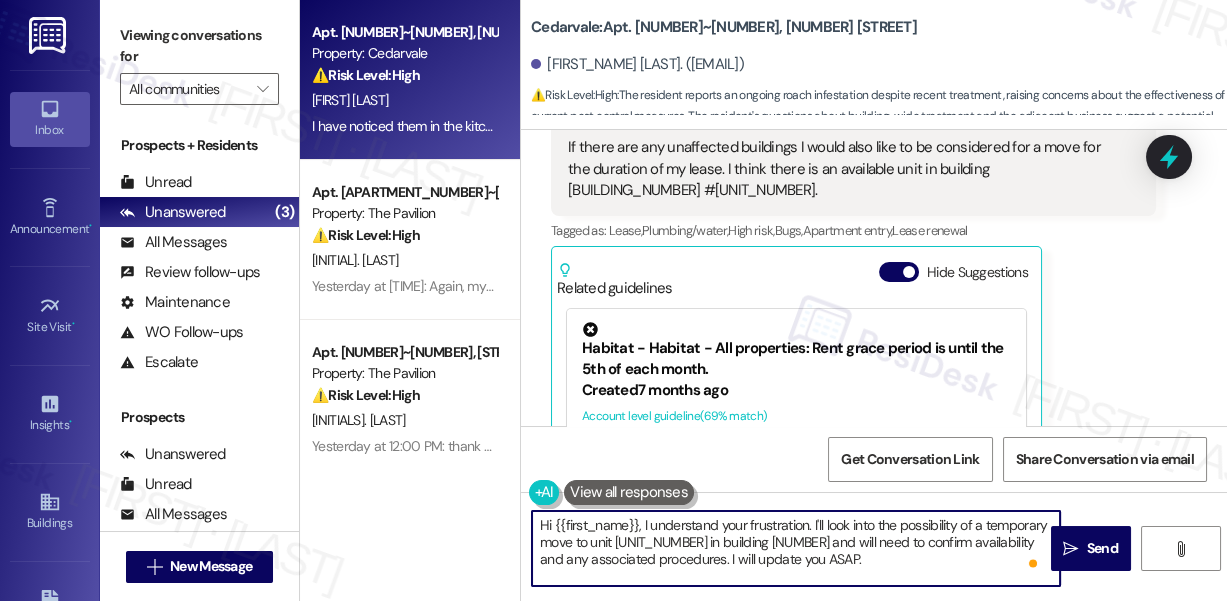 click on "Hi {{first_name}}, I understand your frustration. I'll look into the possibility of a temporary move to unit 301 in building 3 and will need to confirm availability and any associated procedures. I will update you ASAP." at bounding box center [796, 548] 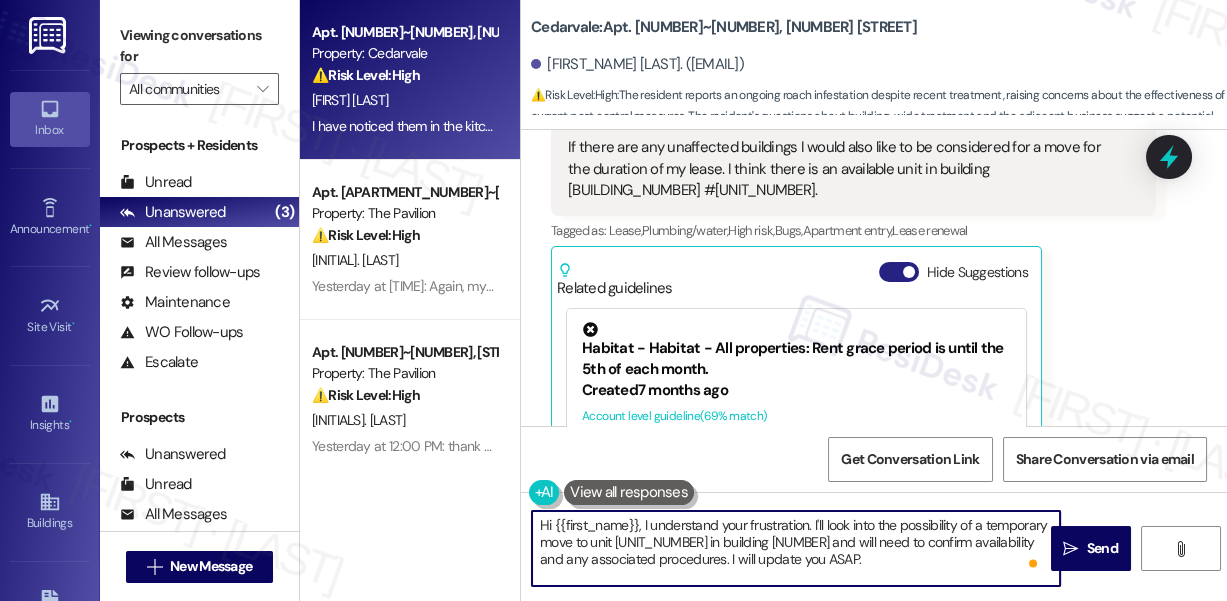 scroll, scrollTop: 15551, scrollLeft: 0, axis: vertical 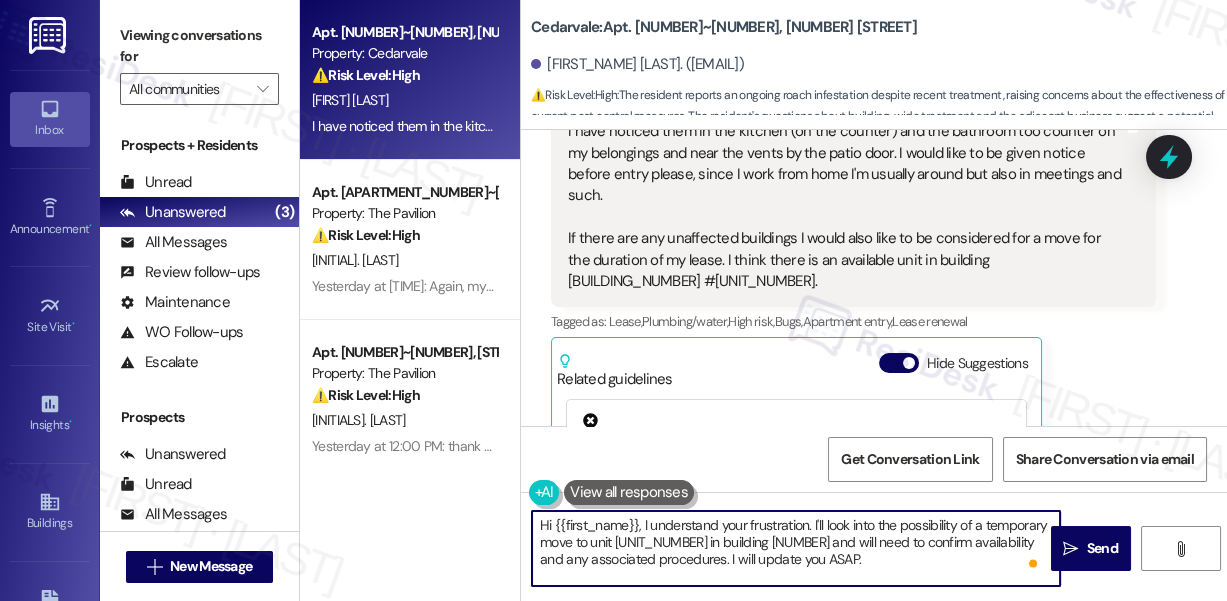 click on "I have noticed them in the kitchen (on the counter) and the bathroom too counter on my belongings and near the vents by the patio door. I would like to be given notice before entry please, since I work from home I'm usually around but also in meetings and such.
If there are any unaffected buildings I would also like to be considered for a move for the duration of my lease. I think there is an available unit in building 3 #301." at bounding box center [846, 206] 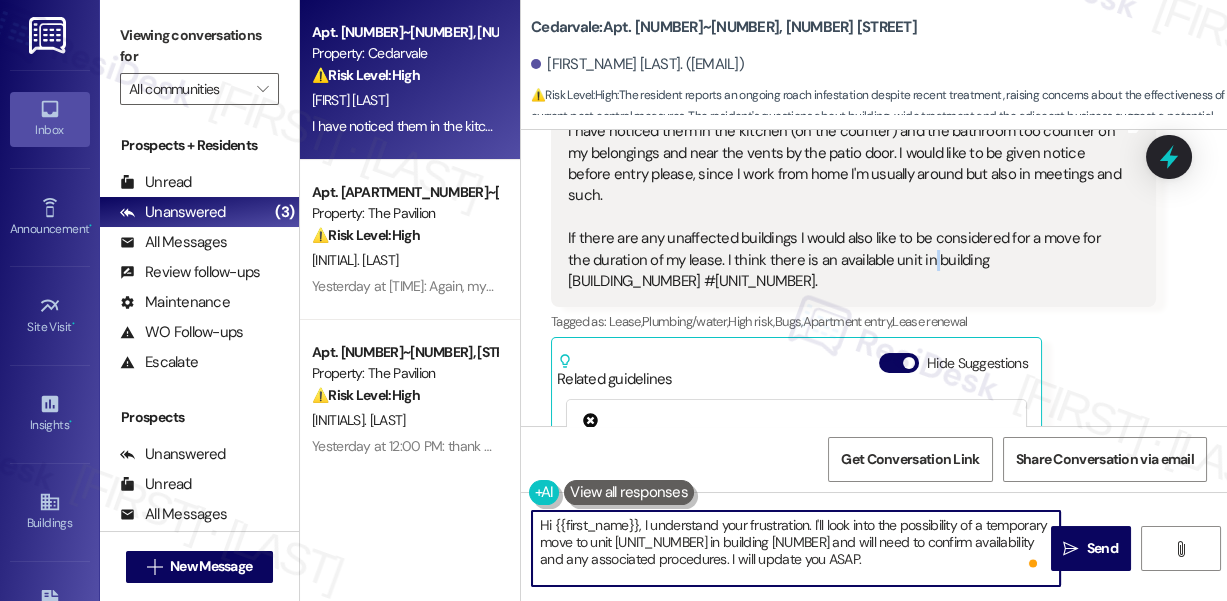 click on "I have noticed them in the kitchen (on the counter) and the bathroom too counter on my belongings and near the vents by the patio door. I would like to be given notice before entry please, since I work from home I'm usually around but also in meetings and such.
If there are any unaffected buildings I would also like to be considered for a move for the duration of my lease. I think there is an available unit in building 3 #301." at bounding box center [846, 206] 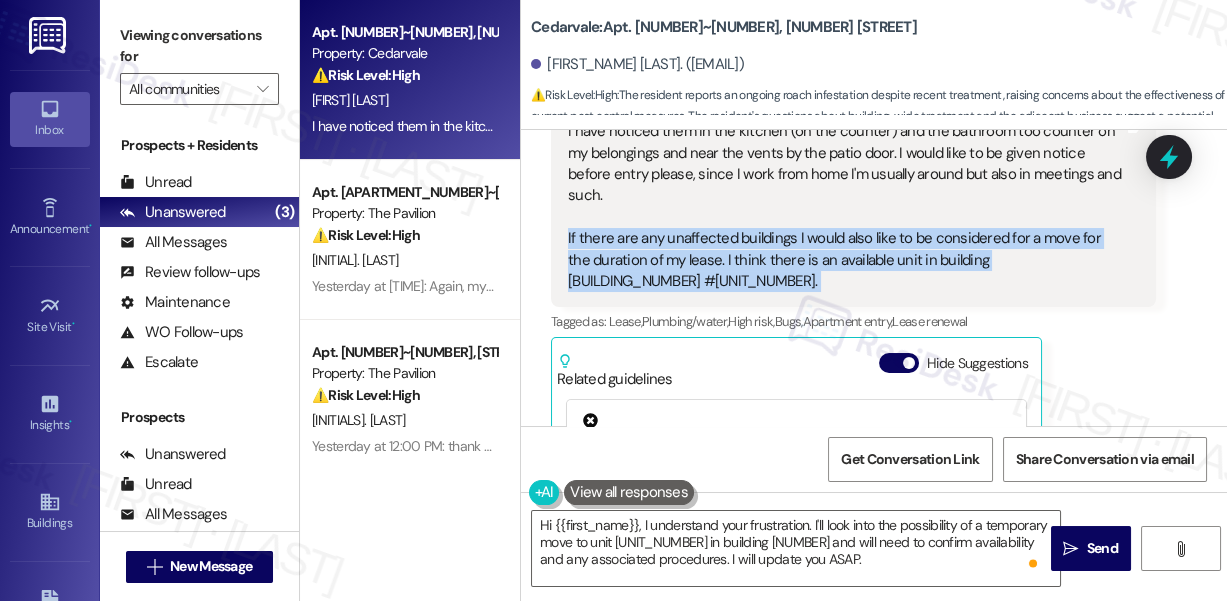 click on "I have noticed them in the kitchen (on the counter) and the bathroom too counter on my belongings and near the vents by the patio door. I would like to be given notice before entry please, since I work from home I'm usually around but also in meetings and such.
If there are any unaffected buildings I would also like to be considered for a move for the duration of my lease. I think there is an available unit in building 3 #301." at bounding box center [846, 206] 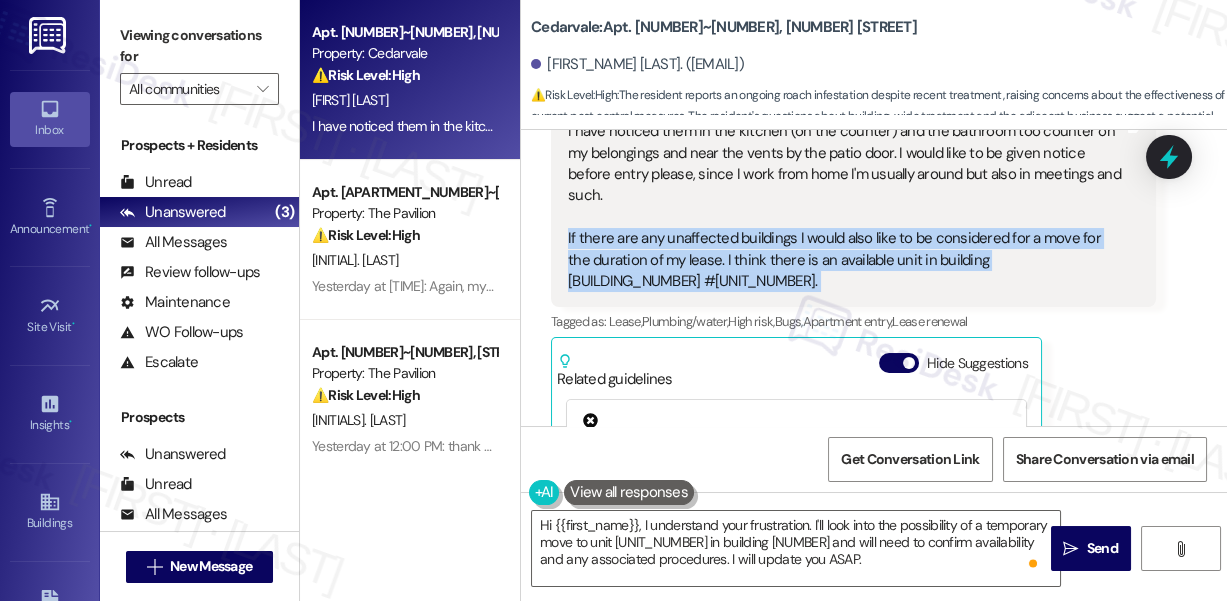 click on "I have noticed them in the kitchen (on the counter) and the bathroom too counter on my belongings and near the vents by the patio door. I would like to be given notice before entry please, since I work from home I'm usually around but also in meetings and such.
If there are any unaffected buildings I would also like to be considered for a move for the duration of my lease. I think there is an available unit in building 3 #301." at bounding box center [846, 206] 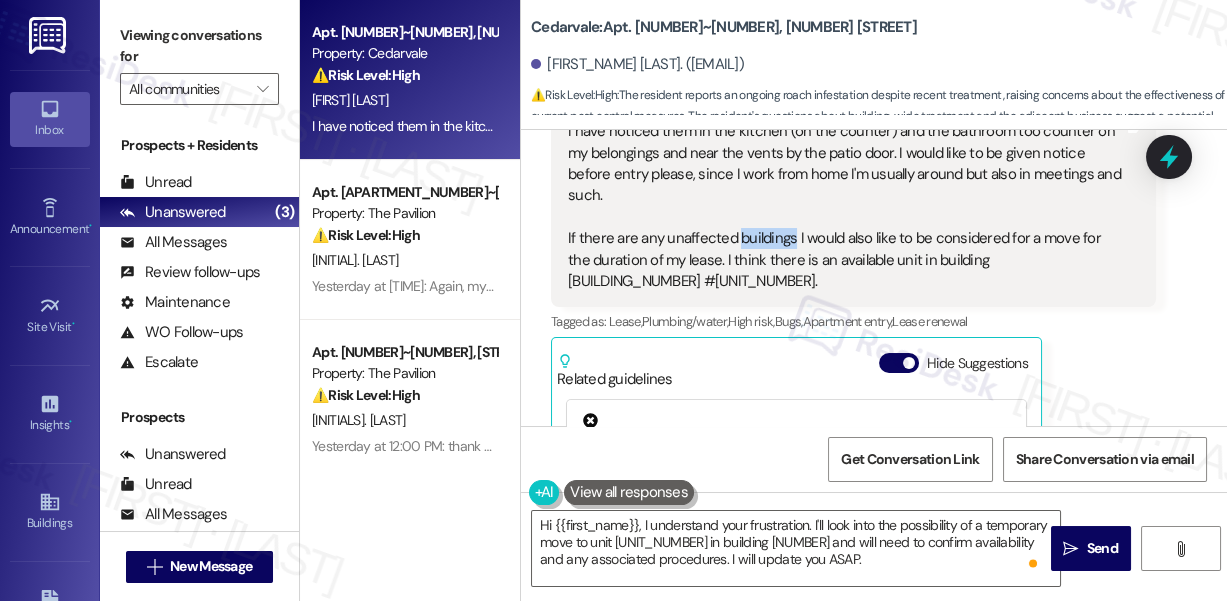 click on "I have noticed them in the kitchen (on the counter) and the bathroom too counter on my belongings and near the vents by the patio door. I would like to be given notice before entry please, since I work from home I'm usually around but also in meetings and such.
If there are any unaffected buildings I would also like to be considered for a move for the duration of my lease. I think there is an available unit in building 3 #301." at bounding box center [846, 206] 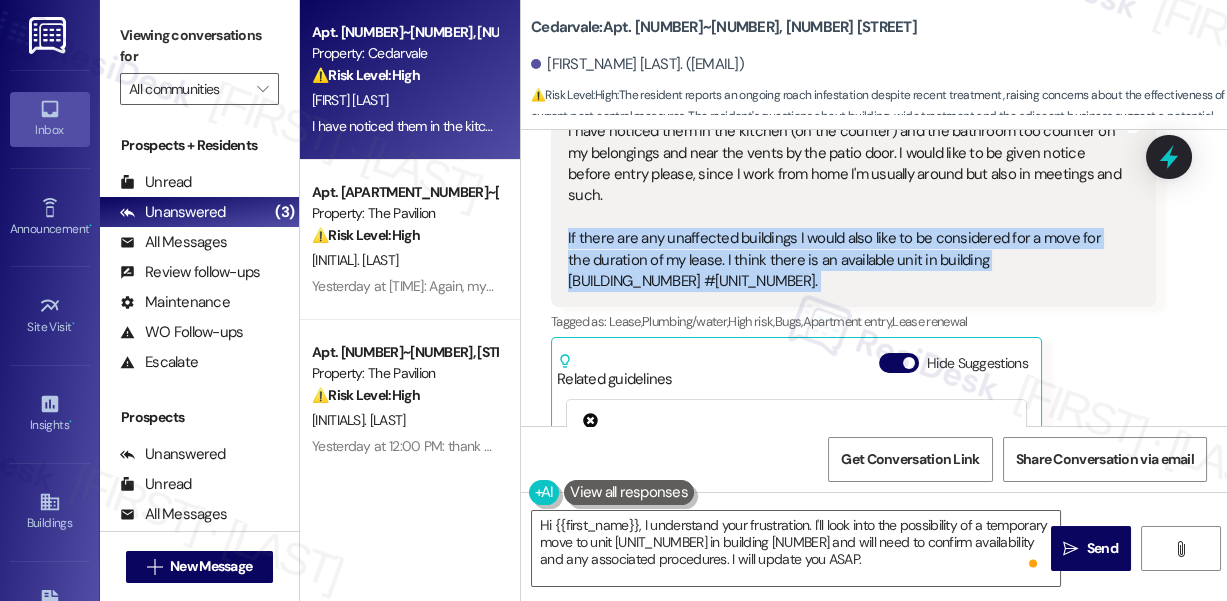 click on "I have noticed them in the kitchen (on the counter) and the bathroom too counter on my belongings and near the vents by the patio door. I would like to be given notice before entry please, since I work from home I'm usually around but also in meetings and such.
If there are any unaffected buildings I would also like to be considered for a move for the duration of my lease. I think there is an available unit in building 3 #301." at bounding box center (846, 206) 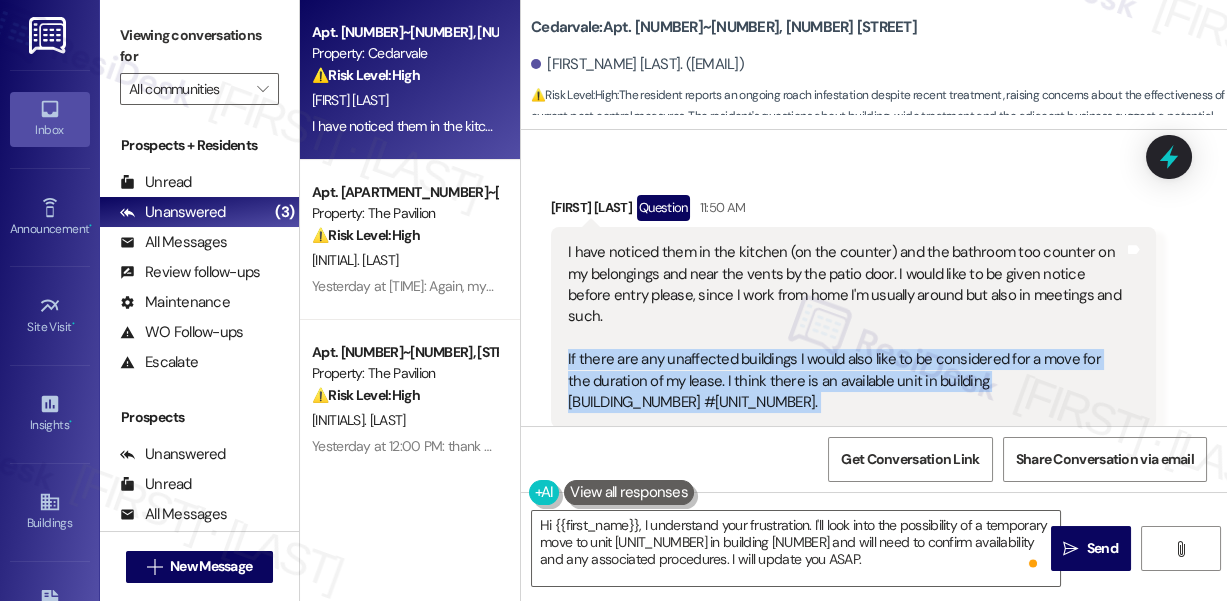 scroll, scrollTop: 15460, scrollLeft: 0, axis: vertical 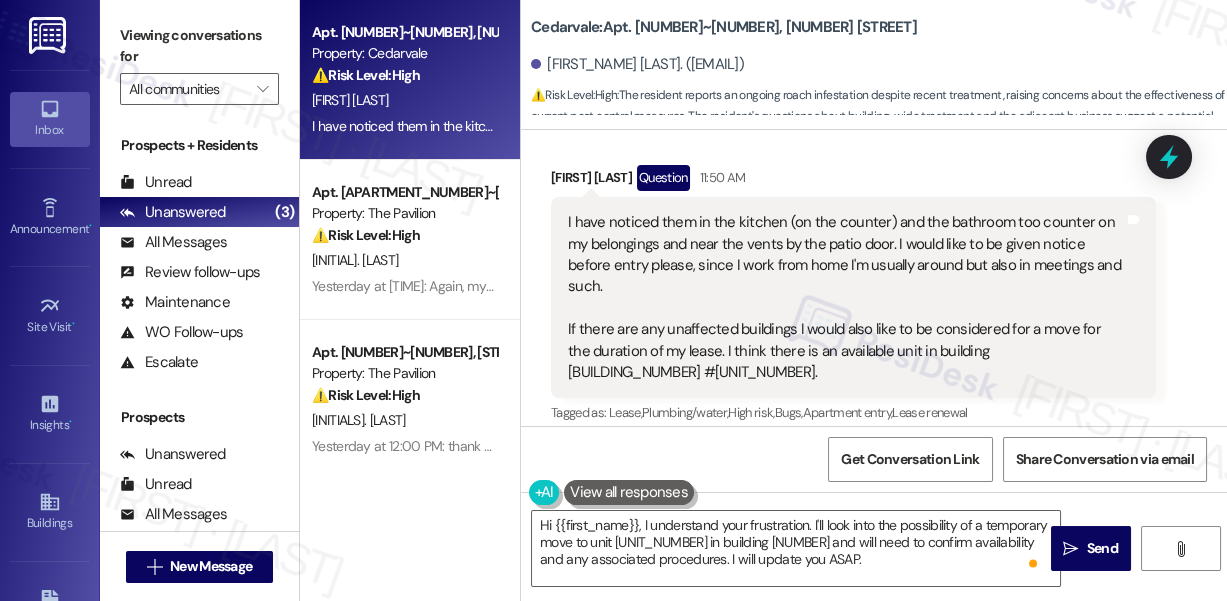click on "I have noticed them in the kitchen (on the counter) and the bathroom too counter on my belongings and near the vents by the patio door. I would like to be given notice before entry please, since I work from home I'm usually around but also in meetings and such.
If there are any unaffected buildings I would also like to be considered for a move for the duration of my lease. I think there is an available unit in building 3 #301." at bounding box center [846, 297] 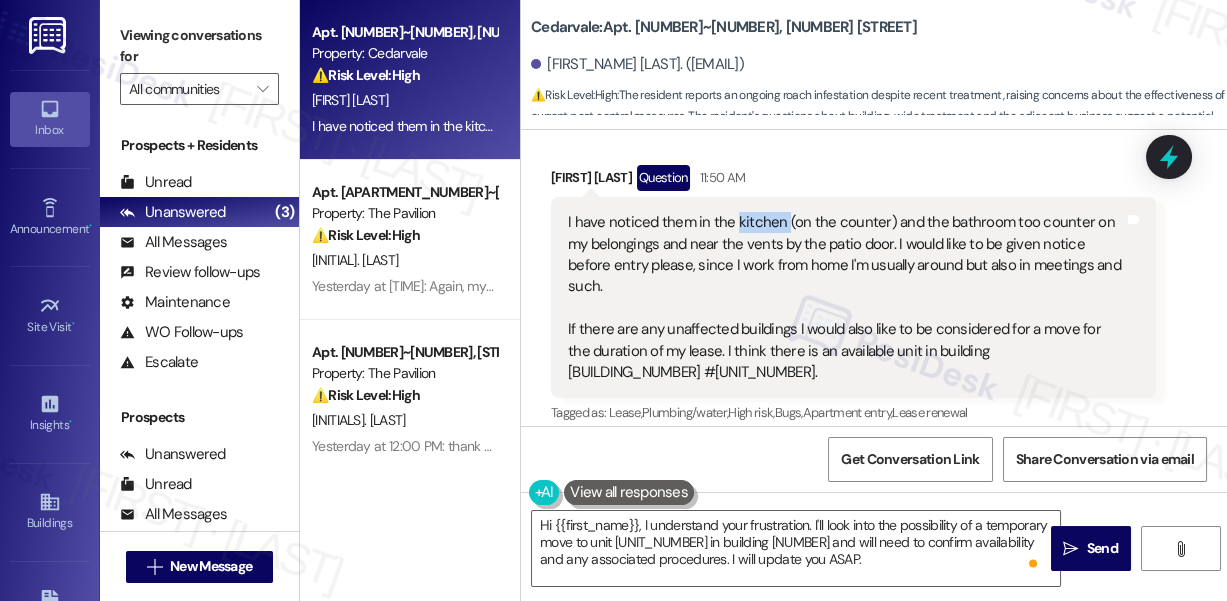 click on "I have noticed them in the kitchen (on the counter) and the bathroom too counter on my belongings and near the vents by the patio door. I would like to be given notice before entry please, since I work from home I'm usually around but also in meetings and such.
If there are any unaffected buildings I would also like to be considered for a move for the duration of my lease. I think there is an available unit in building 3 #301." at bounding box center (846, 297) 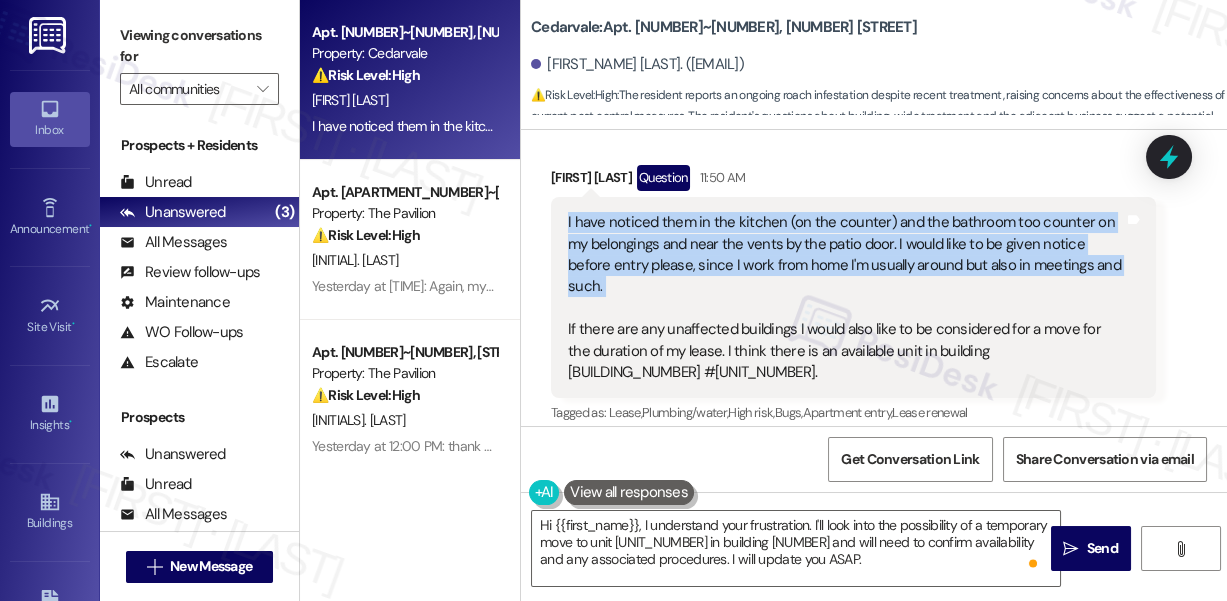 click on "I have noticed them in the kitchen (on the counter) and the bathroom too counter on my belongings and near the vents by the patio door. I would like to be given notice before entry please, since I work from home I'm usually around but also in meetings and such.
If there are any unaffected buildings I would also like to be considered for a move for the duration of my lease. I think there is an available unit in building 3 #301." at bounding box center (846, 297) 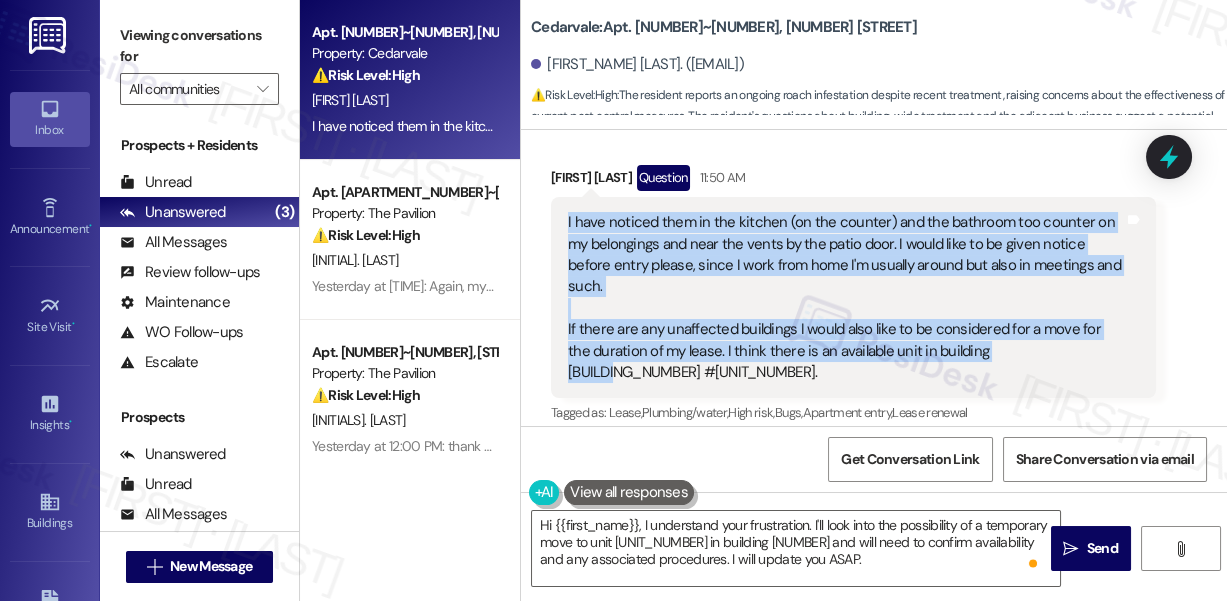 copy on "I have noticed them in the kitchen (on the counter) and the bathroom too counter on my belongings and near the vents by the patio door. I would like to be given notice before entry please, since I work from home I'm usually around but also in meetings and such.
If there are any unaffected buildings I would also like to be considered for a move for the duration of my lease. I think there is an available unit in building 3 #301." 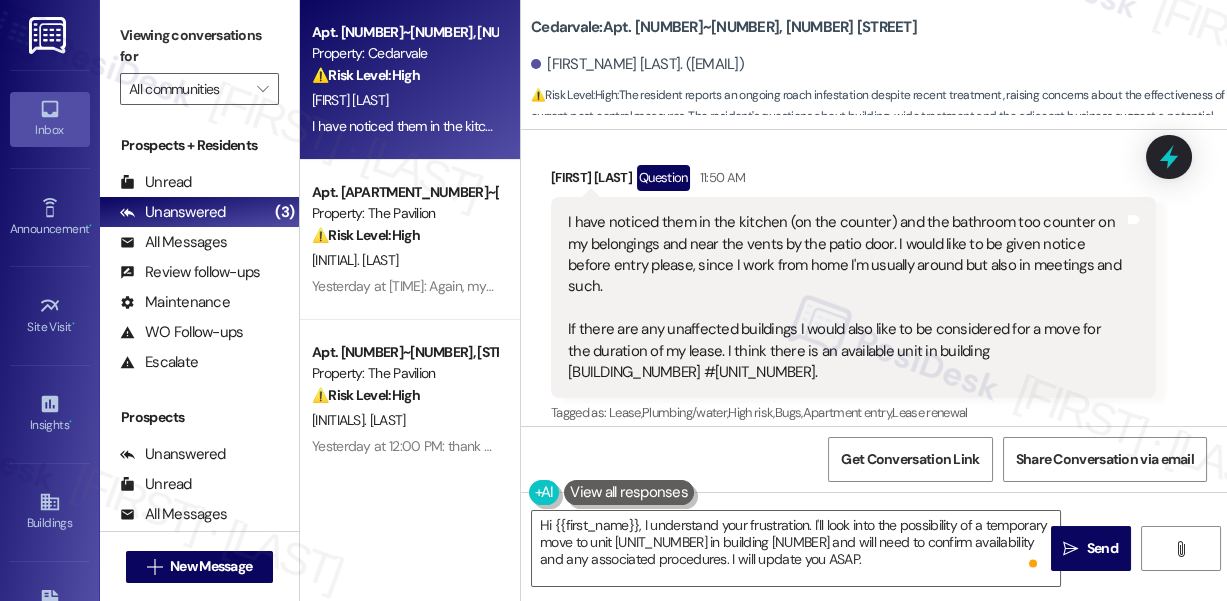 click on "Viewing conversations for All communities " at bounding box center (199, 62) 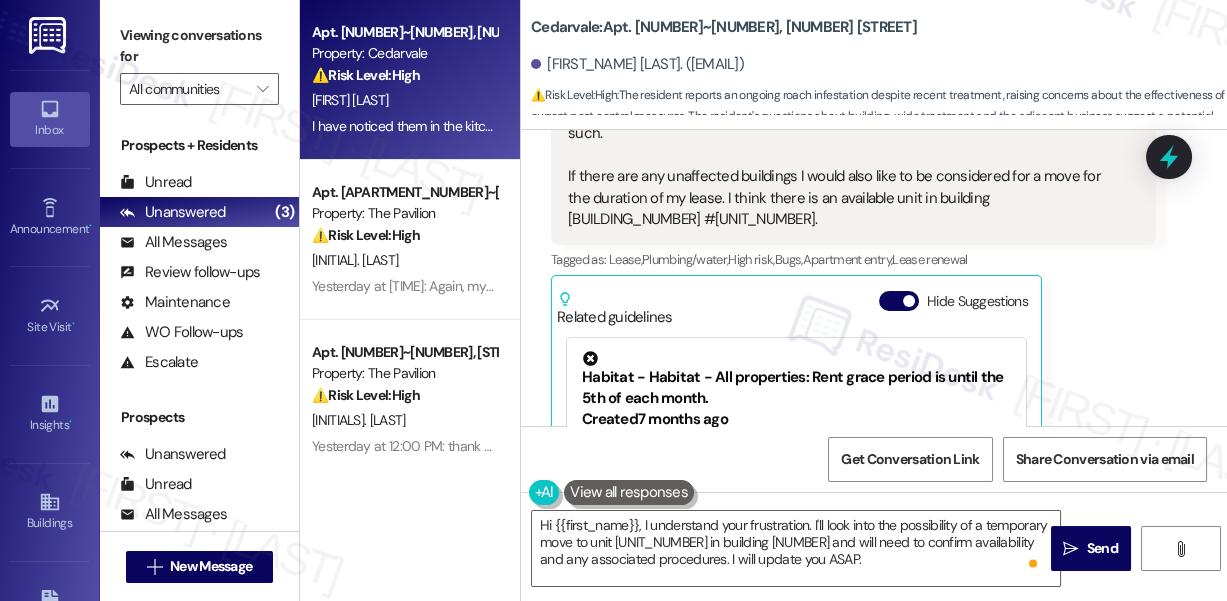 scroll, scrollTop: 15733, scrollLeft: 0, axis: vertical 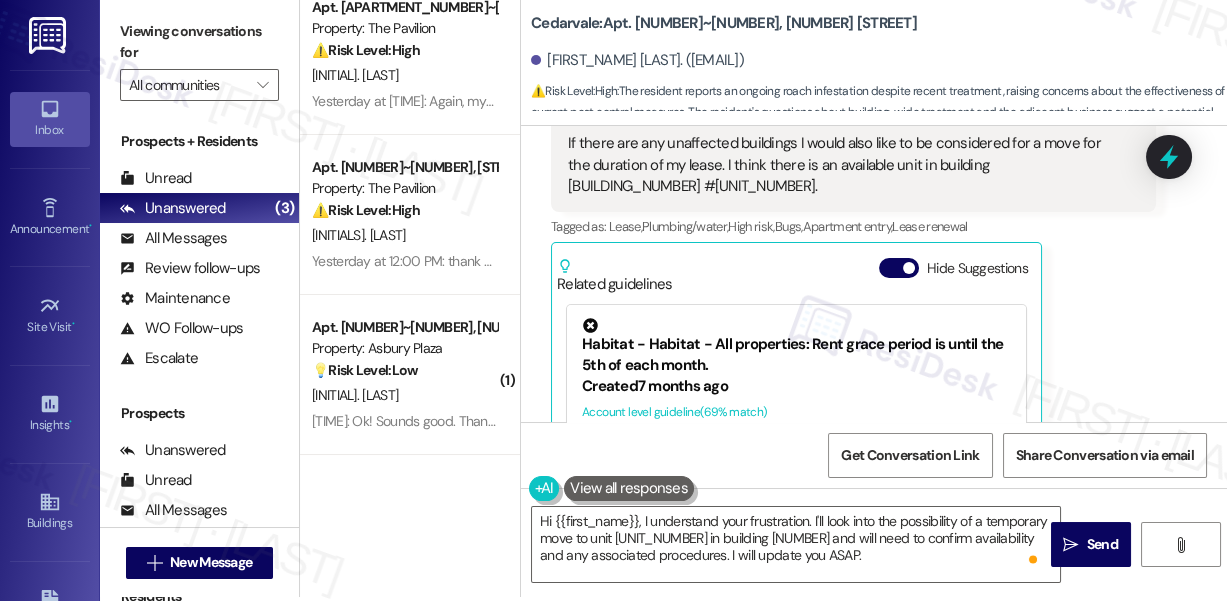 click on "Viewing conversations for" at bounding box center [199, 42] 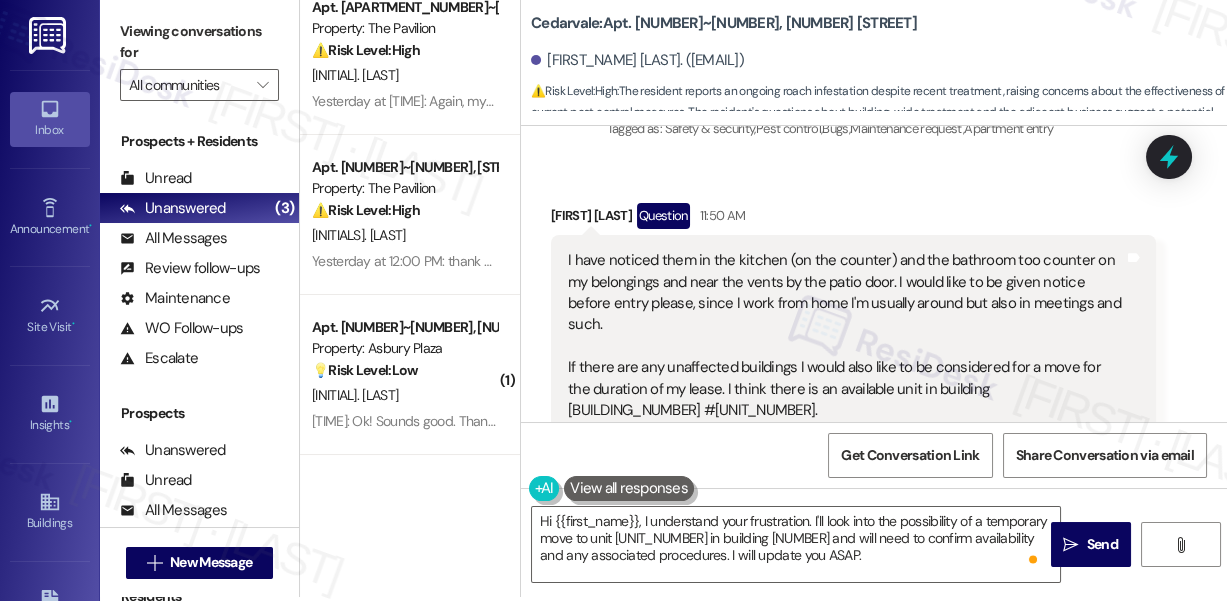 scroll, scrollTop: 15460, scrollLeft: 0, axis: vertical 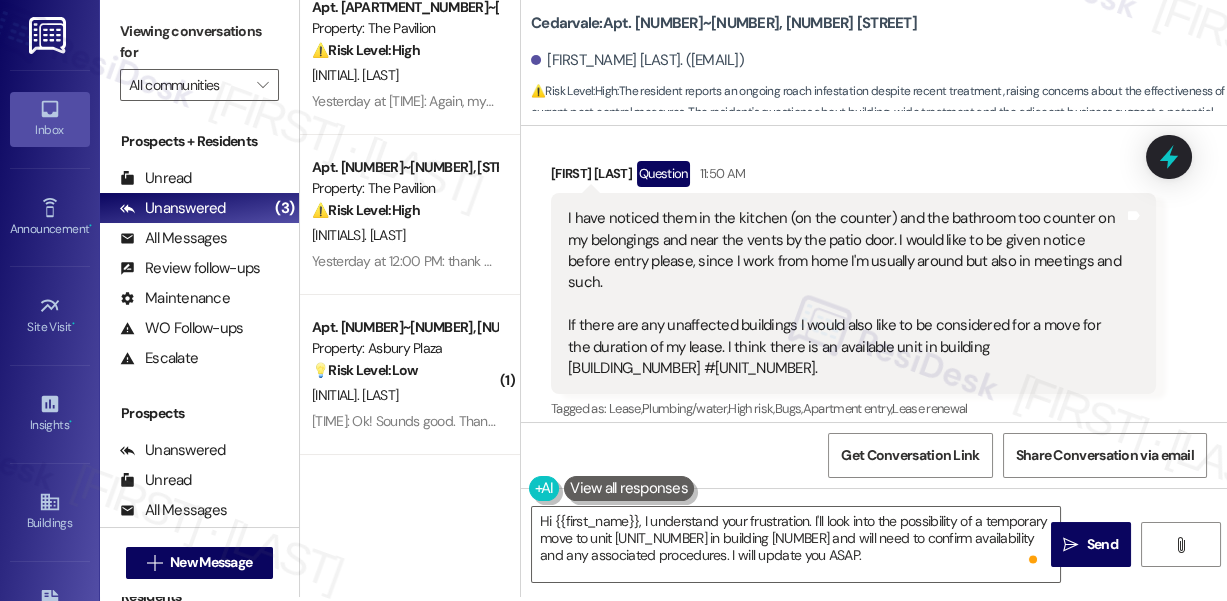 click on "I have noticed them in the kitchen (on the counter) and the bathroom too counter on my belongings and near the vents by the patio door. I would like to be given notice before entry please, since I work from home I'm usually around but also in meetings and such.
If there are any unaffected buildings I would also like to be considered for a move for the duration of my lease. I think there is an available unit in building 3 #301." at bounding box center (846, 293) 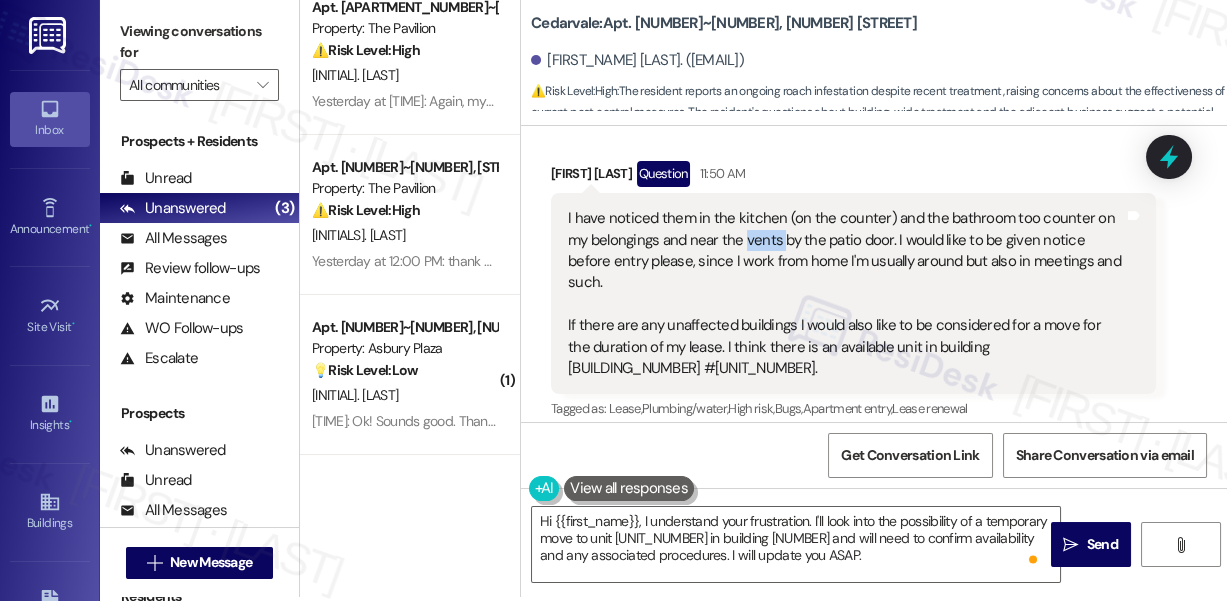 click on "I have noticed them in the kitchen (on the counter) and the bathroom too counter on my belongings and near the vents by the patio door. I would like to be given notice before entry please, since I work from home I'm usually around but also in meetings and such.
If there are any unaffected buildings I would also like to be considered for a move for the duration of my lease. I think there is an available unit in building 3 #301." at bounding box center (846, 293) 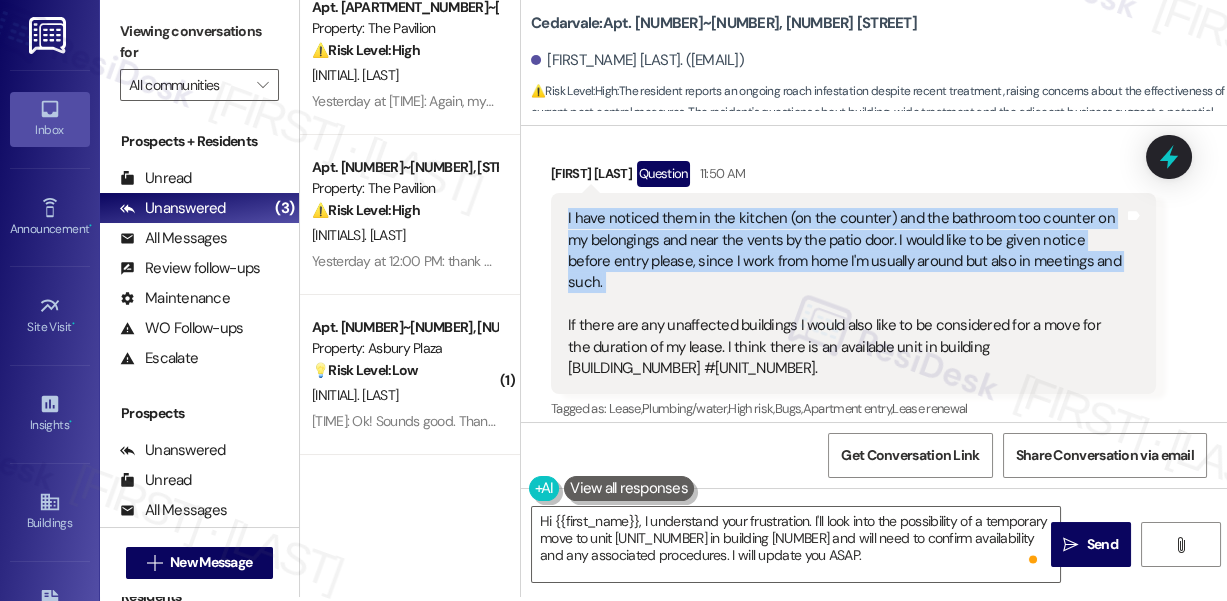 click on "I have noticed them in the kitchen (on the counter) and the bathroom too counter on my belongings and near the vents by the patio door. I would like to be given notice before entry please, since I work from home I'm usually around but also in meetings and such.
If there are any unaffected buildings I would also like to be considered for a move for the duration of my lease. I think there is an available unit in building 3 #301." at bounding box center (846, 293) 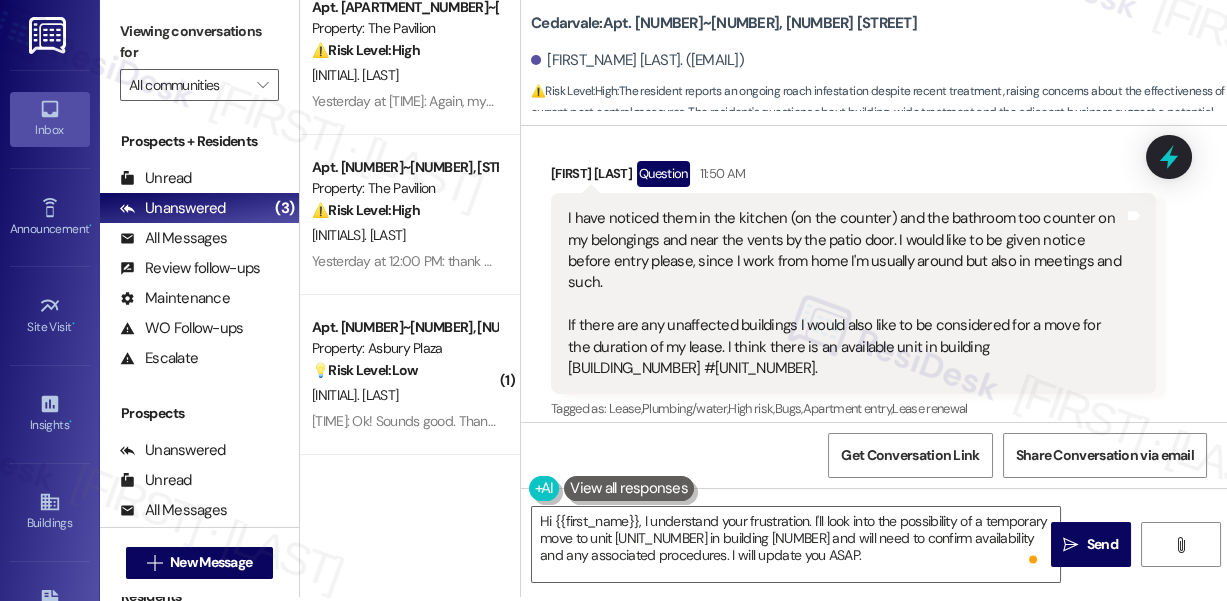 click on "I have noticed them in the kitchen (on the counter) and the bathroom too counter on my belongings and near the vents by the patio door. I would like to be given notice before entry please, since I work from home I'm usually around but also in meetings and such.
If there are any unaffected buildings I would also like to be considered for a move for the duration of my lease. I think there is an available unit in building 3 #301." at bounding box center (846, 293) 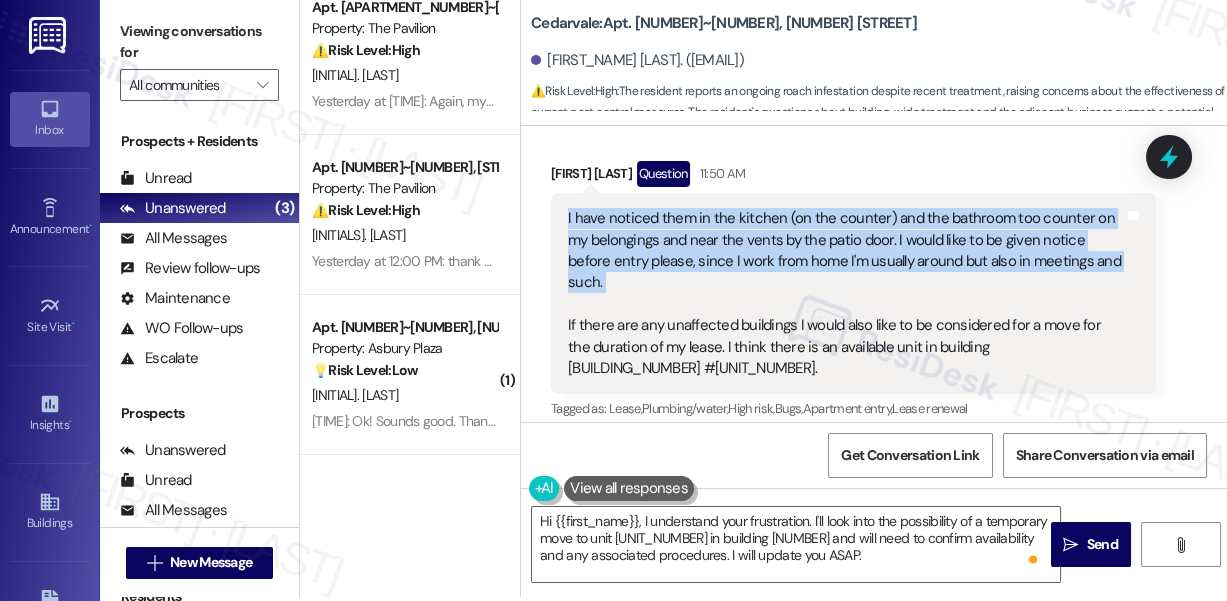 click on "I have noticed them in the kitchen (on the counter) and the bathroom too counter on my belongings and near the vents by the patio door. I would like to be given notice before entry please, since I work from home I'm usually around but also in meetings and such.
If there are any unaffected buildings I would also like to be considered for a move for the duration of my lease. I think there is an available unit in building 3 #301." at bounding box center [846, 293] 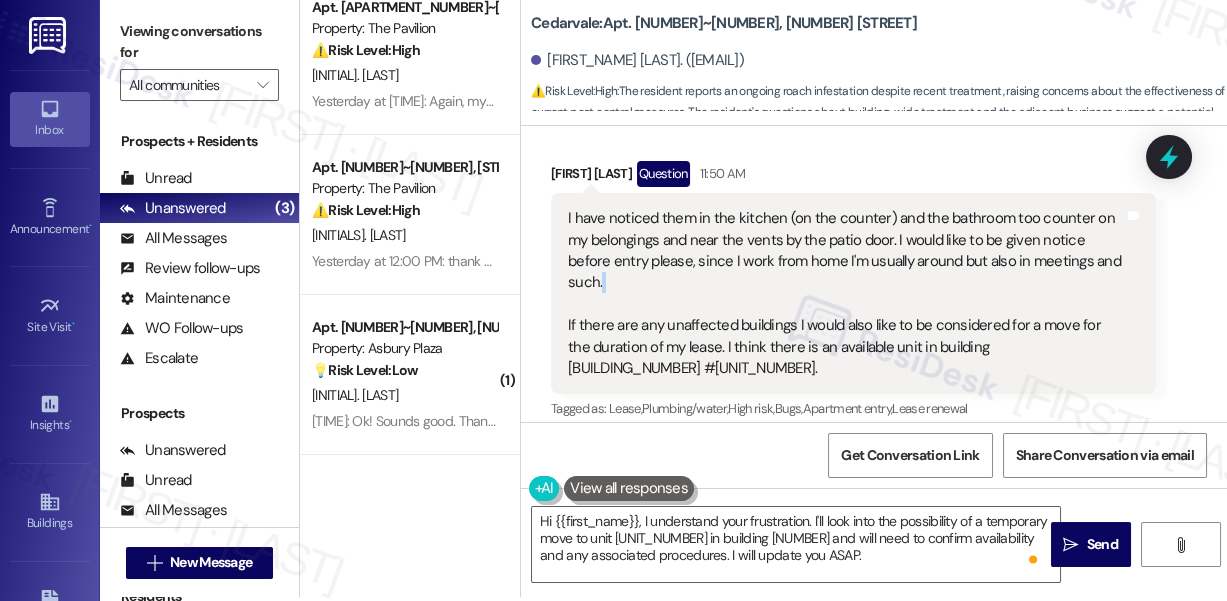 click on "I have noticed them in the kitchen (on the counter) and the bathroom too counter on my belongings and near the vents by the patio door. I would like to be given notice before entry please, since I work from home I'm usually around but also in meetings and such.
If there are any unaffected buildings I would also like to be considered for a move for the duration of my lease. I think there is an available unit in building 3 #301." at bounding box center [846, 293] 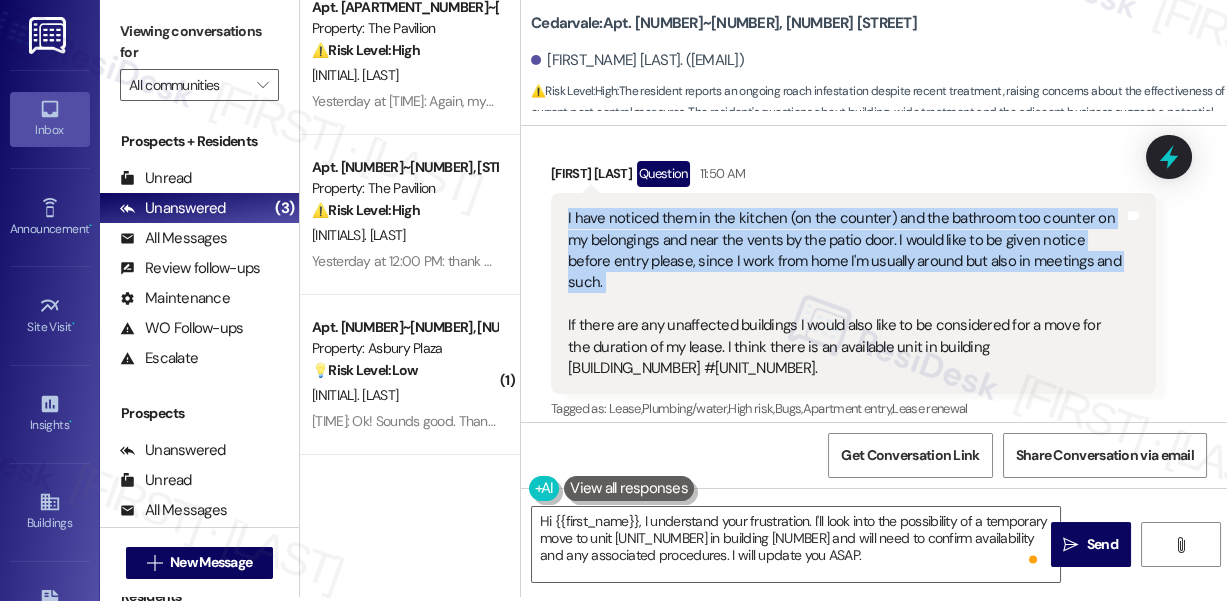 click on "I have noticed them in the kitchen (on the counter) and the bathroom too counter on my belongings and near the vents by the patio door. I would like to be given notice before entry please, since I work from home I'm usually around but also in meetings and such.
If there are any unaffected buildings I would also like to be considered for a move for the duration of my lease. I think there is an available unit in building 3 #301." at bounding box center (846, 293) 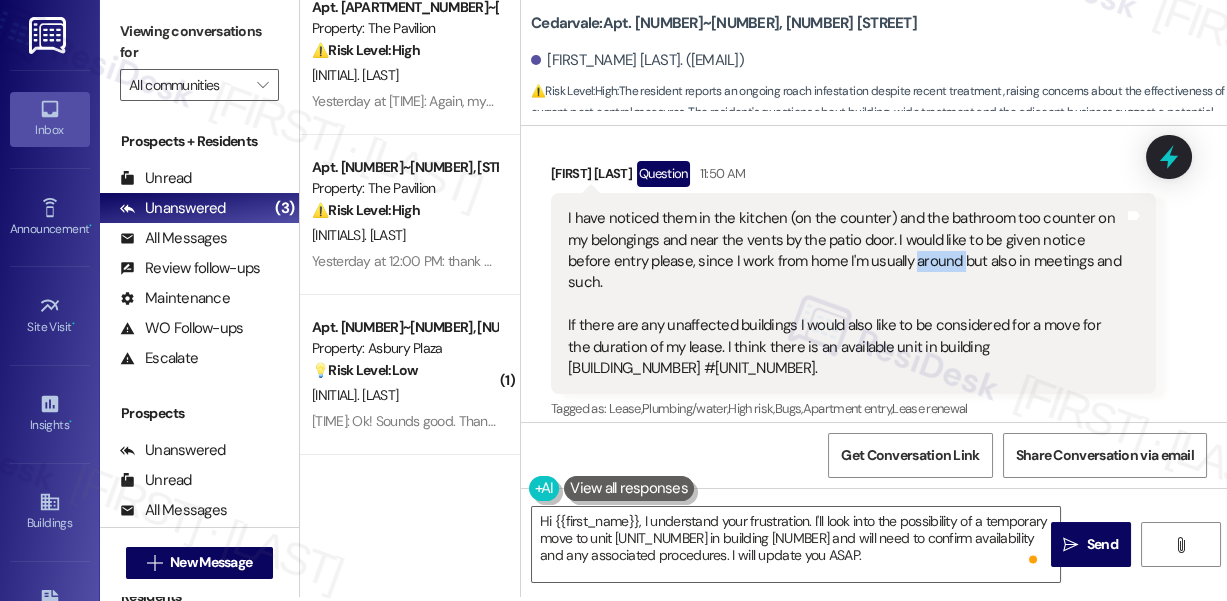 click on "I have noticed them in the kitchen (on the counter) and the bathroom too counter on my belongings and near the vents by the patio door. I would like to be given notice before entry please, since I work from home I'm usually around but also in meetings and such.
If there are any unaffected buildings I would also like to be considered for a move for the duration of my lease. I think there is an available unit in building 3 #301." at bounding box center (846, 293) 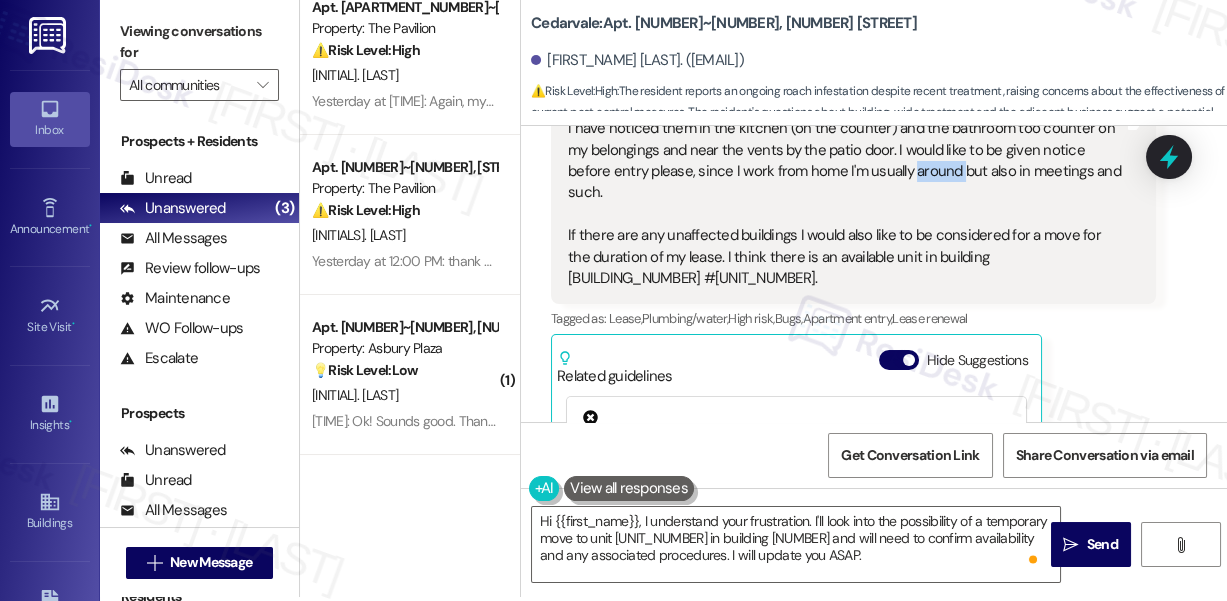 scroll, scrollTop: 15551, scrollLeft: 0, axis: vertical 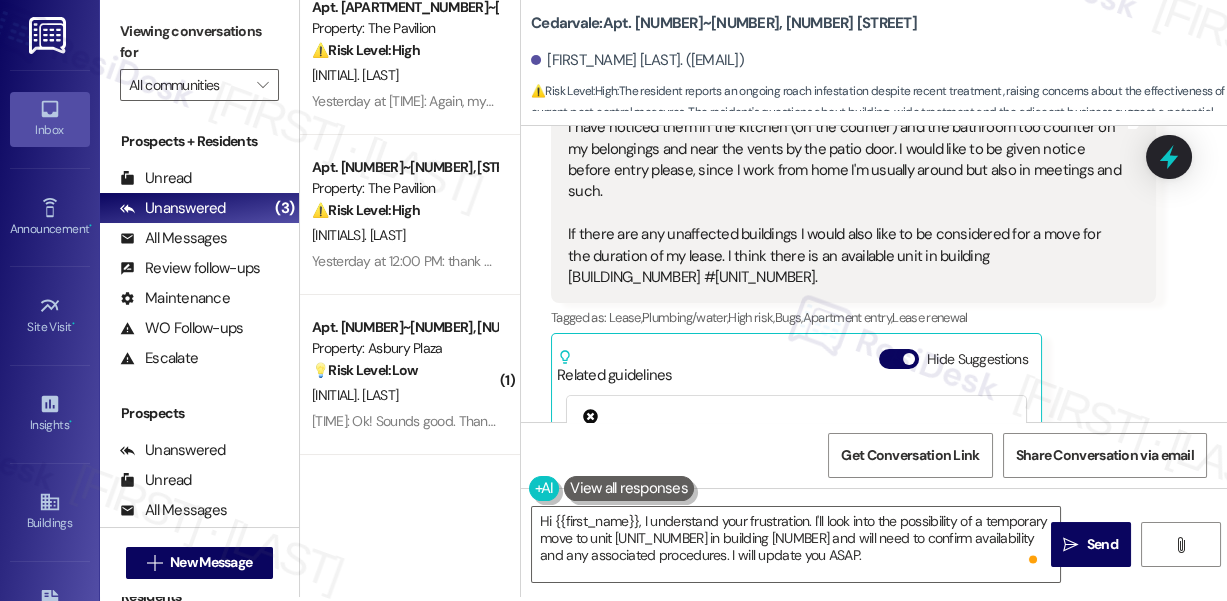 click on "I have noticed them in the kitchen (on the counter) and the bathroom too counter on my belongings and near the vents by the patio door. I would like to be given notice before entry please, since I work from home I'm usually around but also in meetings and such.
If there are any unaffected buildings I would also like to be considered for a move for the duration of my lease. I think there is an available unit in building 3 #301." at bounding box center [846, 202] 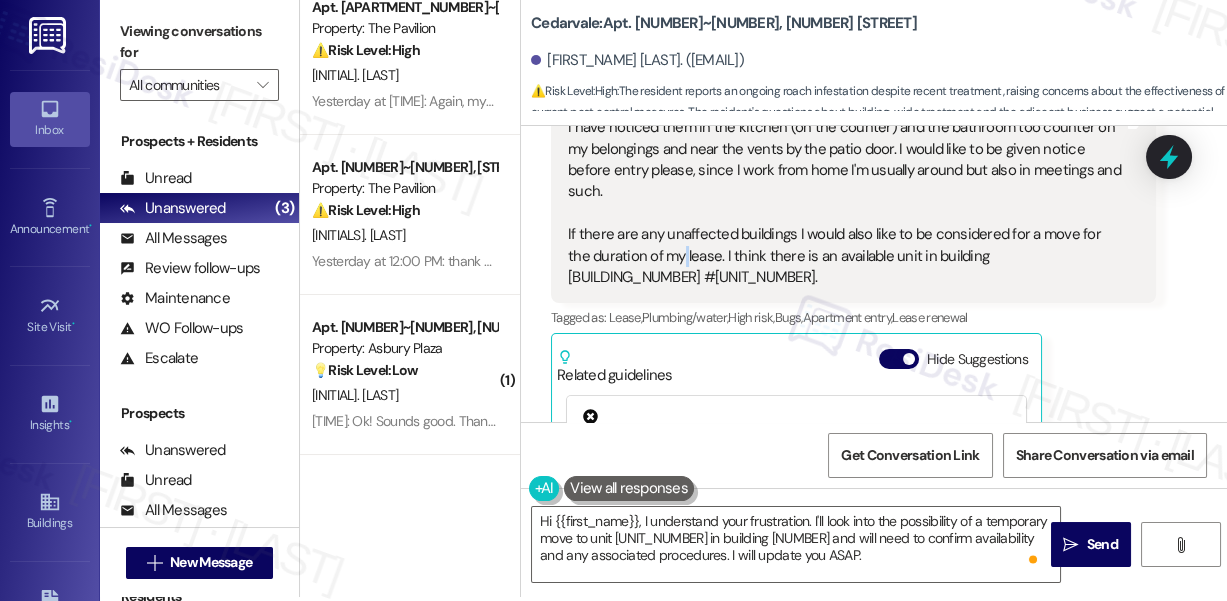 click on "I have noticed them in the kitchen (on the counter) and the bathroom too counter on my belongings and near the vents by the patio door. I would like to be given notice before entry please, since I work from home I'm usually around but also in meetings and such.
If there are any unaffected buildings I would also like to be considered for a move for the duration of my lease. I think there is an available unit in building 3 #301." at bounding box center (846, 202) 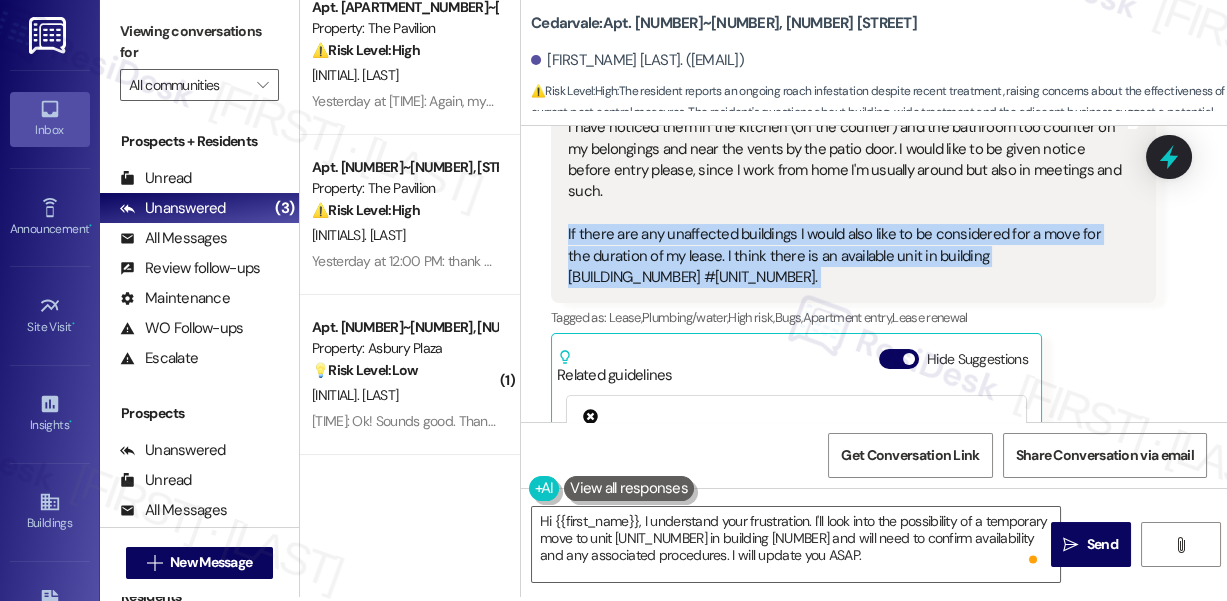 click on "I have noticed them in the kitchen (on the counter) and the bathroom too counter on my belongings and near the vents by the patio door. I would like to be given notice before entry please, since I work from home I'm usually around but also in meetings and such.
If there are any unaffected buildings I would also like to be considered for a move for the duration of my lease. I think there is an available unit in building 3 #301." at bounding box center [846, 202] 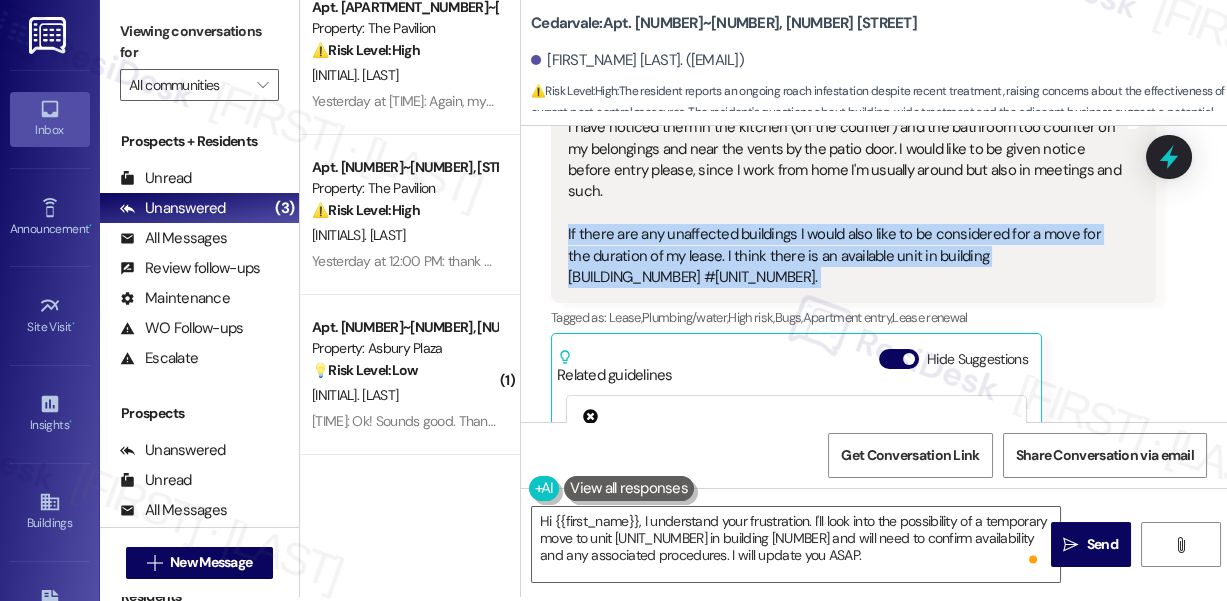 click on "I have noticed them in the kitchen (on the counter) and the bathroom too counter on my belongings and near the vents by the patio door. I would like to be given notice before entry please, since I work from home I'm usually around but also in meetings and such.
If there are any unaffected buildings I would also like to be considered for a move for the duration of my lease. I think there is an available unit in building 3 #301." at bounding box center [846, 202] 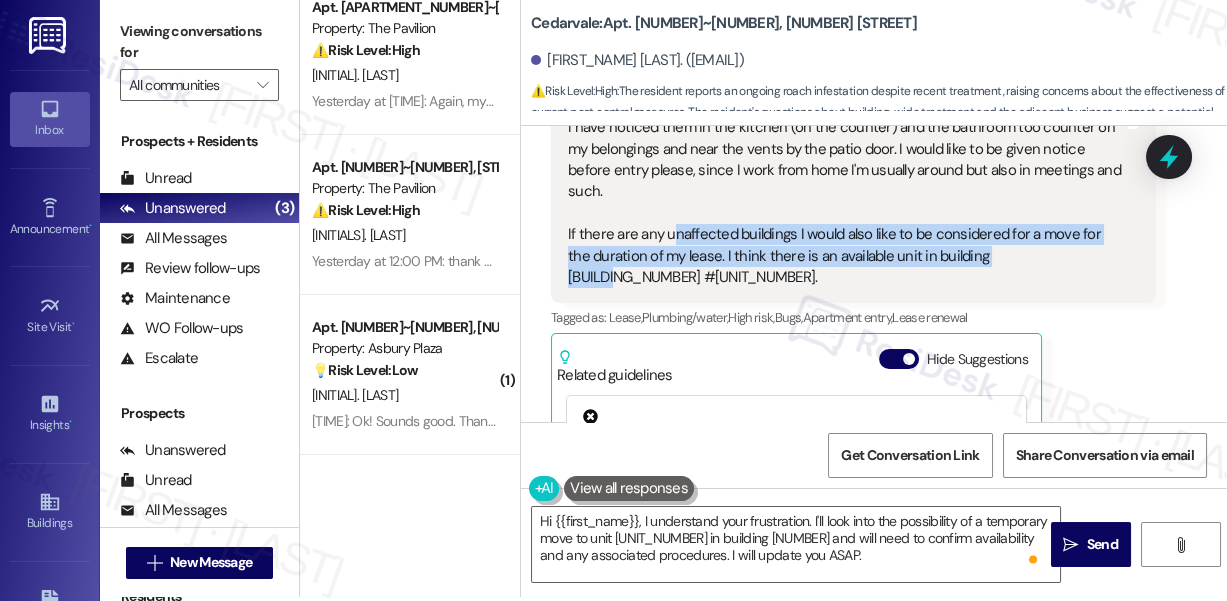 scroll, scrollTop: 15460, scrollLeft: 0, axis: vertical 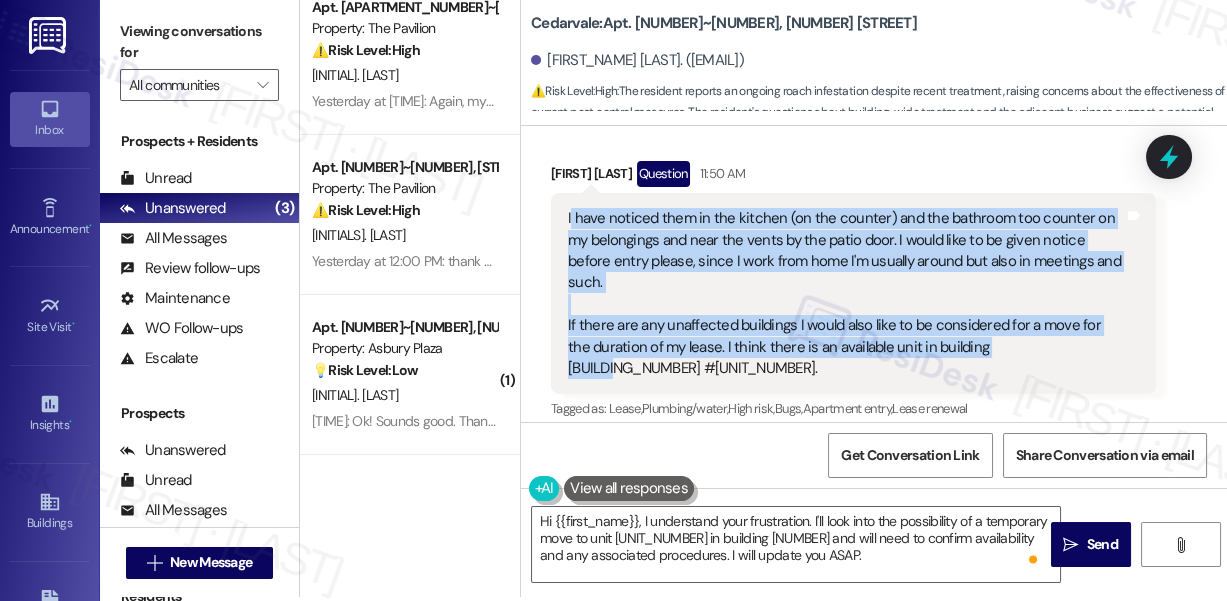 drag, startPoint x: 1053, startPoint y: 230, endPoint x: 570, endPoint y: 205, distance: 483.64658 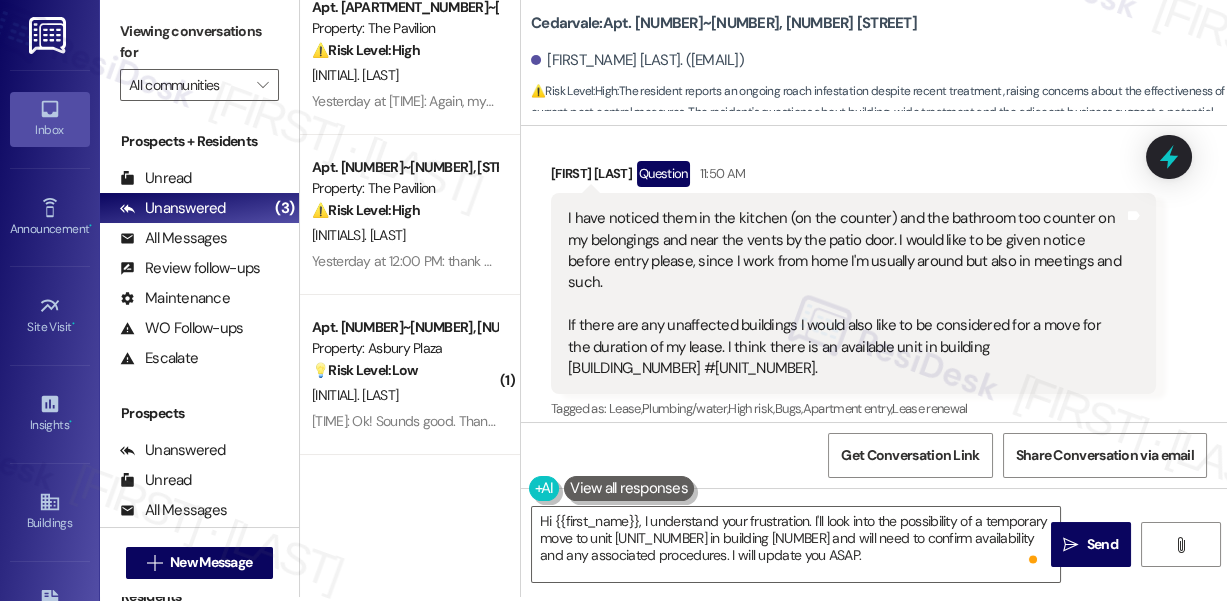 click on "Viewing conversations for" at bounding box center [199, 42] 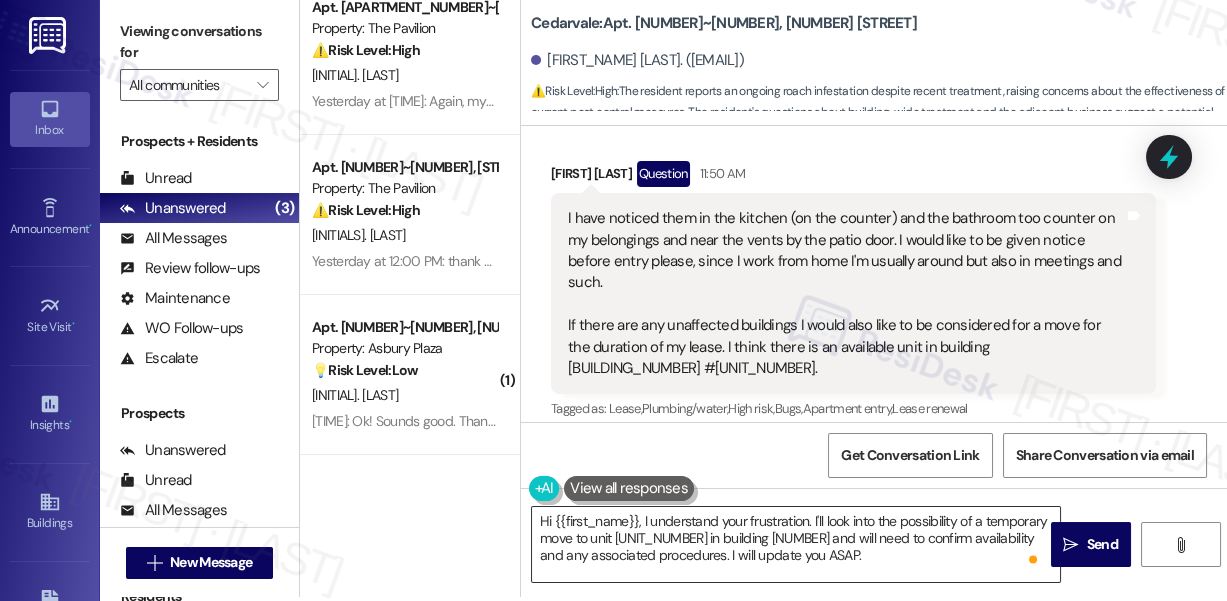 click on "Hi {{first_name}}, I understand your frustration. I'll look into the possibility of a temporary move to unit 301 in building 3 and will need to confirm availability and any associated procedures. I will update you ASAP." at bounding box center [796, 544] 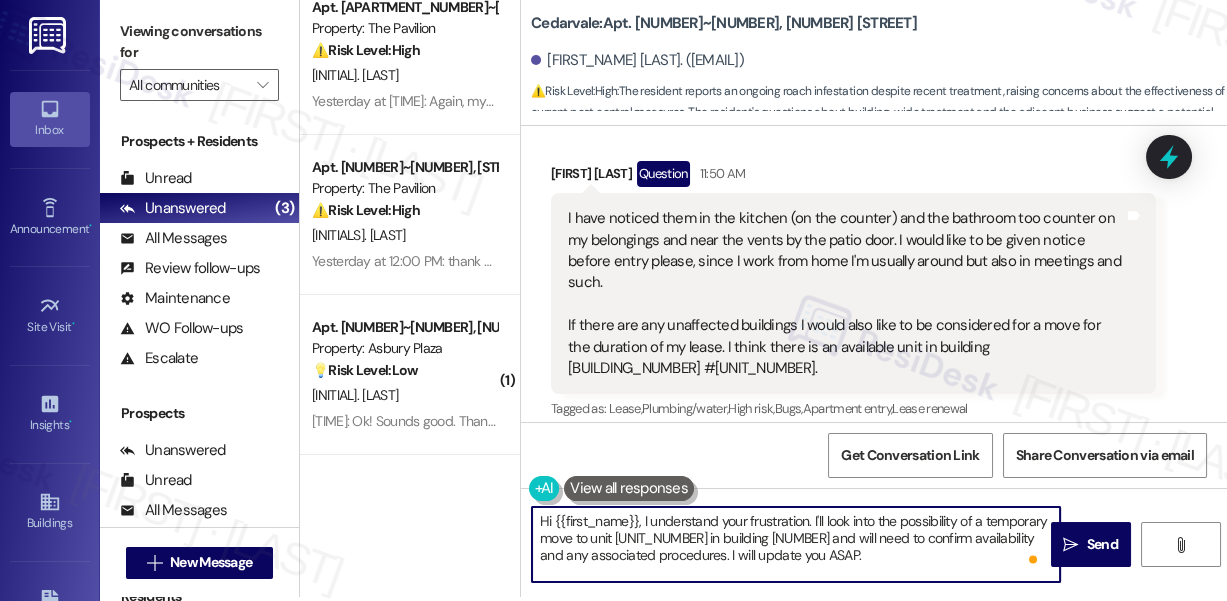 click on "Hi {{first_name}}, I understand your frustration. I'll look into the possibility of a temporary move to unit 301 in building 3 and will need to confirm availability and any associated procedures. I will update you ASAP." at bounding box center [796, 544] 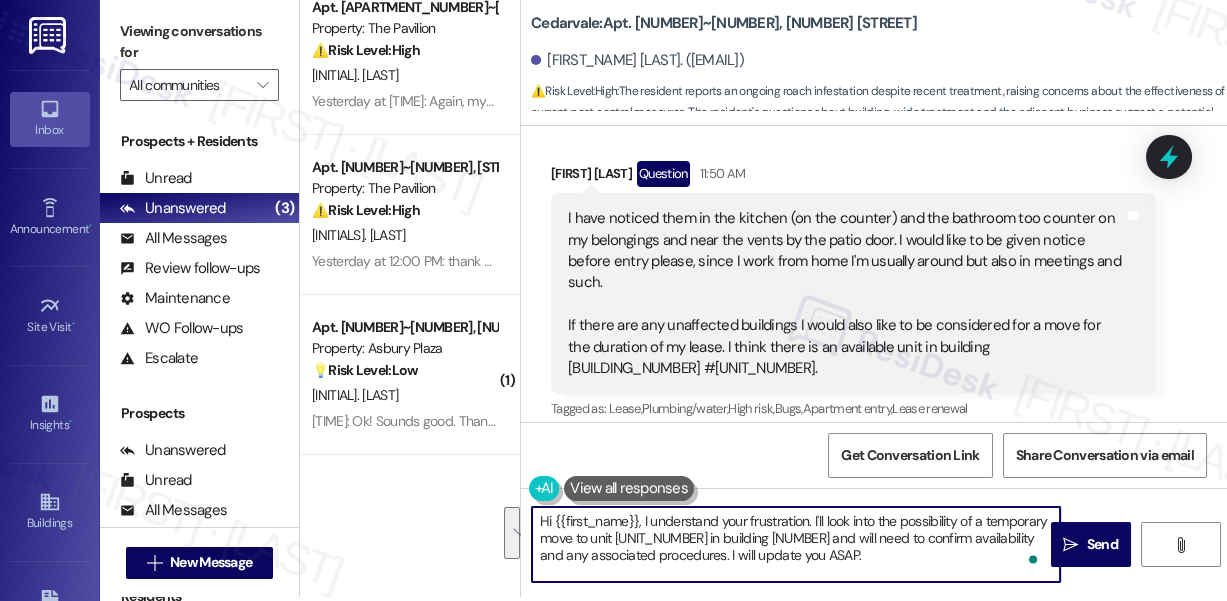 click on "Hi {{first_name}}, I understand your frustration. I'll look into the possibility of a temporary move to unit 301 in building 3 and will need to confirm availability and any associated procedures. I will update you ASAP." at bounding box center (796, 544) 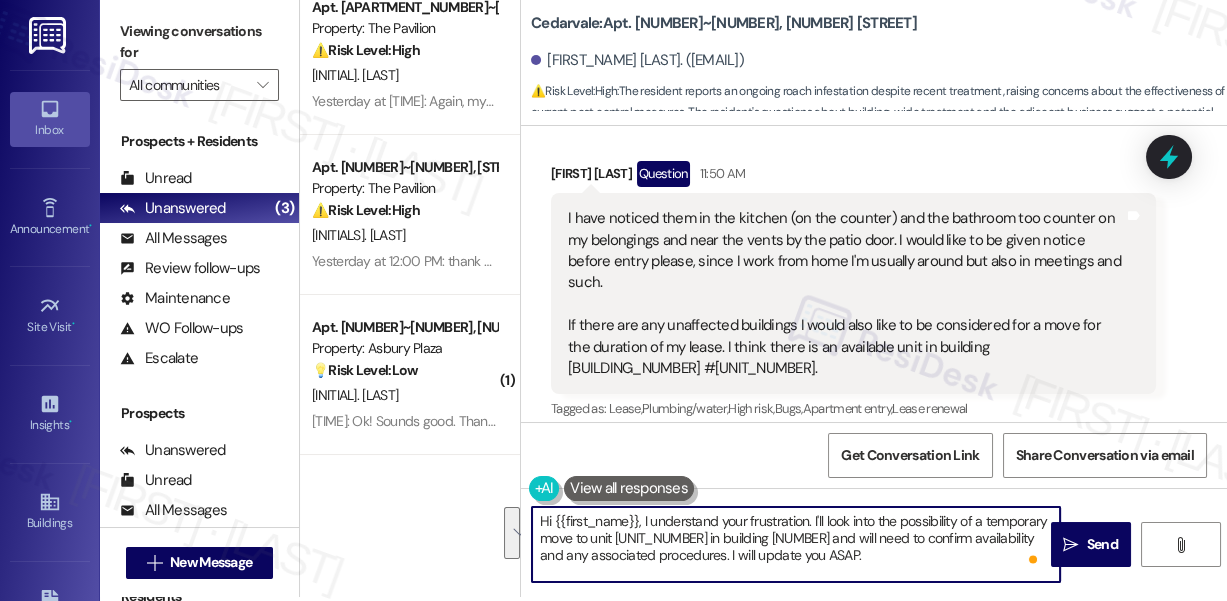 click on "Hi {{first_name}}, I understand your frustration. I'll look into the possibility of a temporary move to unit 301 in building 3 and will need to confirm availability and any associated procedures. I will update you ASAP." at bounding box center [796, 544] 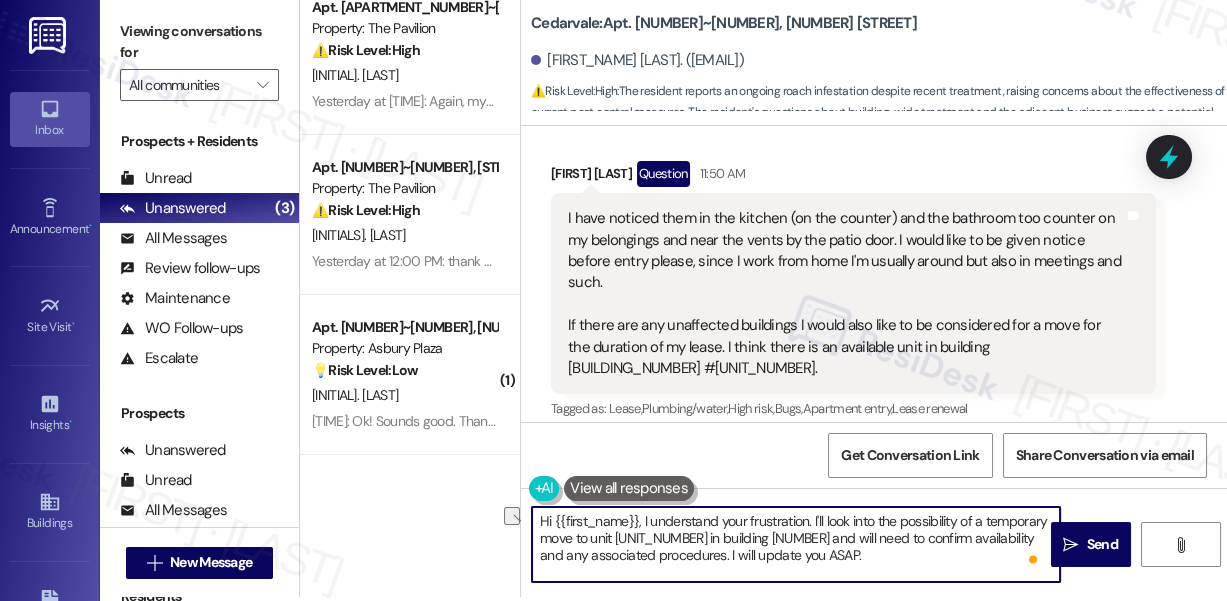 drag, startPoint x: 808, startPoint y: 522, endPoint x: 524, endPoint y: 508, distance: 284.34485 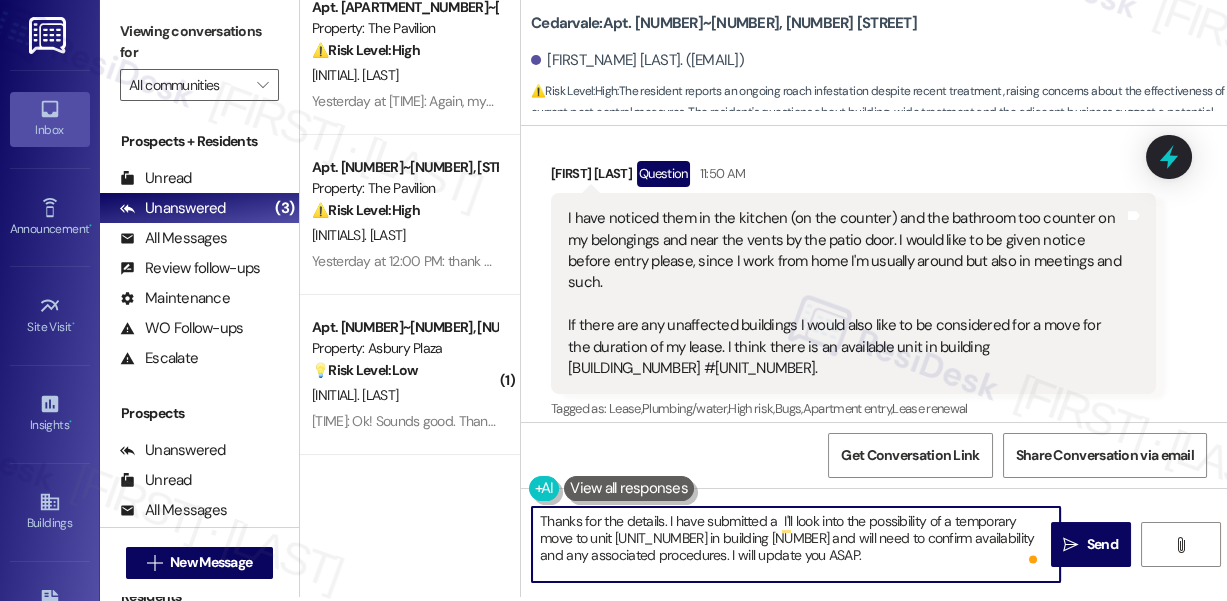 type on "Thanks for the details. I have submitted a  I'll look into the possibility of a temporary move to unit 301 in building 3 and will need to confirm availability and any associated procedures. I will update you ASAP." 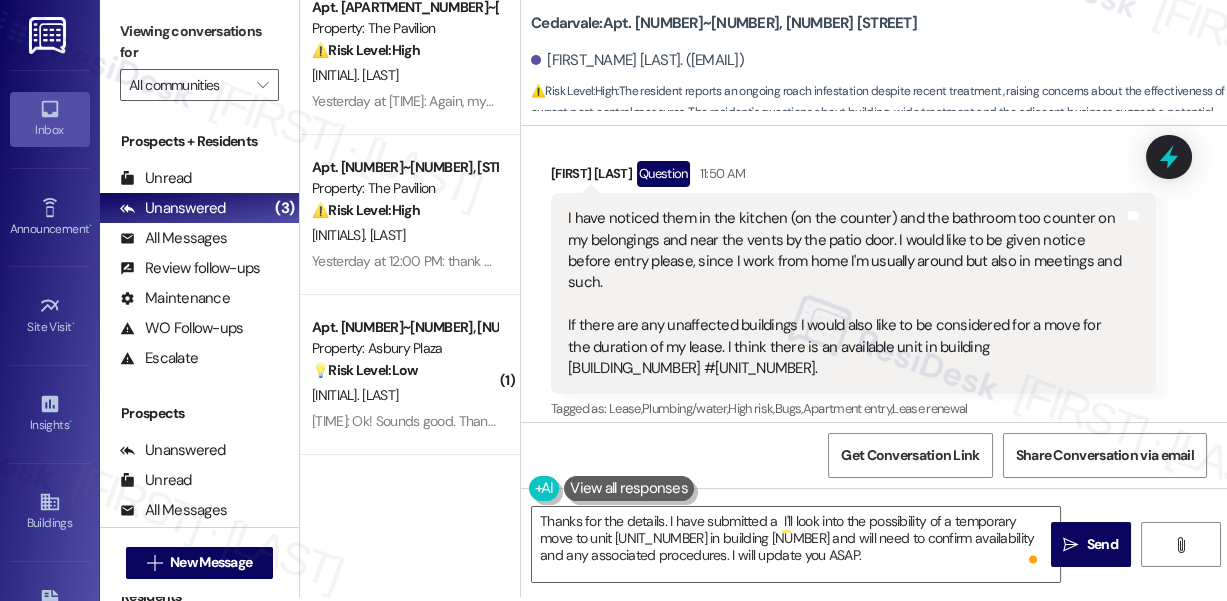 click on "I have noticed them in the kitchen (on the counter) and the bathroom too counter on my belongings and near the vents by the patio door. I would like to be given notice before entry please, since I work from home I'm usually around but also in meetings and such.
If there are any unaffected buildings I would also like to be considered for a move for the duration of my lease. I think there is an available unit in building 3 #301." at bounding box center [846, 293] 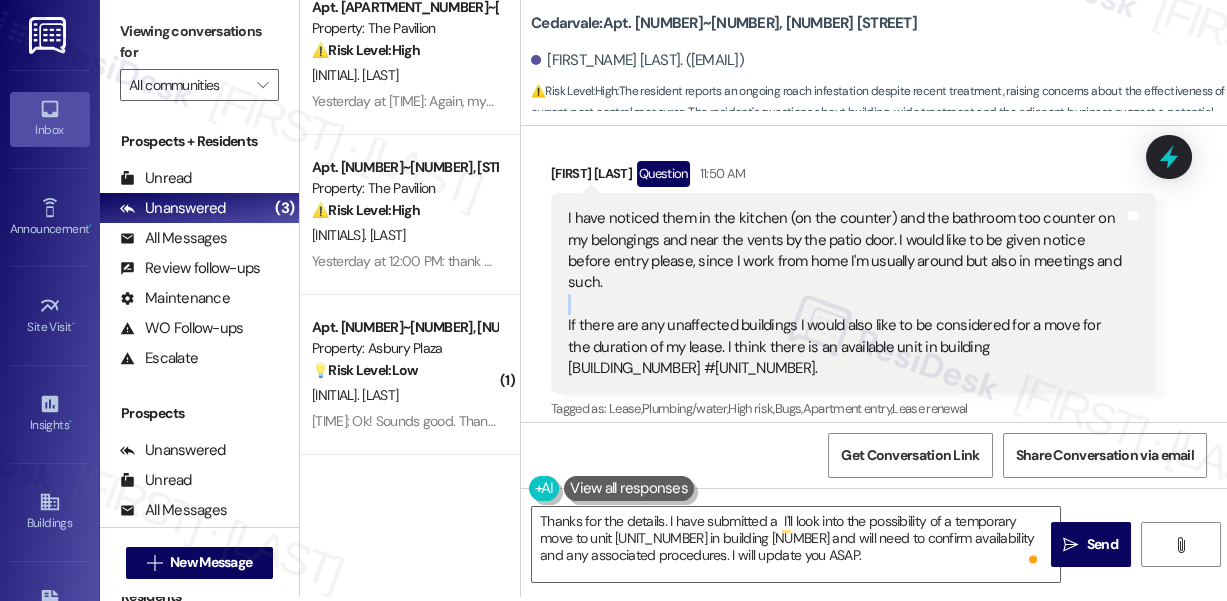 click on "I have noticed them in the kitchen (on the counter) and the bathroom too counter on my belongings and near the vents by the patio door. I would like to be given notice before entry please, since I work from home I'm usually around but also in meetings and such.
If there are any unaffected buildings I would also like to be considered for a move for the duration of my lease. I think there is an available unit in building 3 #301." at bounding box center (846, 293) 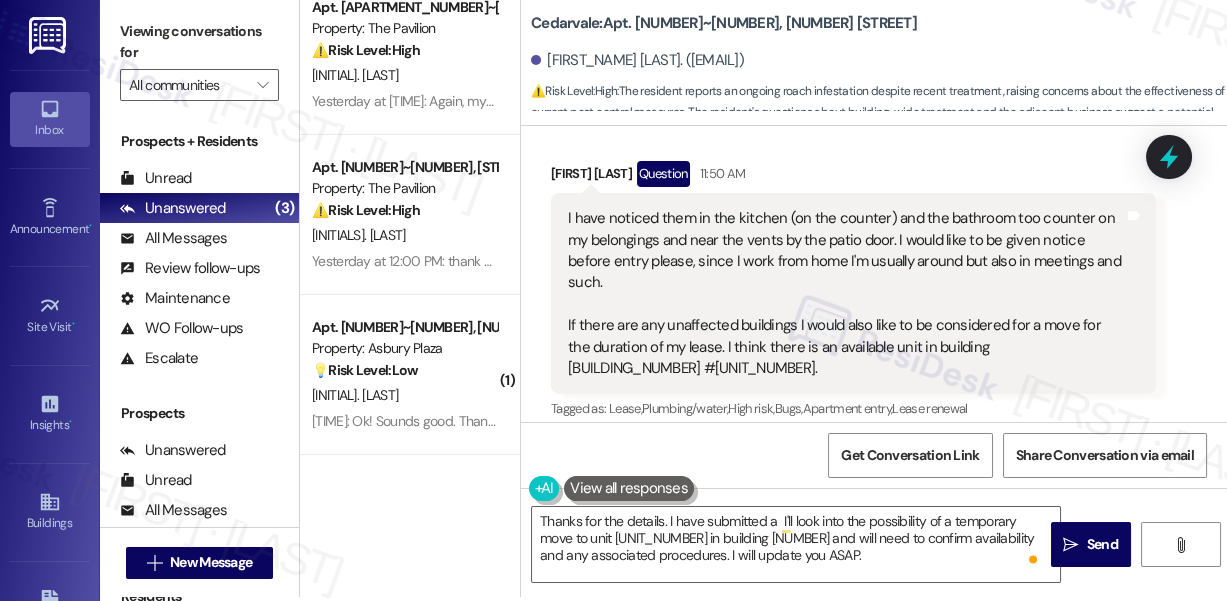 click on "Viewing conversations for All communities " at bounding box center [199, 58] 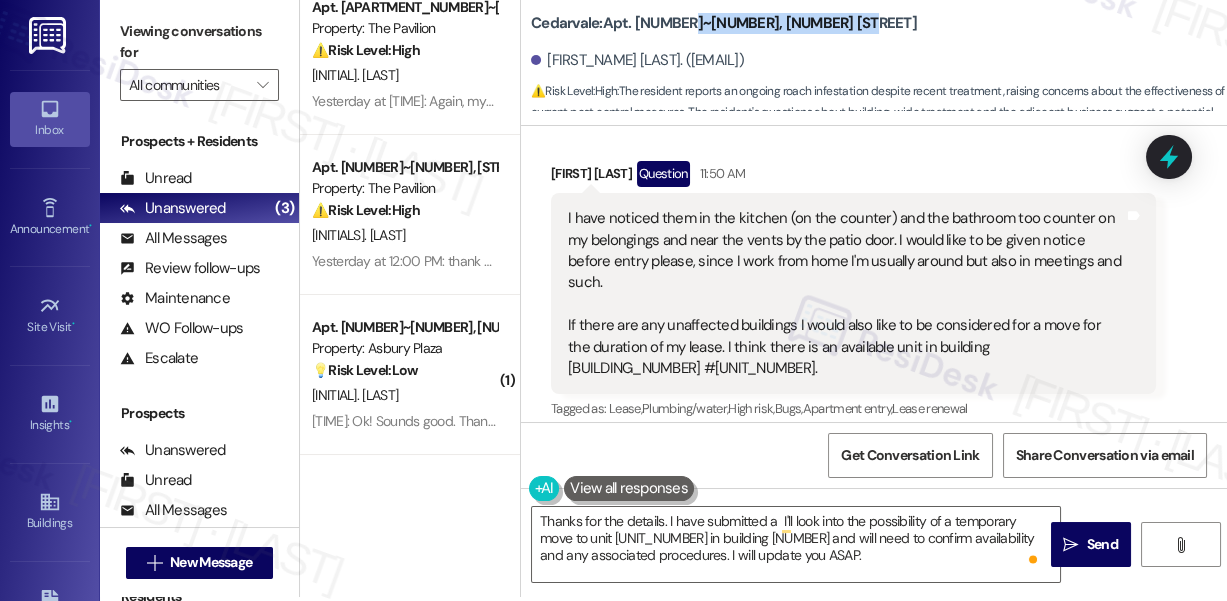 drag, startPoint x: 871, startPoint y: 23, endPoint x: 675, endPoint y: 21, distance: 196.01021 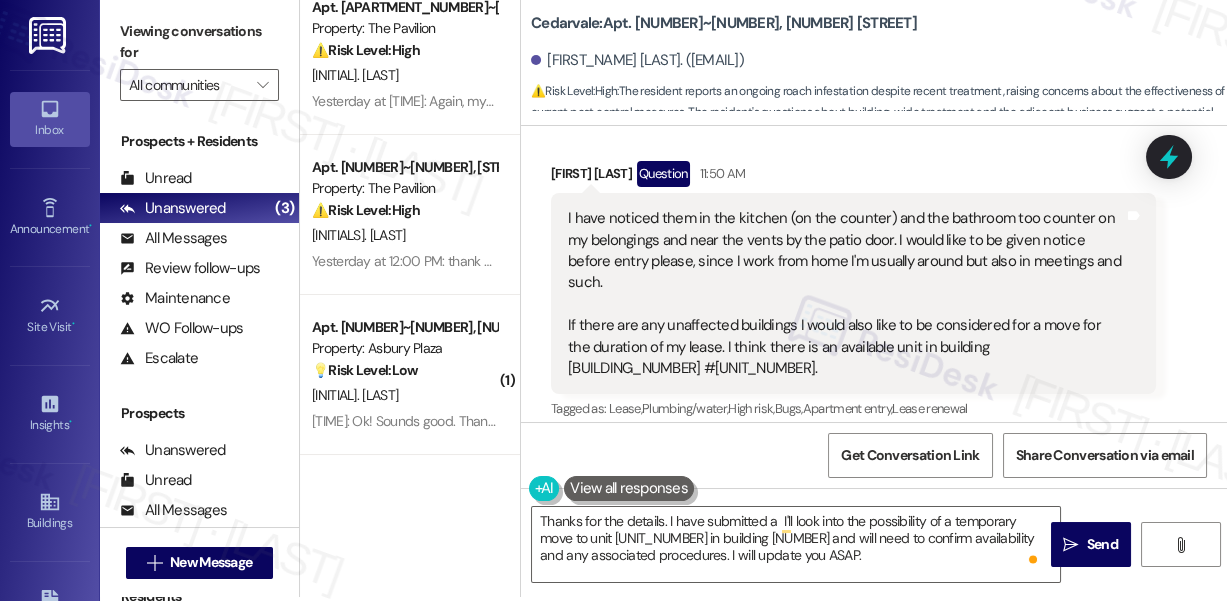 click on "Viewing conversations for" at bounding box center [199, 42] 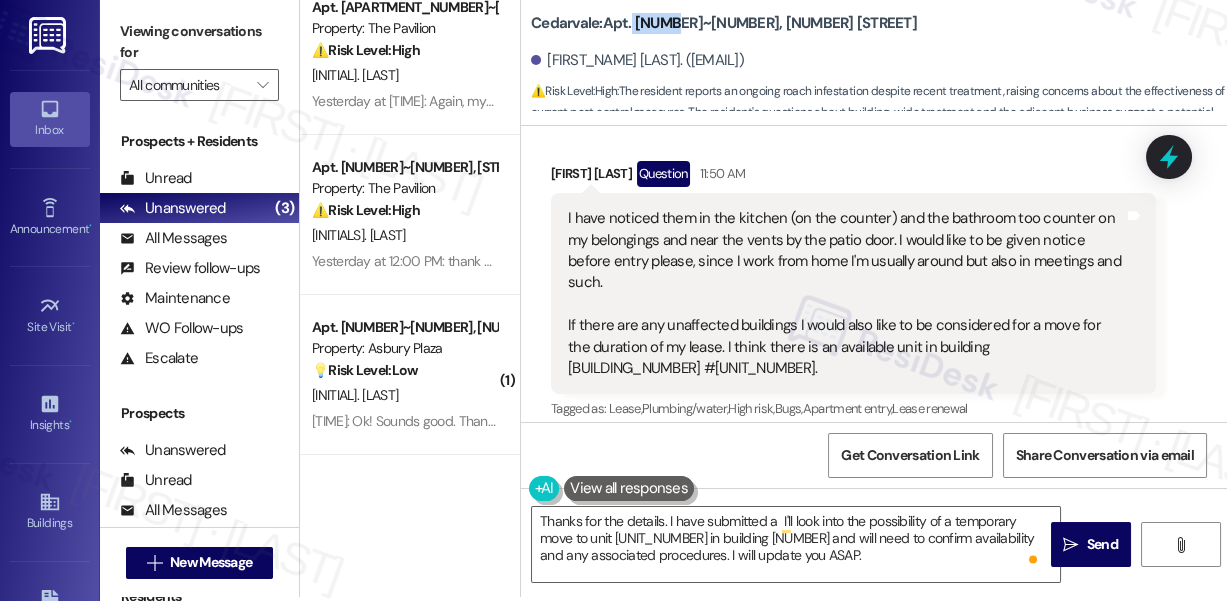 drag, startPoint x: 633, startPoint y: 28, endPoint x: 670, endPoint y: 18, distance: 38.327538 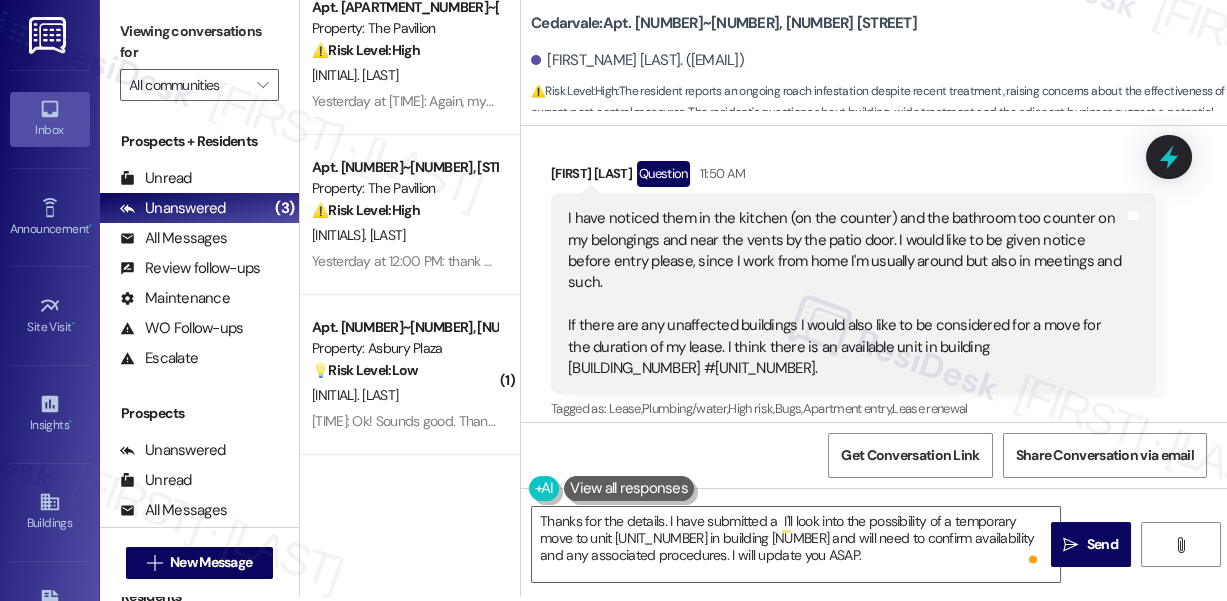 click on "Viewing conversations for All communities " at bounding box center [199, 58] 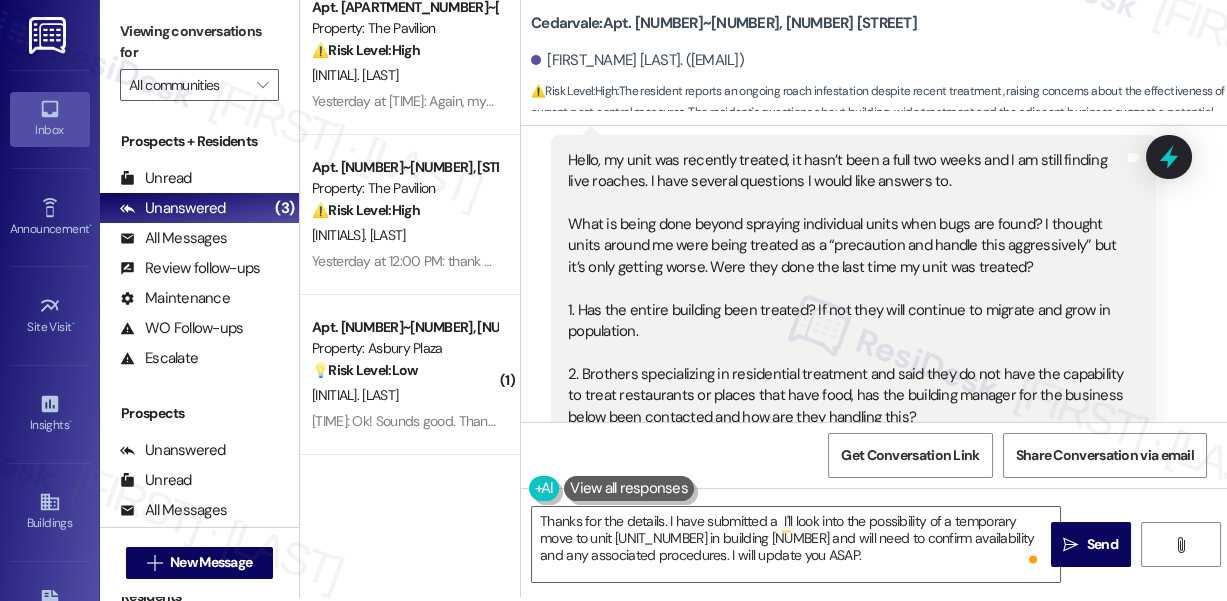 scroll, scrollTop: 13642, scrollLeft: 0, axis: vertical 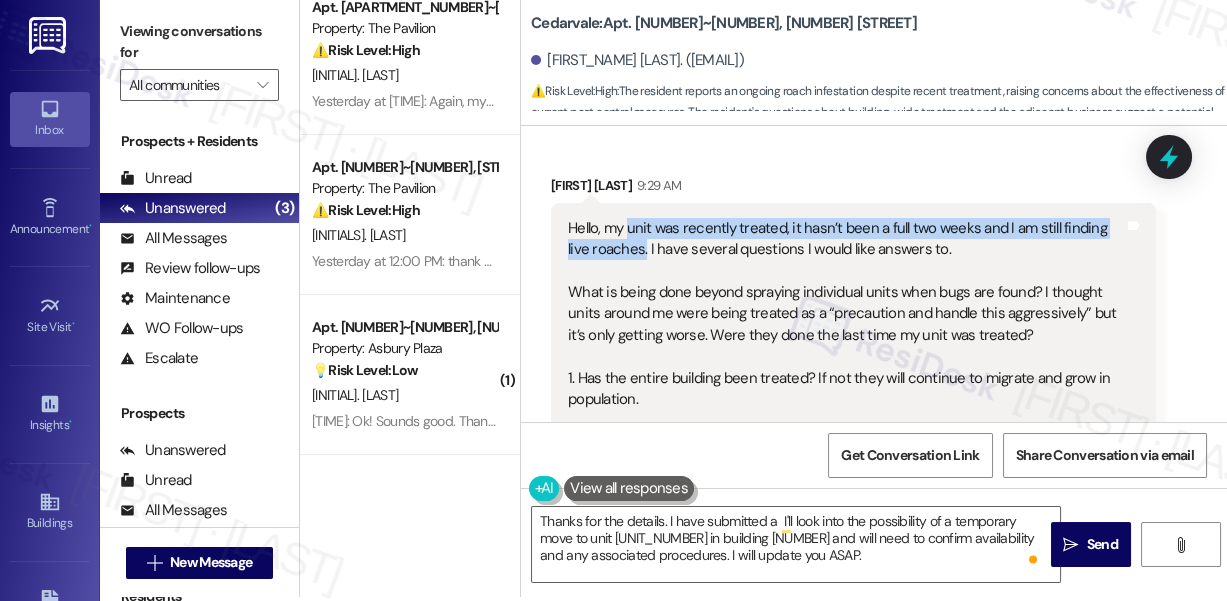 drag, startPoint x: 627, startPoint y: 138, endPoint x: 643, endPoint y: 231, distance: 94.36631 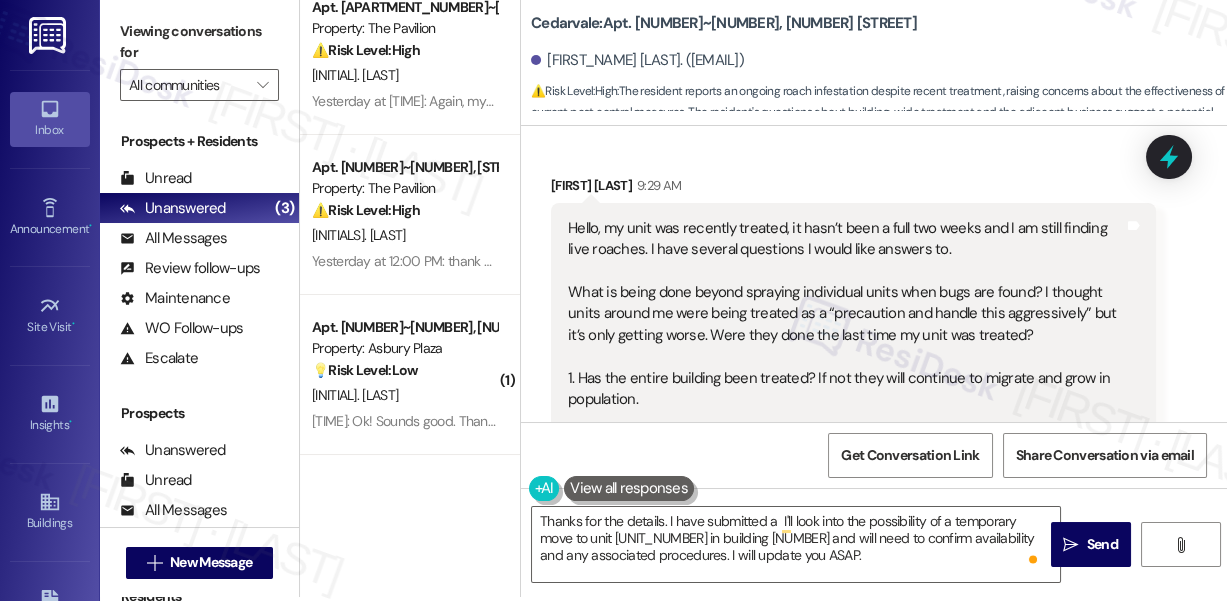 click on "Viewing conversations for All communities " at bounding box center [199, 58] 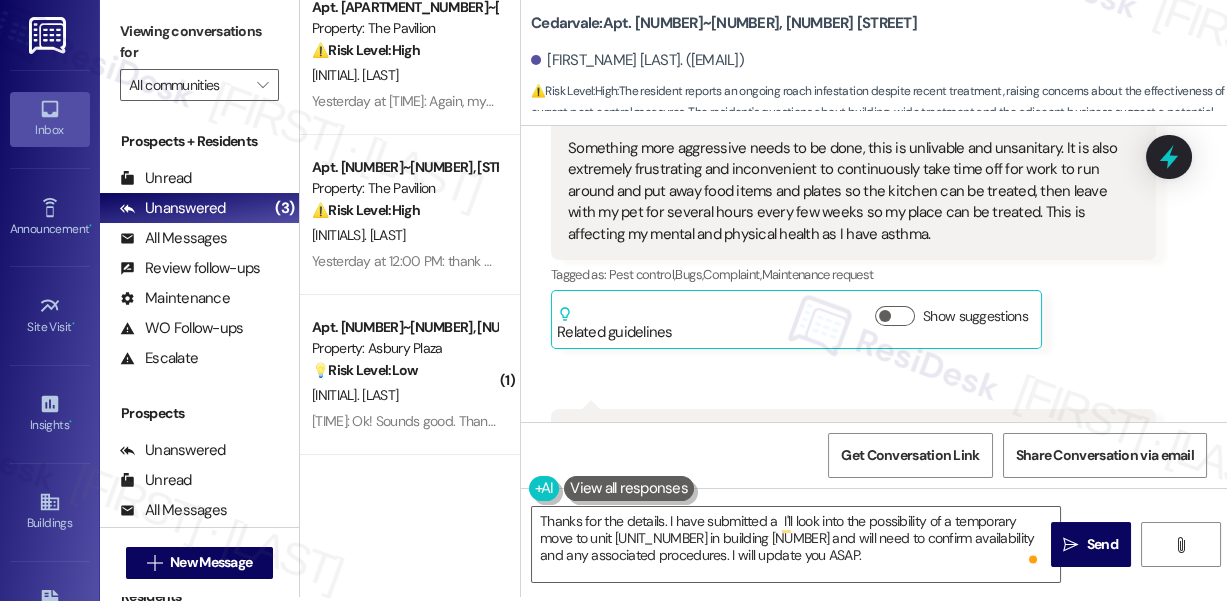 scroll, scrollTop: 13938, scrollLeft: 0, axis: vertical 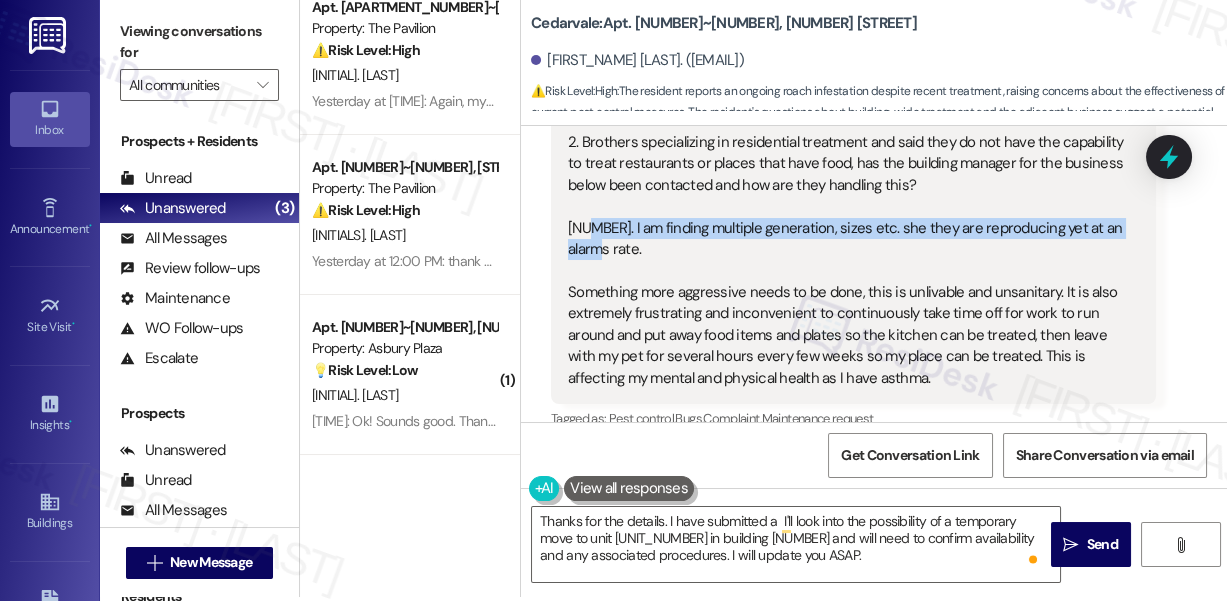 drag, startPoint x: 615, startPoint y: 163, endPoint x: 581, endPoint y: 202, distance: 51.739735 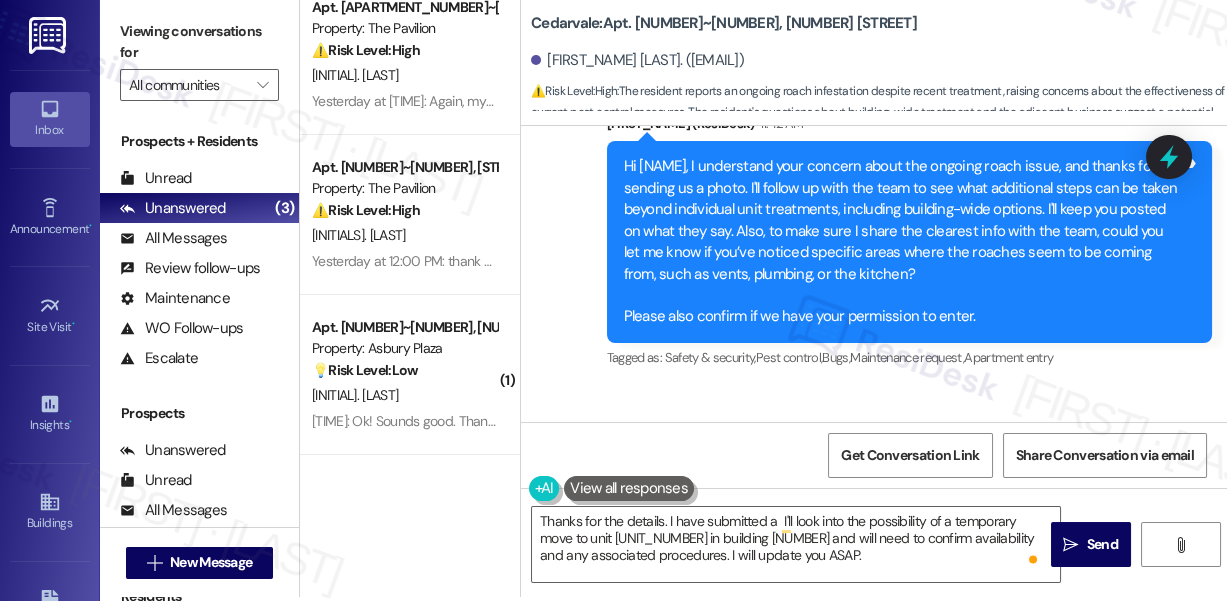 scroll, scrollTop: 15419, scrollLeft: 0, axis: vertical 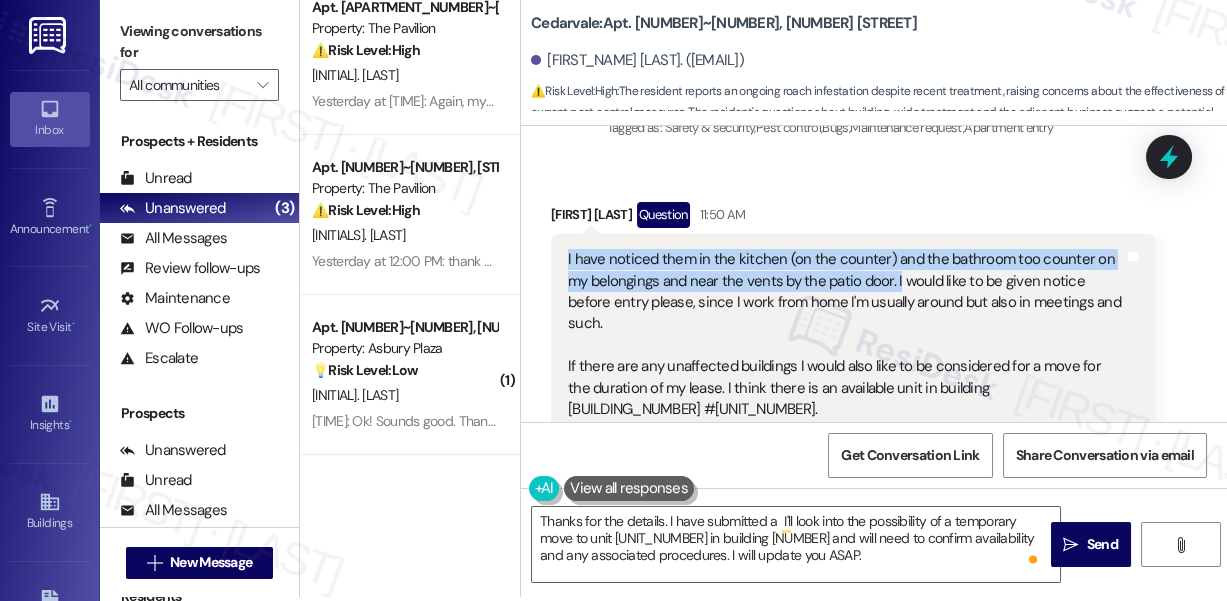 drag, startPoint x: 567, startPoint y: 234, endPoint x: 896, endPoint y: 258, distance: 329.8742 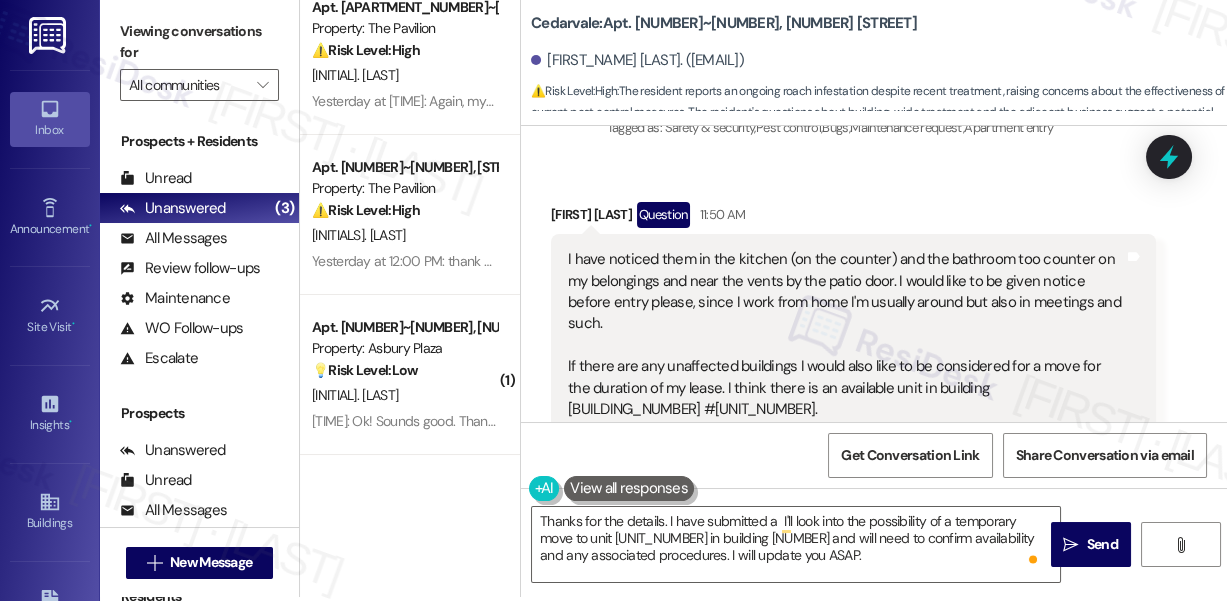 click on "Viewing conversations for" at bounding box center (199, 42) 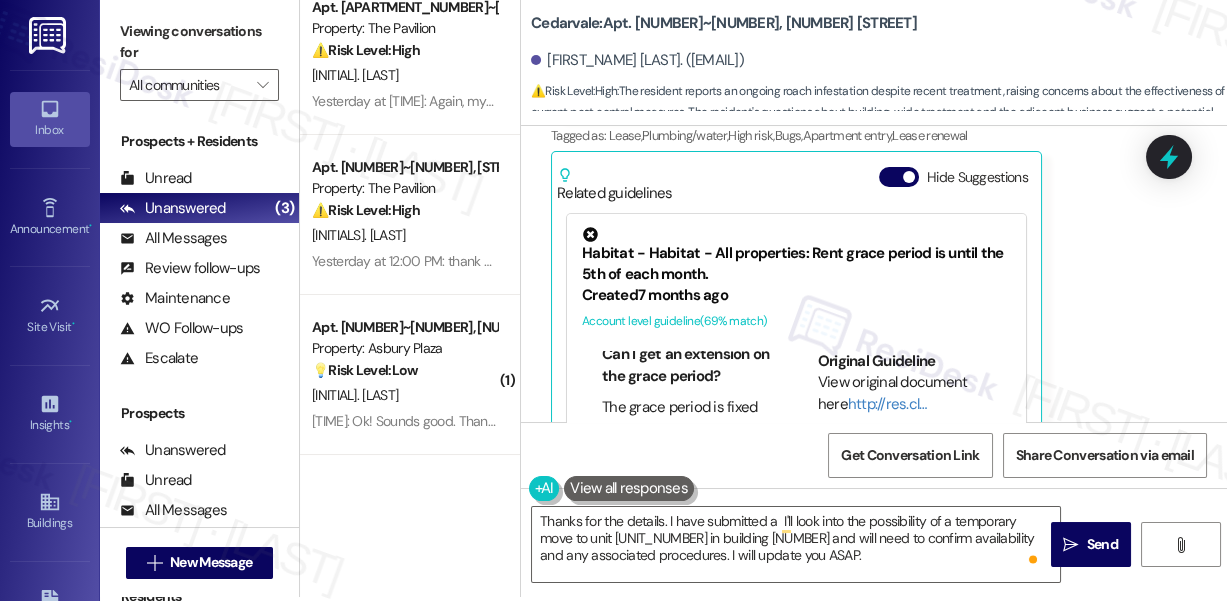 scroll, scrollTop: 545, scrollLeft: 0, axis: vertical 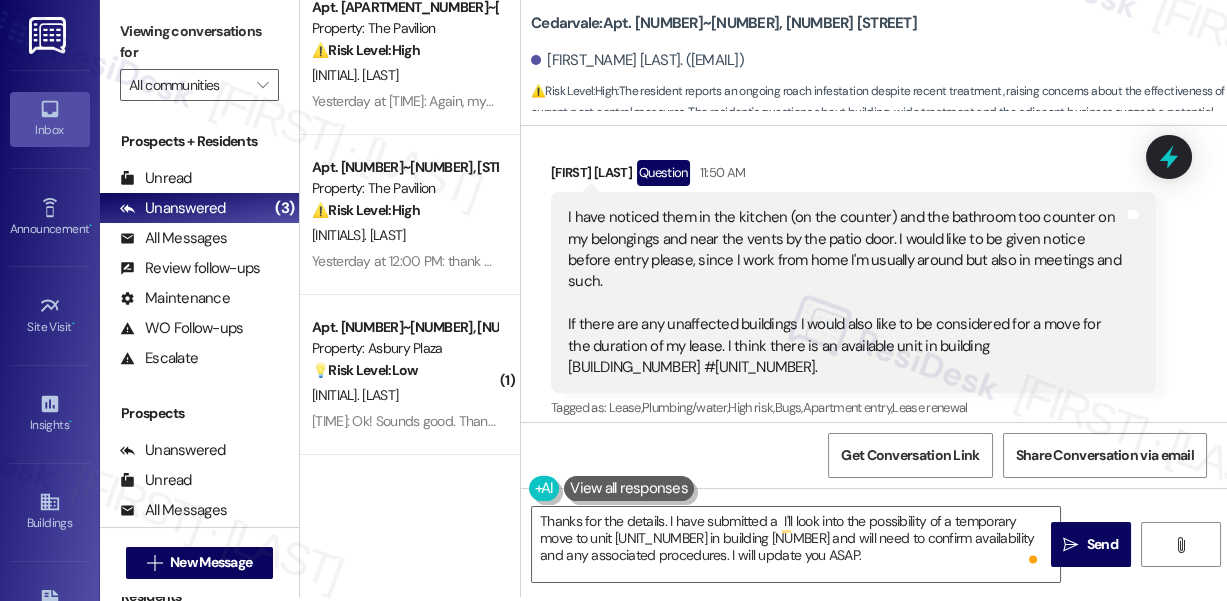 click on "I have noticed them in the kitchen (on the counter) and the bathroom too counter on my belongings and near the vents by the patio door. I would like to be given notice before entry please, since I work from home I'm usually around but also in meetings and such.
If there are any unaffected buildings I would also like to be considered for a move for the duration of my lease. I think there is an available unit in building 3 #301." at bounding box center (846, 292) 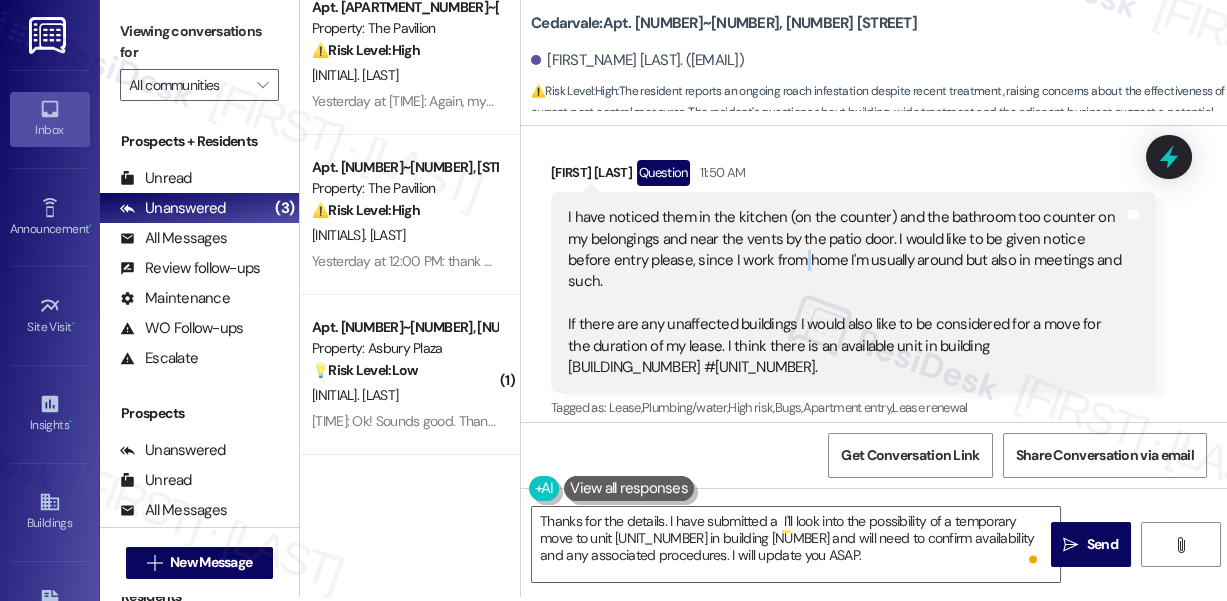 click on "I have noticed them in the kitchen (on the counter) and the bathroom too counter on my belongings and near the vents by the patio door. I would like to be given notice before entry please, since I work from home I'm usually around but also in meetings and such.
If there are any unaffected buildings I would also like to be considered for a move for the duration of my lease. I think there is an available unit in building 3 #301." at bounding box center (846, 292) 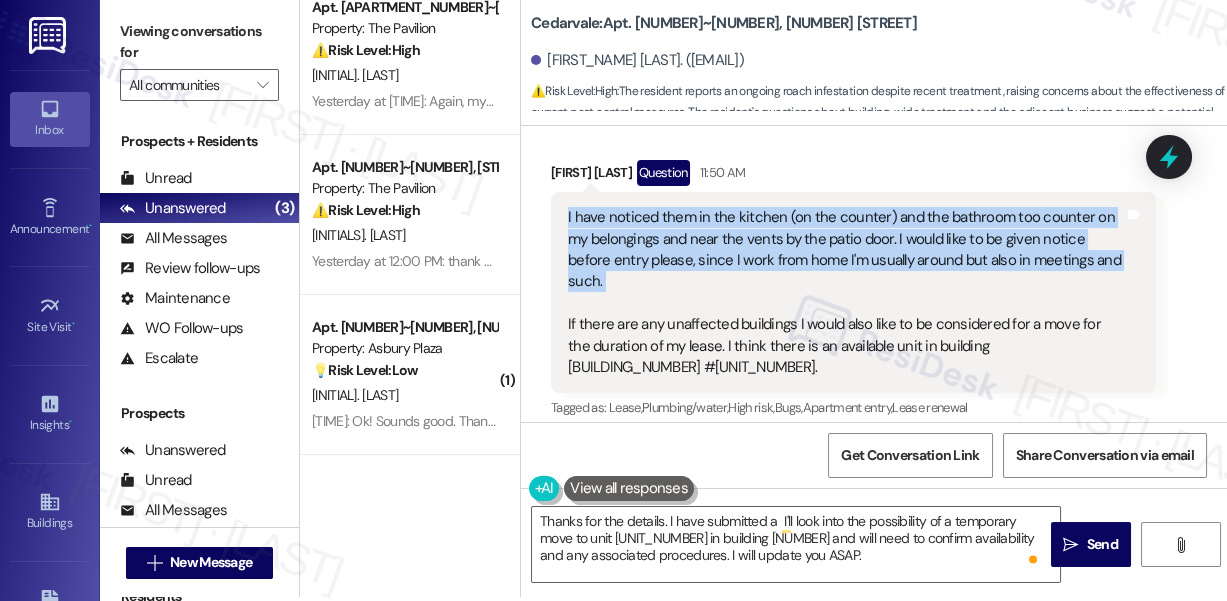 click on "I have noticed them in the kitchen (on the counter) and the bathroom too counter on my belongings and near the vents by the patio door. I would like to be given notice before entry please, since I work from home I'm usually around but also in meetings and such.
If there are any unaffected buildings I would also like to be considered for a move for the duration of my lease. I think there is an available unit in building 3 #301." at bounding box center (846, 292) 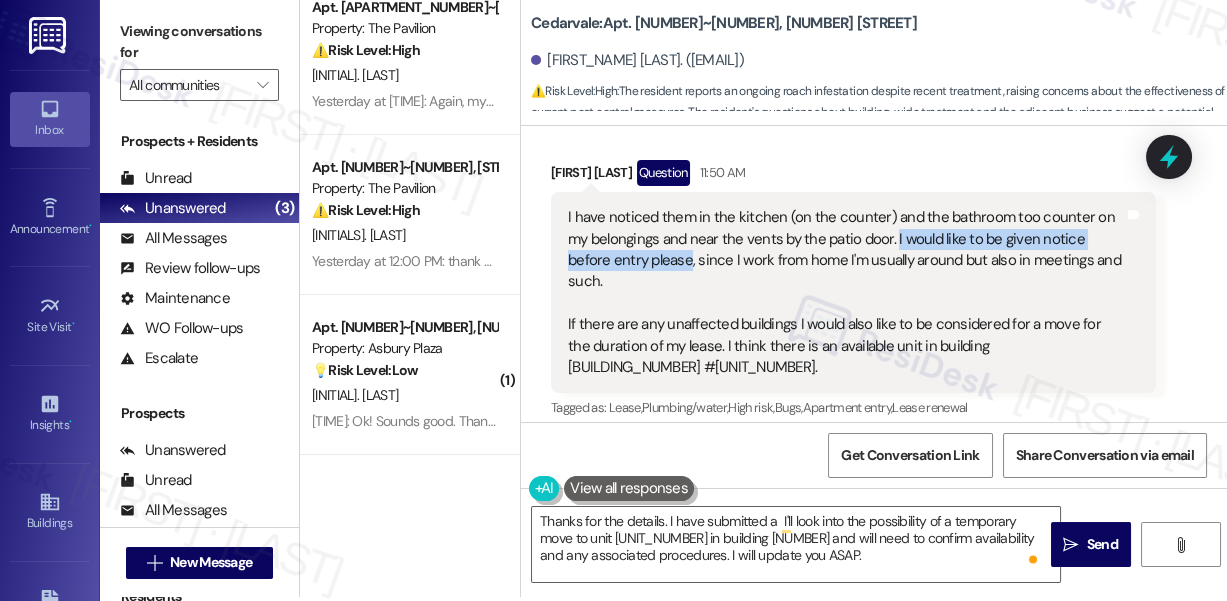 drag, startPoint x: 893, startPoint y: 212, endPoint x: 688, endPoint y: 242, distance: 207.18349 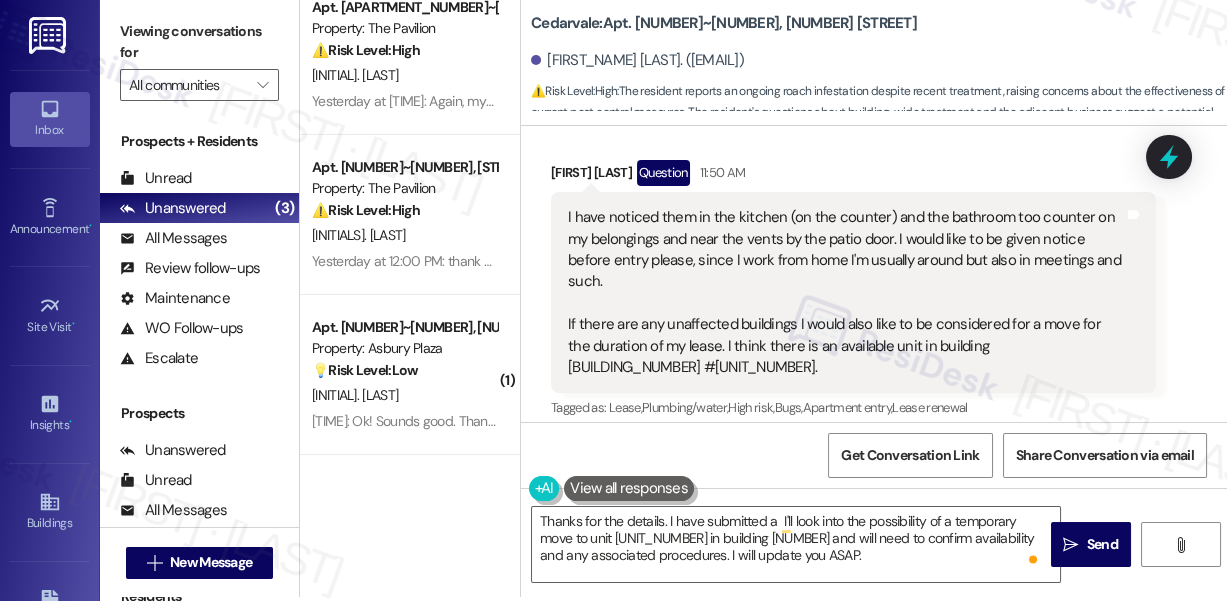 click on "I have noticed them in the kitchen (on the counter) and the bathroom too counter on my belongings and near the vents by the patio door. I would like to be given notice before entry please, since I work from home I'm usually around but also in meetings and such.
If there are any unaffected buildings I would also like to be considered for a move for the duration of my lease. I think there is an available unit in building 3 #301." at bounding box center (846, 292) 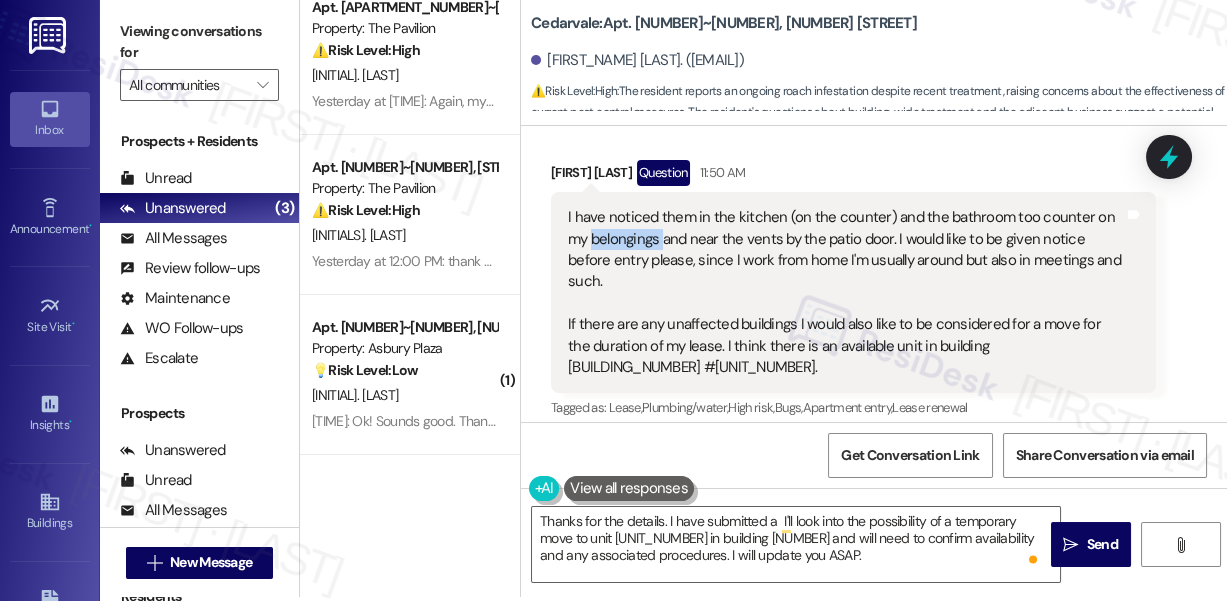 click on "I have noticed them in the kitchen (on the counter) and the bathroom too counter on my belongings and near the vents by the patio door. I would like to be given notice before entry please, since I work from home I'm usually around but also in meetings and such.
If there are any unaffected buildings I would also like to be considered for a move for the duration of my lease. I think there is an available unit in building 3 #301." at bounding box center (846, 292) 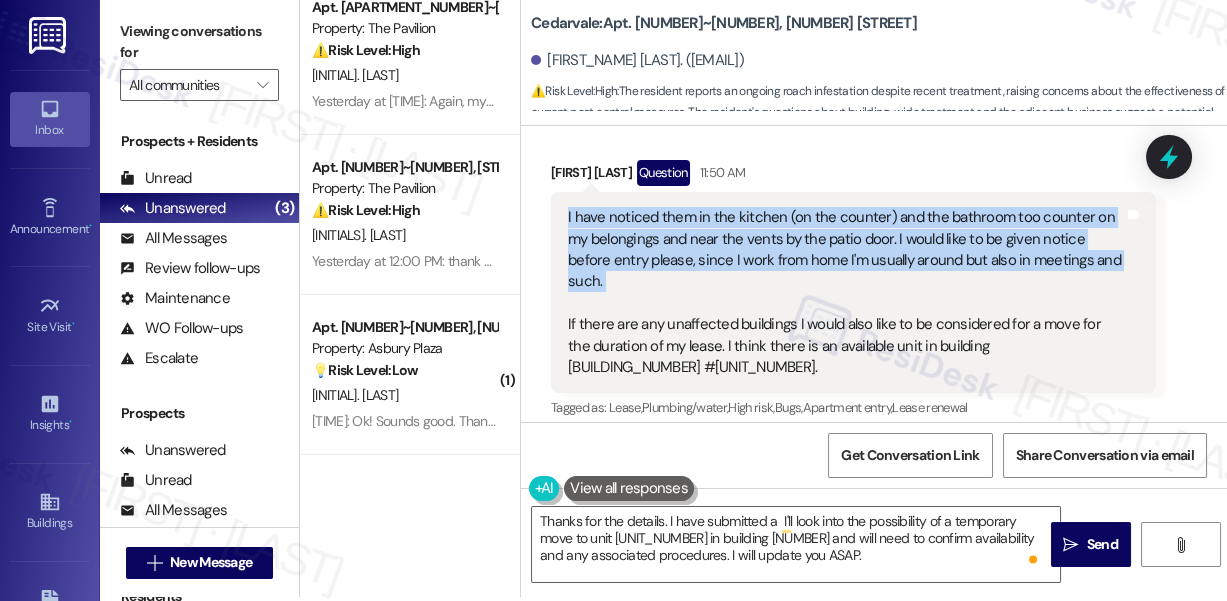 click on "I have noticed them in the kitchen (on the counter) and the bathroom too counter on my belongings and near the vents by the patio door. I would like to be given notice before entry please, since I work from home I'm usually around but also in meetings and such.
If there are any unaffected buildings I would also like to be considered for a move for the duration of my lease. I think there is an available unit in building 3 #301." at bounding box center (846, 292) 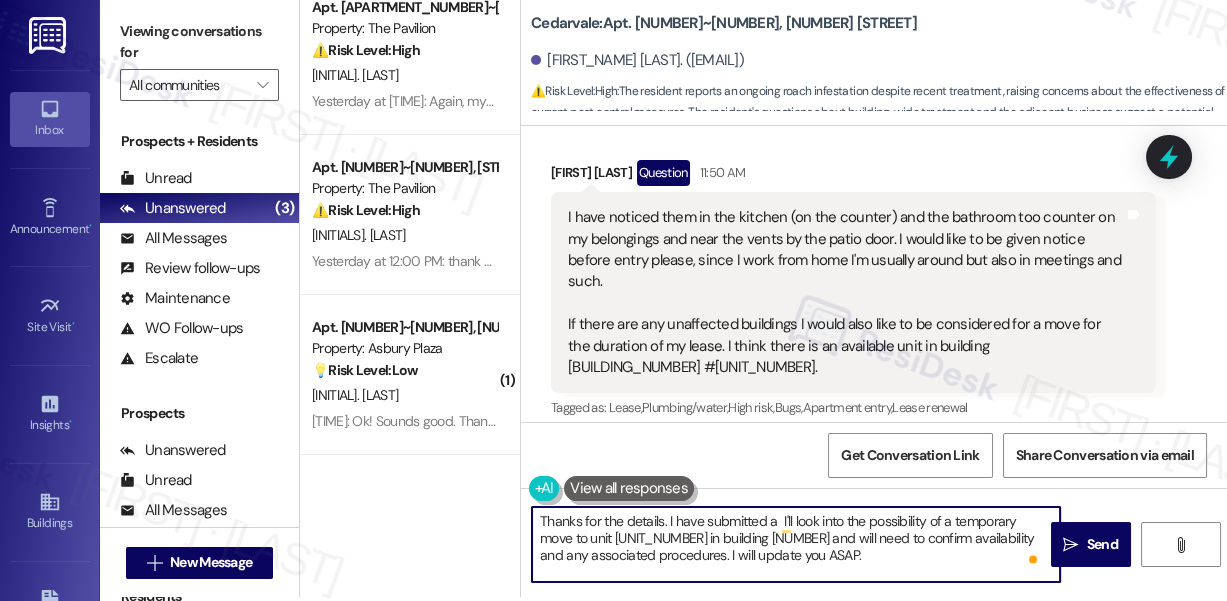 click on "Thanks for the details. I have submitted a  I'll look into the possibility of a temporary move to unit 301 in building 3 and will need to confirm availability and any associated procedures. I will update you ASAP." at bounding box center (796, 544) 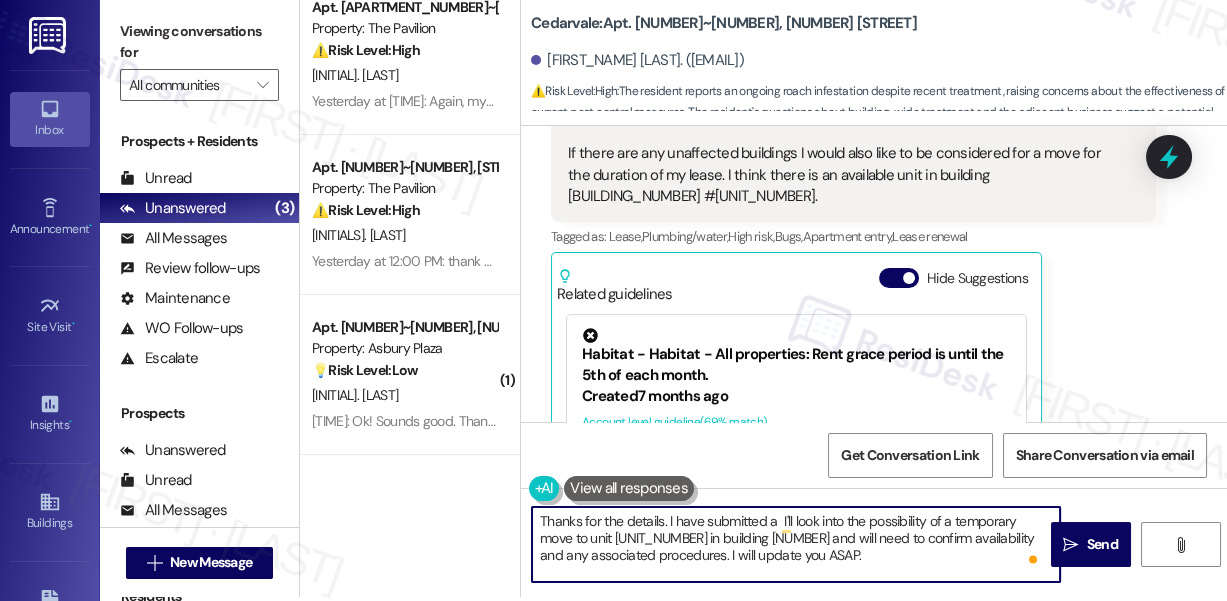 scroll, scrollTop: 15733, scrollLeft: 0, axis: vertical 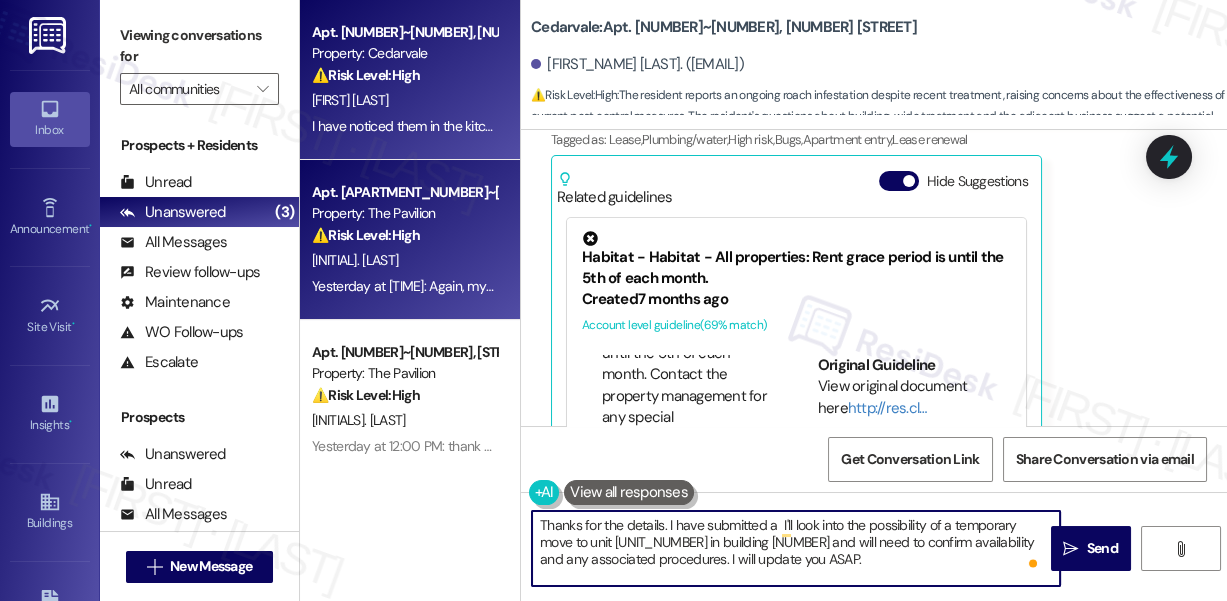 click on "Yesterday at 6:35 PM: Again, my autopay has always been on. I just turned it off and on again in case that helps  Yesterday at 6:35 PM: Again, my autopay has always been on. I just turned it off and on again in case that helps" at bounding box center [404, 286] 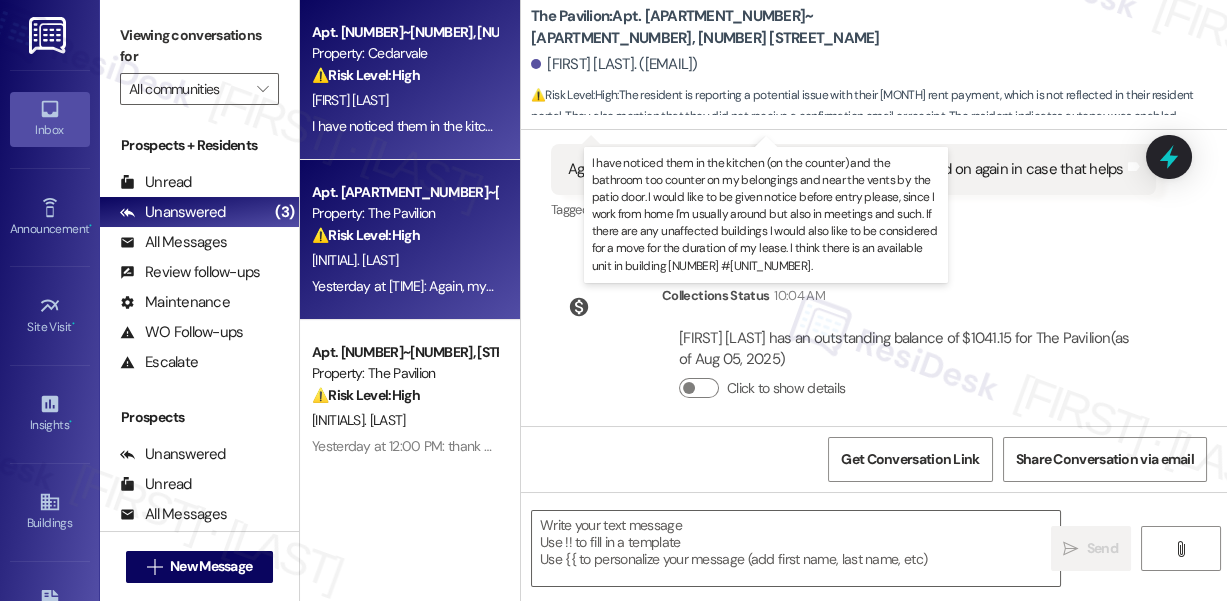 type on "Fetching suggested responses. Please feel free to read through the conversation in the meantime." 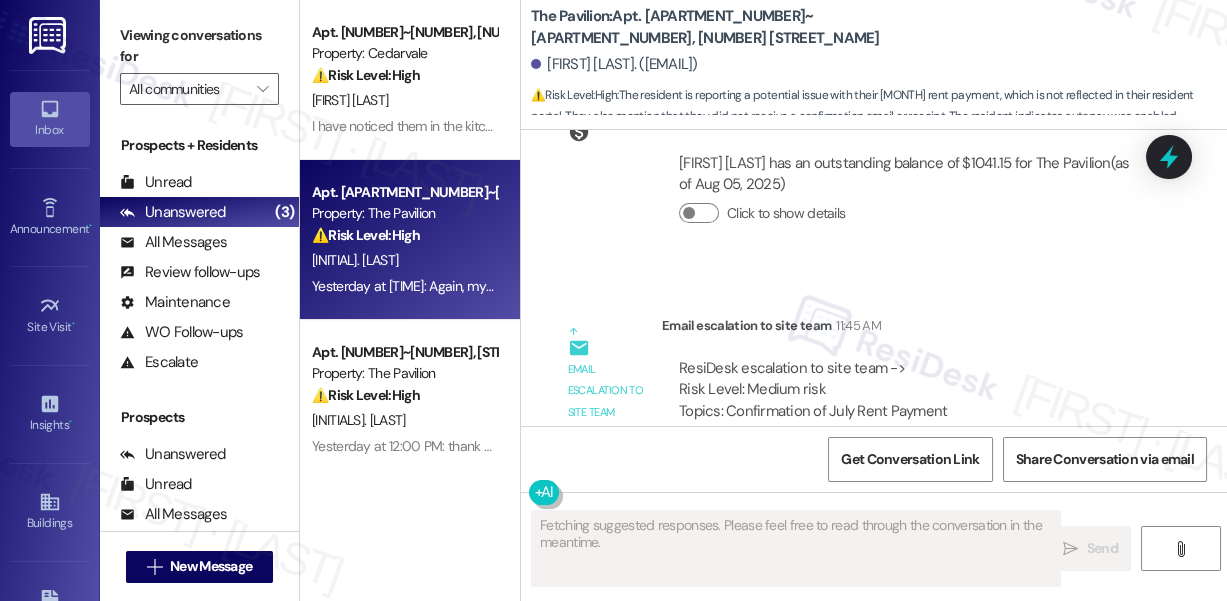 scroll, scrollTop: 12307, scrollLeft: 0, axis: vertical 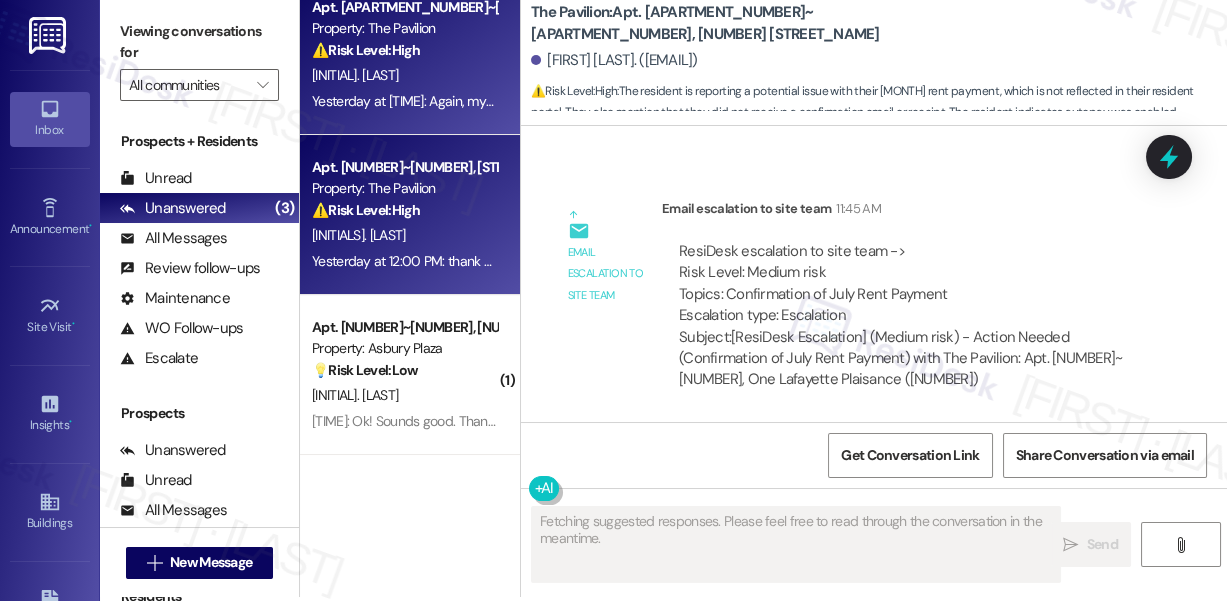 click on "⚠️  Risk Level:  High" at bounding box center (366, 210) 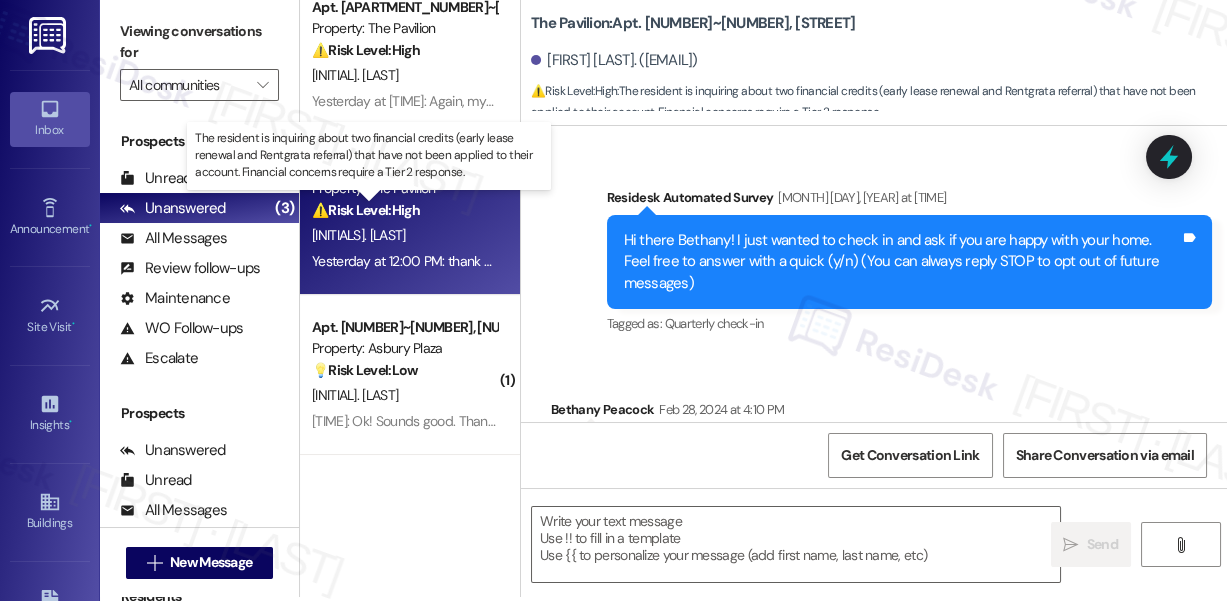 scroll, scrollTop: 1117, scrollLeft: 0, axis: vertical 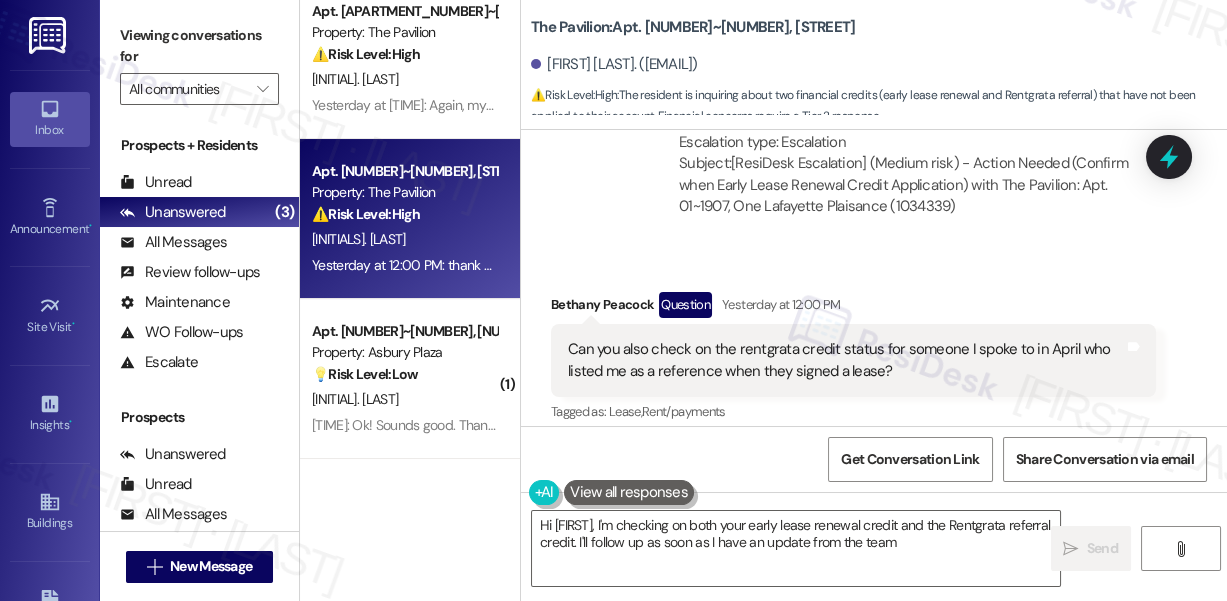 type on "Hi {{first_name}}, I'm checking on both your early lease renewal credit and the Rentgrata referral credit. I'll follow up as soon as I have an update from the team!" 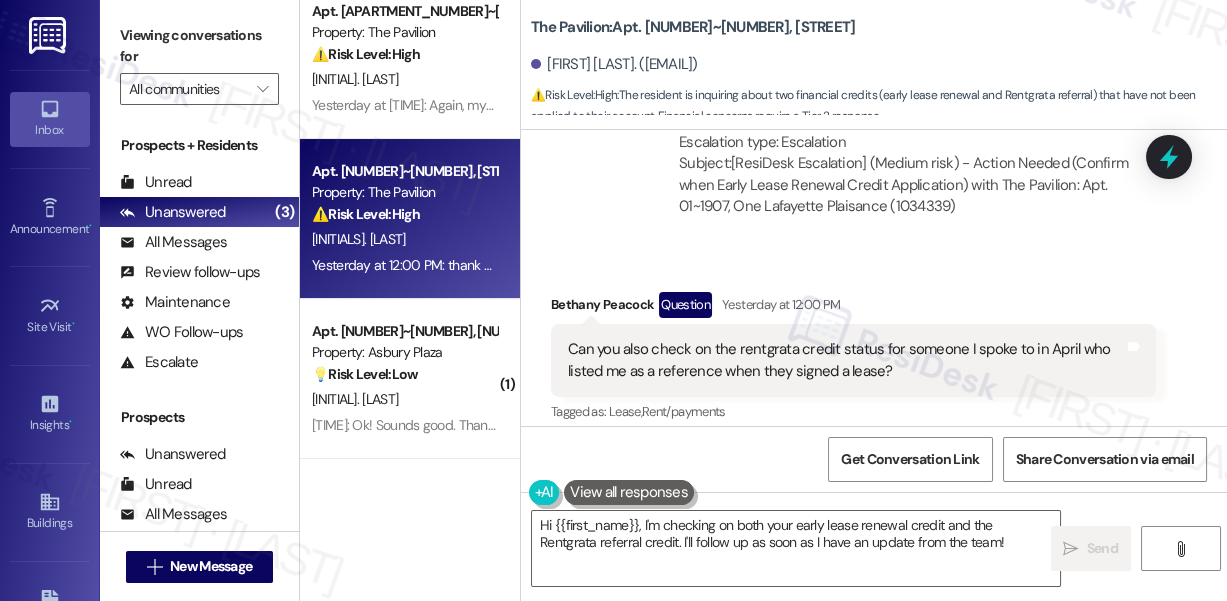 click on "Can you also check on the rentgrata credit status for someone I spoke to in April who listed me as a reference when they signed a lease?" at bounding box center [846, 360] 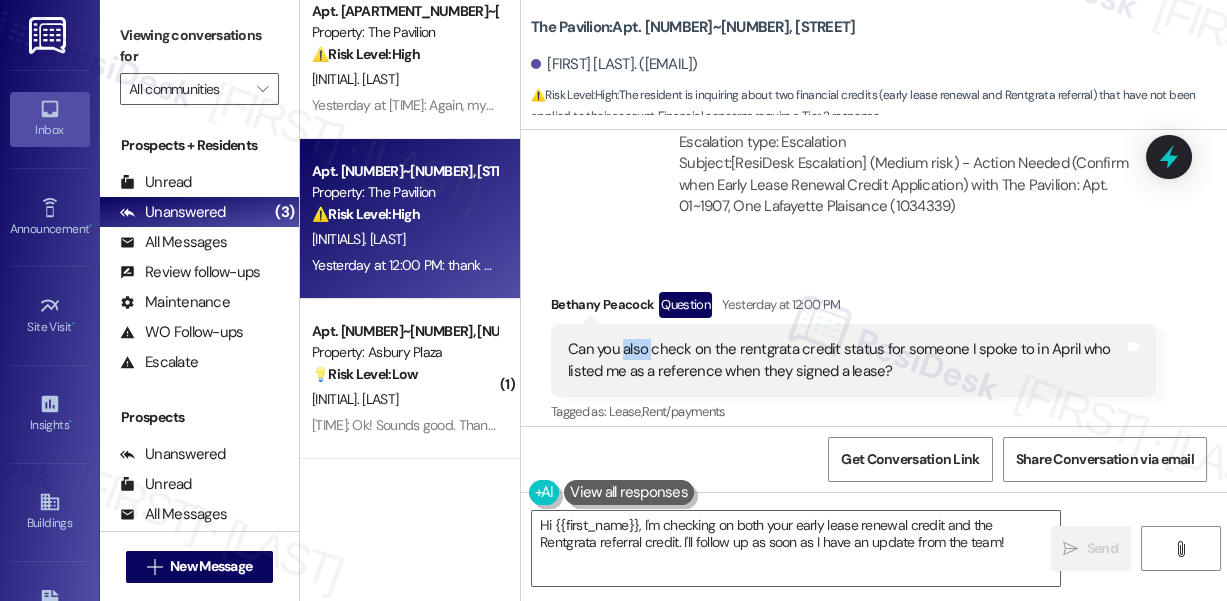 click on "Can you also check on the rentgrata credit status for someone I spoke to in April who listed me as a reference when they signed a lease?" at bounding box center [846, 360] 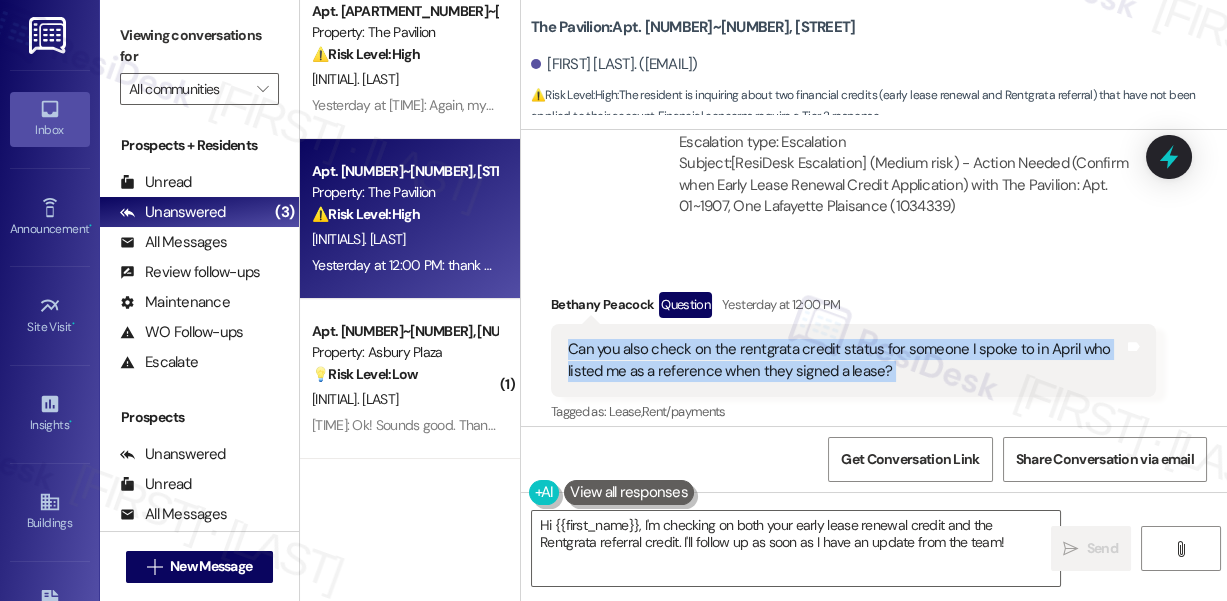 click on "Can you also check on the rentgrata credit status for someone I spoke to in April who listed me as a reference when they signed a lease?" at bounding box center [846, 360] 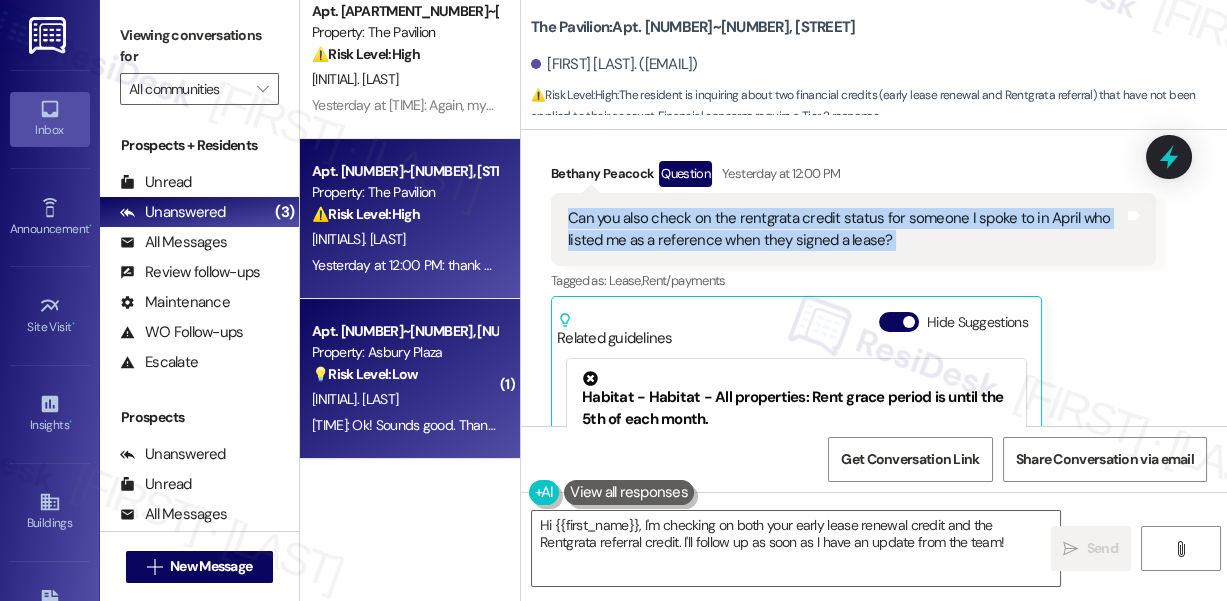 scroll, scrollTop: 9355, scrollLeft: 0, axis: vertical 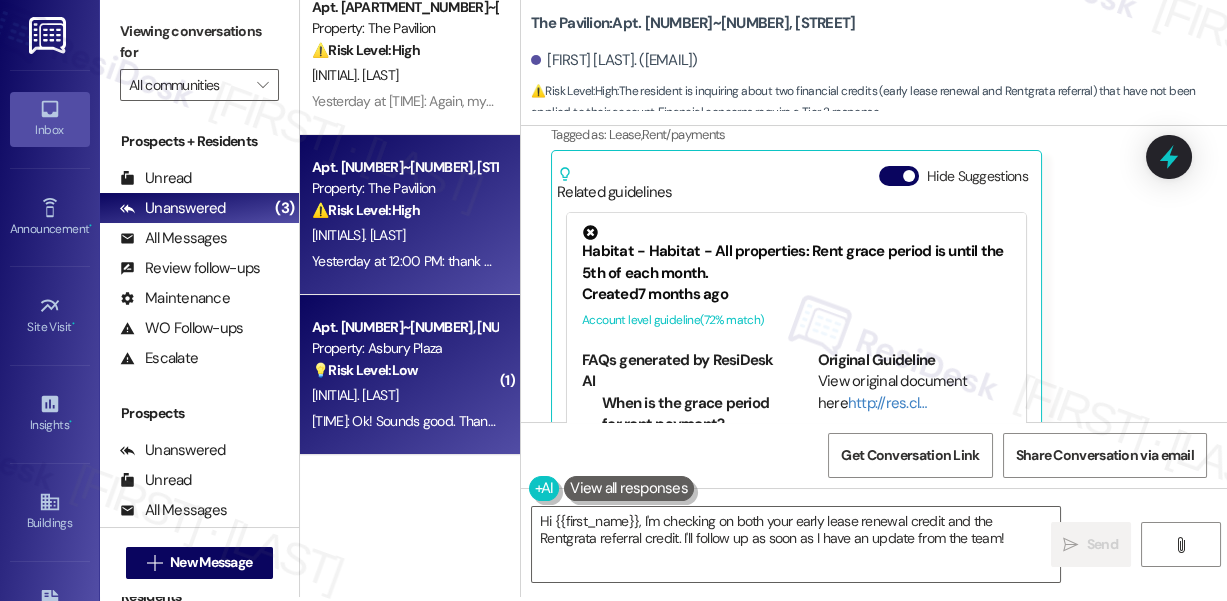 click on "💡  Risk Level:  Low" at bounding box center [365, 370] 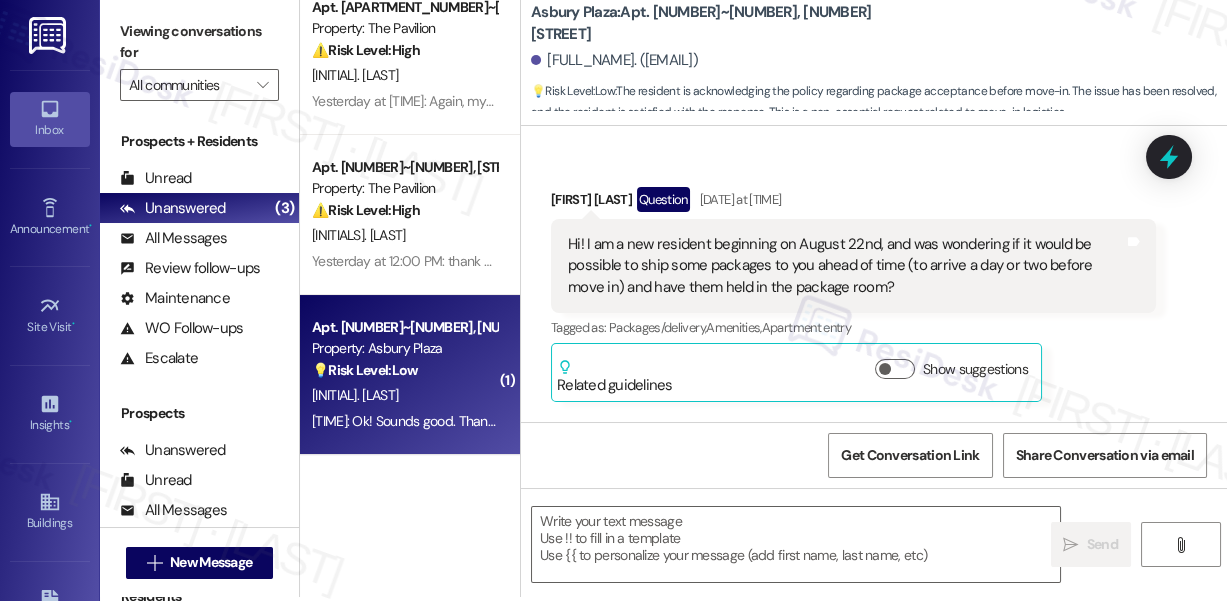 scroll, scrollTop: 0, scrollLeft: 0, axis: both 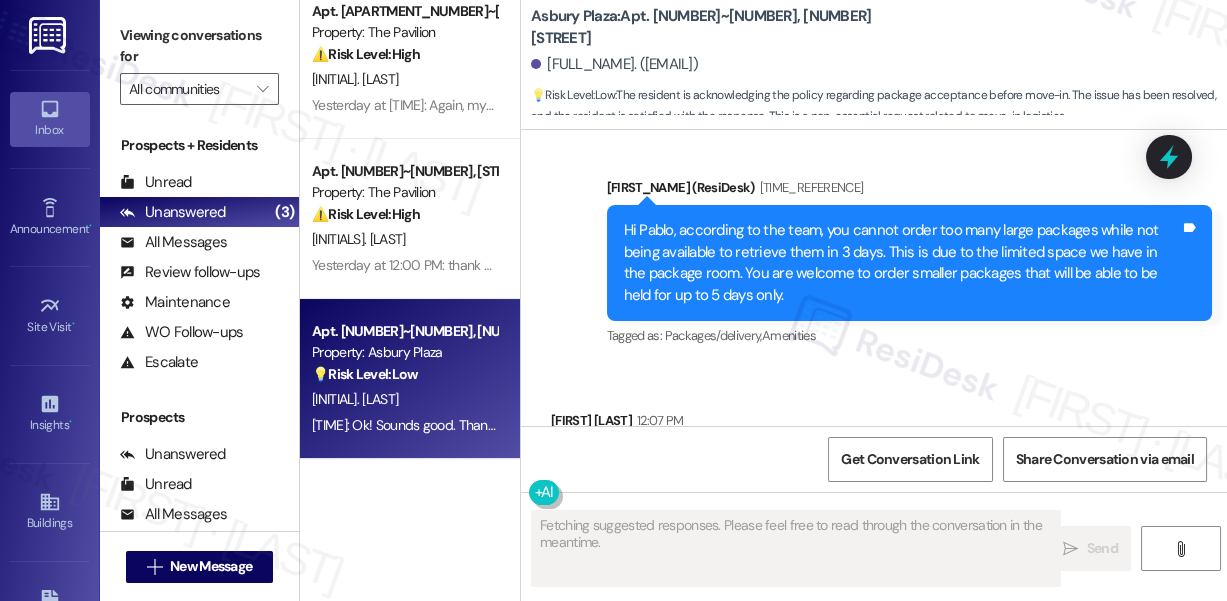 click on "Hi Pablo, according to the team, you cannot order too many large packages while not being available to retrieve them in 3 days. This is due to the limited space we have in the package room. You are welcome to order smaller packages that will be able to be held for up to 5 days only." at bounding box center (902, 263) 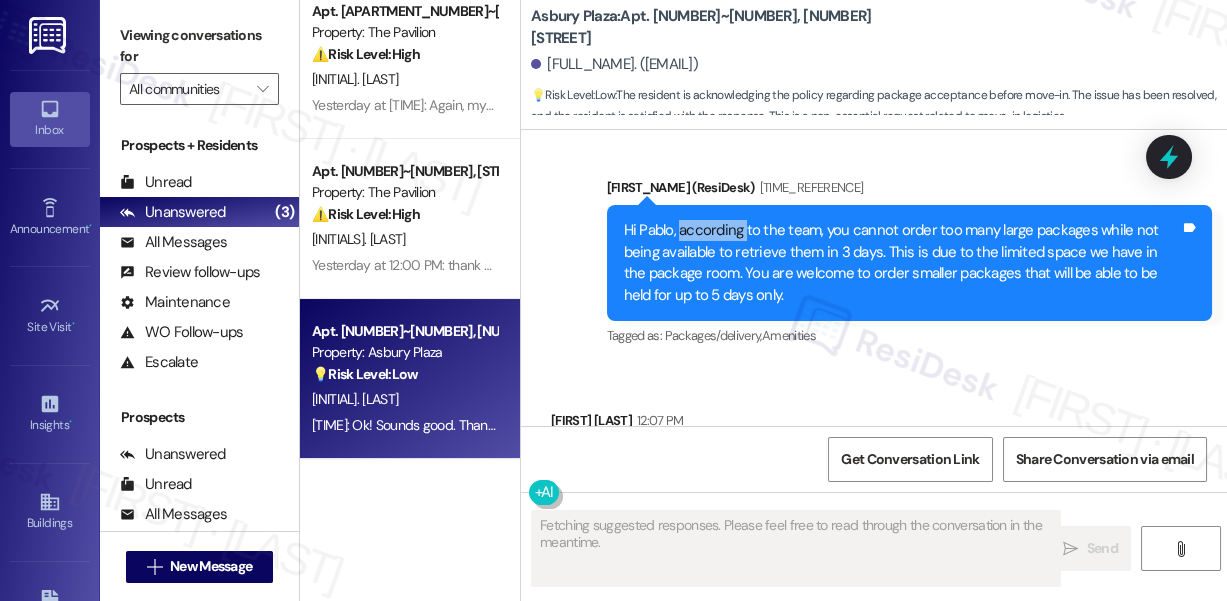 click on "Hi Pablo, according to the team, you cannot order too many large packages while not being available to retrieve them in 3 days. This is due to the limited space we have in the package room. You are welcome to order smaller packages that will be able to be held for up to 5 days only." at bounding box center [902, 263] 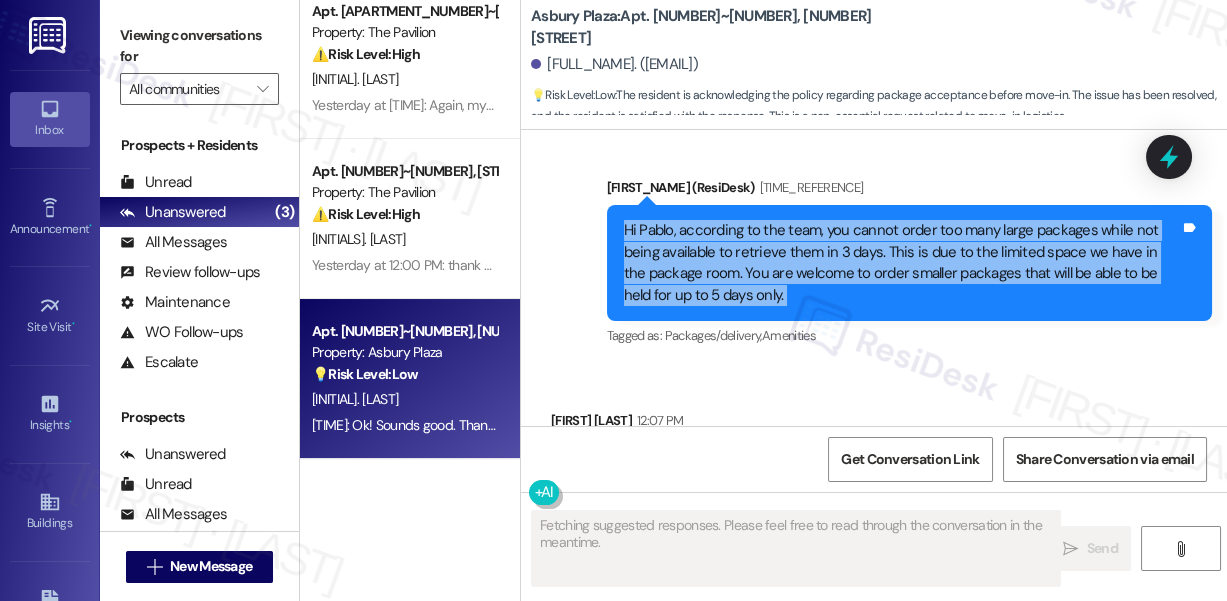 click on "Hi Pablo, according to the team, you cannot order too many large packages while not being available to retrieve them in 3 days. This is due to the limited space we have in the package room. You are welcome to order smaller packages that will be able to be held for up to 5 days only." at bounding box center (902, 263) 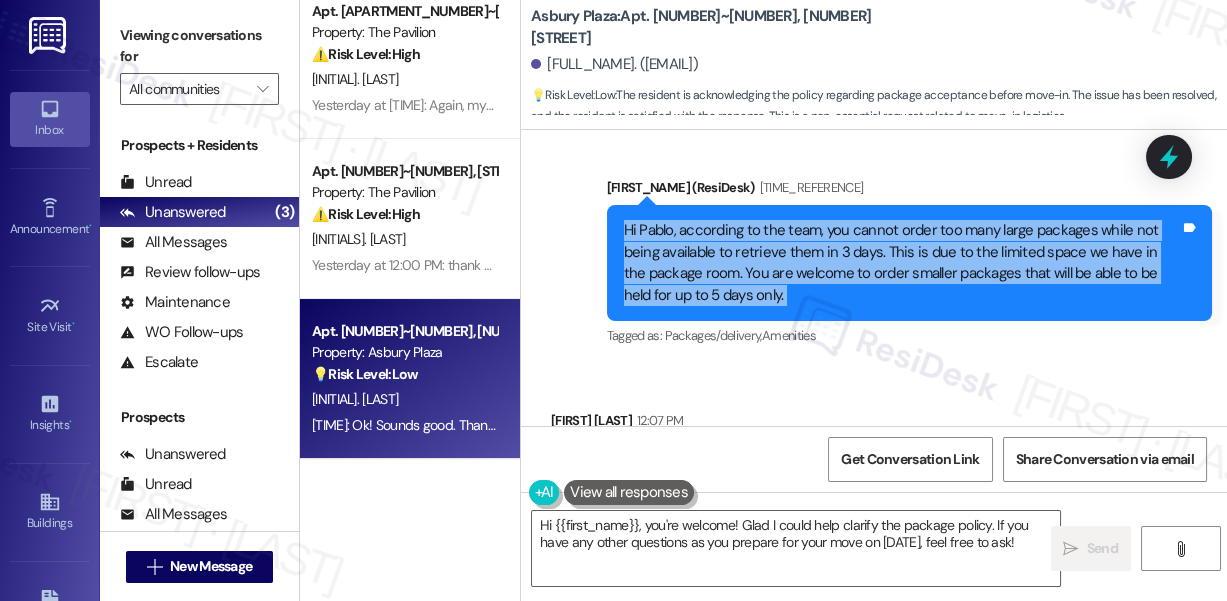 click on "Hi Pablo, according to the team, you cannot order too many large packages while not being available to retrieve them in 3 days. This is due to the limited space we have in the package room. You are welcome to order smaller packages that will be able to be held for up to 5 days only." at bounding box center [902, 263] 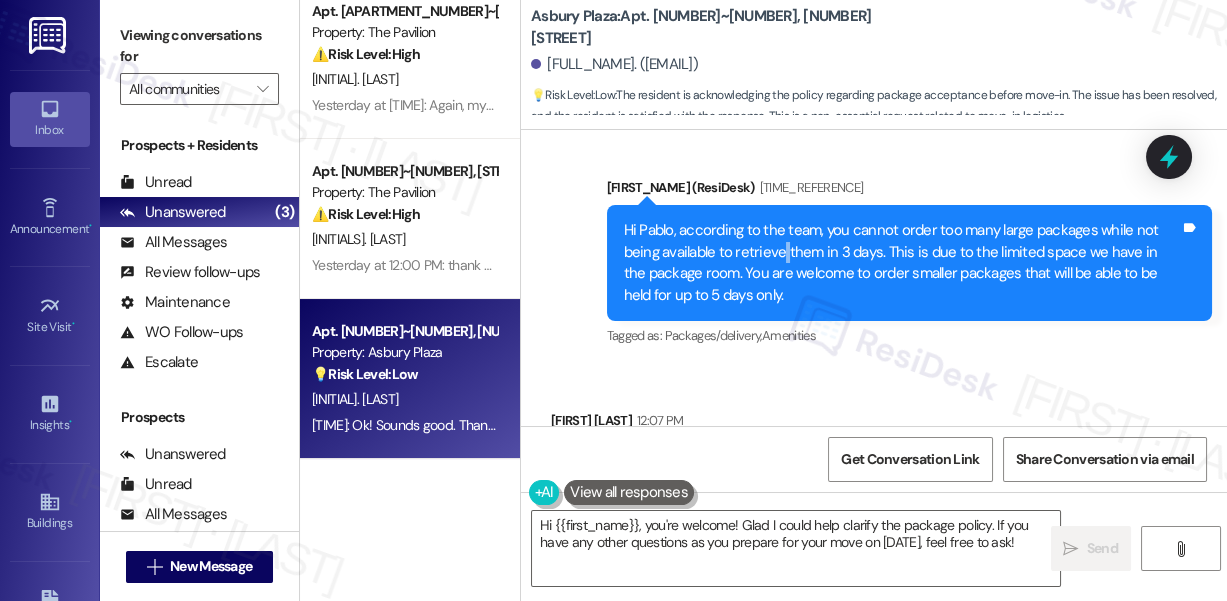 click on "Hi Pablo, according to the team, you cannot order too many large packages while not being available to retrieve them in 3 days. This is due to the limited space we have in the package room. You are welcome to order smaller packages that will be able to be held for up to 5 days only." at bounding box center [902, 263] 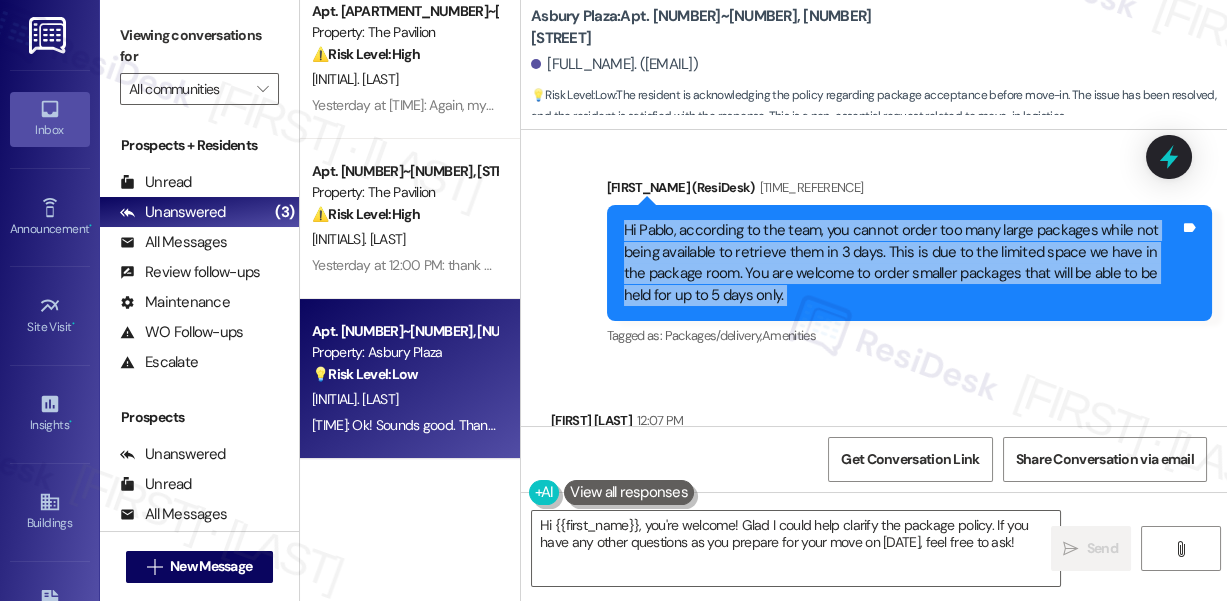 click on "Hi Pablo, according to the team, you cannot order too many large packages while not being available to retrieve them in 3 days. This is due to the limited space we have in the package room. You are welcome to order smaller packages that will be able to be held for up to 5 days only." at bounding box center (902, 263) 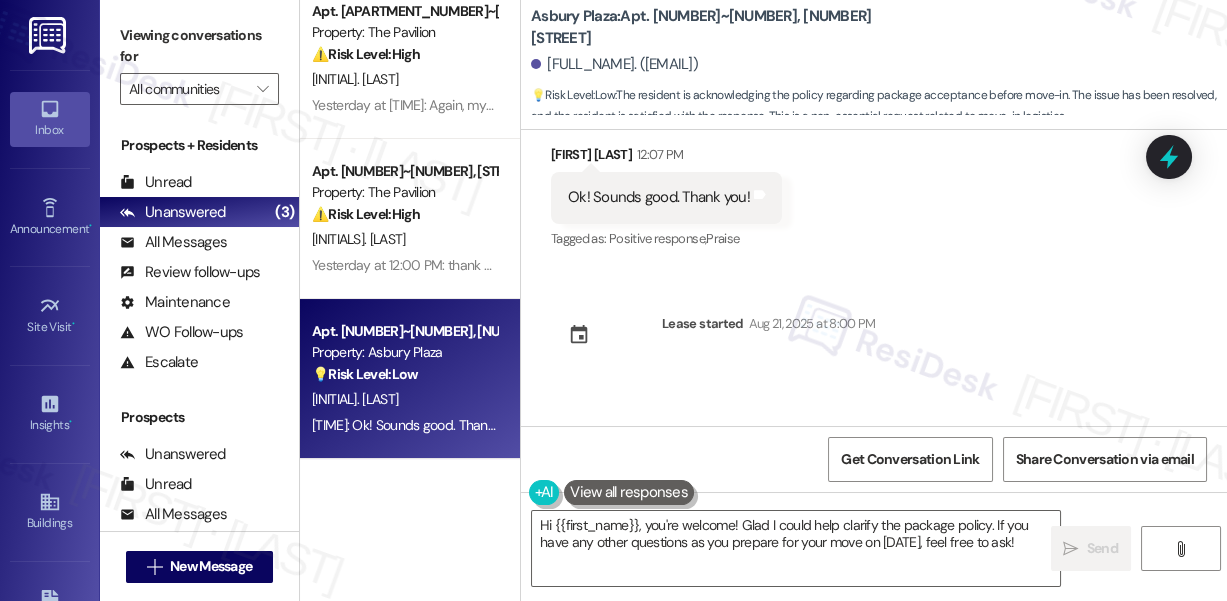 scroll, scrollTop: 1693, scrollLeft: 0, axis: vertical 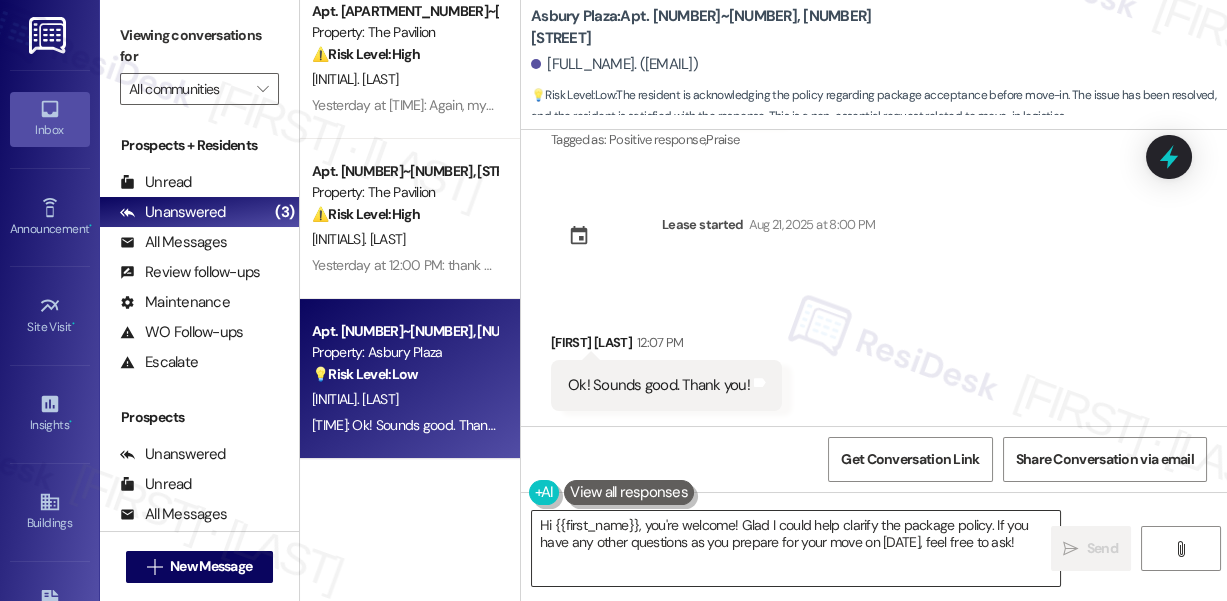 click on "Hi {{first_name}}, you're welcome! Glad I could help clarify the package policy. If you have any other questions as you prepare for your move on August 22nd, feel free to ask!" at bounding box center (796, 548) 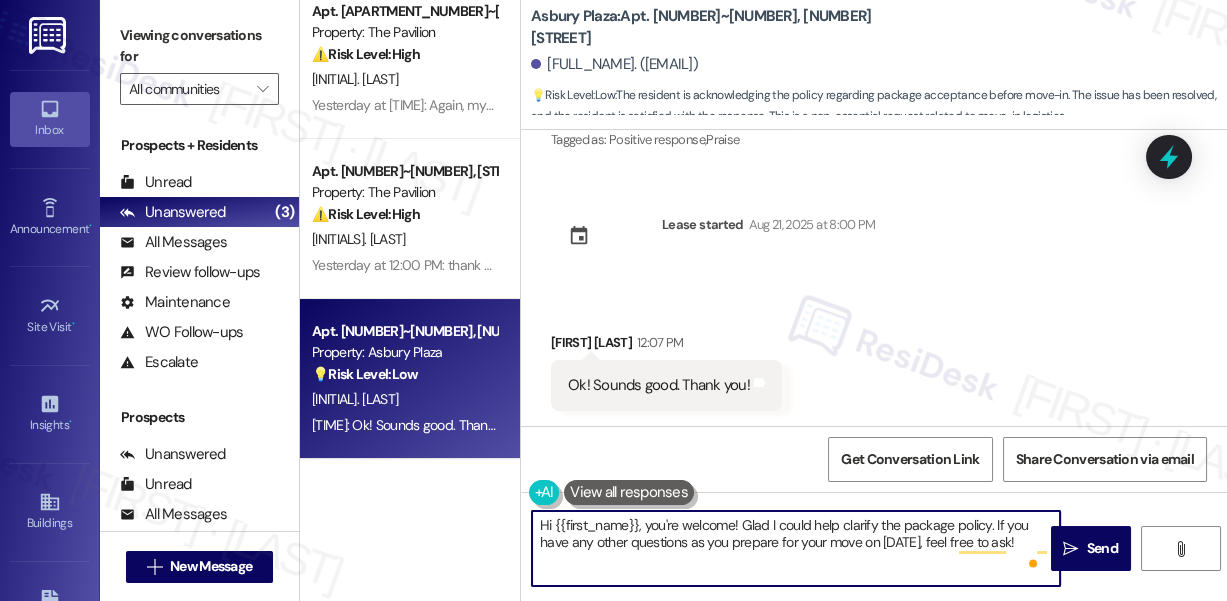 drag, startPoint x: 650, startPoint y: 527, endPoint x: 464, endPoint y: 516, distance: 186.32498 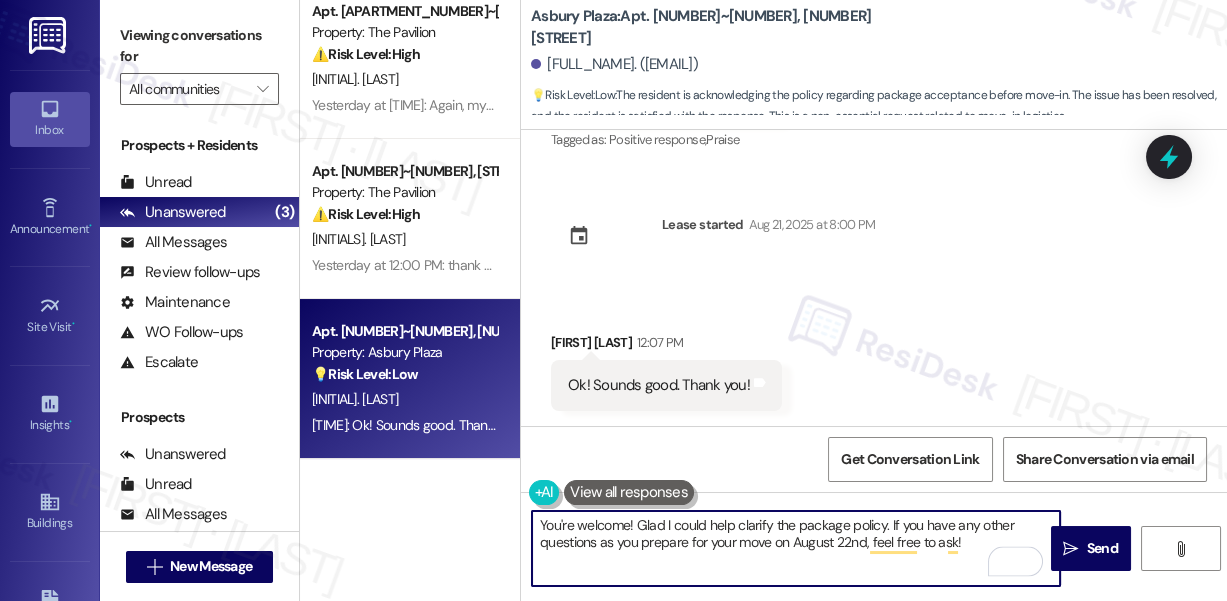 click on "Pablo Coen-Pirani 12:07 PM" at bounding box center [666, 346] 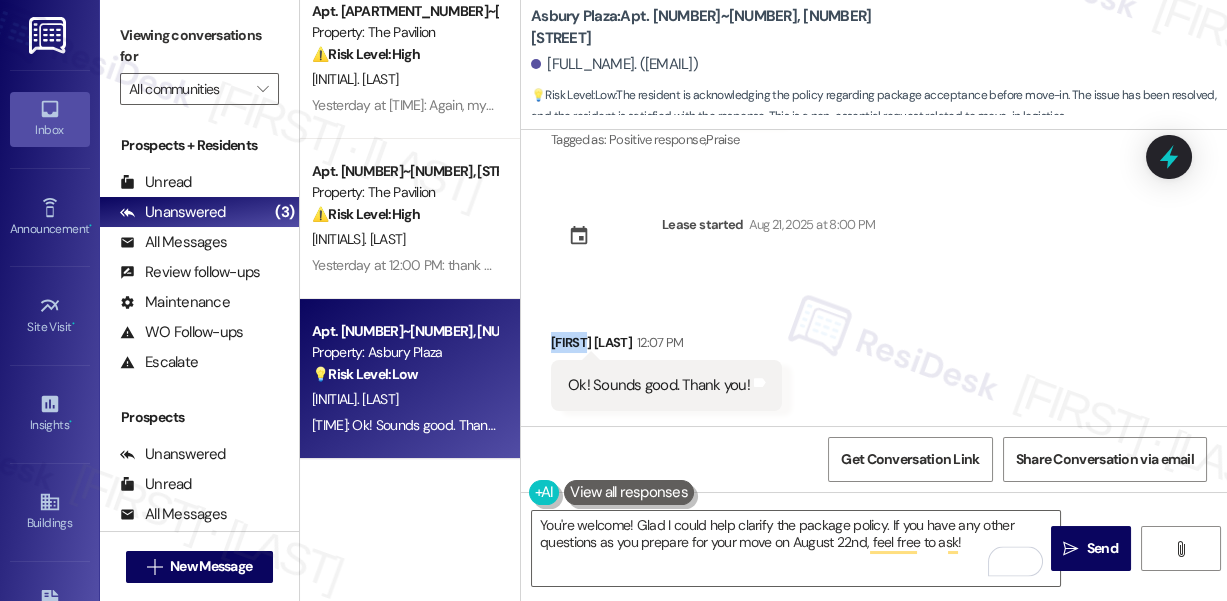 click on "Pablo Coen-Pirani 12:07 PM" at bounding box center [666, 346] 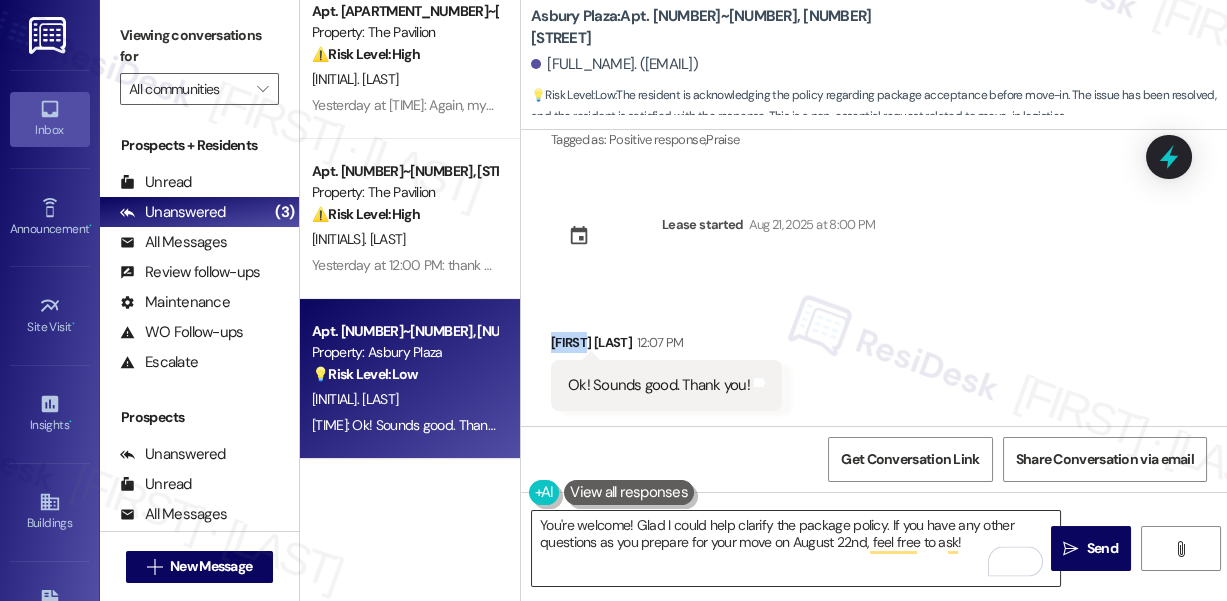 copy on "Pablo" 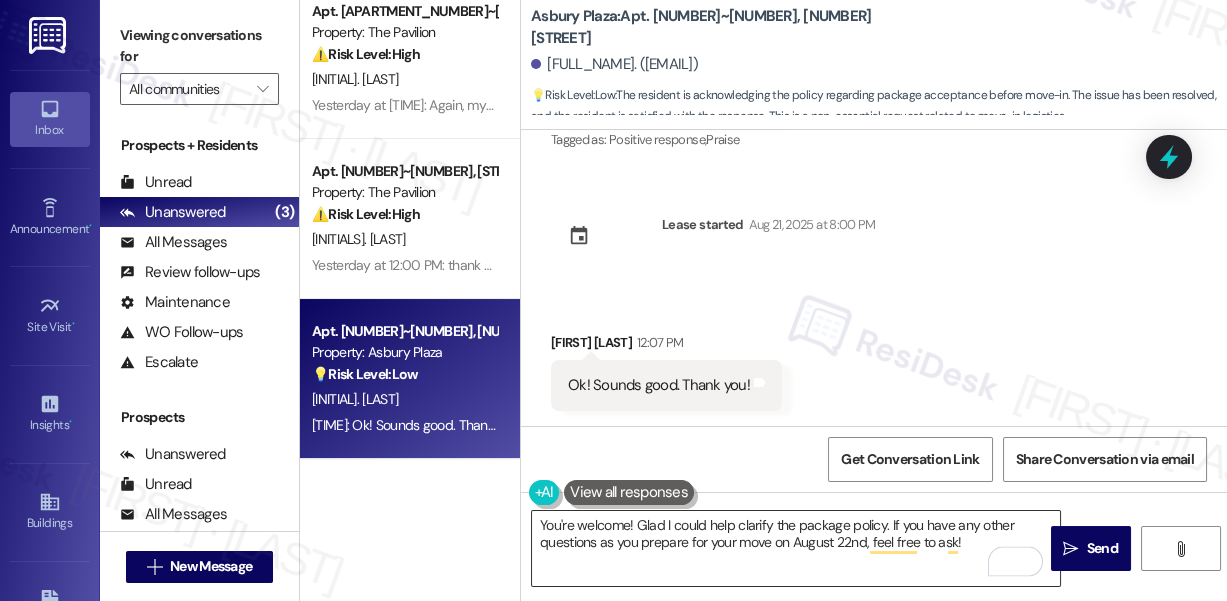 click on "You're welcome! Glad I could help clarify the package policy. If you have any other questions as you prepare for your move on August 22nd, feel free to ask!" at bounding box center (796, 548) 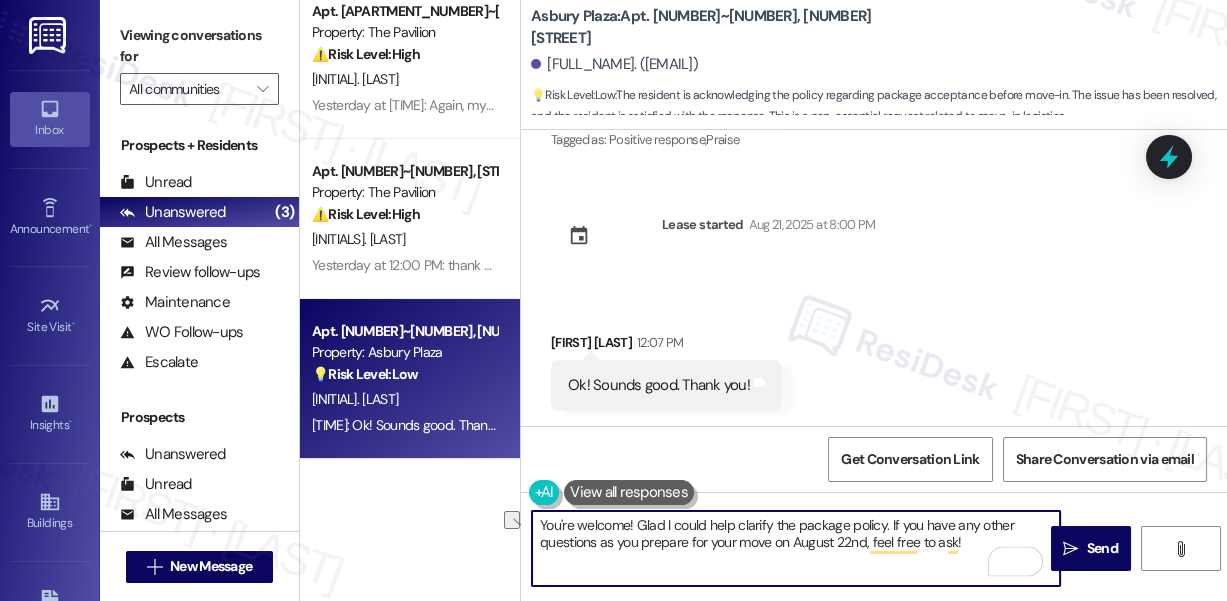 drag, startPoint x: 885, startPoint y: 525, endPoint x: 638, endPoint y: 526, distance: 247.00203 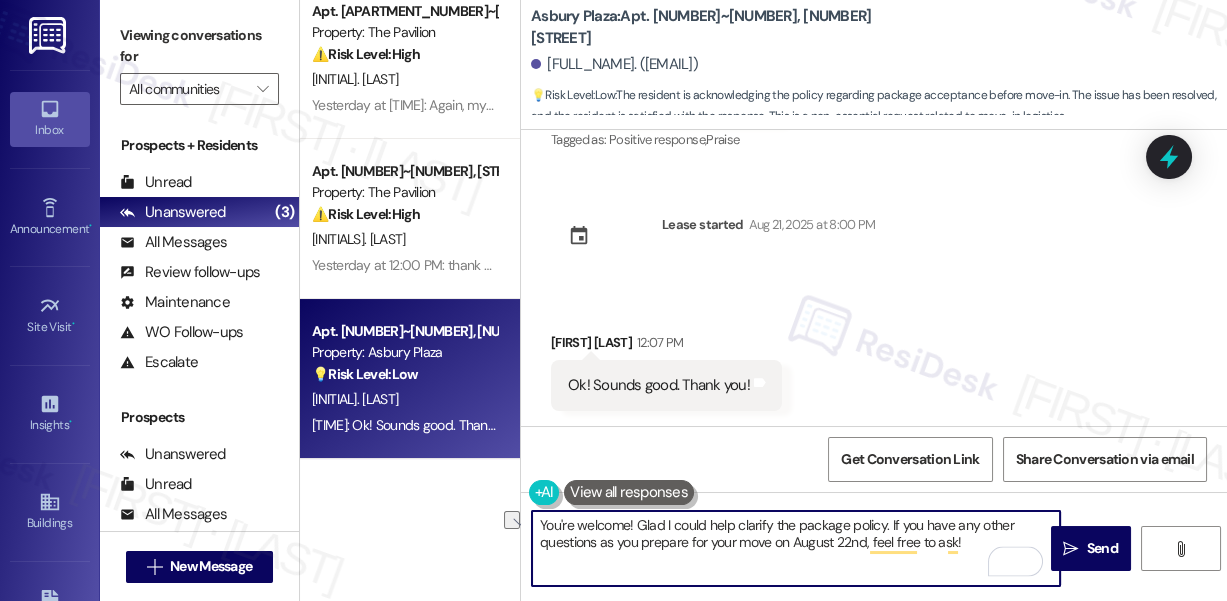 click on "You're welcome! Glad I could help clarify the package policy. If you have any other questions as you prepare for your move on August 22nd, feel free to ask!" at bounding box center (796, 548) 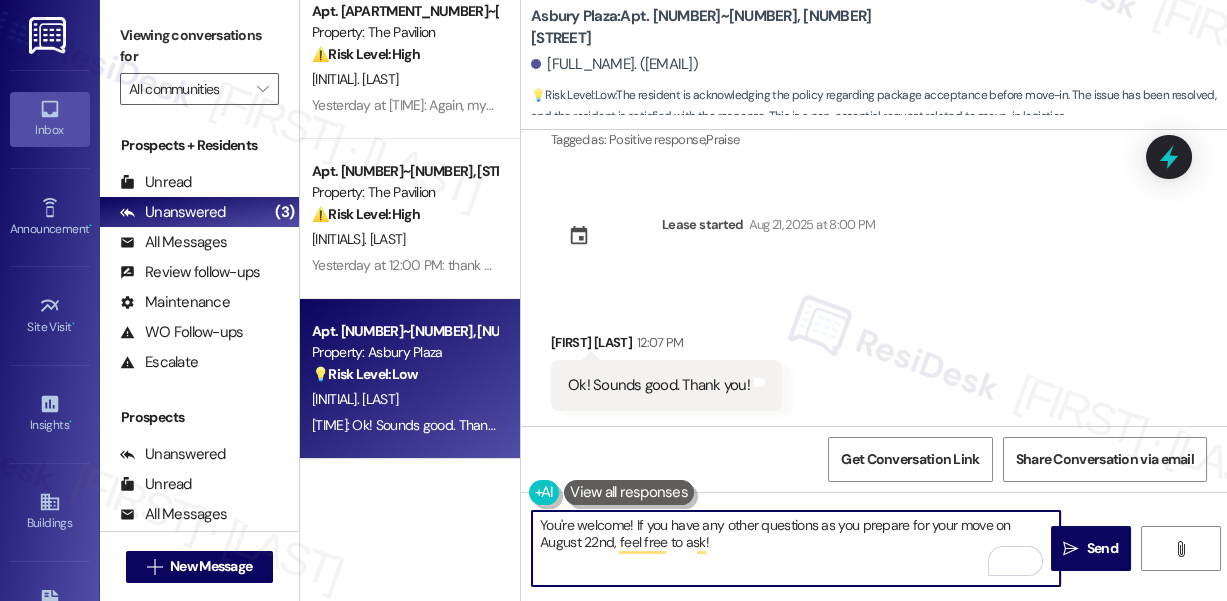 drag, startPoint x: 716, startPoint y: 538, endPoint x: 685, endPoint y: 542, distance: 31.257 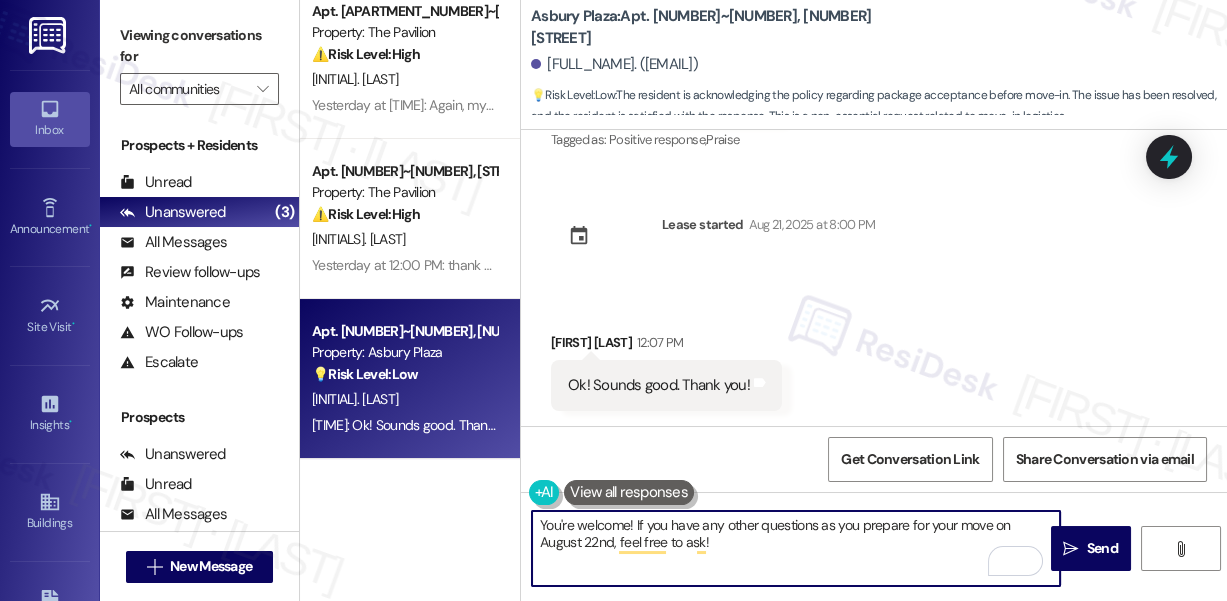 click on "You're welcome! If you have any other questions as you prepare for your move on August 22nd, feel free to ask!" at bounding box center [796, 548] 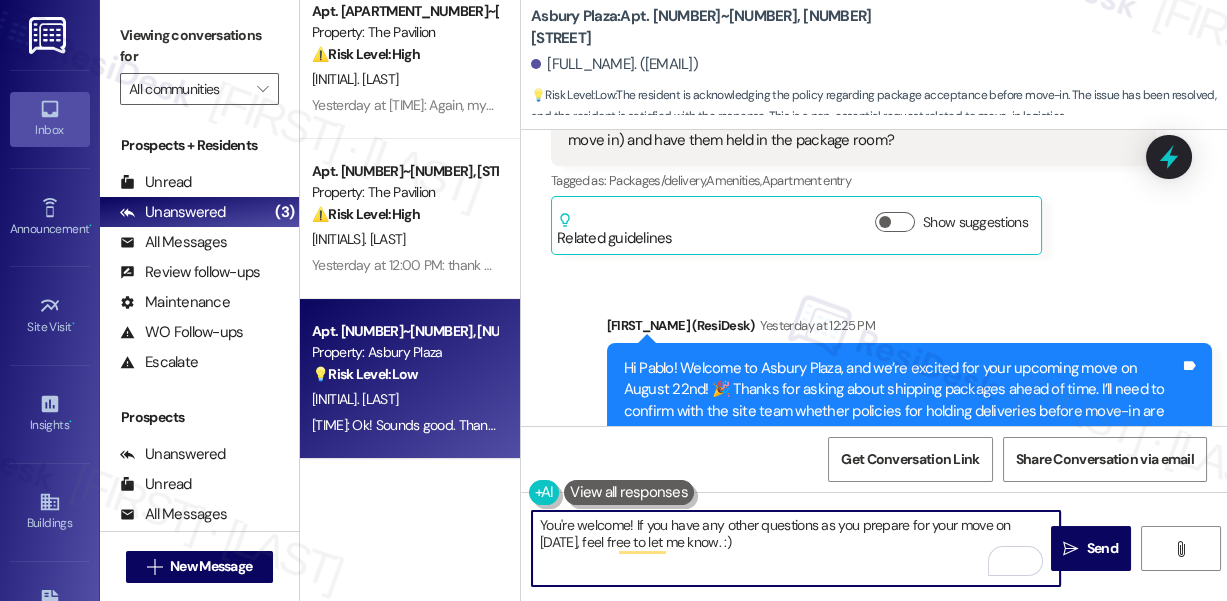scroll, scrollTop: 147, scrollLeft: 0, axis: vertical 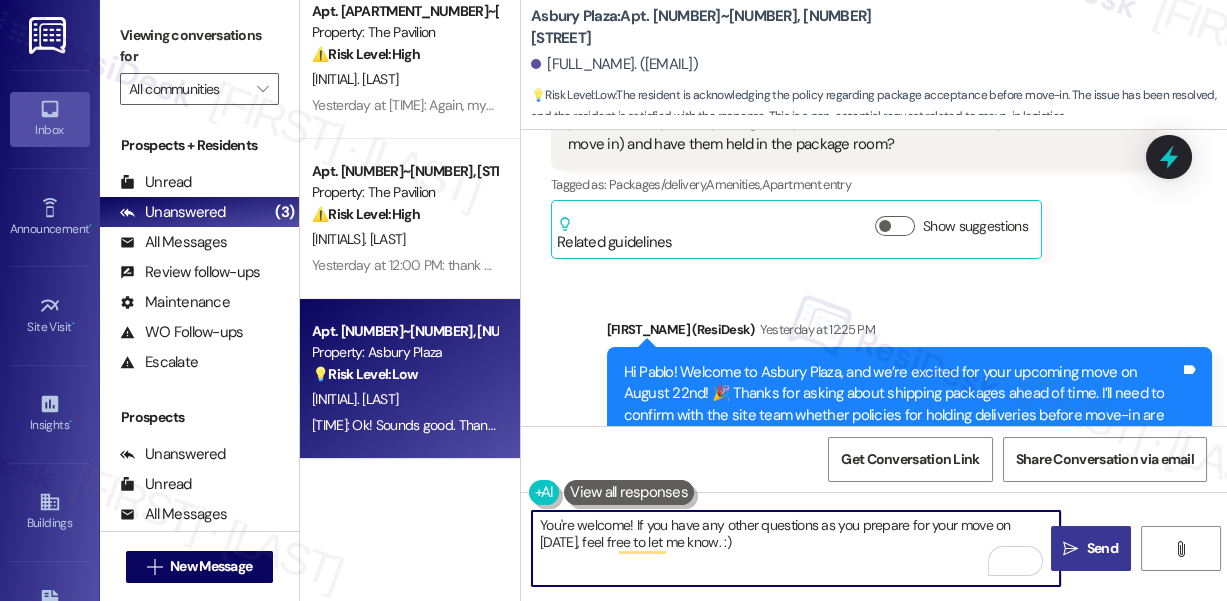 type on "You're welcome! If you have any other questions as you prepare for your move on August 22nd, feel free to let me know. :)" 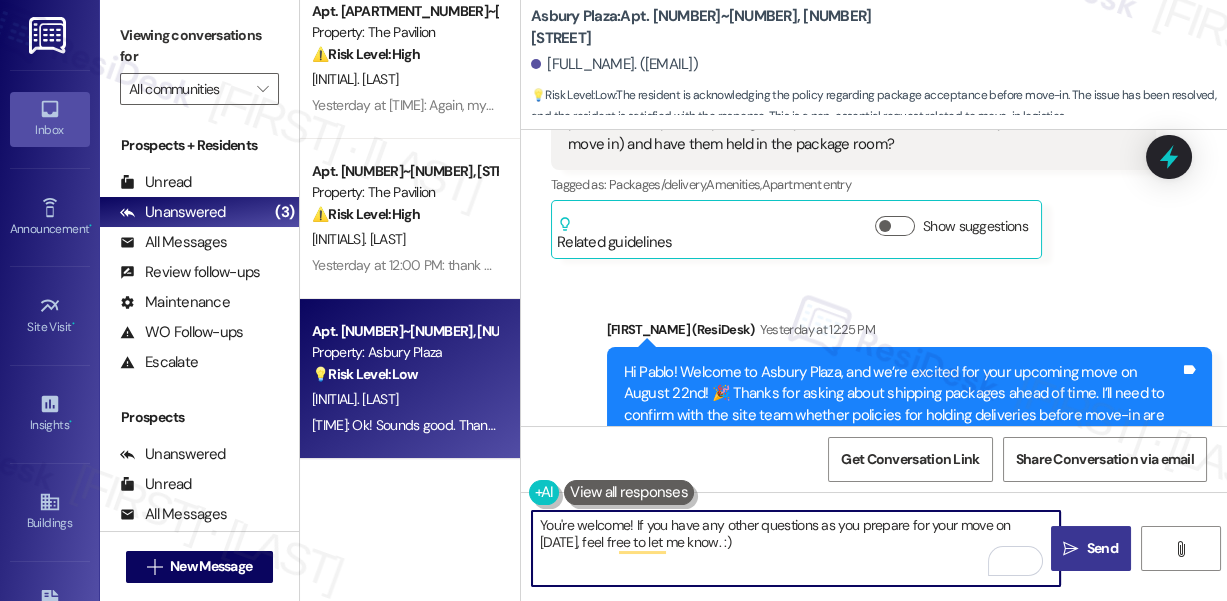 click on "" at bounding box center (1070, 549) 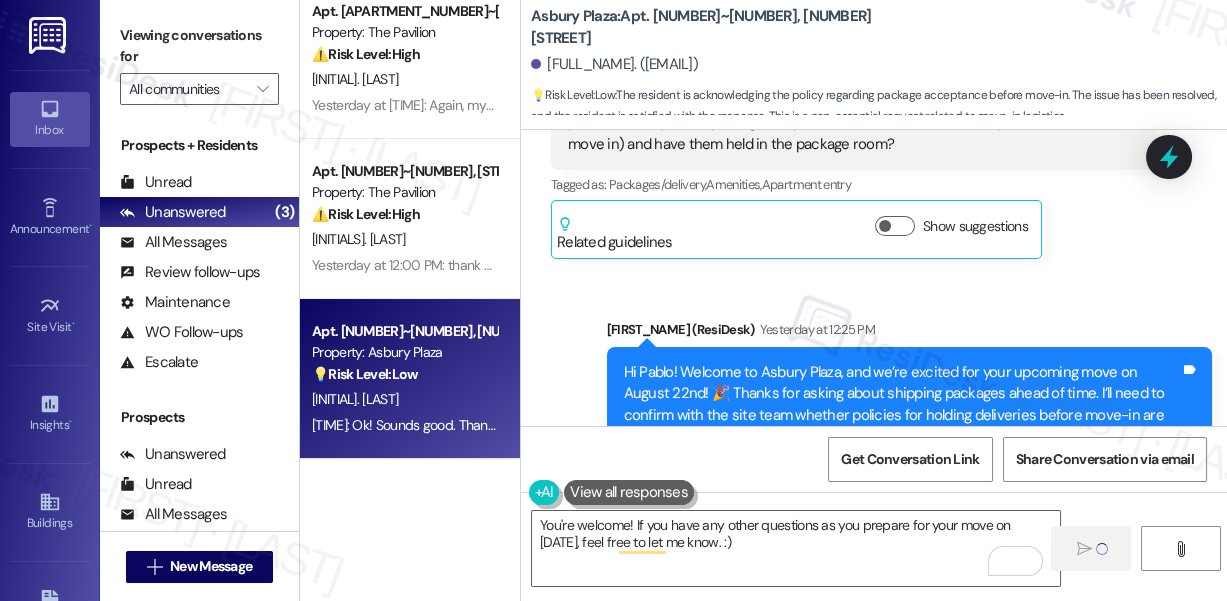type 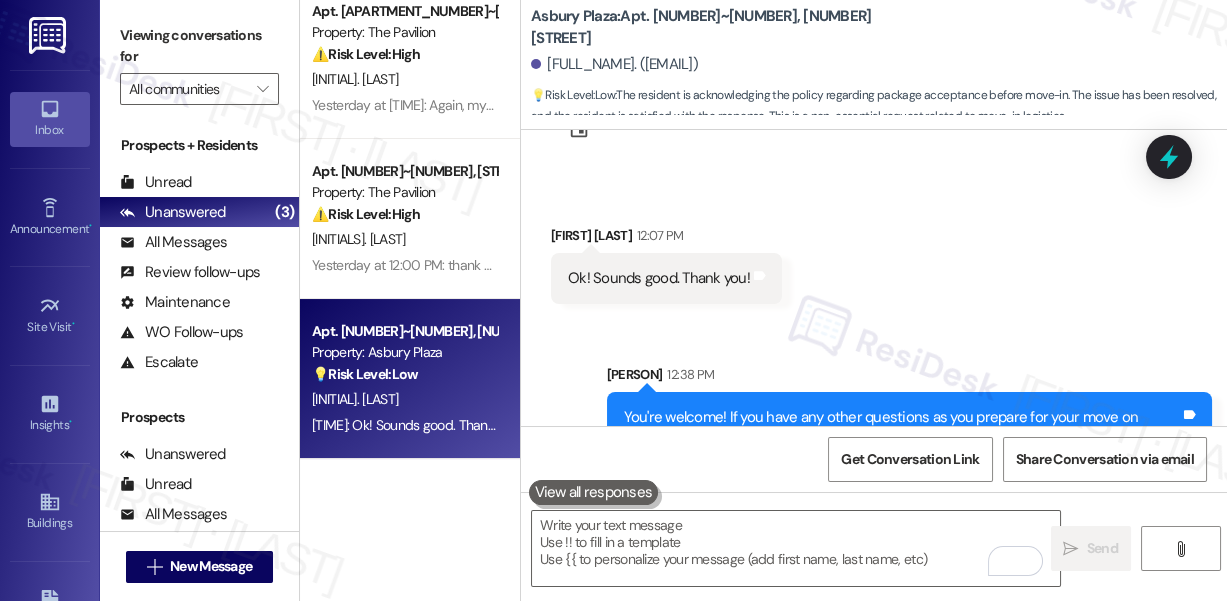 scroll, scrollTop: 1853, scrollLeft: 0, axis: vertical 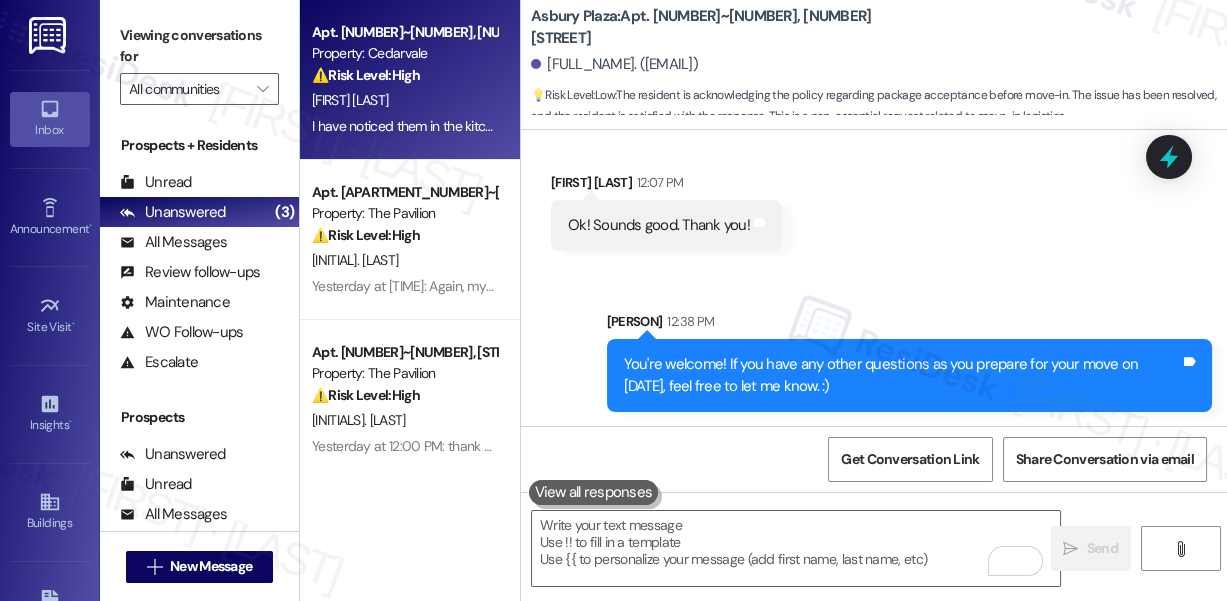 click on "11:50 AM: I have noticed them in the kitchen (on the counter) and the bathroom too counter on my belongings and near the vents by the patio door. I would like to be given notice before entry please, since I work from home I'm usually around but also in meetings and such.
If there are any unaffected buildings I would also like to be considered for a move for the duration of my lease. I think there is an available unit in building 3 #301. 11:50 AM: I have noticed them in the kitchen (on the counter) and the bathroom too counter on my belongings and near the vents by the patio door. I would like to be given notice before entry please, since I work from home I'm usually around but also in meetings and such.
If there are any unaffected buildings I would also like to be considered for a move for the duration of my lease. I think there is an available unit in building 3 #301." at bounding box center (1591, 126) 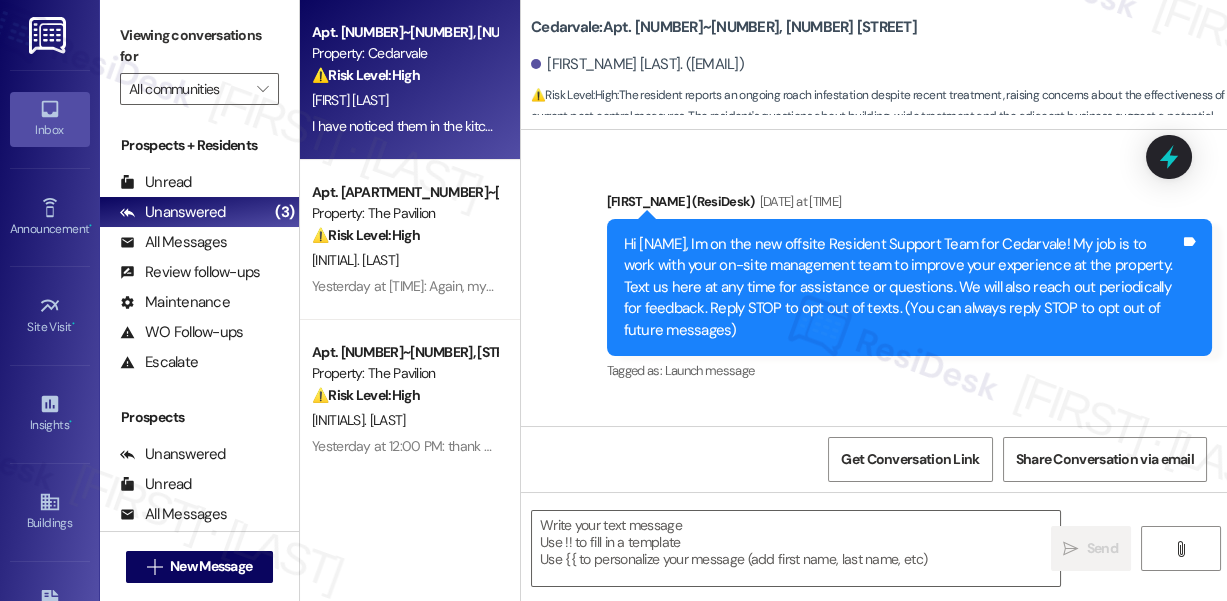 scroll, scrollTop: 15732, scrollLeft: 0, axis: vertical 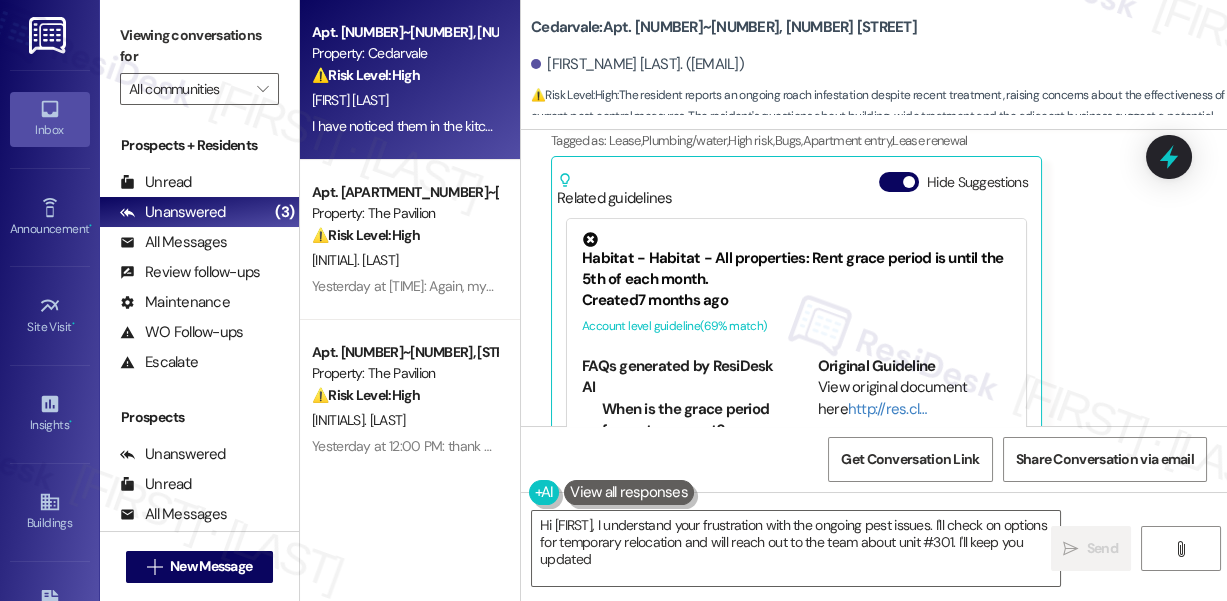 type on "Hi {{first_name}}, I understand your frustration with the ongoing pest issues. I'll check on options for temporary relocation and will reach out to the team about unit #301. I'll keep you updated!" 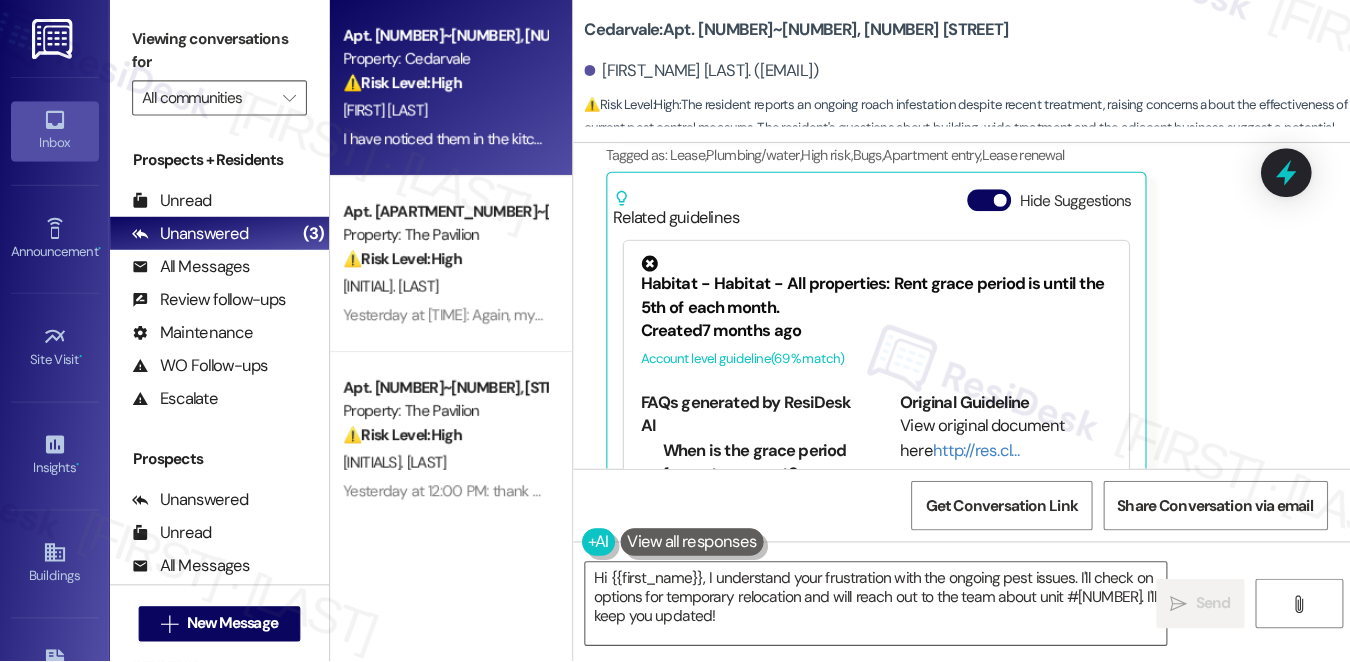 scroll, scrollTop: 15733, scrollLeft: 0, axis: vertical 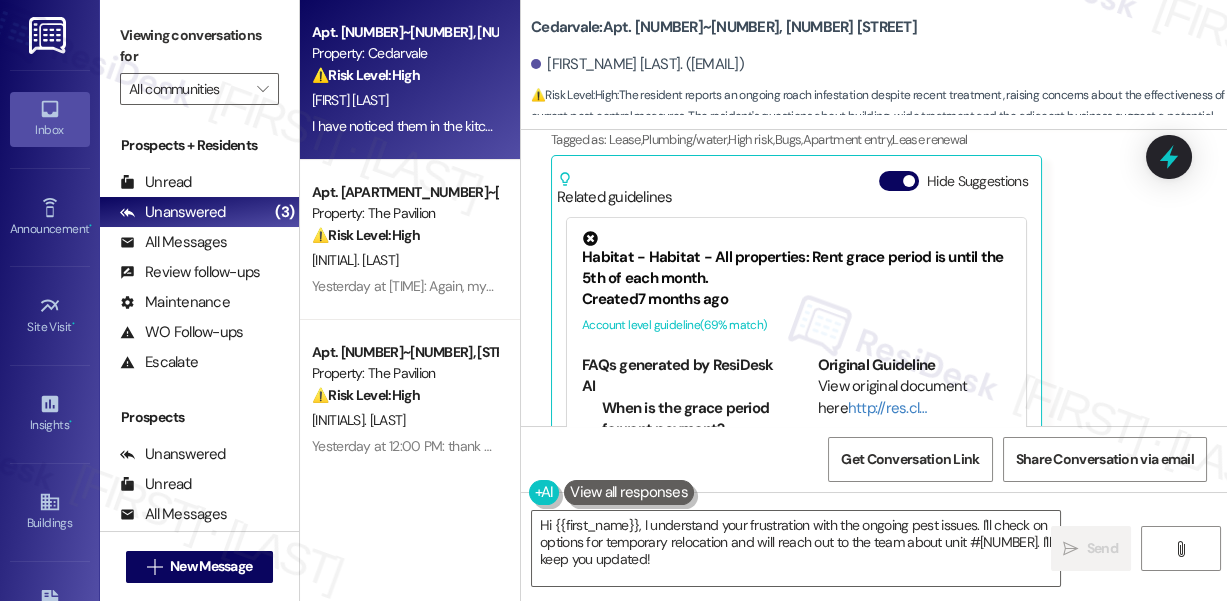 click on "Viewing conversations for" at bounding box center [199, 46] 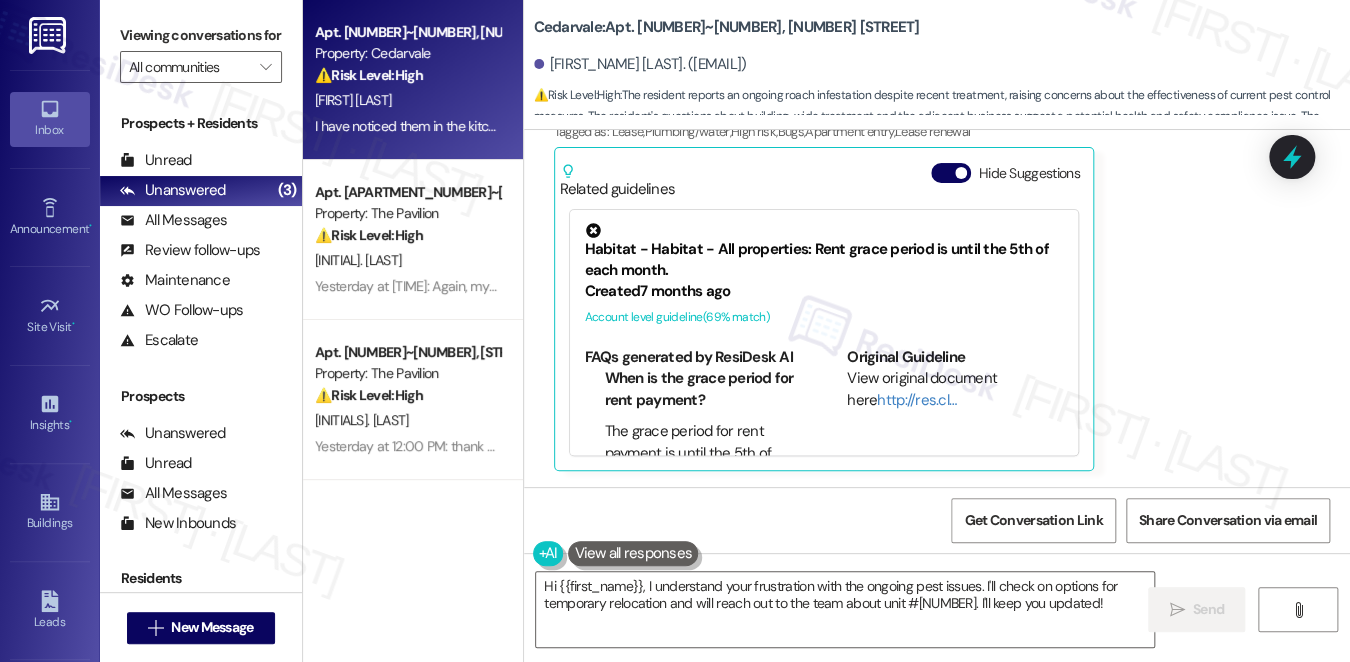 scroll, scrollTop: 15053, scrollLeft: 0, axis: vertical 